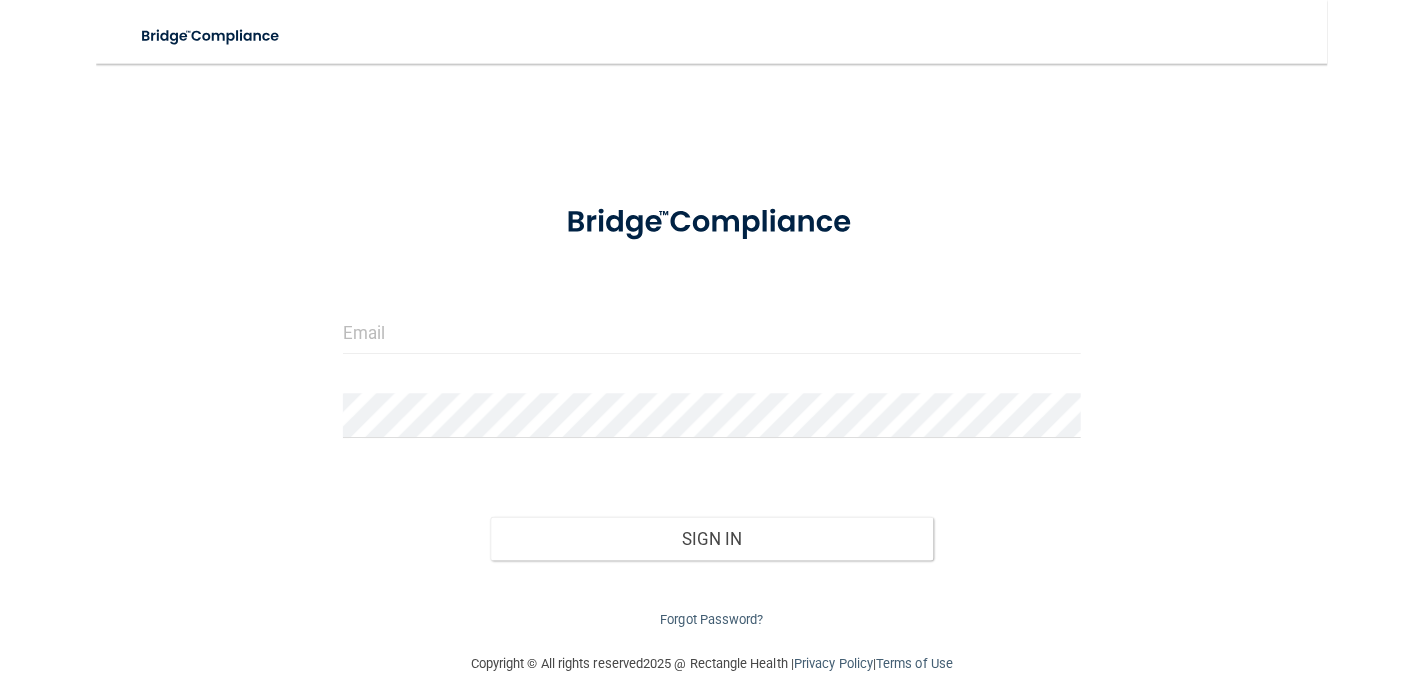 scroll, scrollTop: 0, scrollLeft: 0, axis: both 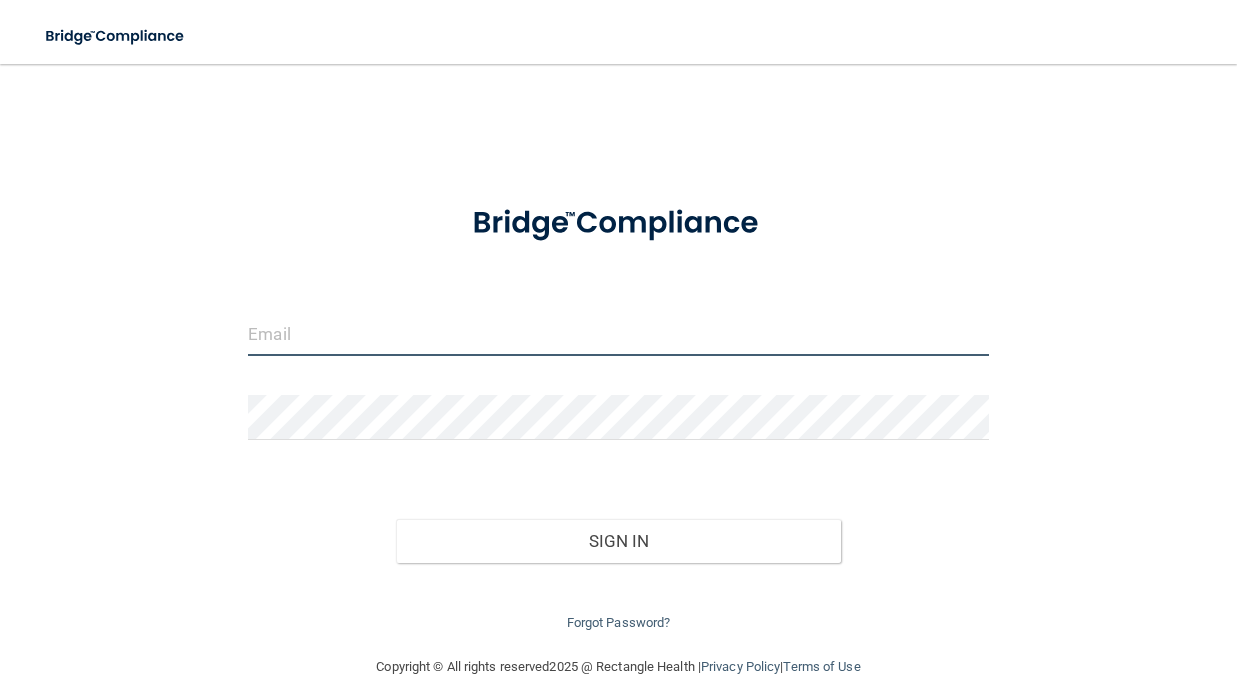 type on "[EMAIL_ADDRESS][DOMAIN_NAME]" 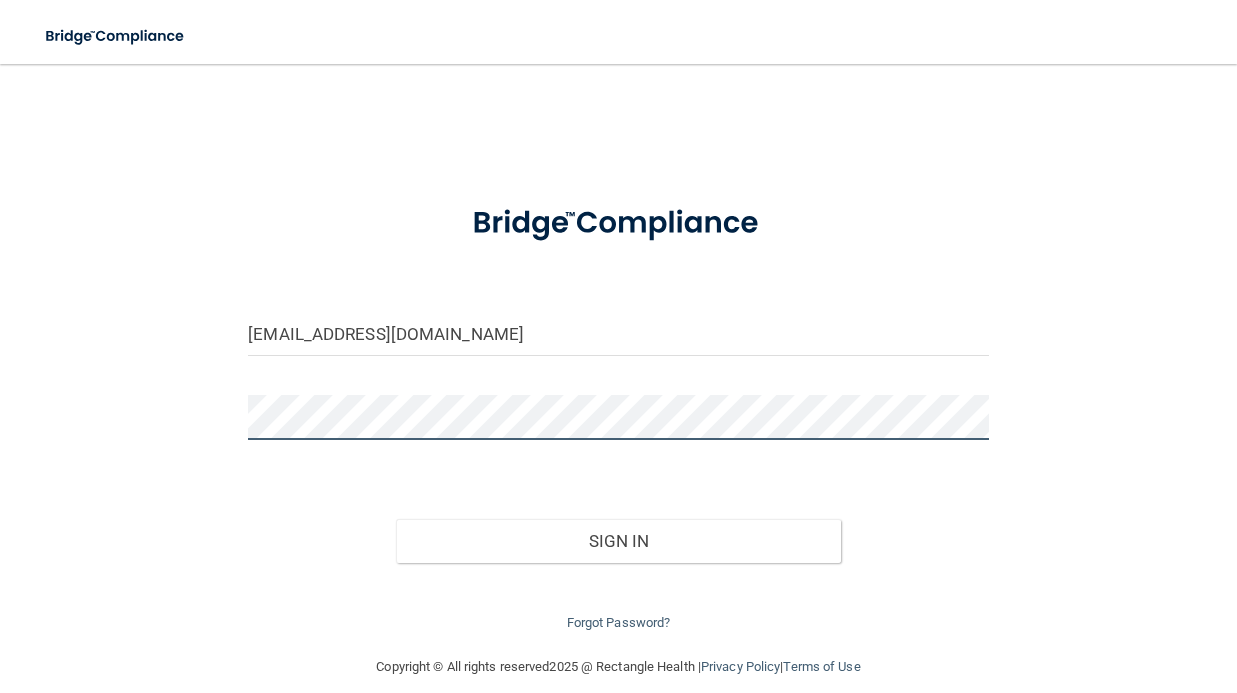 click on "Sign In" at bounding box center (618, 541) 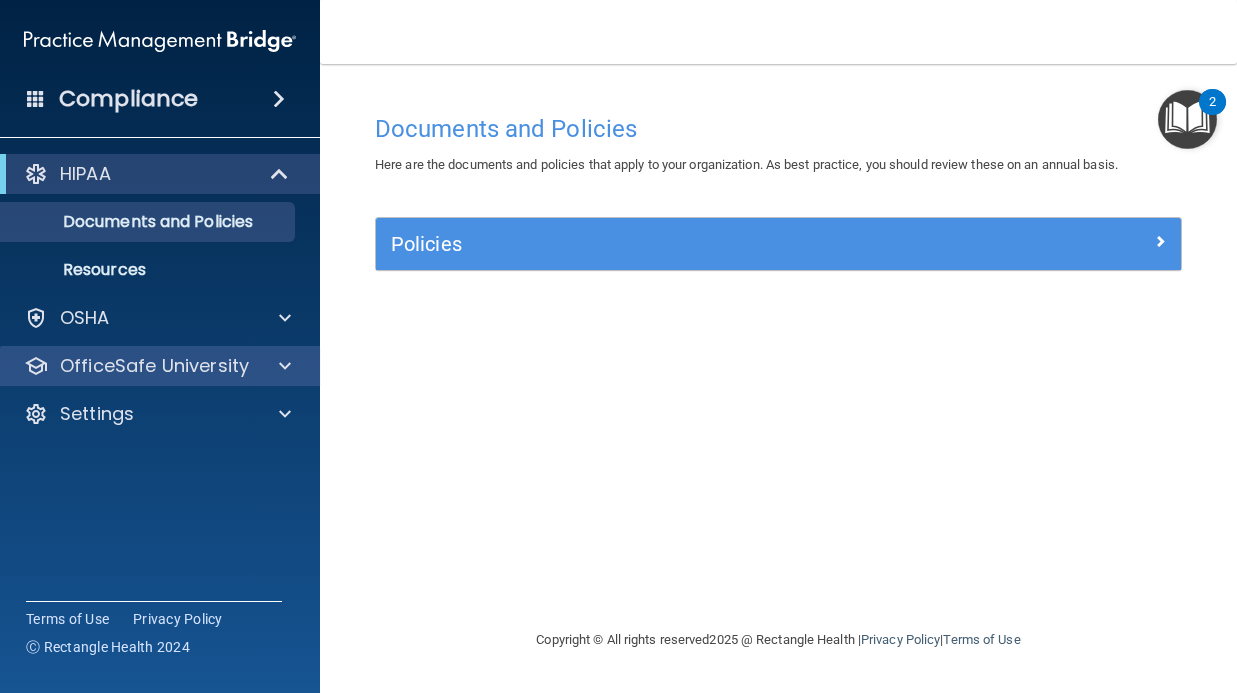 click at bounding box center (282, 366) 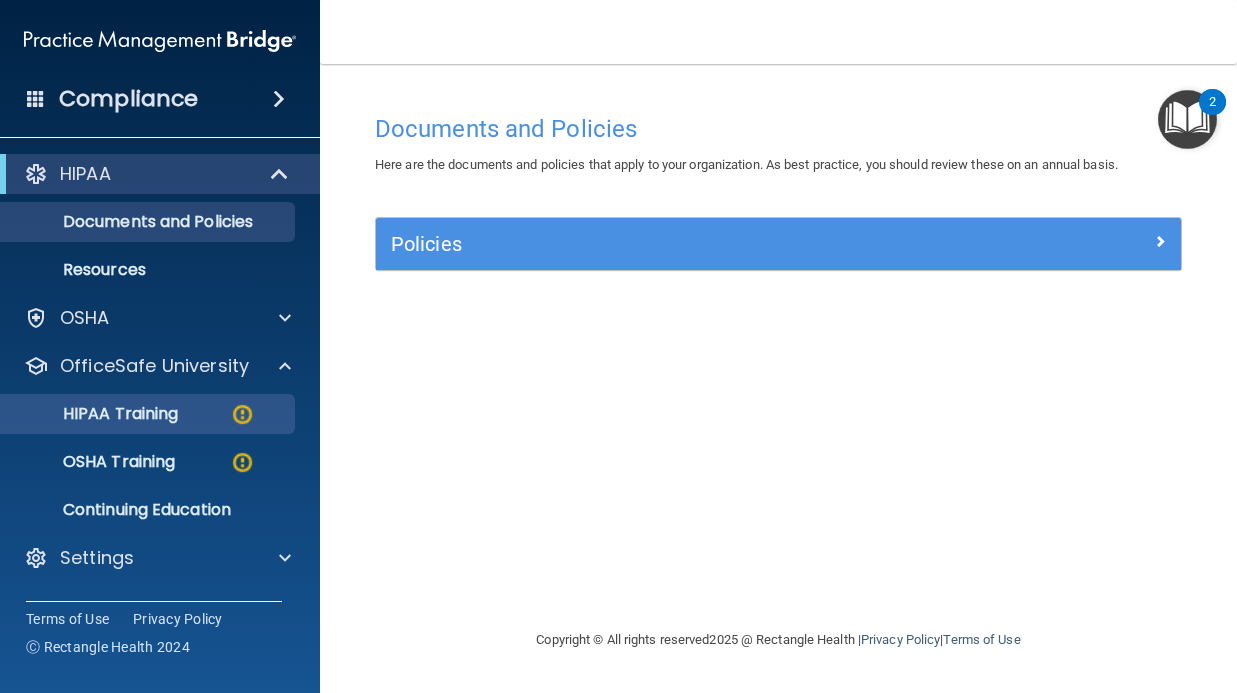 click on "HIPAA Training" at bounding box center (95, 414) 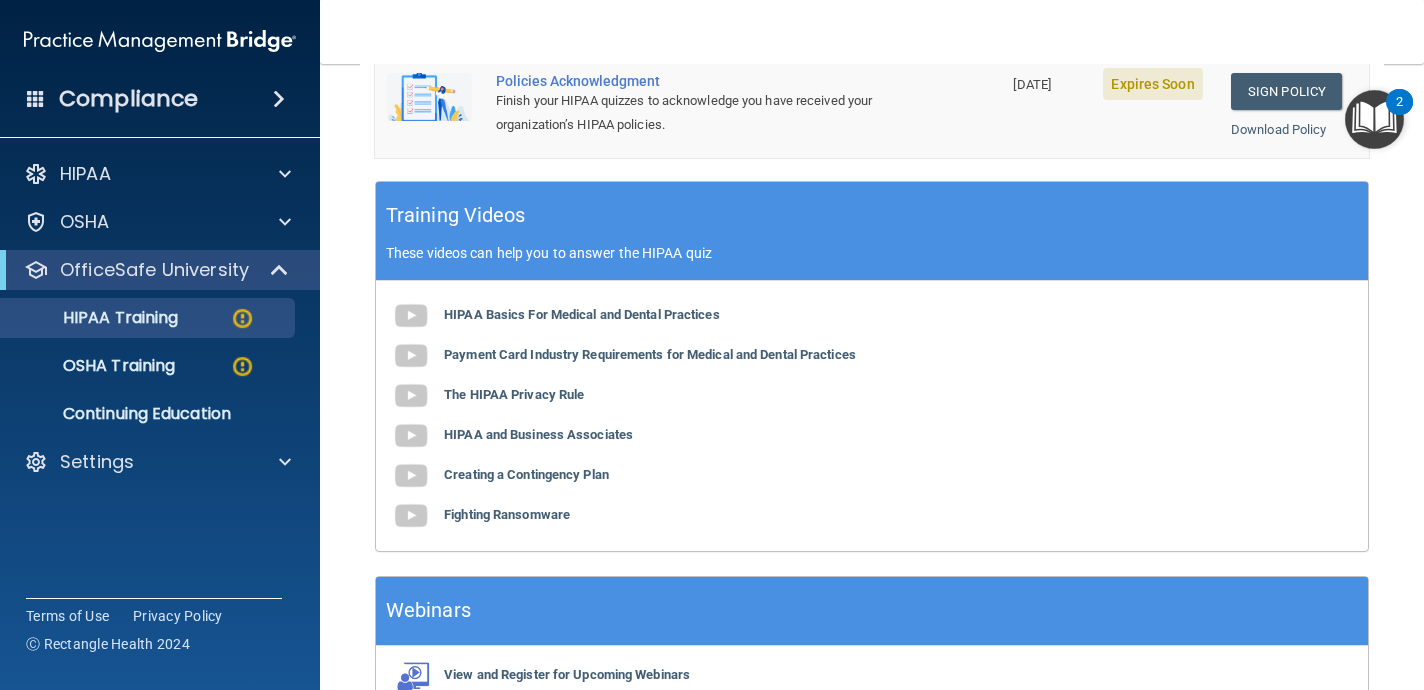scroll, scrollTop: 702, scrollLeft: 0, axis: vertical 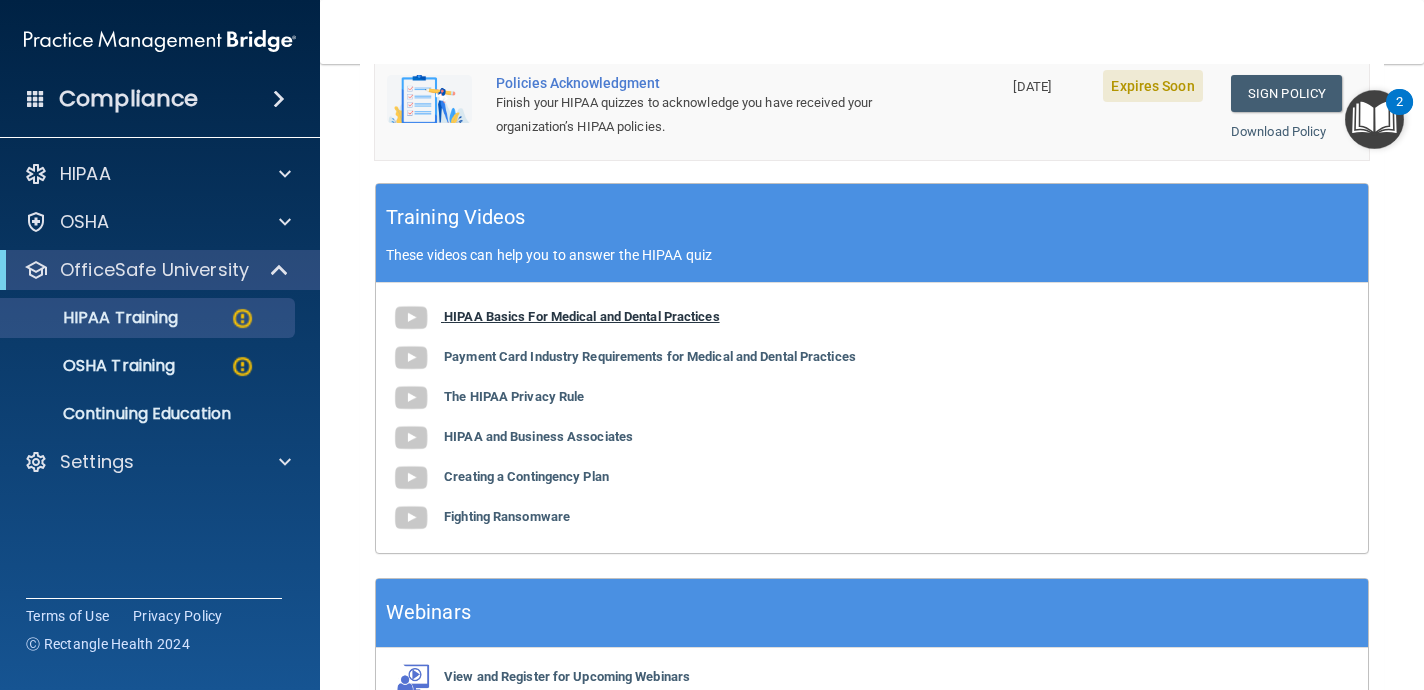 click on "HIPAA Basics For Medical and Dental Practices" at bounding box center [582, 316] 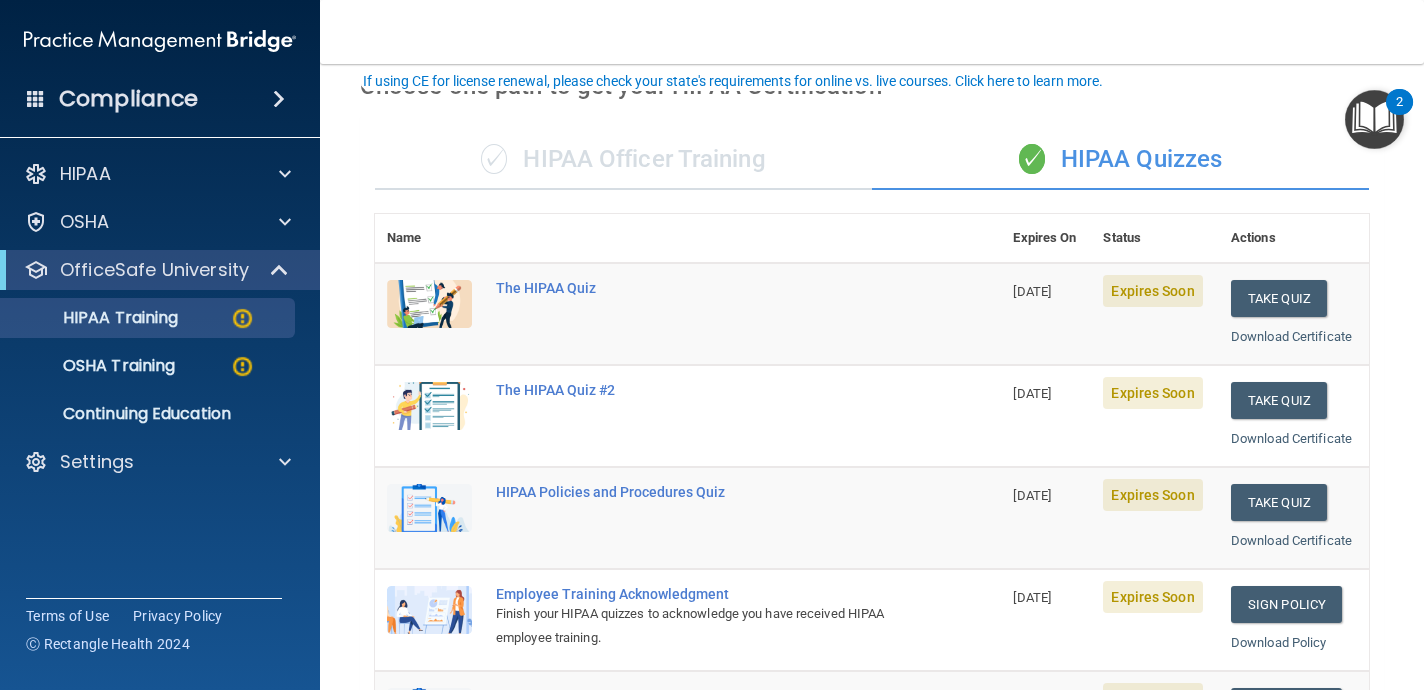 scroll, scrollTop: 120, scrollLeft: 0, axis: vertical 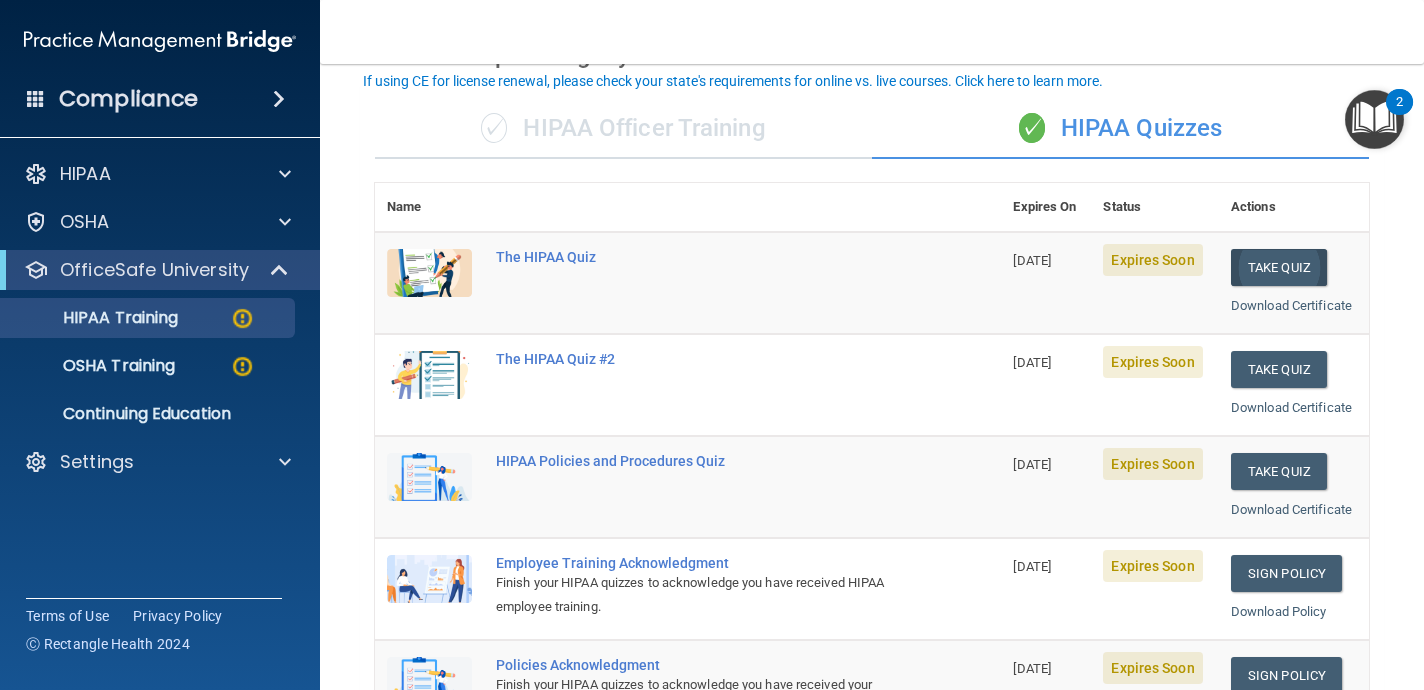 click on "Take Quiz" at bounding box center [1279, 267] 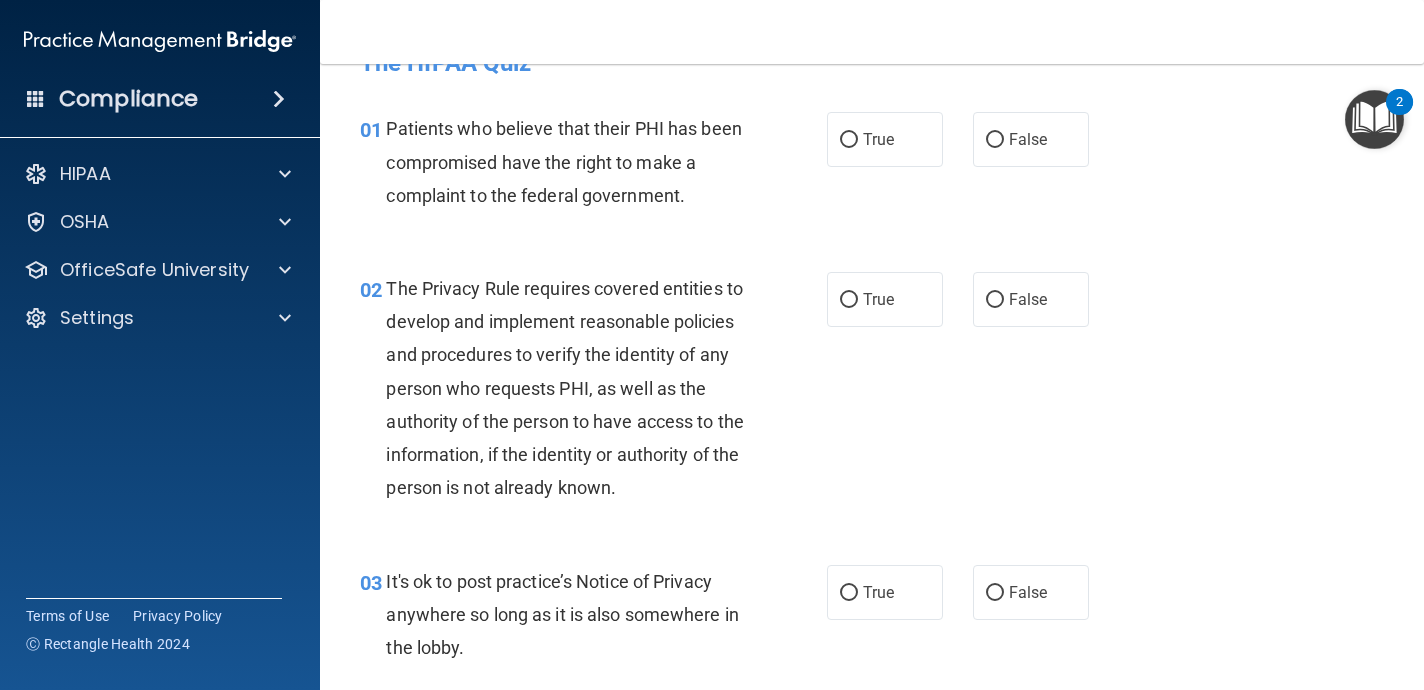 scroll, scrollTop: 53, scrollLeft: 0, axis: vertical 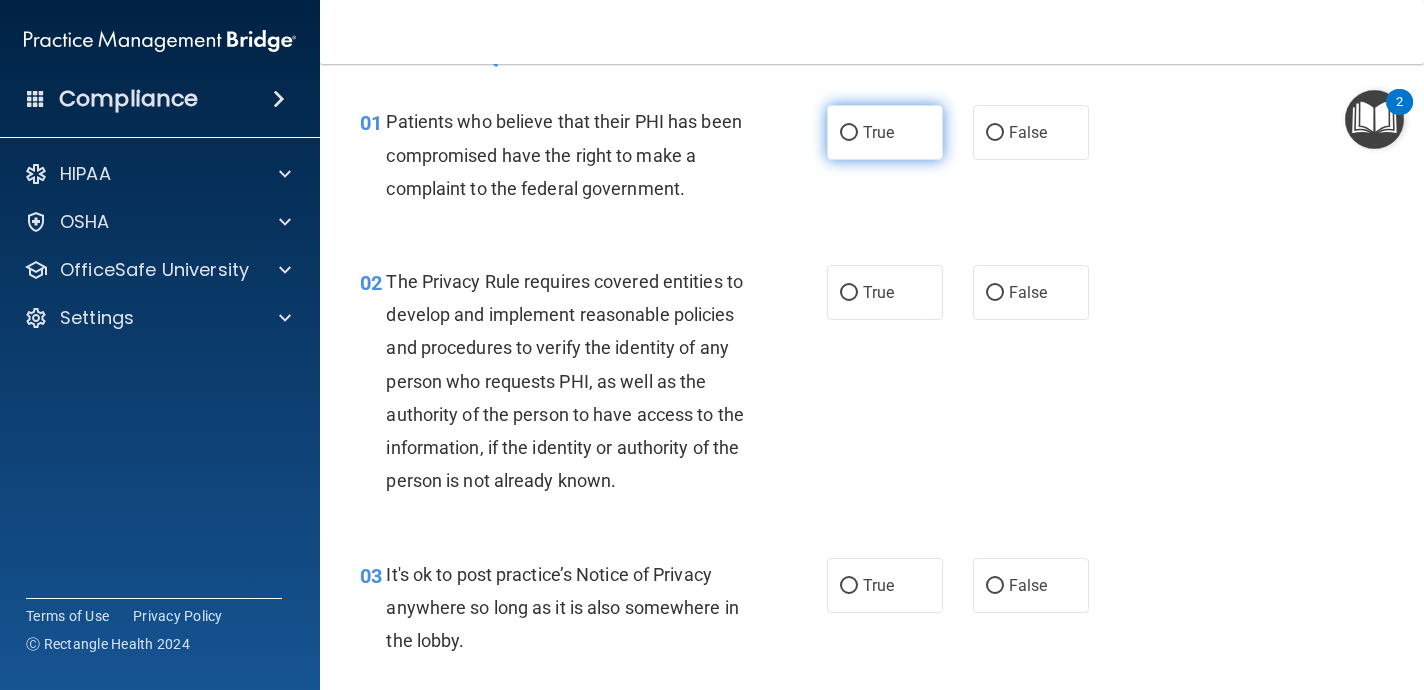 click on "True" at bounding box center (878, 132) 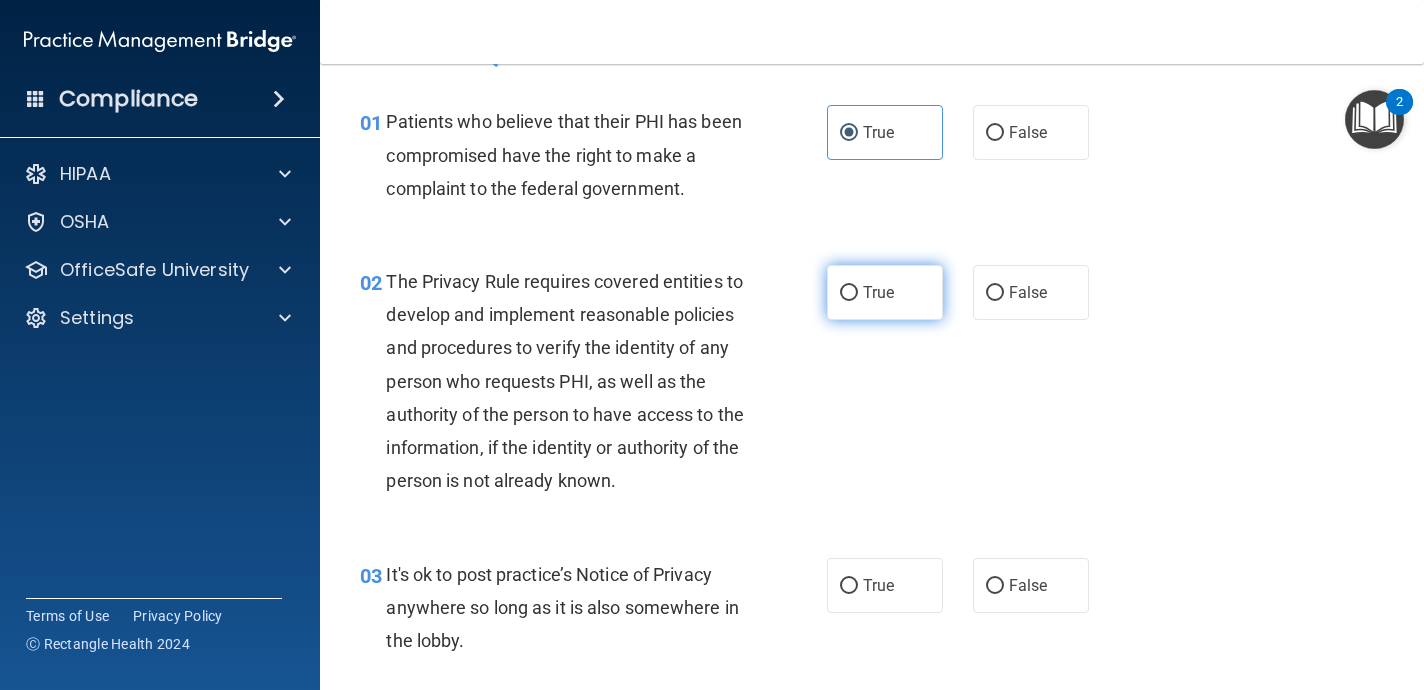 click on "True" at bounding box center (885, 292) 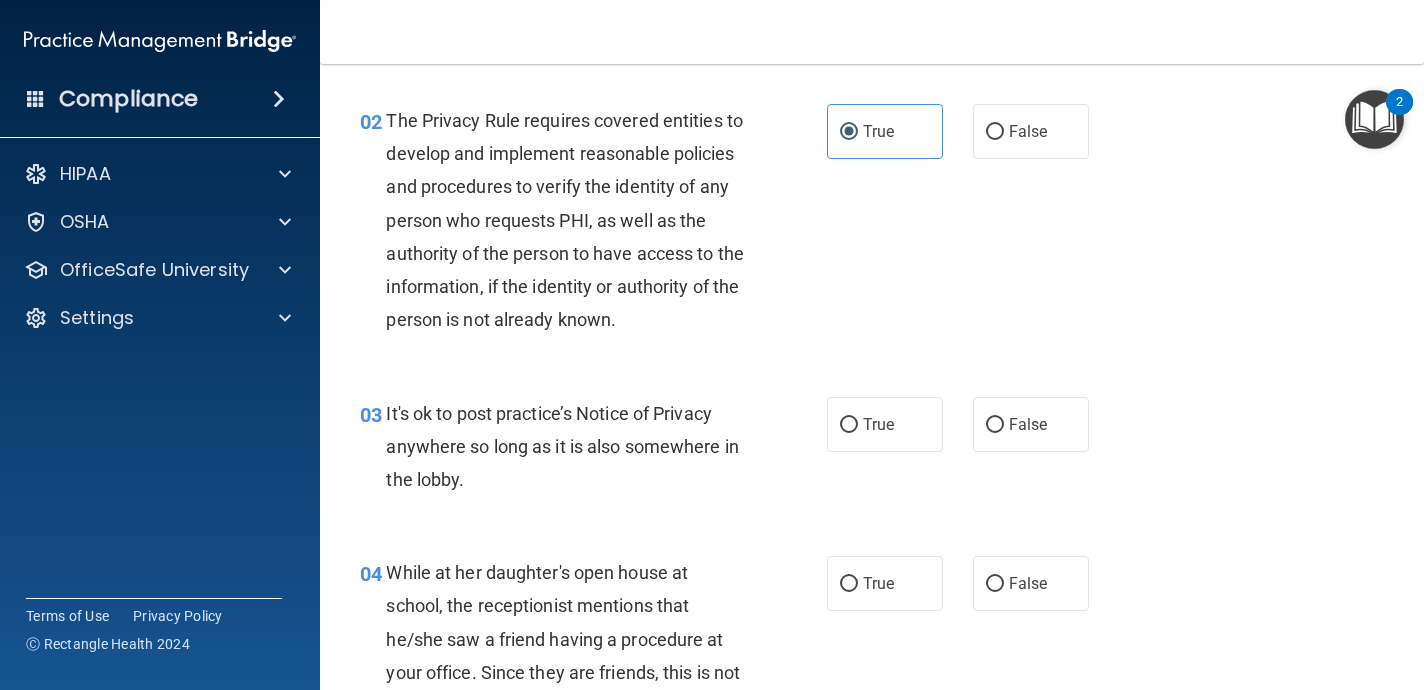 scroll, scrollTop: 224, scrollLeft: 0, axis: vertical 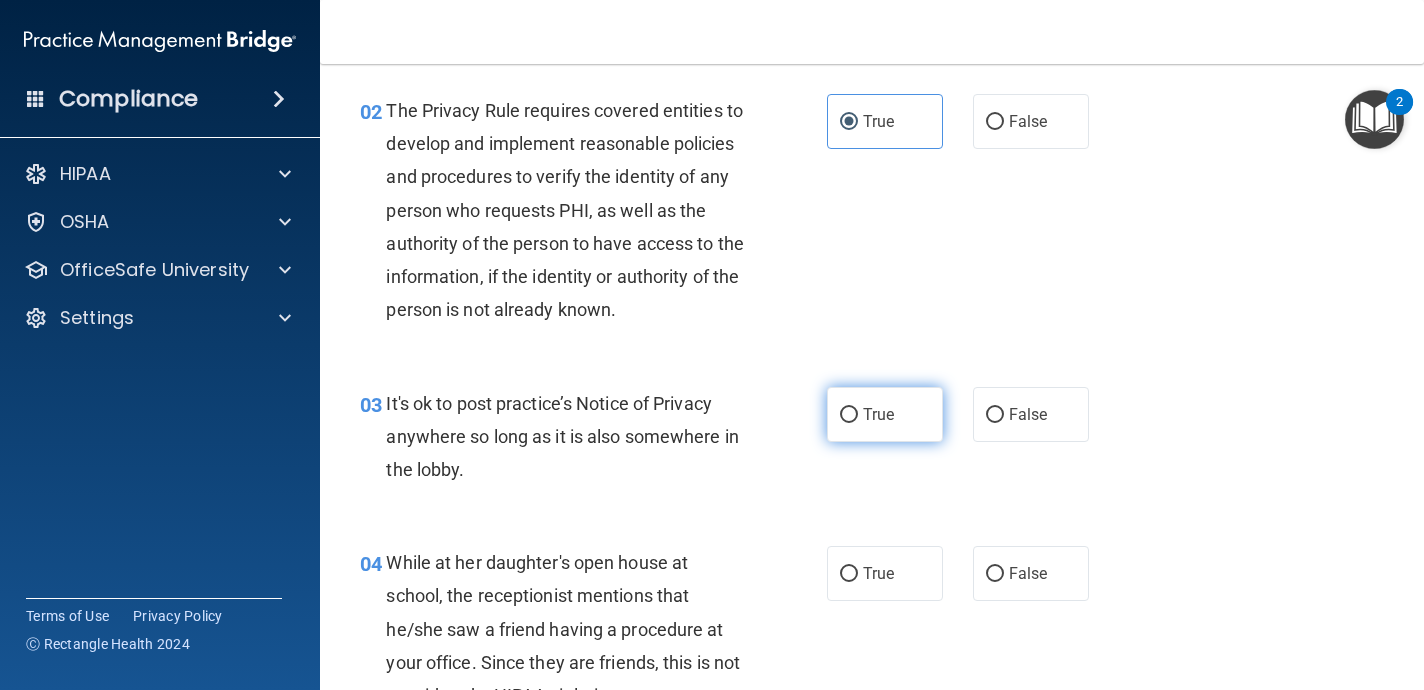click on "True" at bounding box center (878, 414) 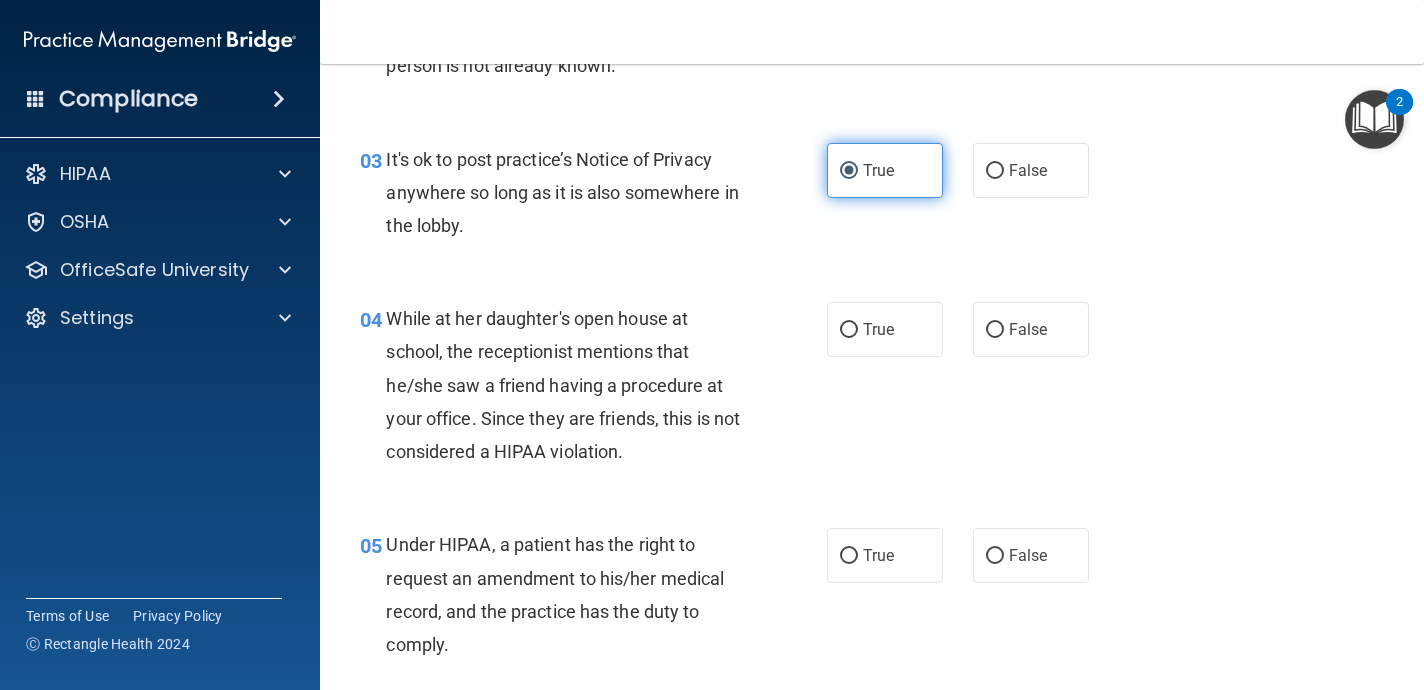 scroll, scrollTop: 475, scrollLeft: 0, axis: vertical 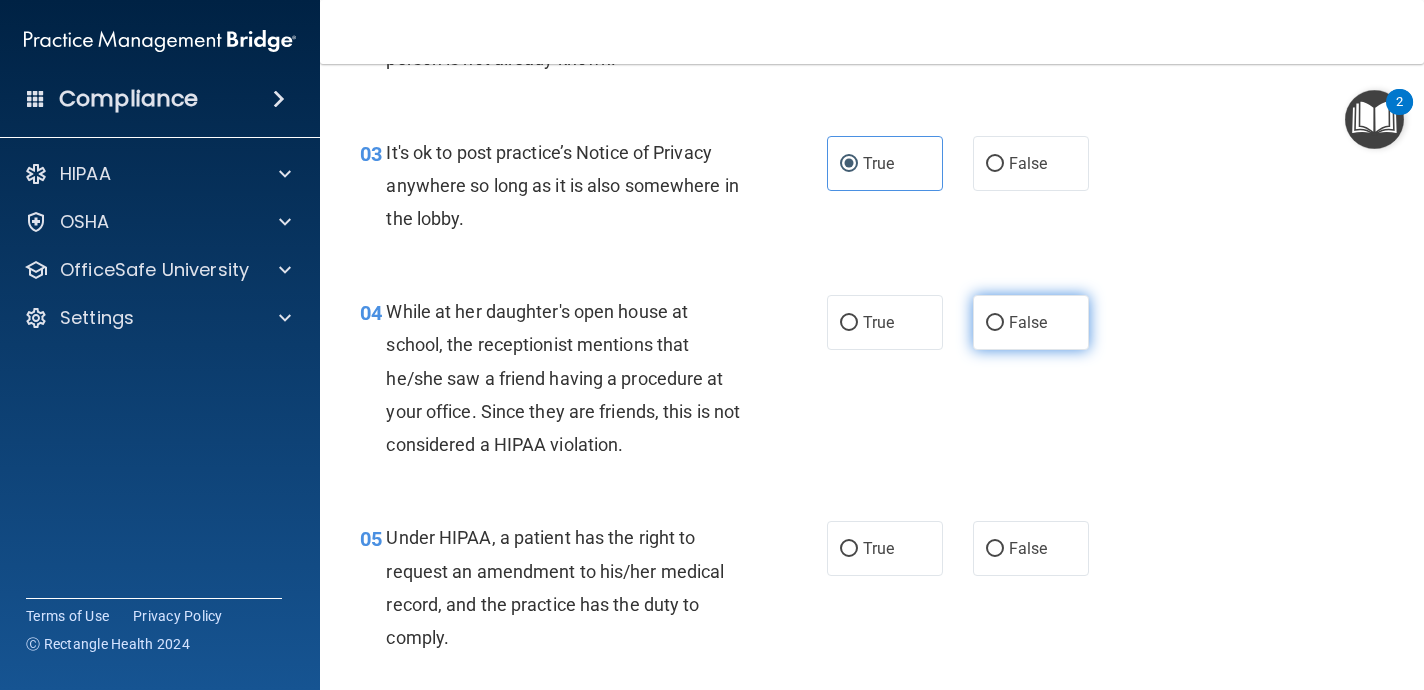 click on "False" at bounding box center [1028, 322] 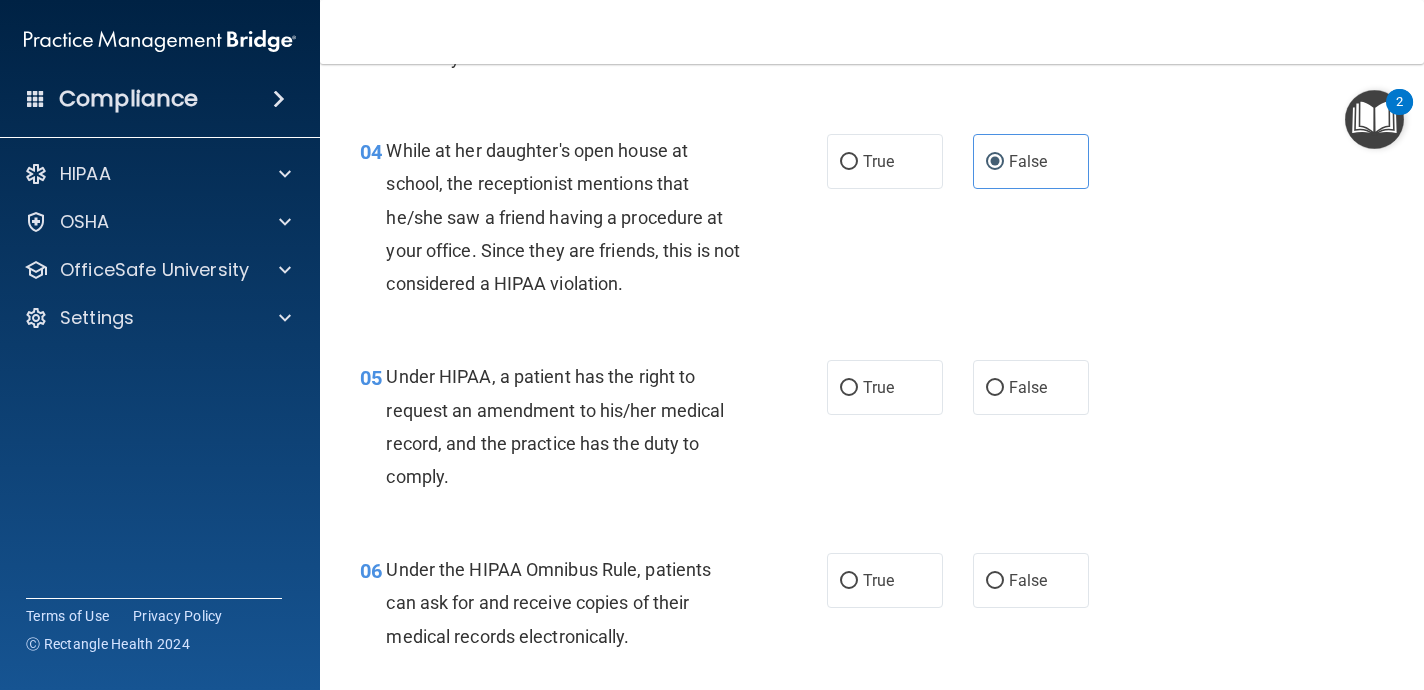 scroll, scrollTop: 637, scrollLeft: 0, axis: vertical 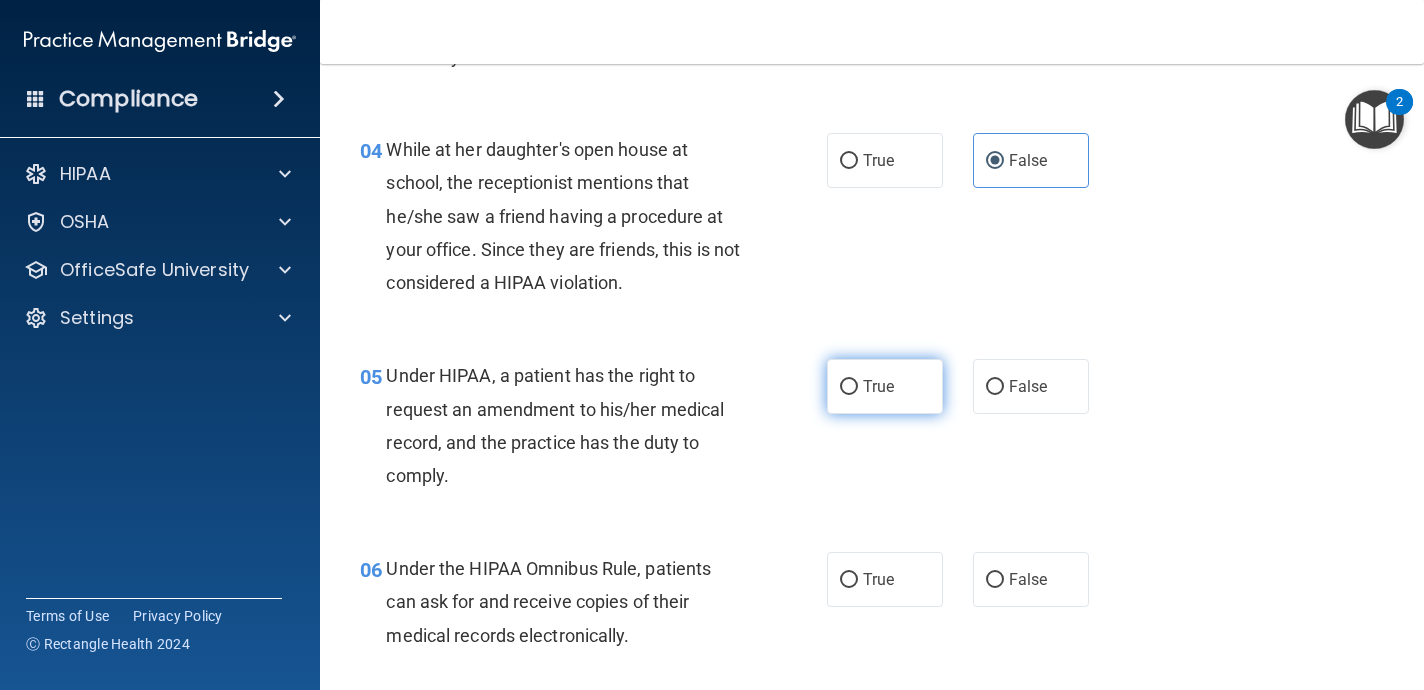 click on "True" at bounding box center [878, 386] 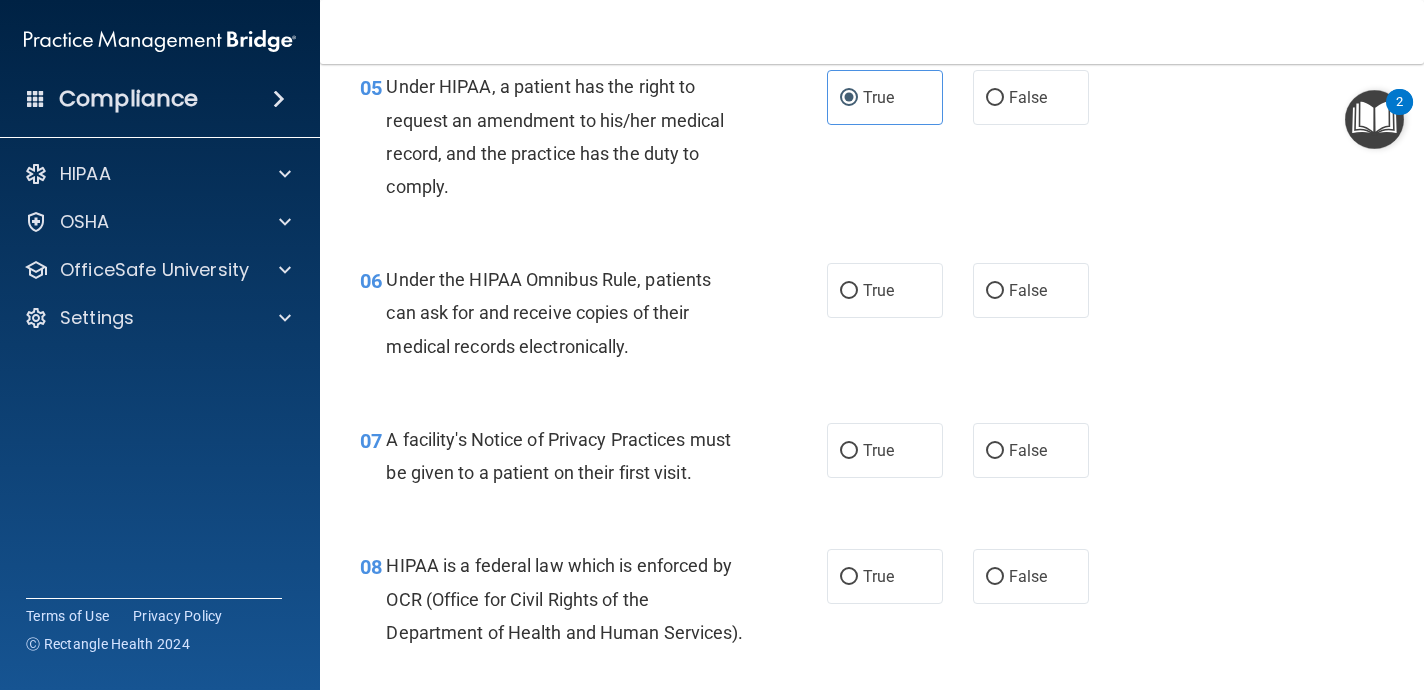 scroll, scrollTop: 928, scrollLeft: 0, axis: vertical 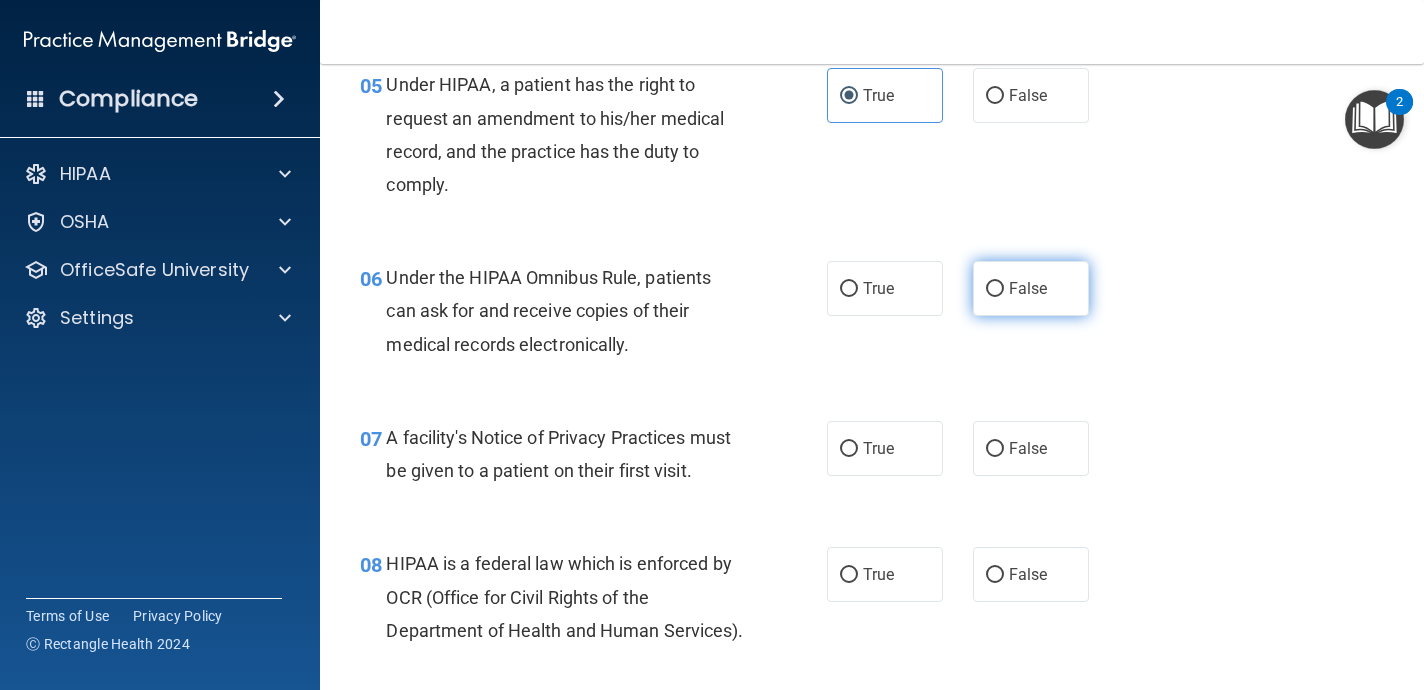 click on "False" at bounding box center (1031, 288) 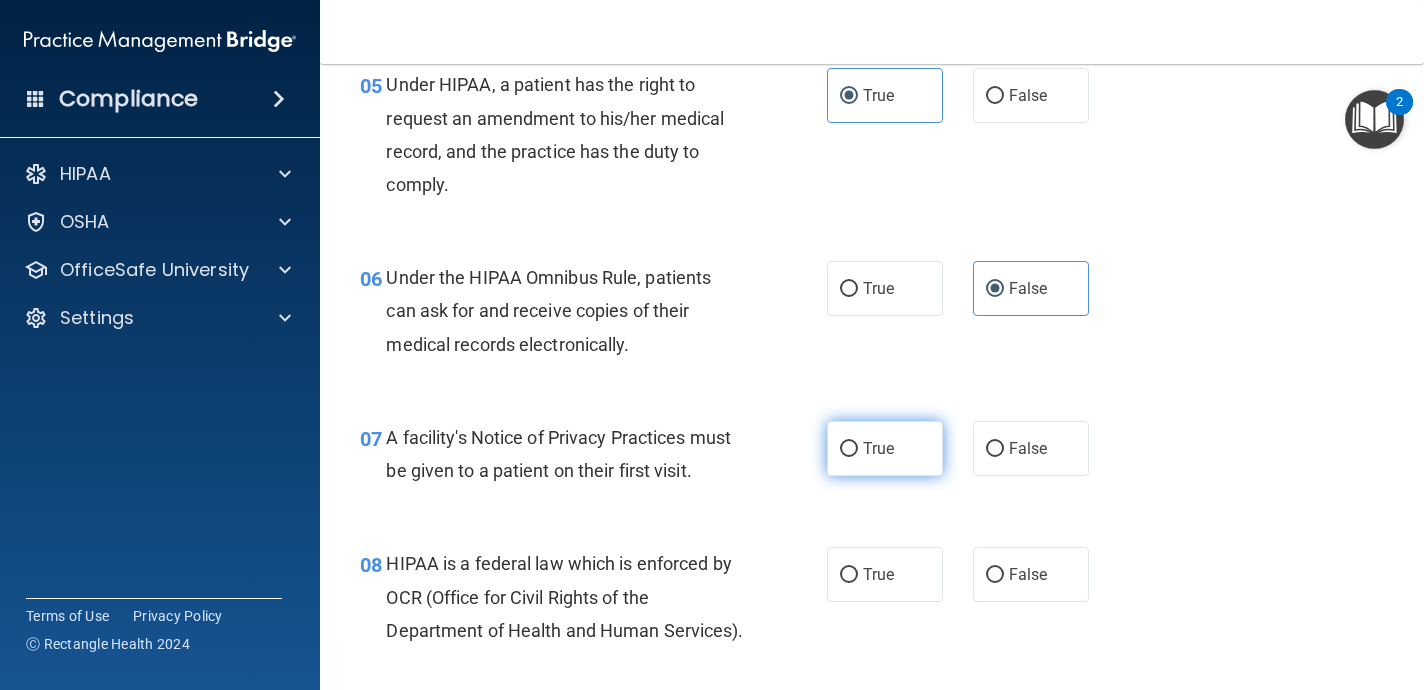 click on "True" at bounding box center [885, 448] 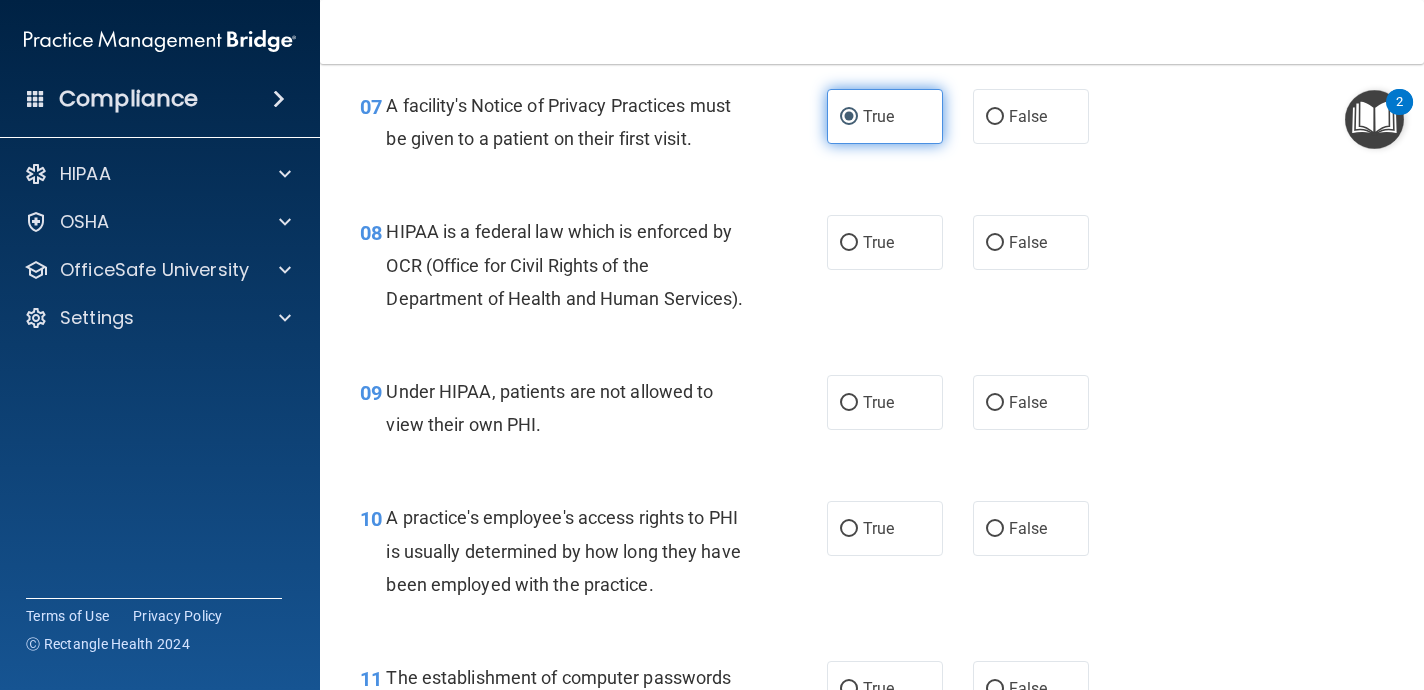 scroll, scrollTop: 1270, scrollLeft: 0, axis: vertical 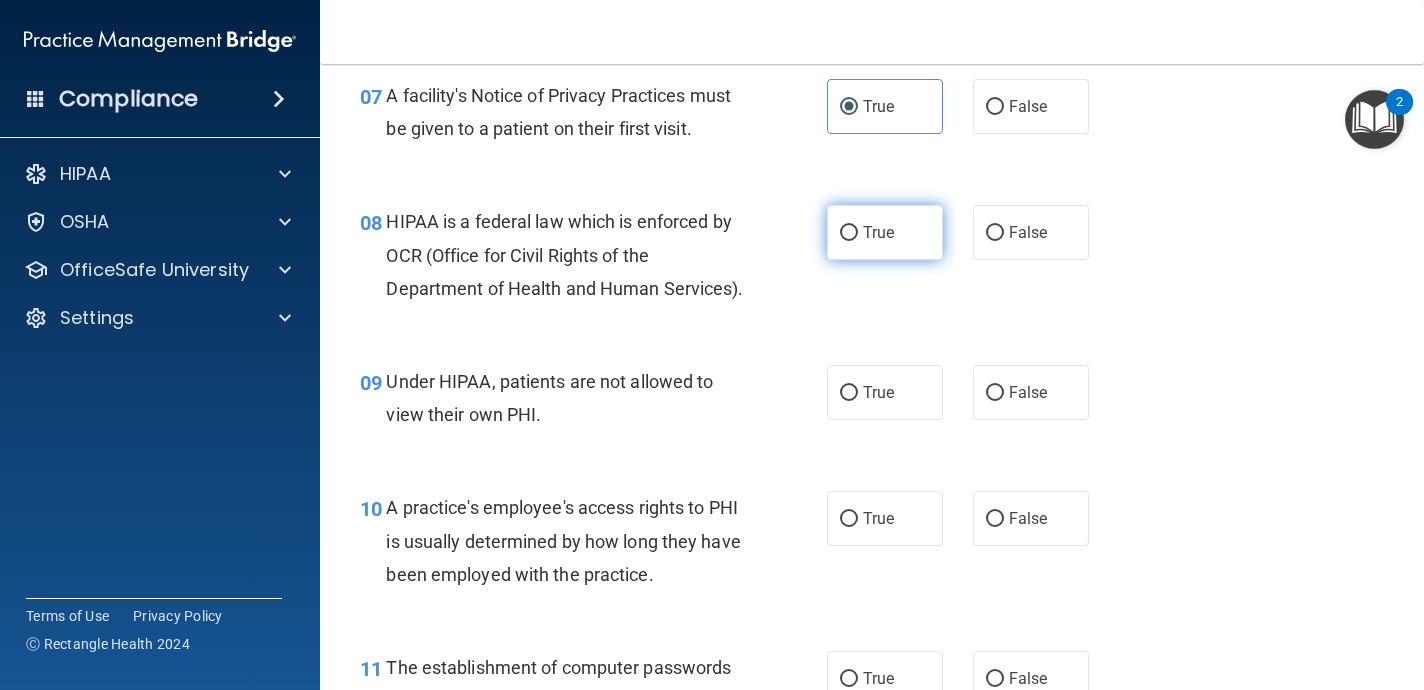 click on "True" at bounding box center [878, 232] 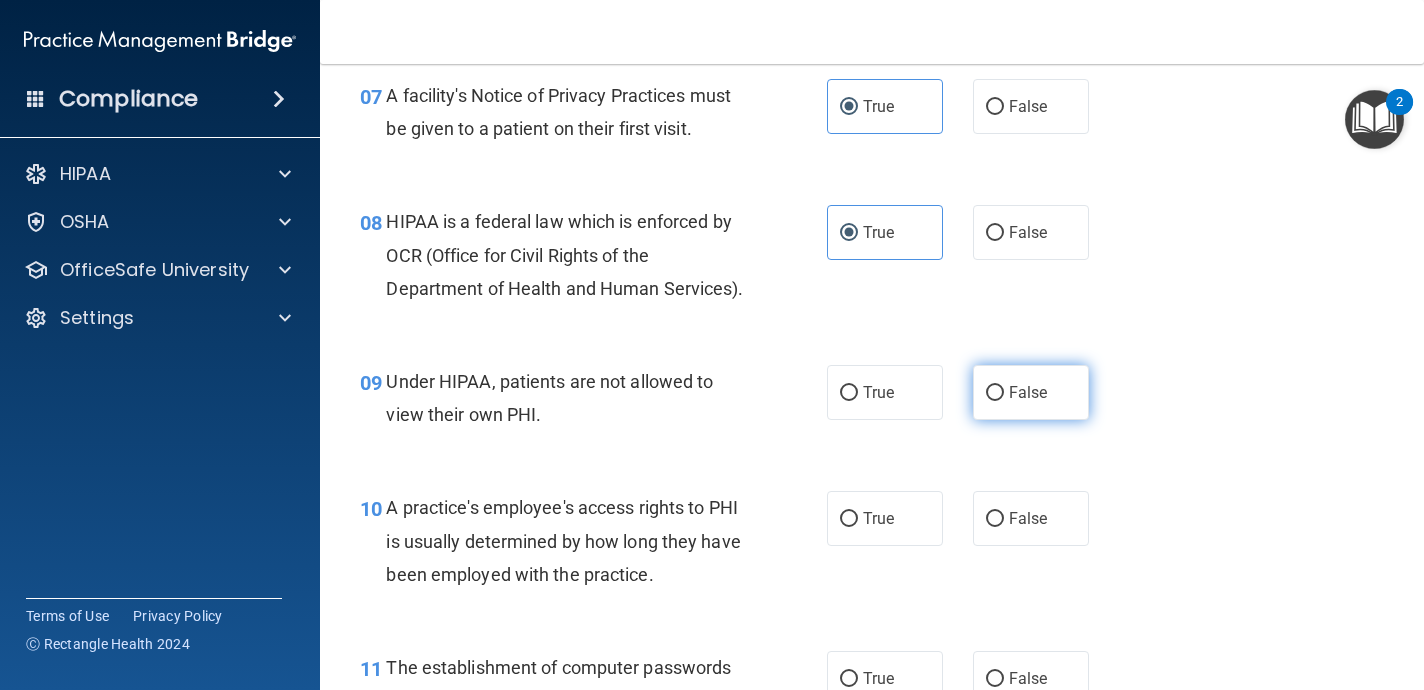 click on "False" at bounding box center [995, 393] 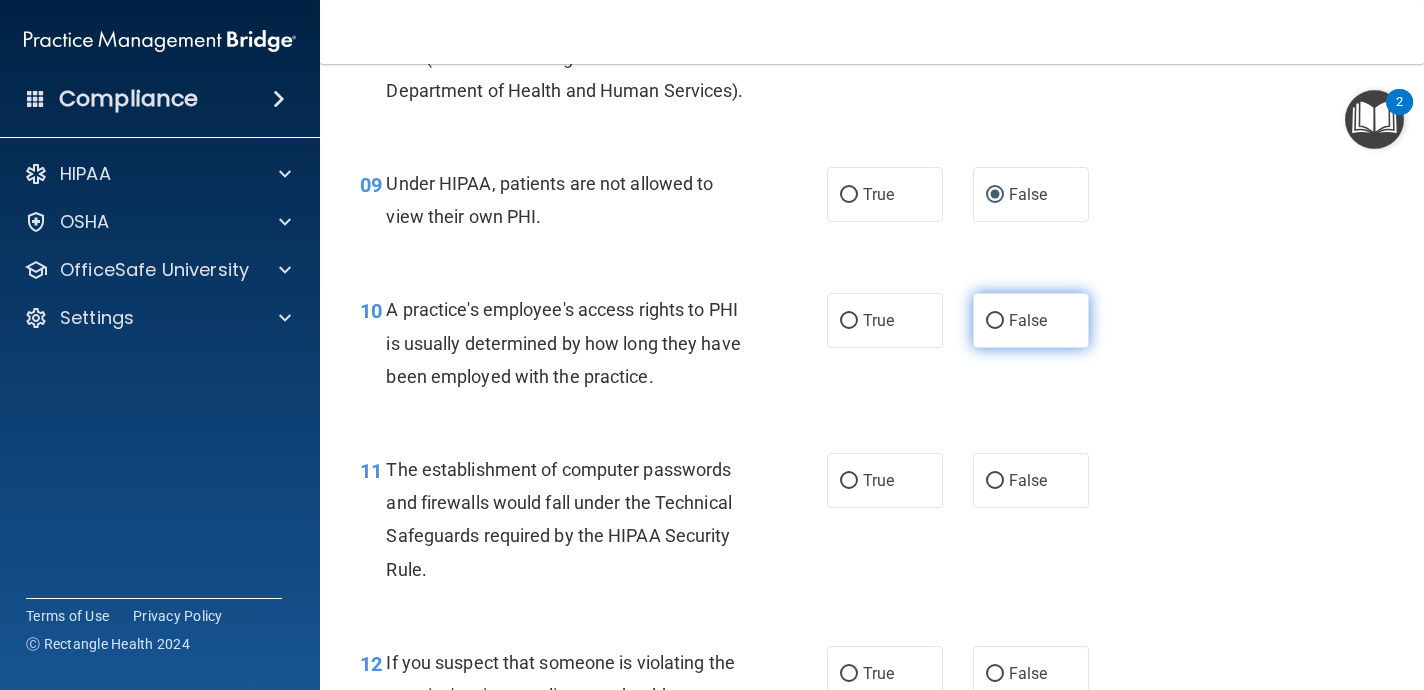 scroll, scrollTop: 1469, scrollLeft: 0, axis: vertical 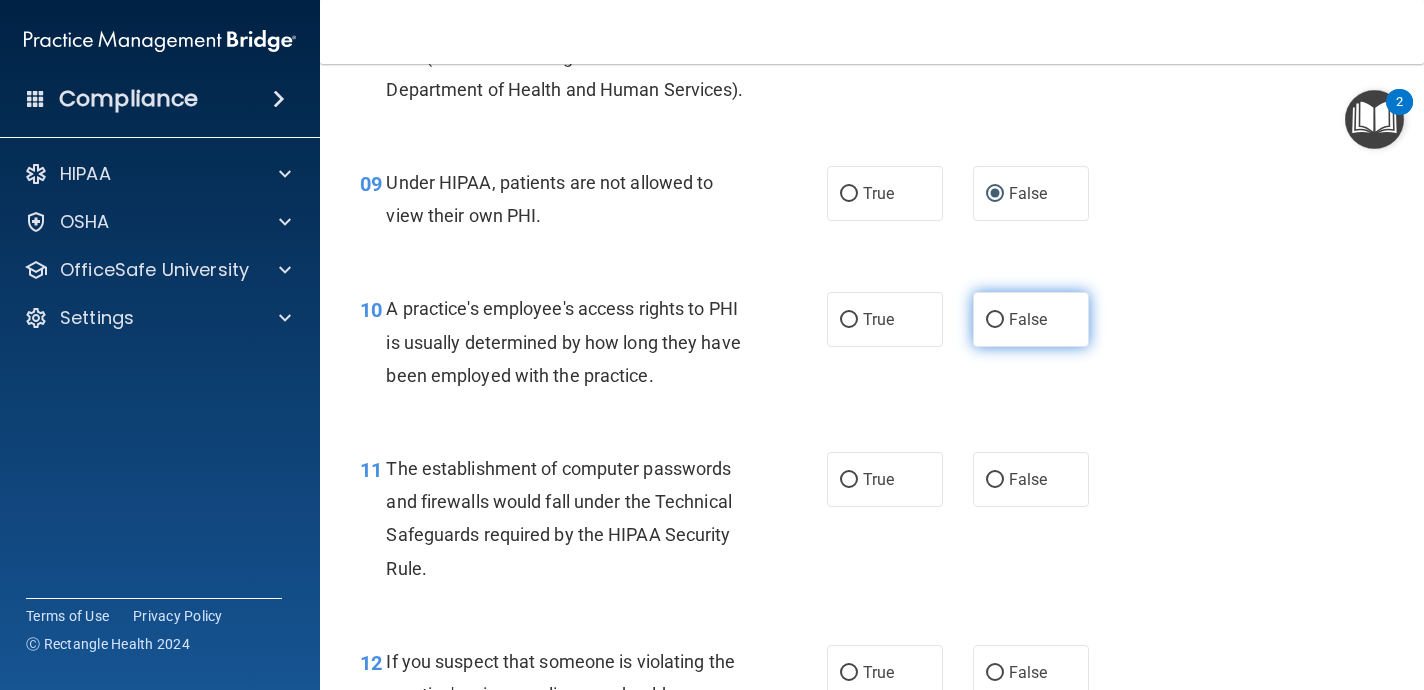 click on "False" at bounding box center [995, 320] 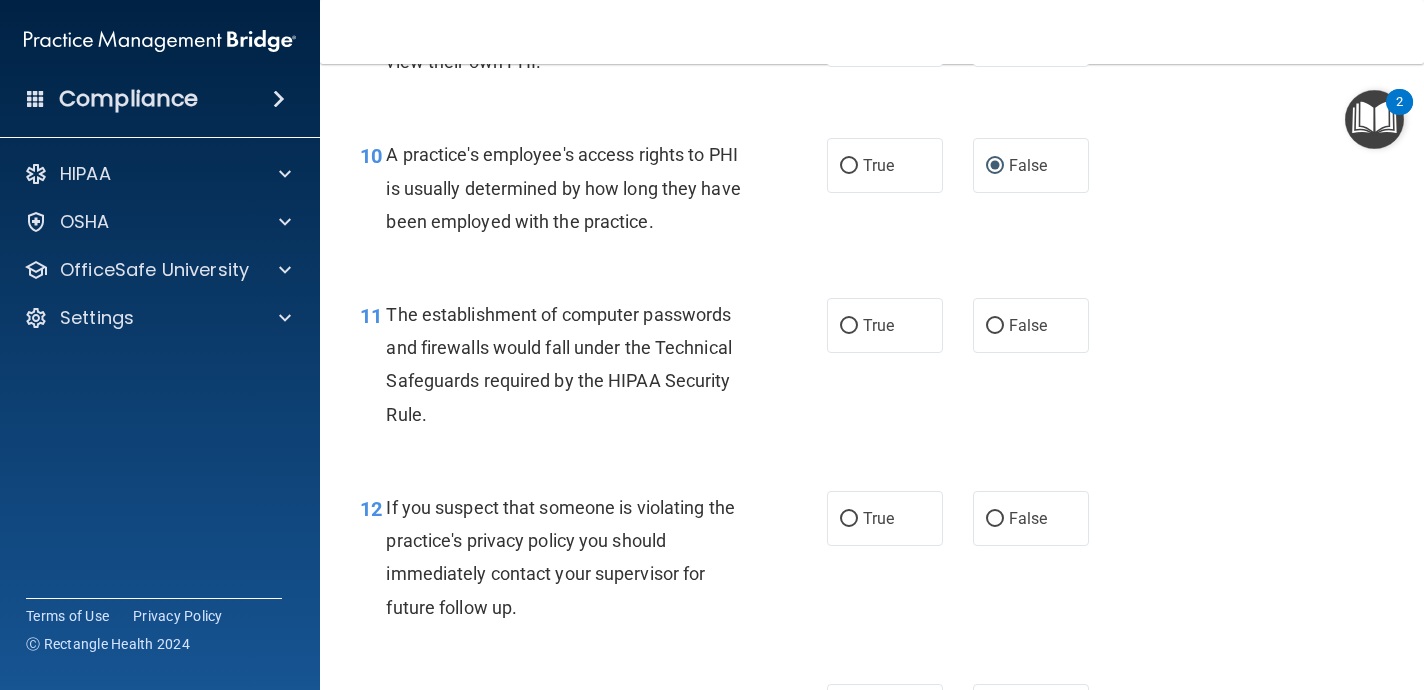 scroll, scrollTop: 1635, scrollLeft: 0, axis: vertical 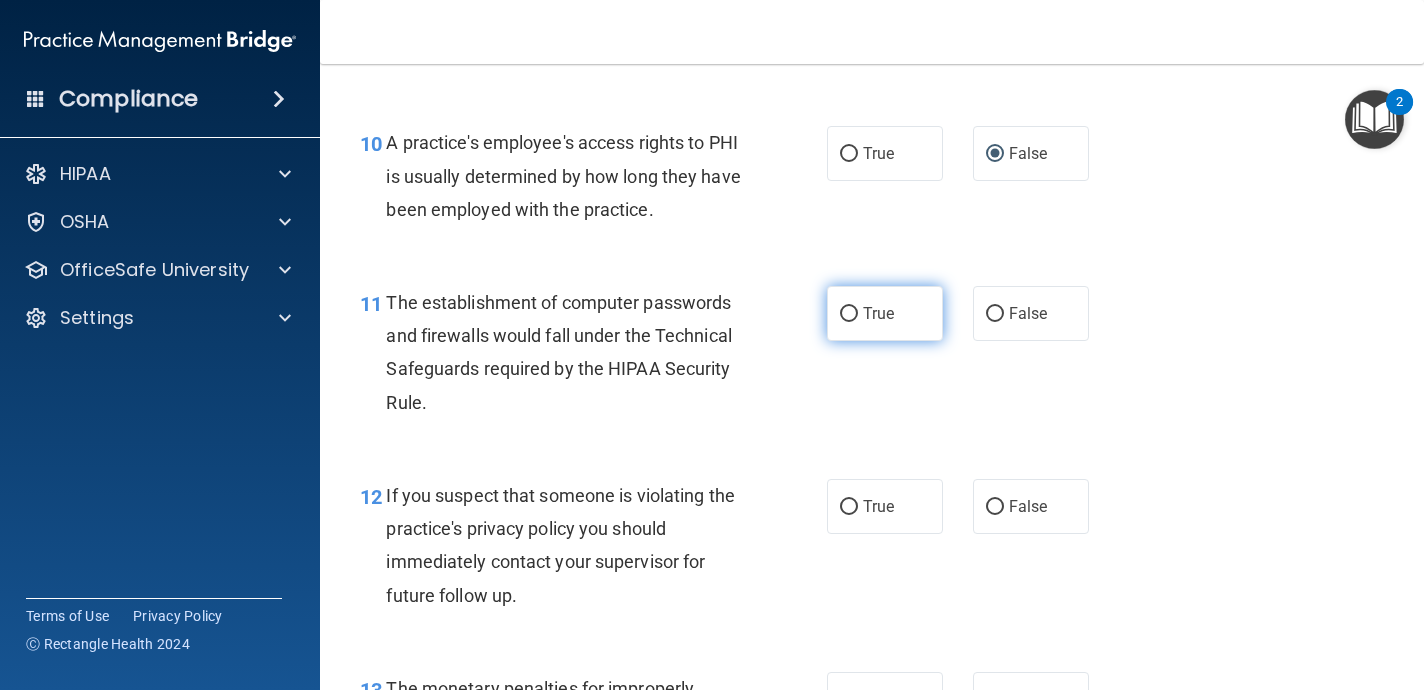 click on "True" at bounding box center [878, 313] 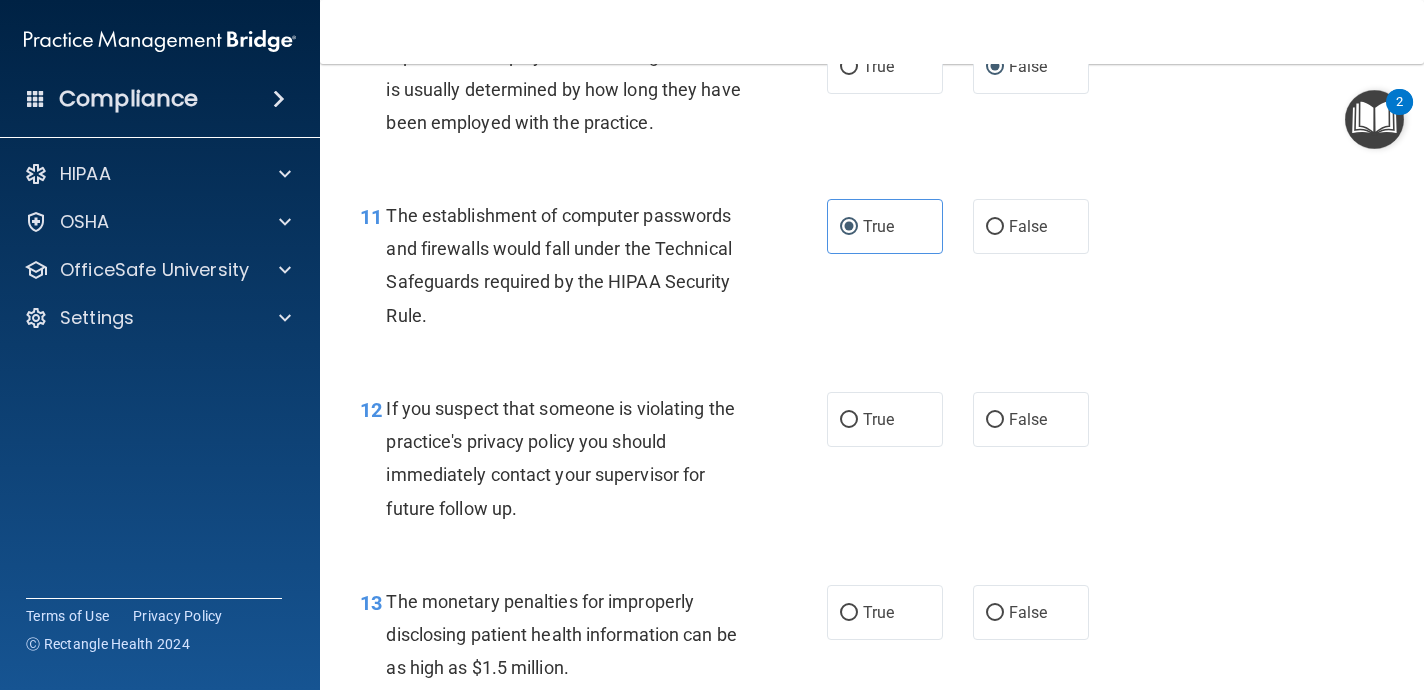 scroll, scrollTop: 1747, scrollLeft: 0, axis: vertical 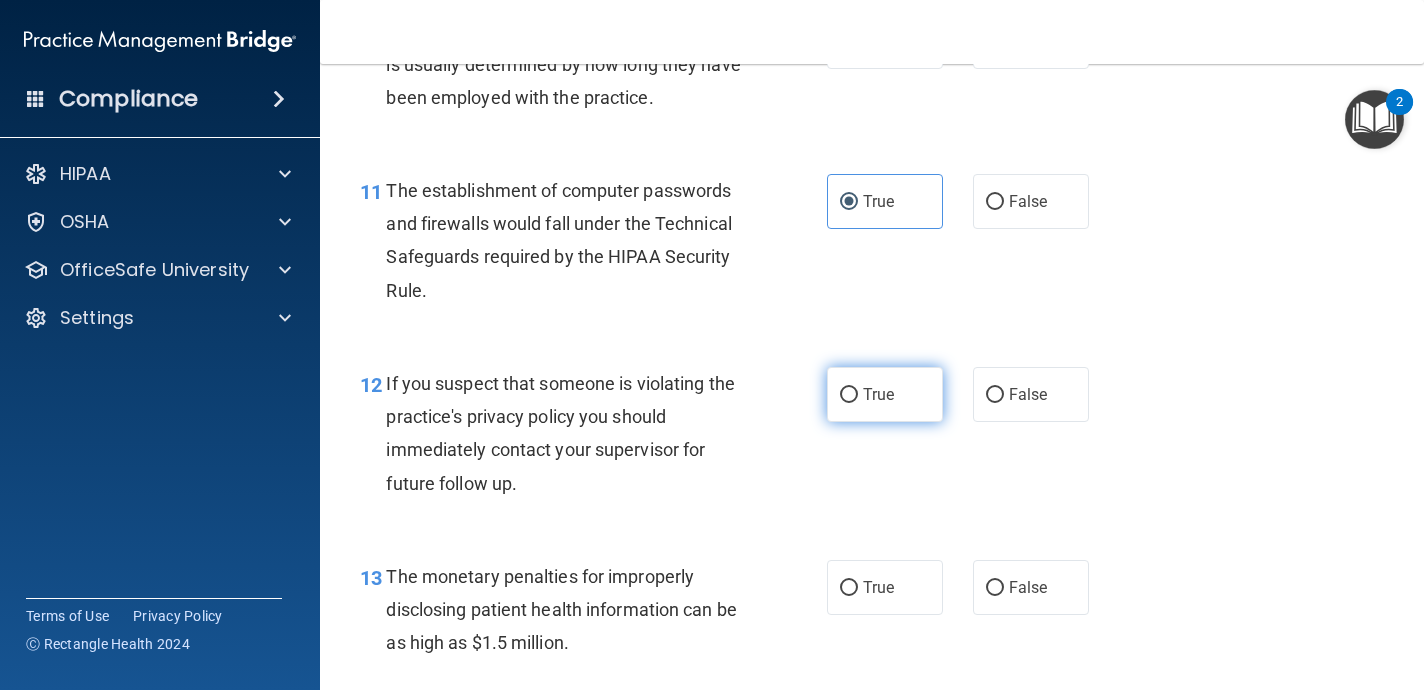click on "True" at bounding box center [885, 394] 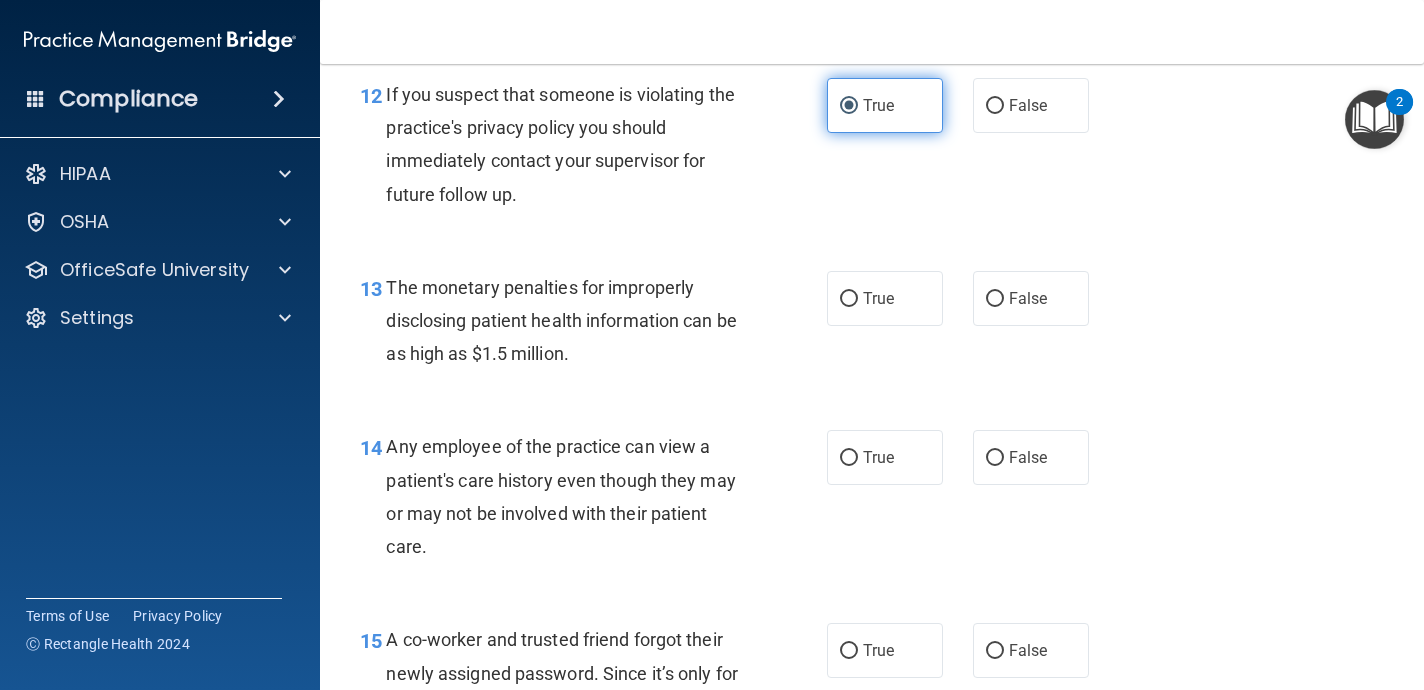 scroll, scrollTop: 2037, scrollLeft: 0, axis: vertical 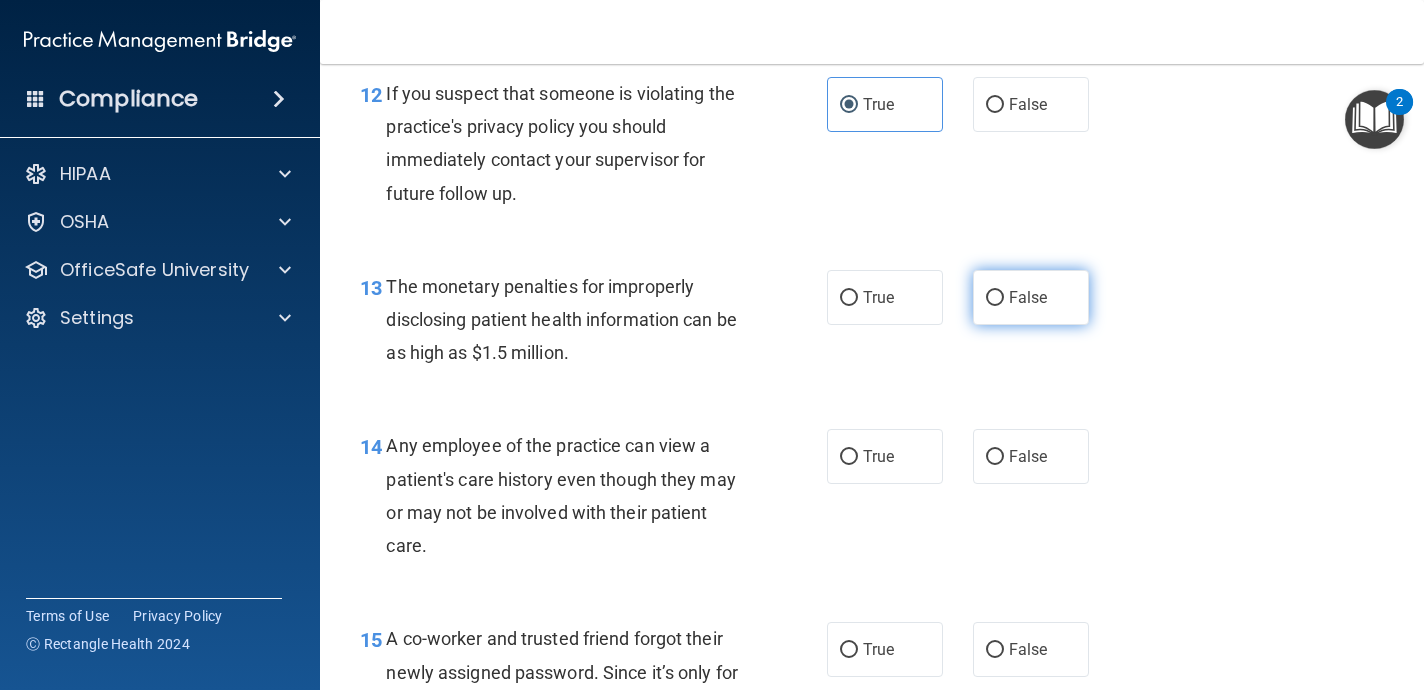click on "False" at bounding box center [1028, 297] 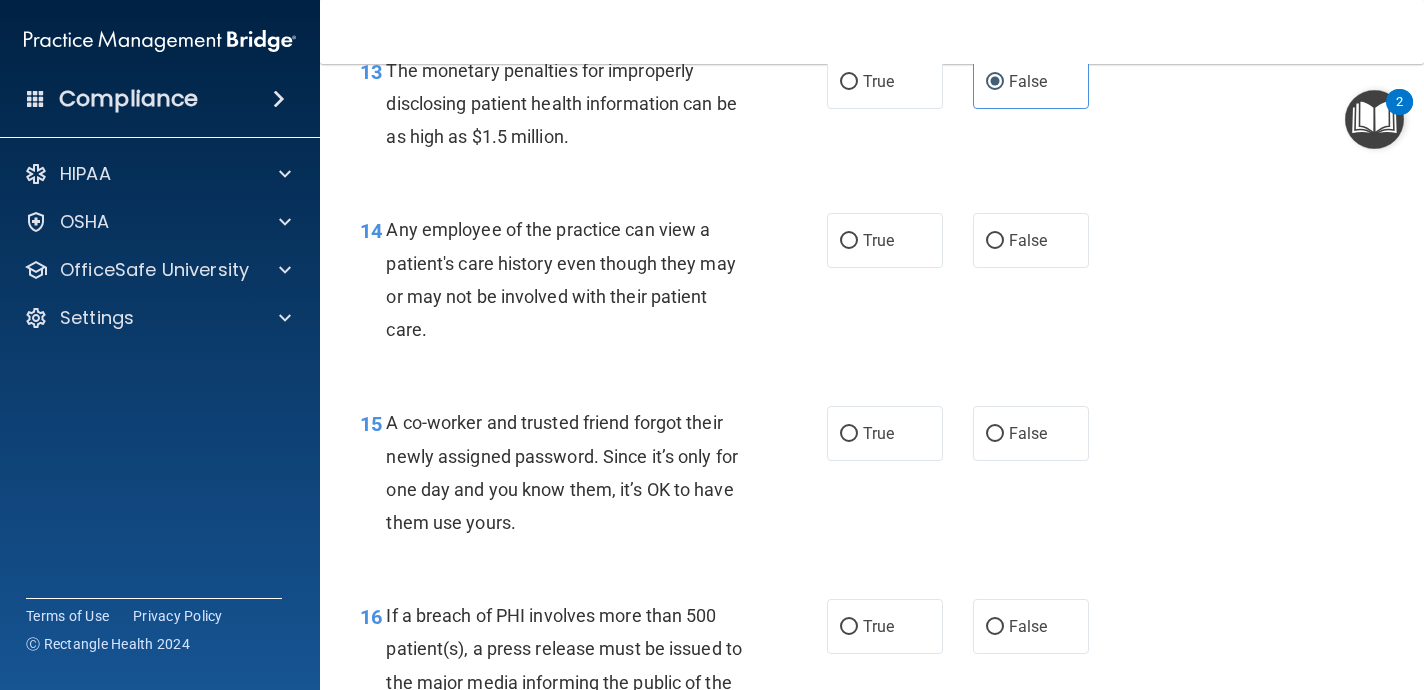 scroll, scrollTop: 2258, scrollLeft: 0, axis: vertical 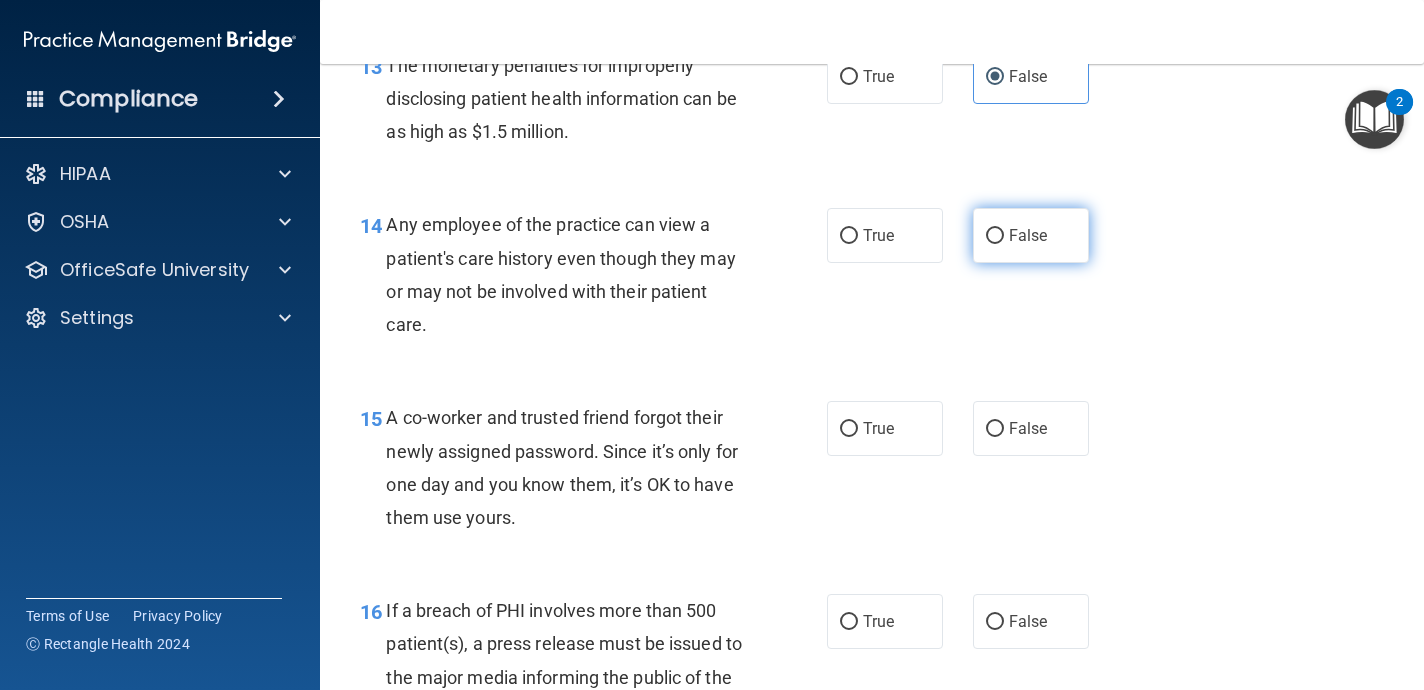 click on "False" at bounding box center [1031, 235] 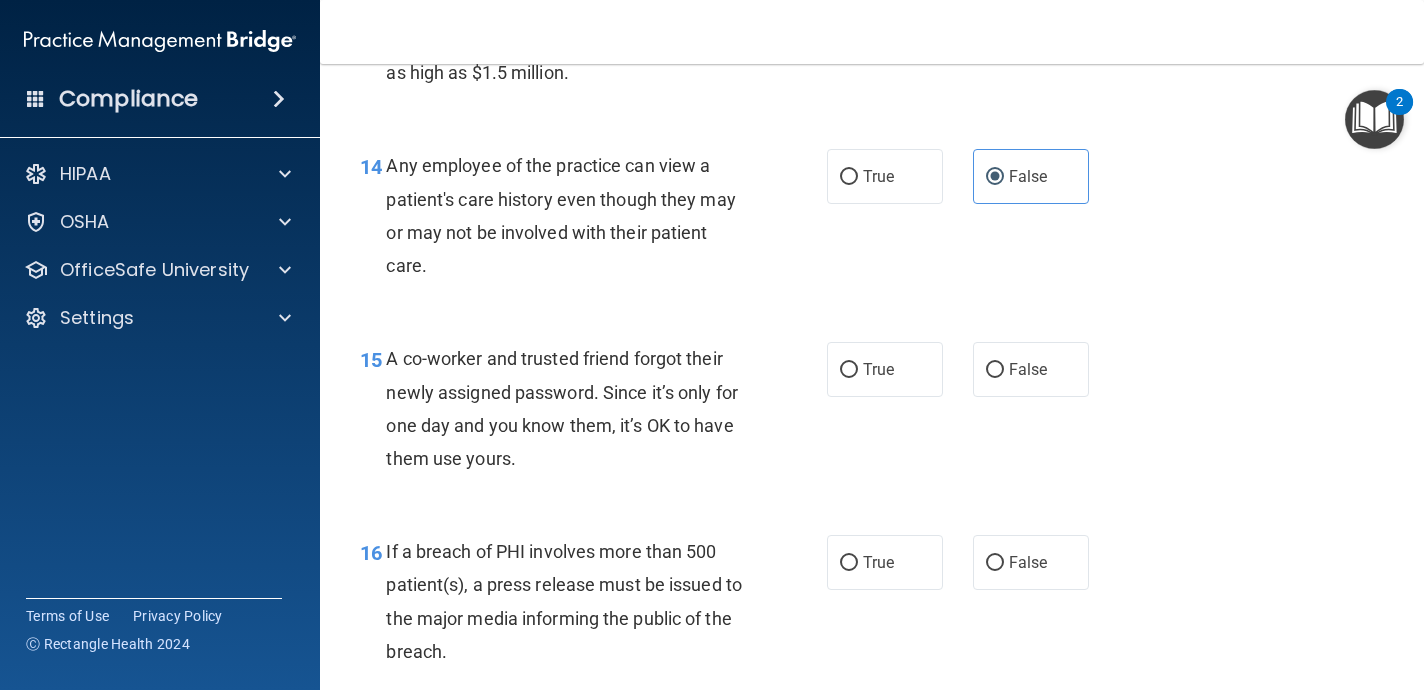 scroll, scrollTop: 2346, scrollLeft: 0, axis: vertical 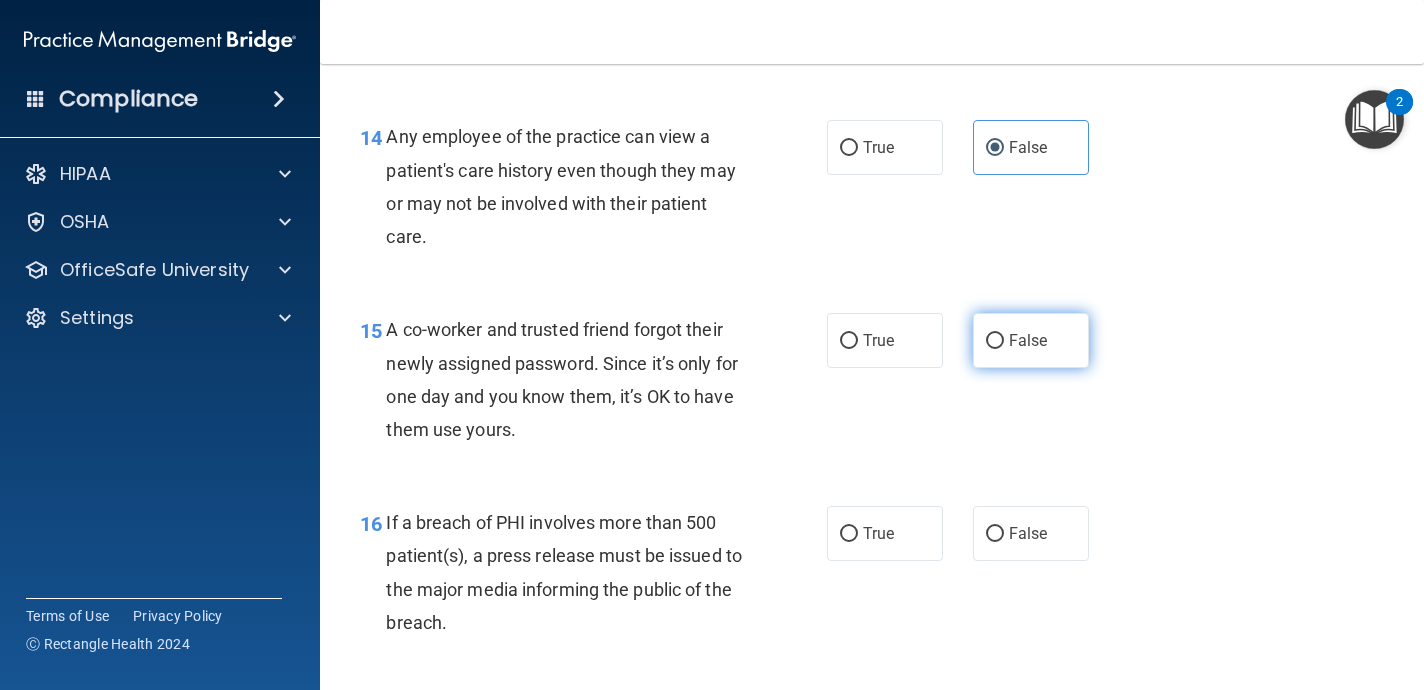 click on "False" at bounding box center (1031, 340) 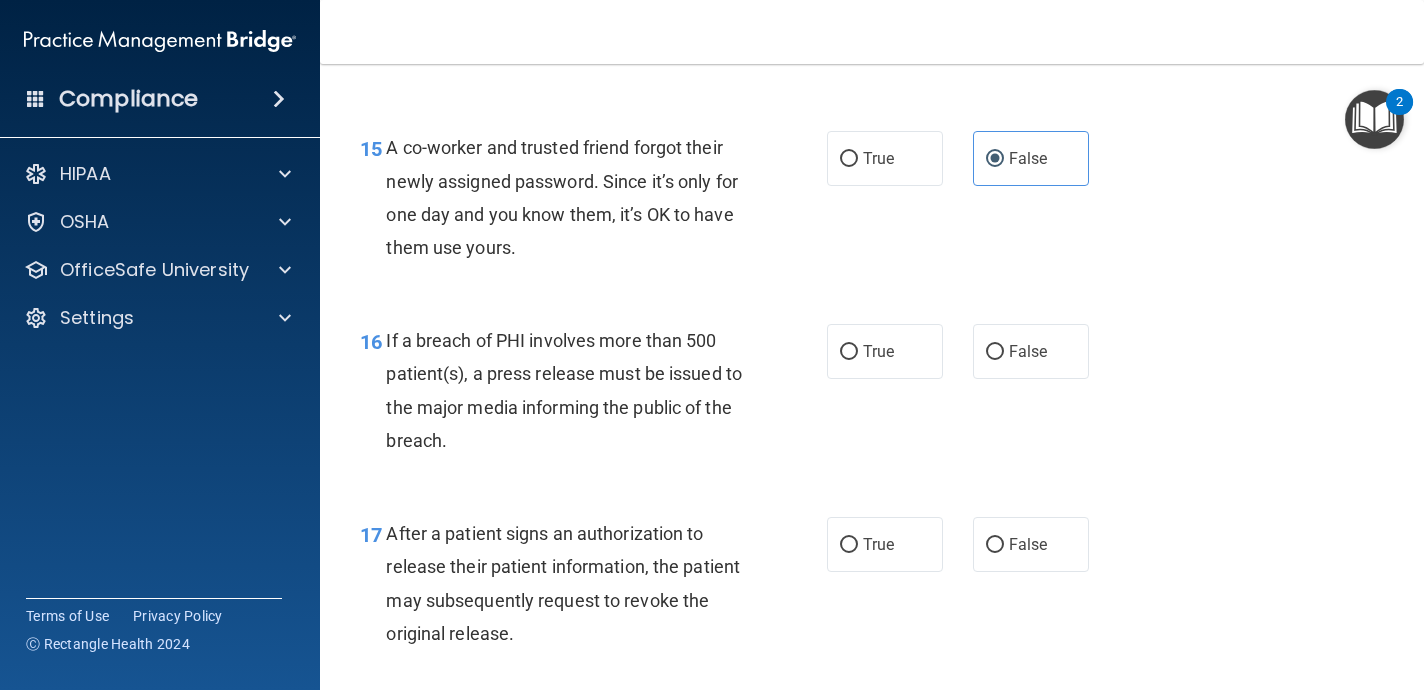 scroll, scrollTop: 2530, scrollLeft: 0, axis: vertical 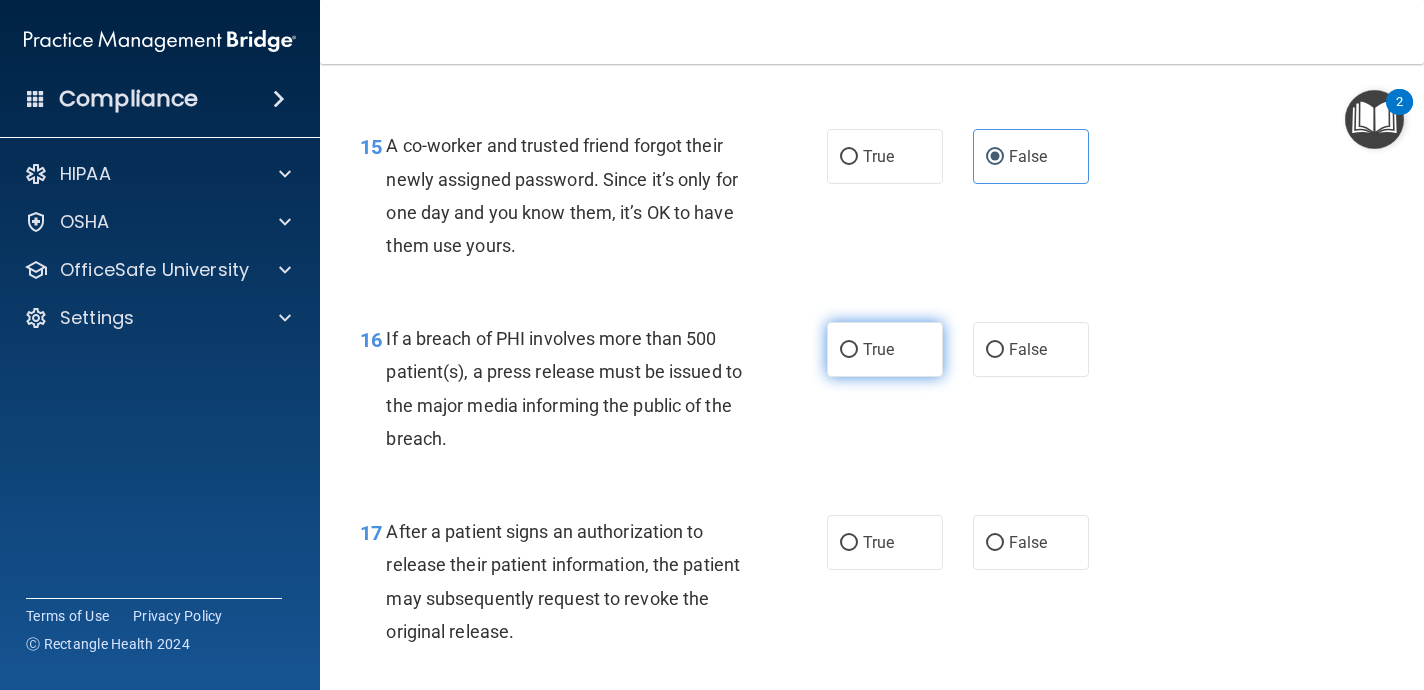 click on "True" at bounding box center [885, 349] 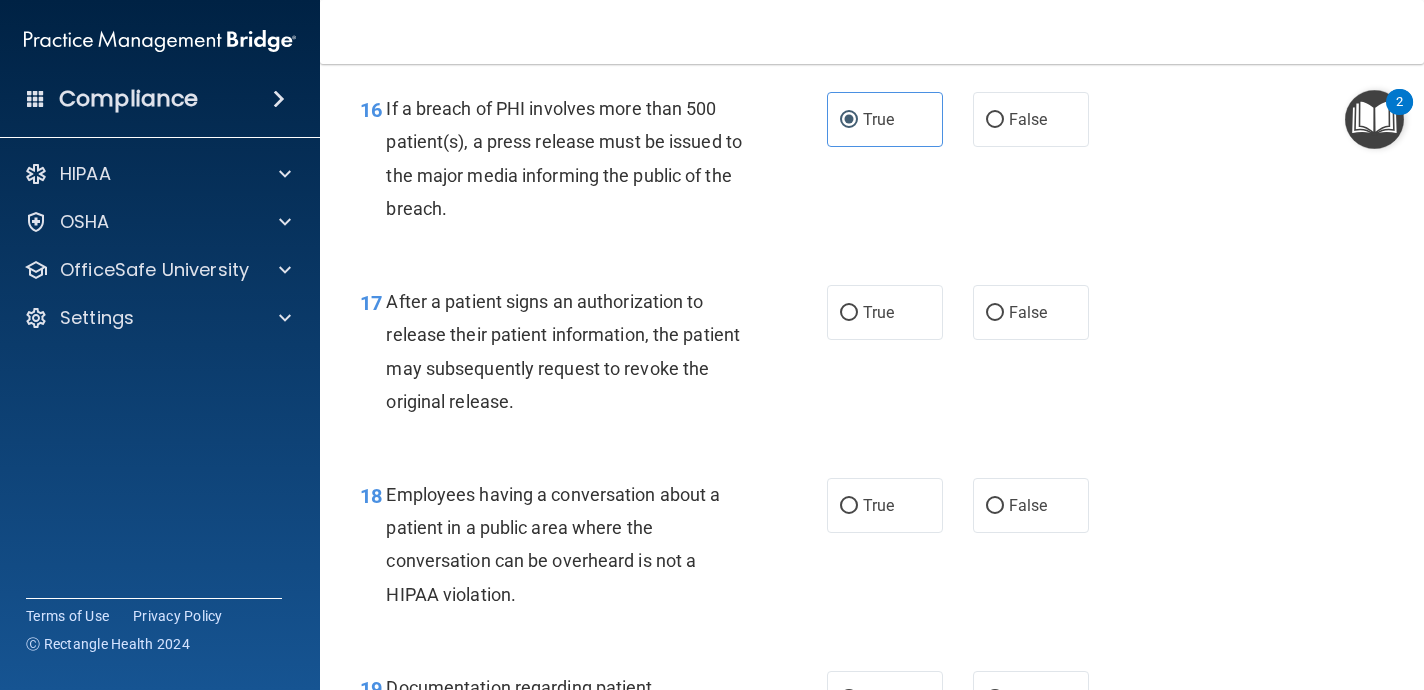 scroll, scrollTop: 2785, scrollLeft: 0, axis: vertical 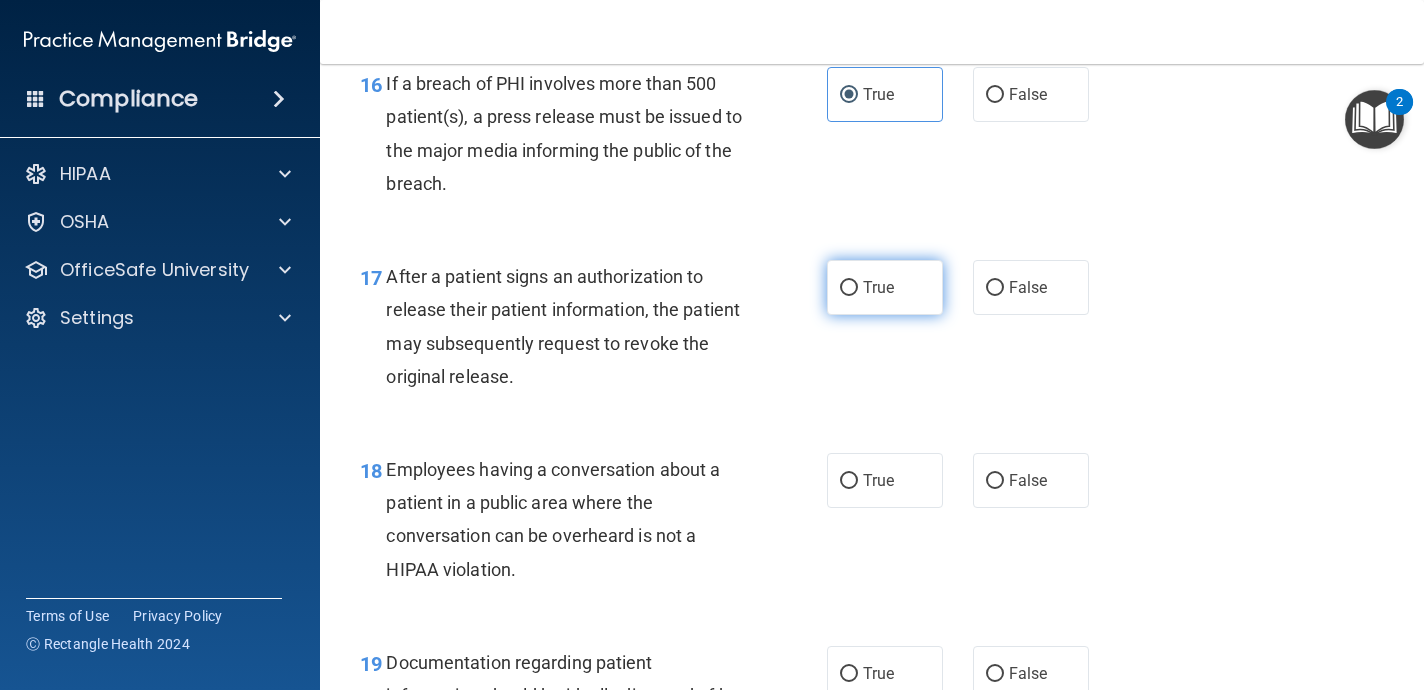 click on "True" at bounding box center [885, 287] 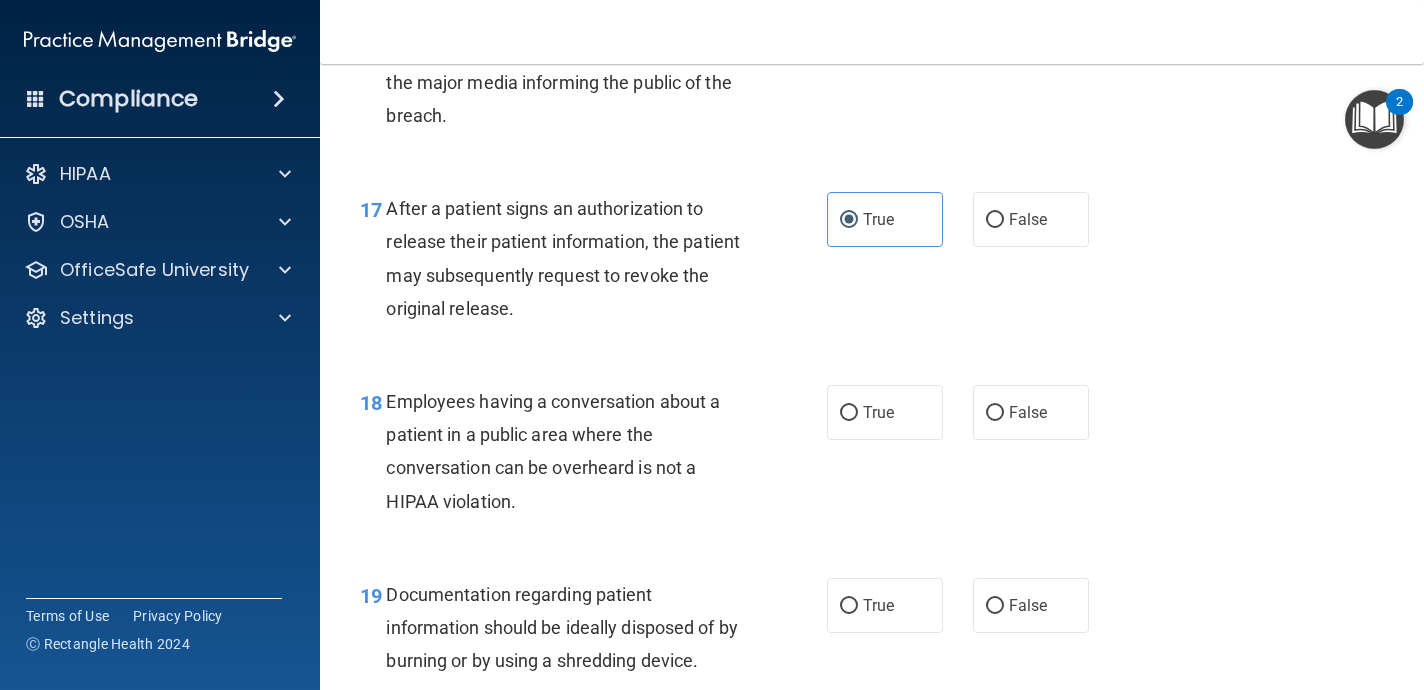 scroll, scrollTop: 2871, scrollLeft: 0, axis: vertical 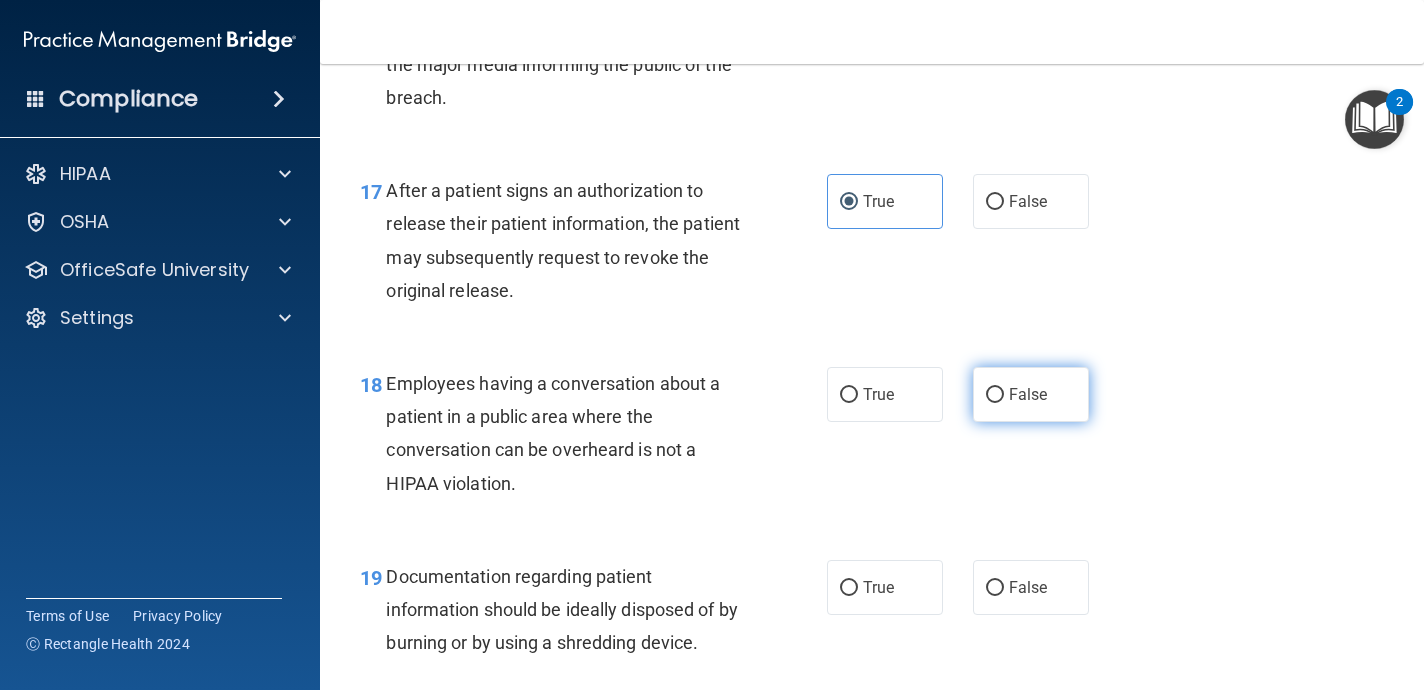 click on "False" at bounding box center [1031, 394] 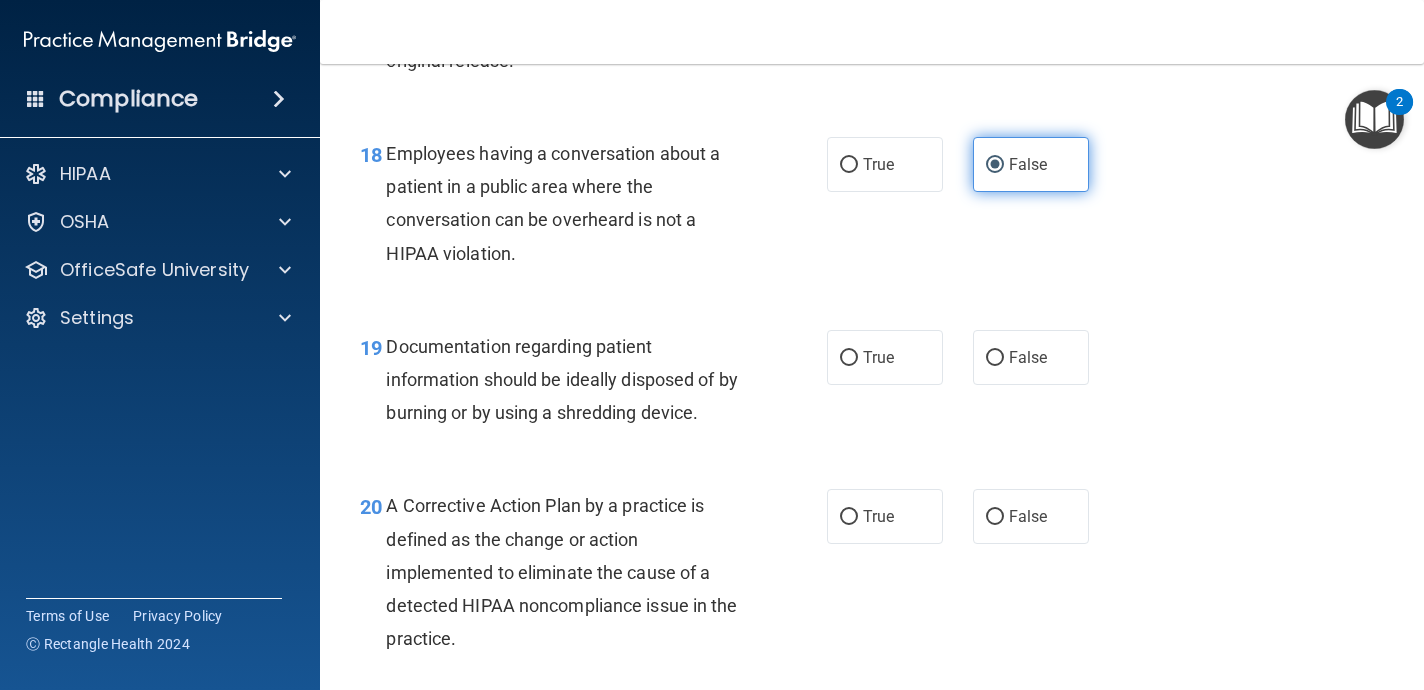 scroll, scrollTop: 3111, scrollLeft: 0, axis: vertical 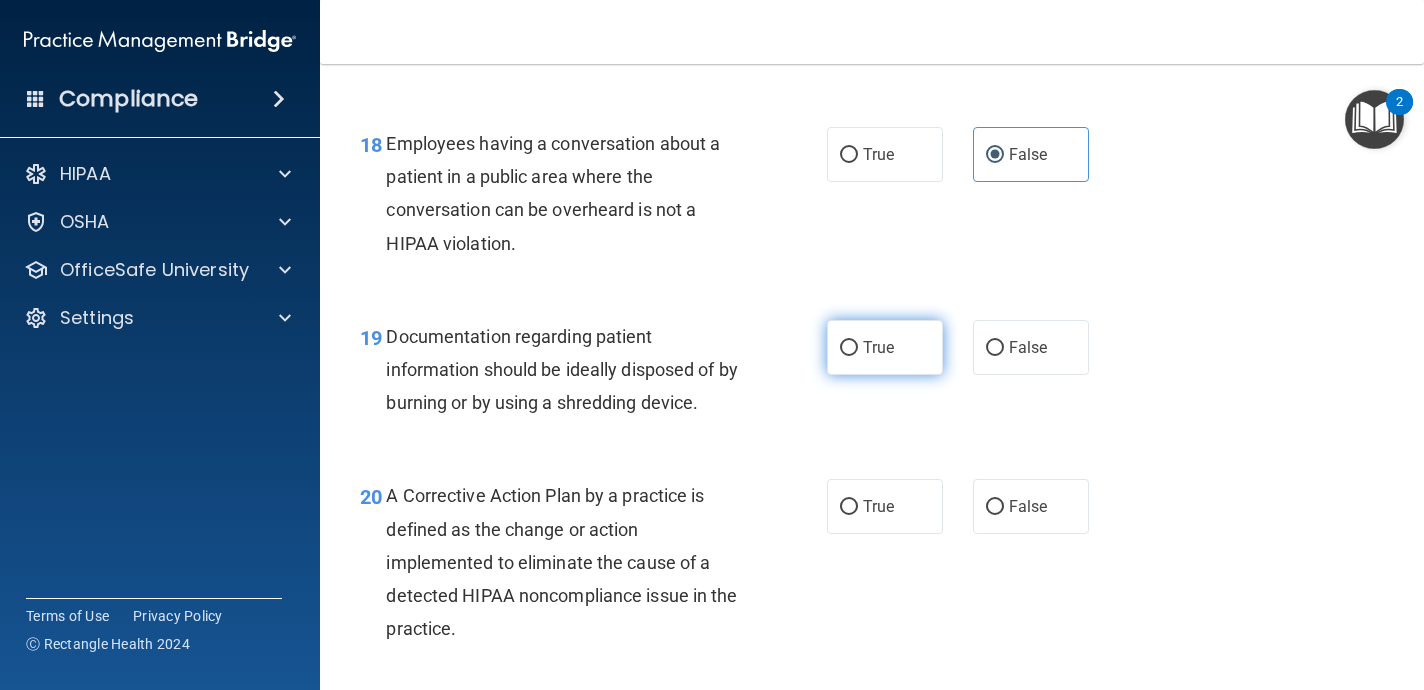 click on "True" at bounding box center [885, 347] 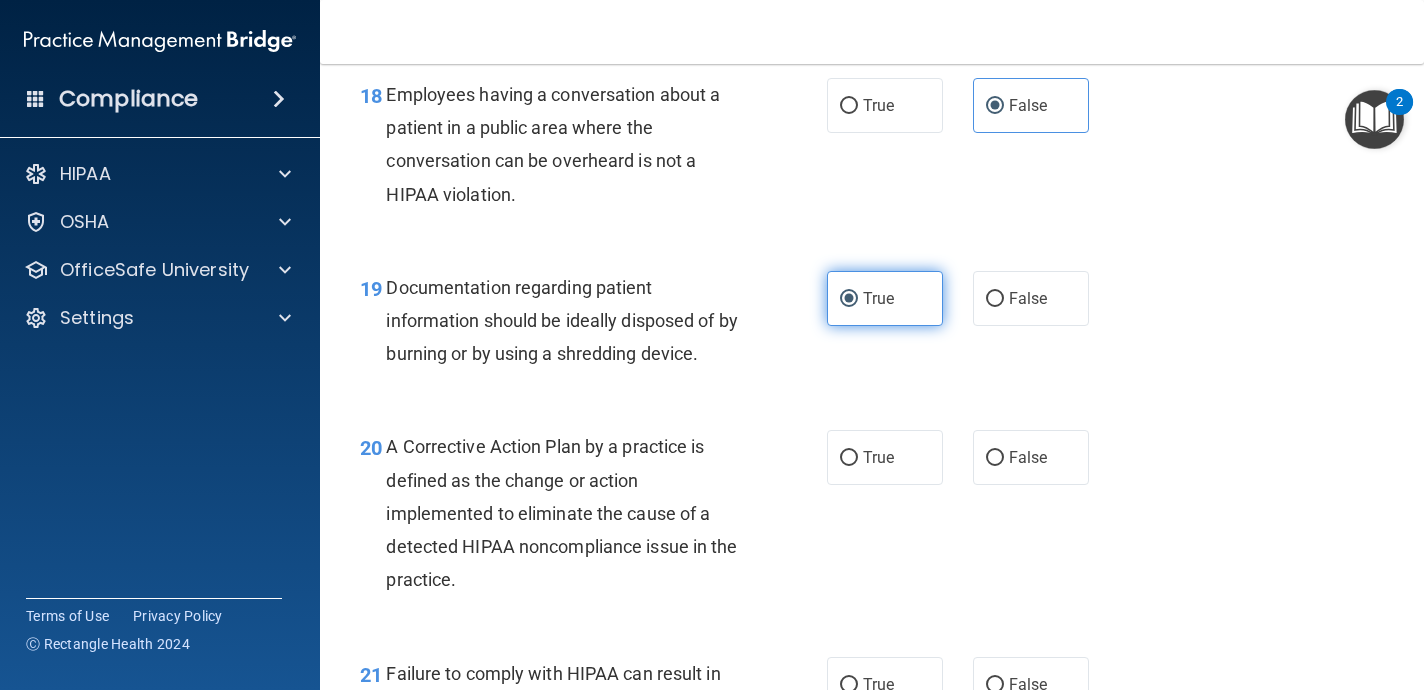scroll, scrollTop: 3172, scrollLeft: 0, axis: vertical 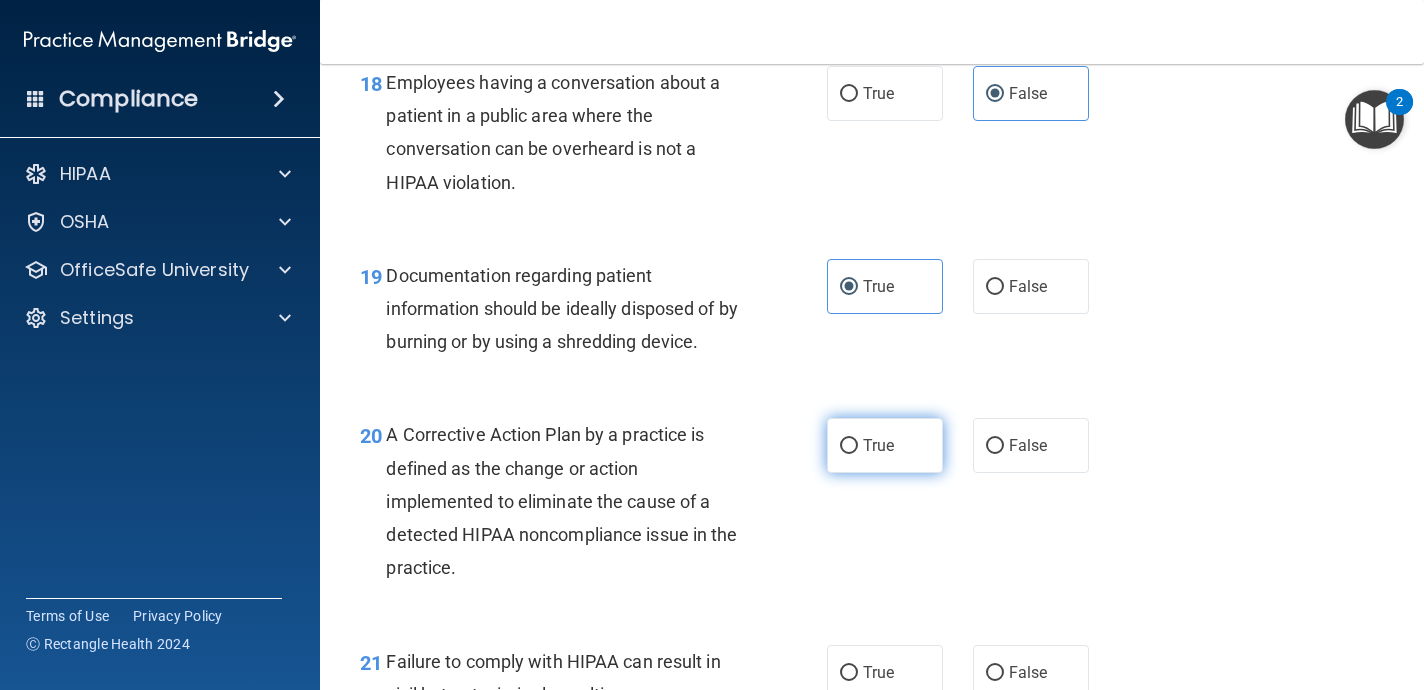 click on "True" at bounding box center [878, 445] 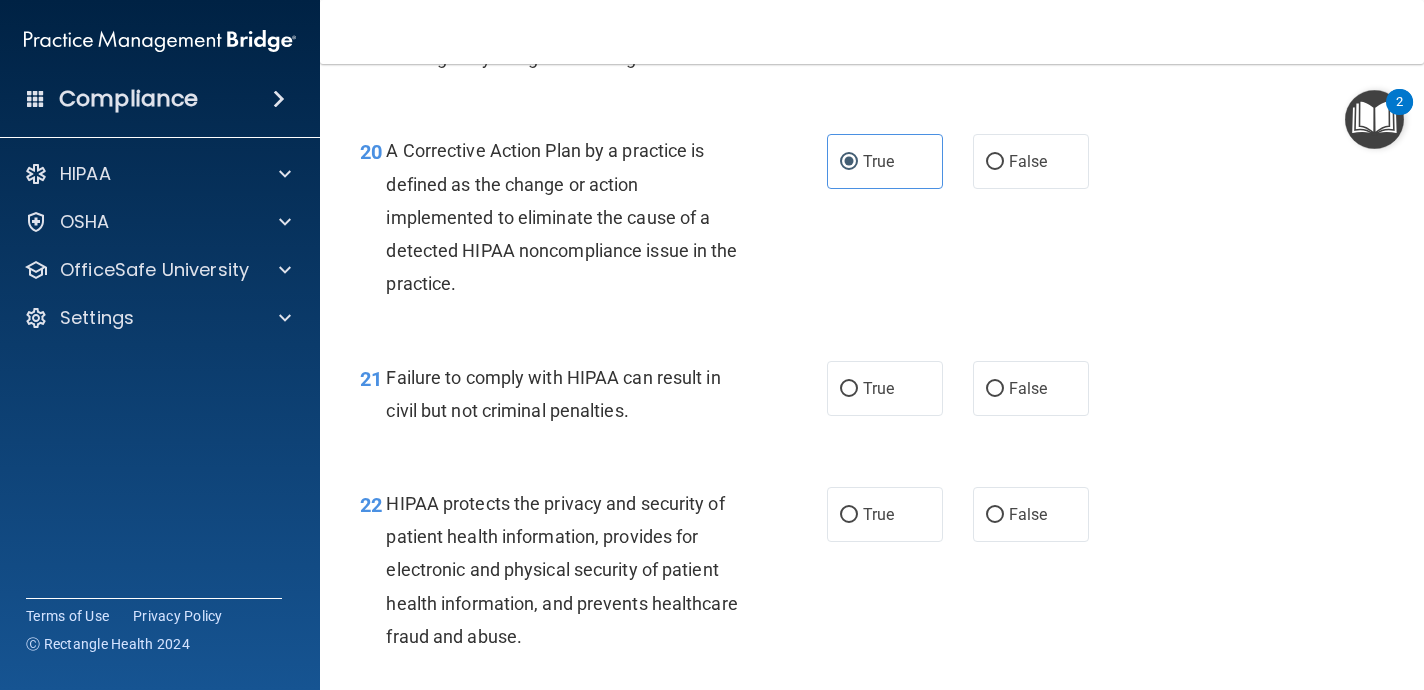 scroll, scrollTop: 3458, scrollLeft: 0, axis: vertical 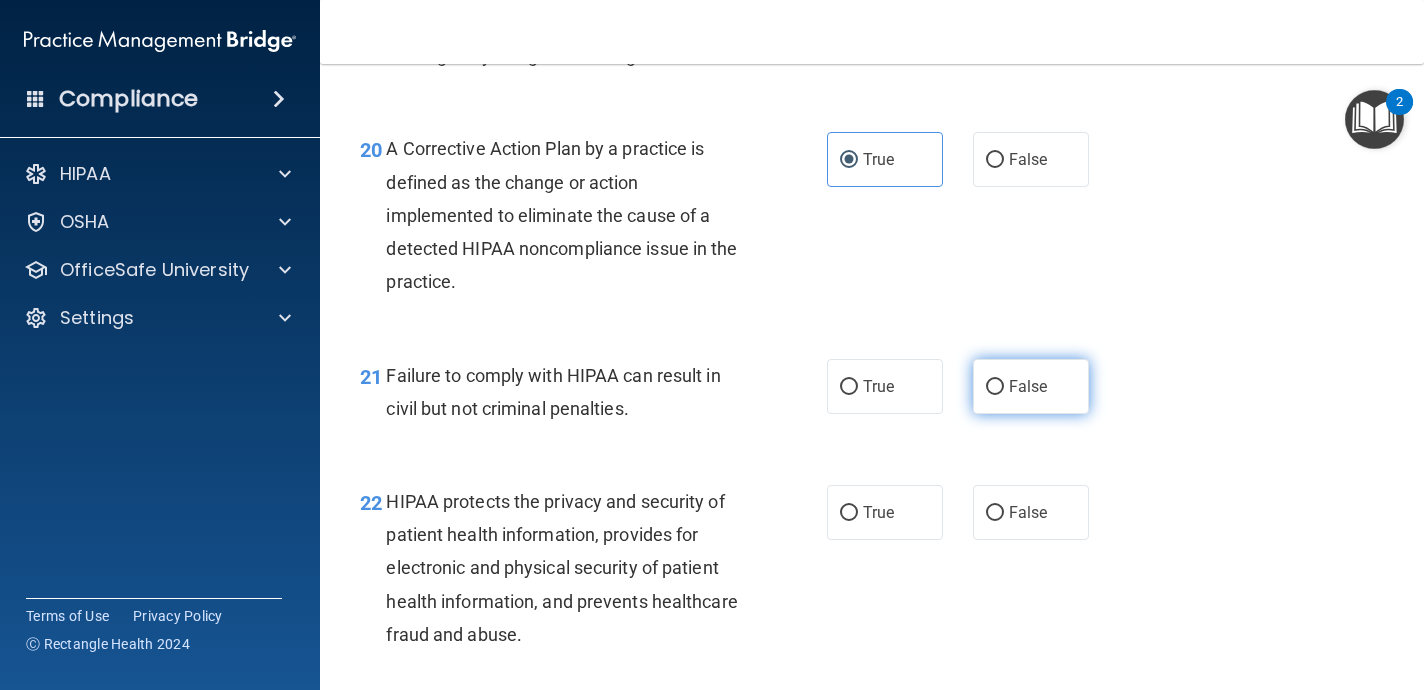 click on "False" at bounding box center [1031, 386] 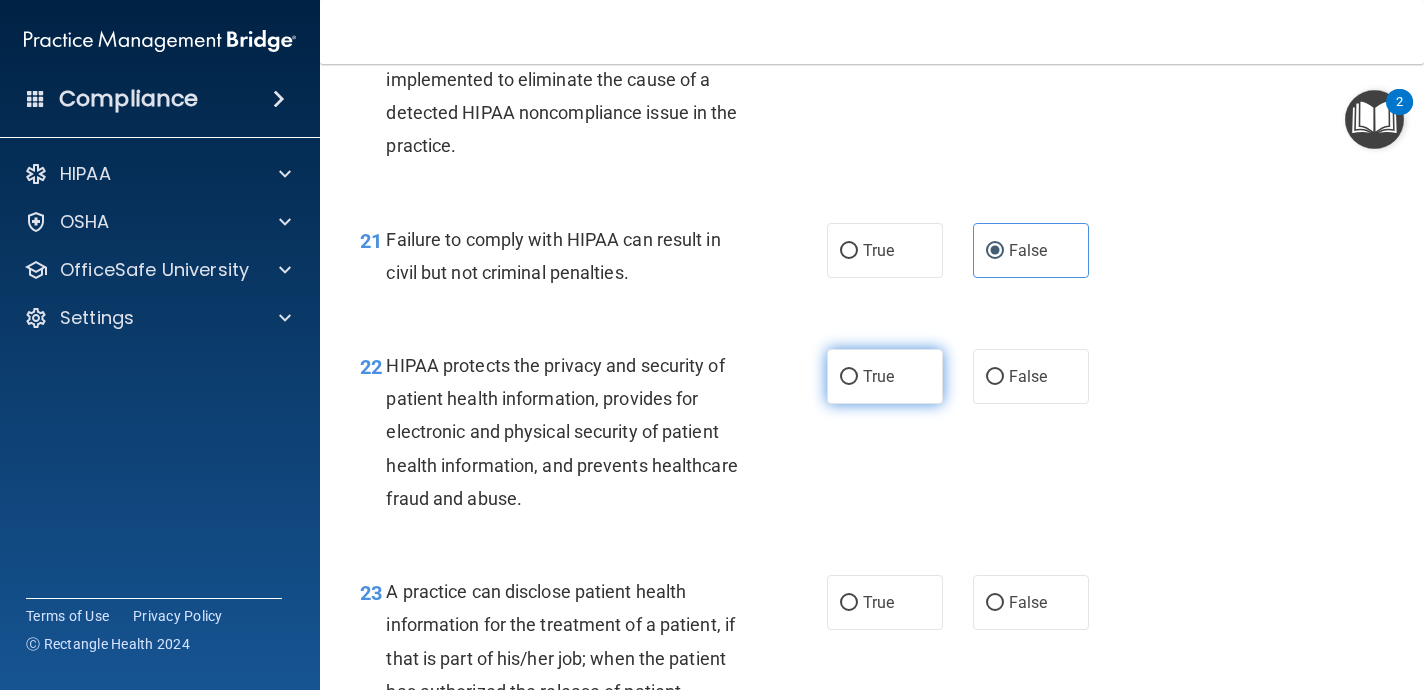 scroll, scrollTop: 3603, scrollLeft: 0, axis: vertical 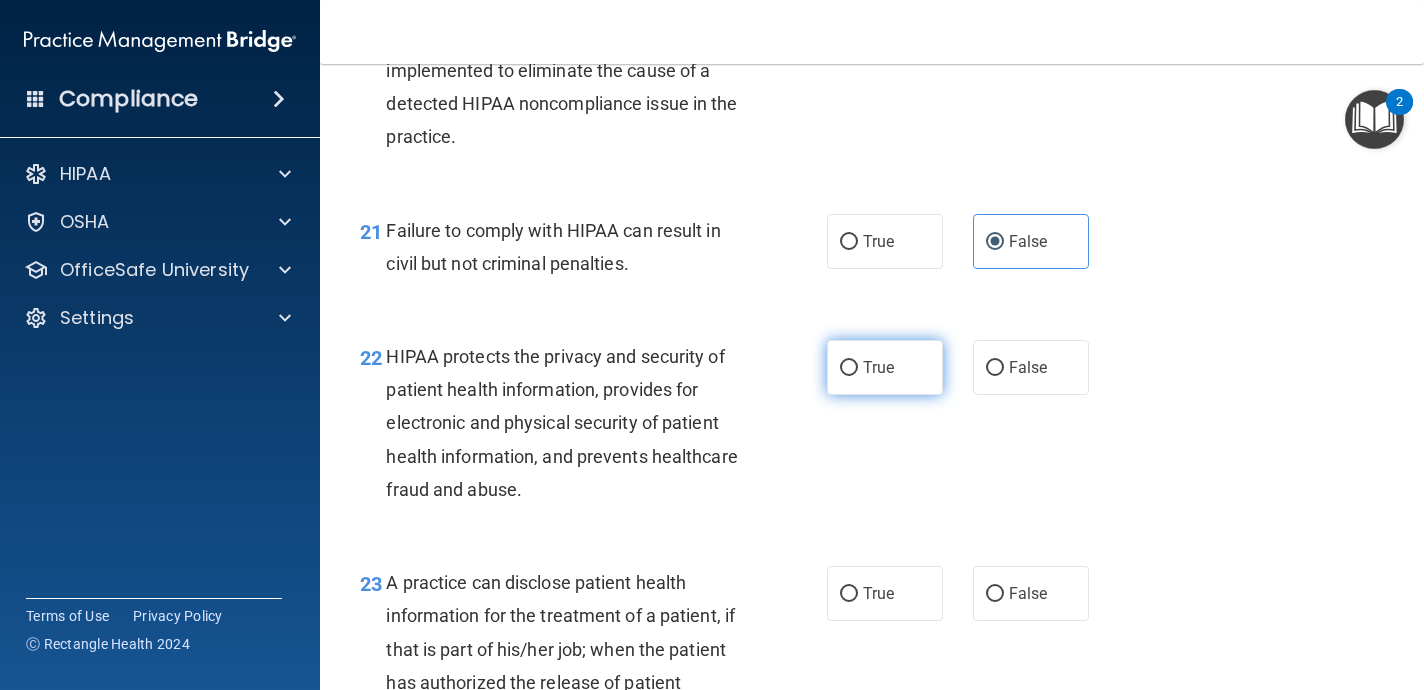 click on "True" at bounding box center (885, 367) 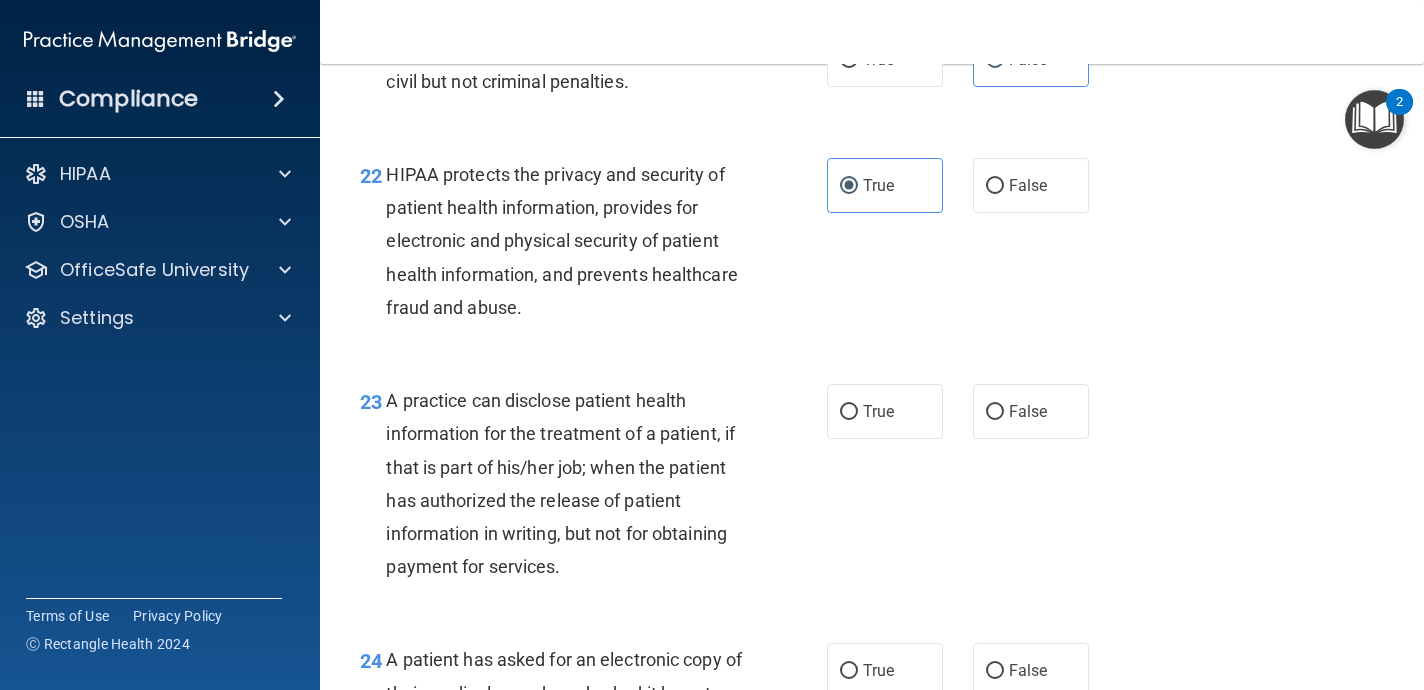 scroll, scrollTop: 3792, scrollLeft: 0, axis: vertical 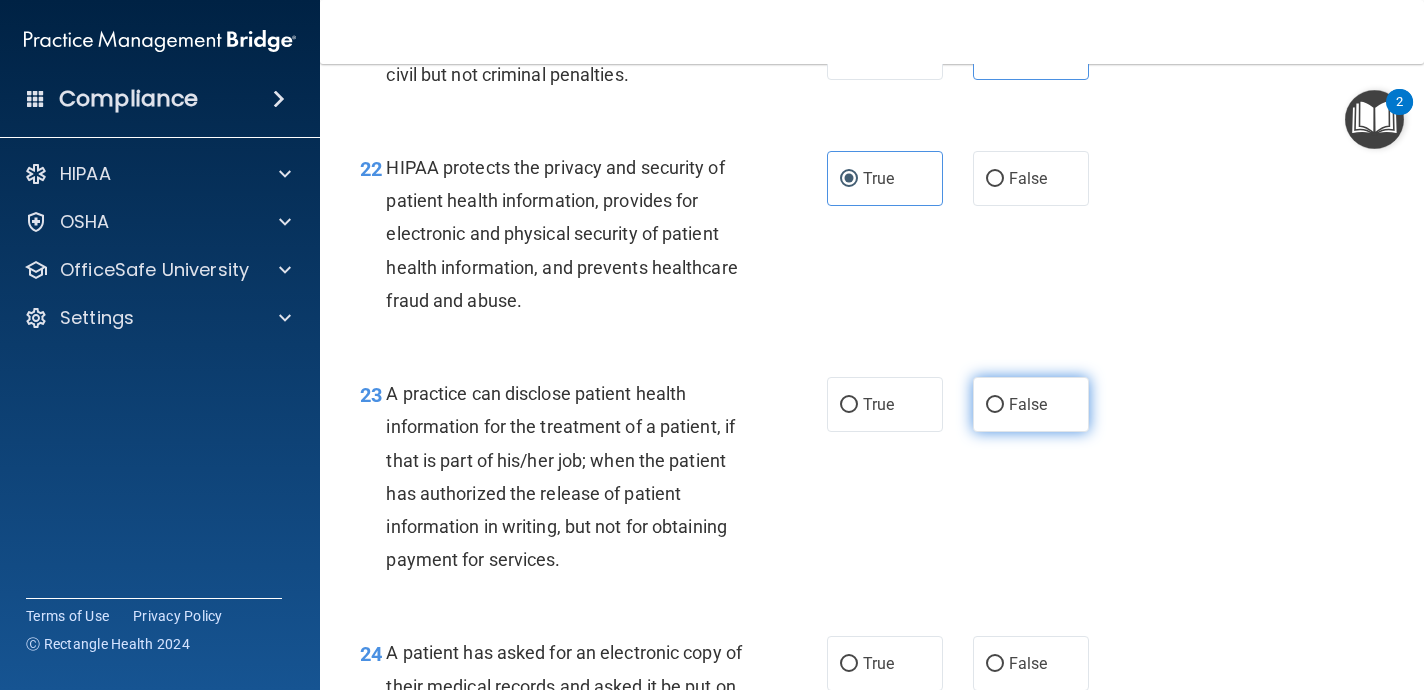 click on "False" at bounding box center (1031, 404) 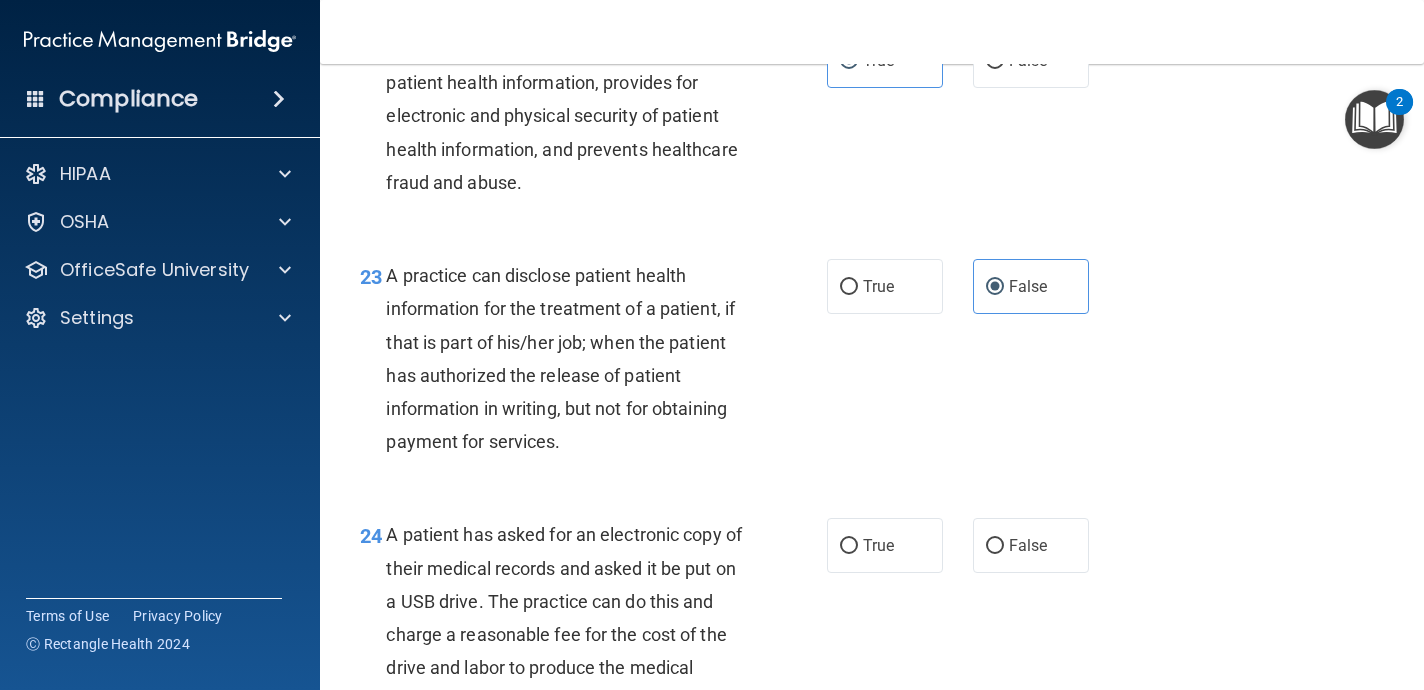 scroll, scrollTop: 3968, scrollLeft: 0, axis: vertical 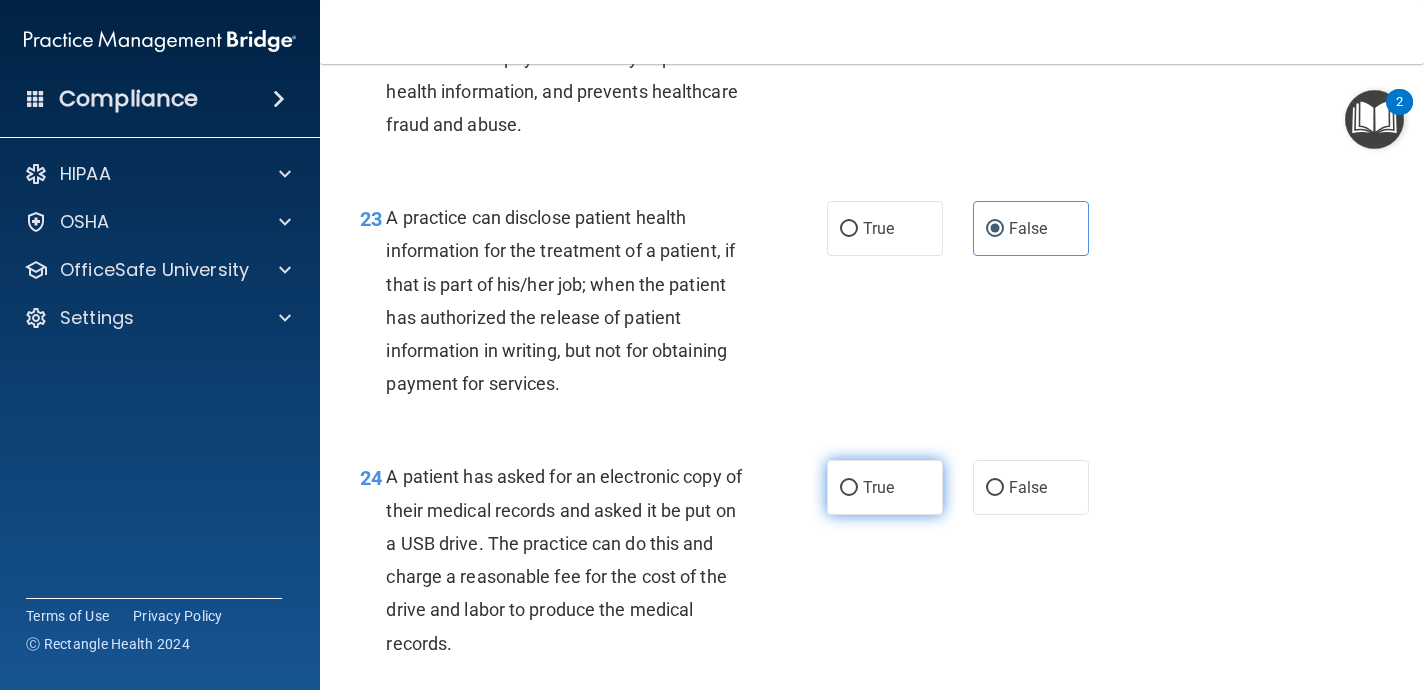 click on "True" at bounding box center [878, 487] 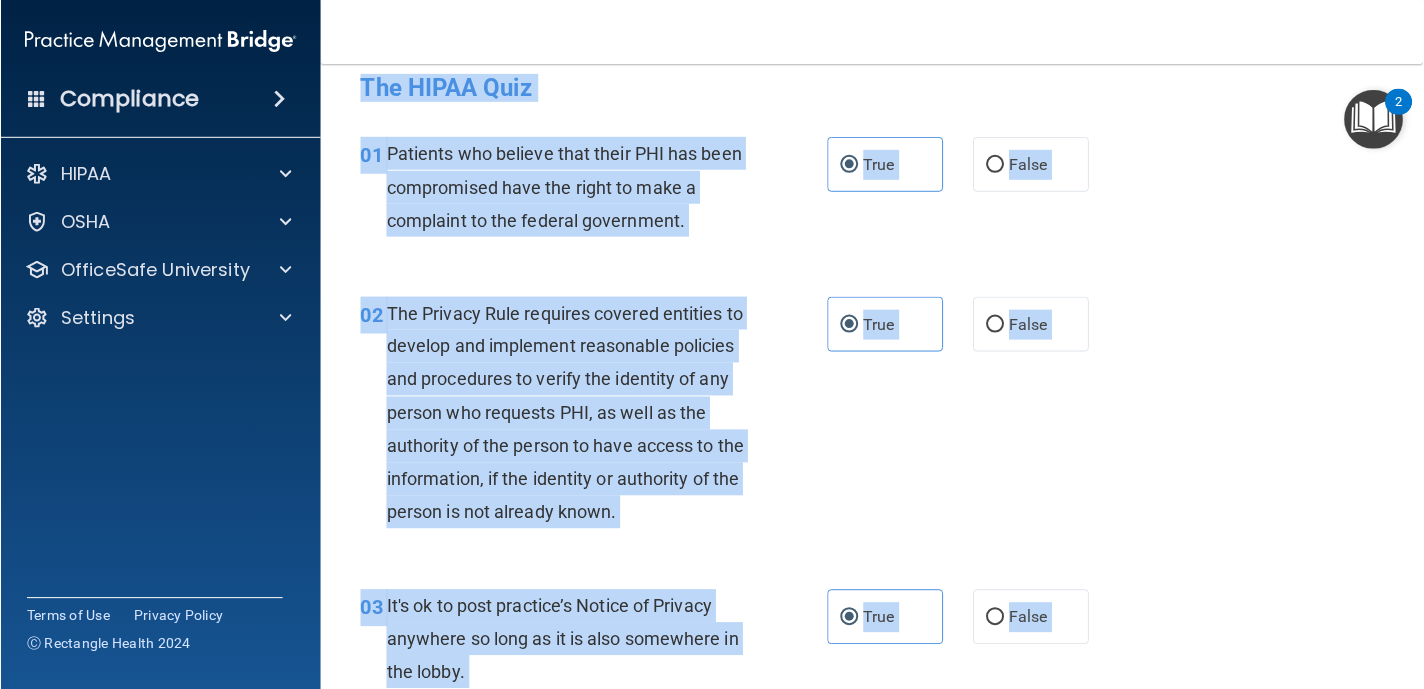 scroll, scrollTop: 0, scrollLeft: 0, axis: both 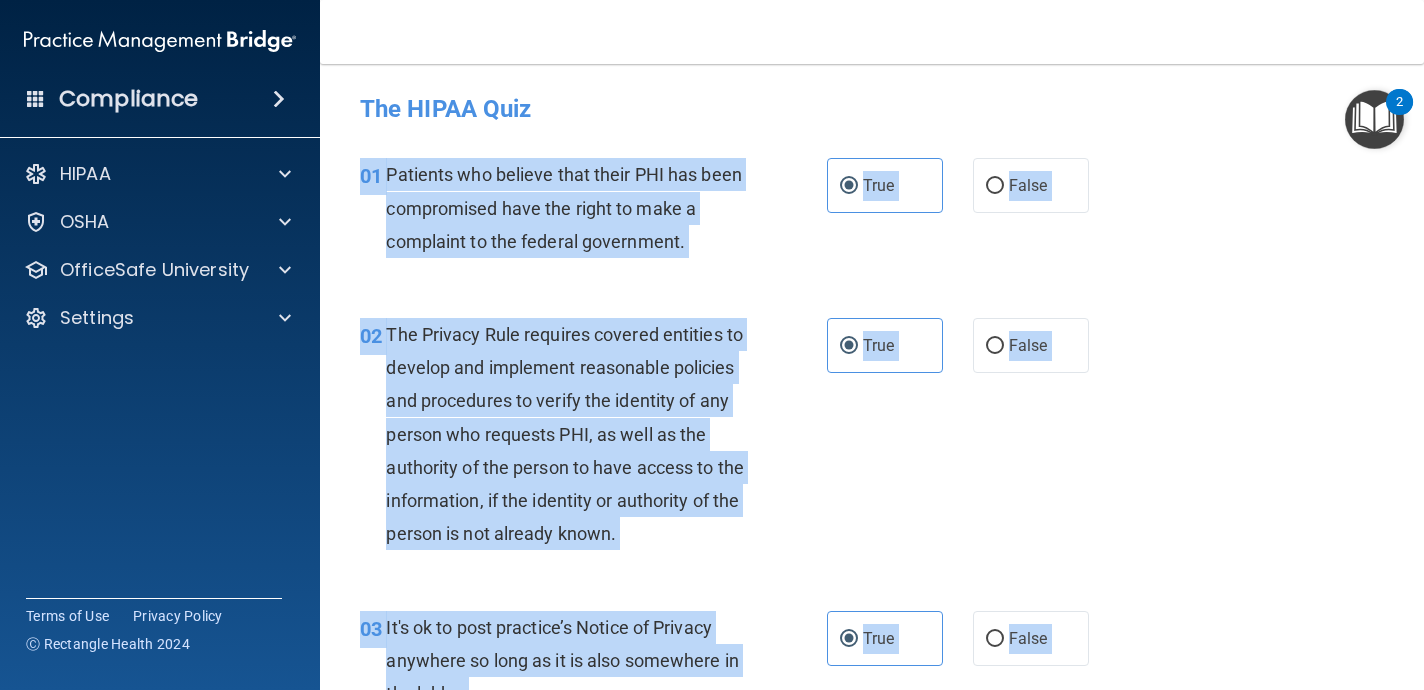 drag, startPoint x: 370, startPoint y: 636, endPoint x: 350, endPoint y: 160, distance: 476.41998 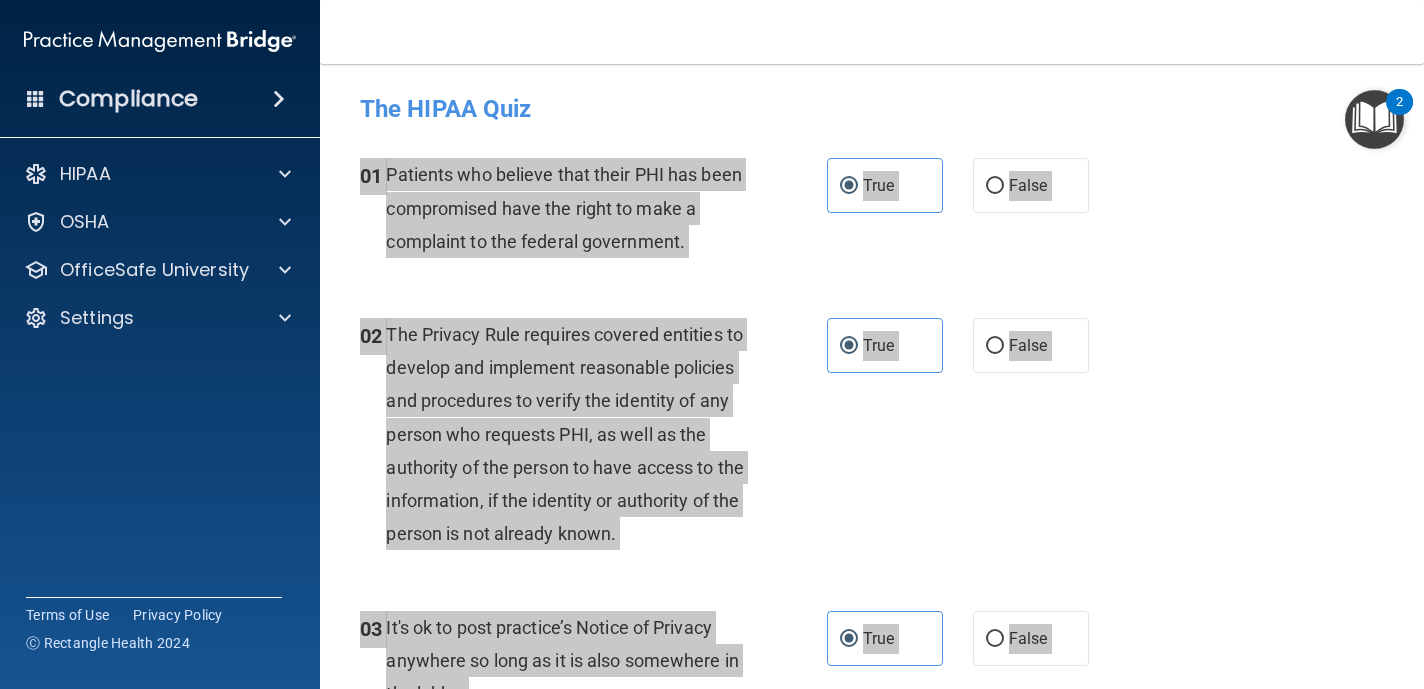 click on "02       The Privacy Rule requires covered entities to develop and implement reasonable policies and procedures to verify the identity of any person who requests PHI, as well as the authority of the person to have access to the information, if the identity or authority of the person is not already known." at bounding box center [593, 439] 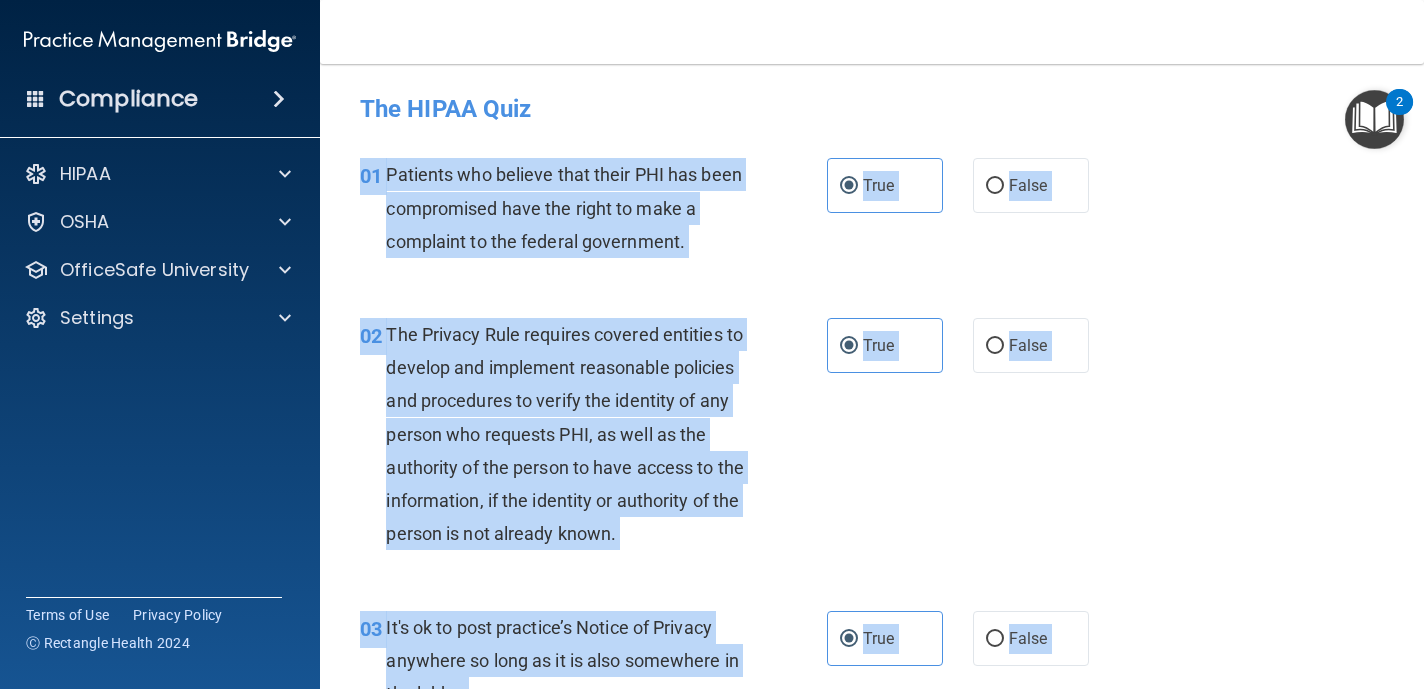 click on "01       Patients who believe that their PHI has been compromised have the right to make a complaint to the federal government.                 True           False" at bounding box center [872, 213] 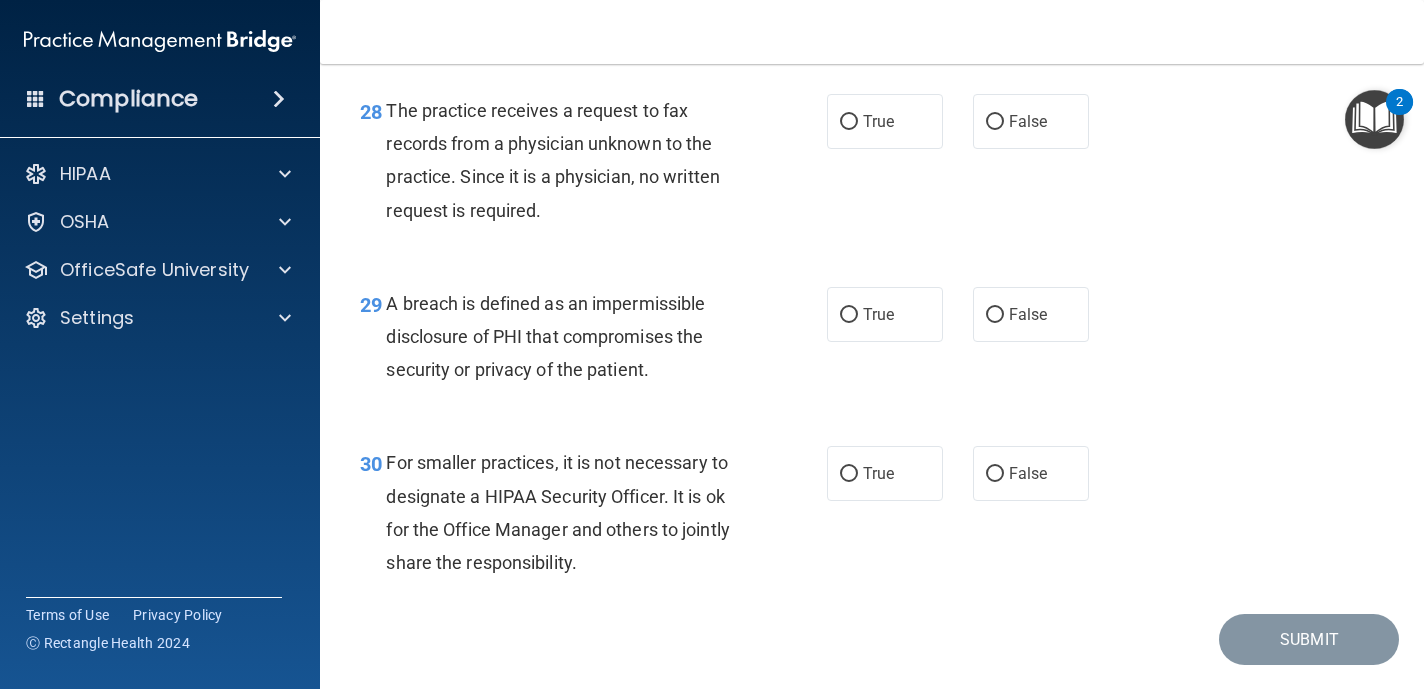 scroll, scrollTop: 5136, scrollLeft: 0, axis: vertical 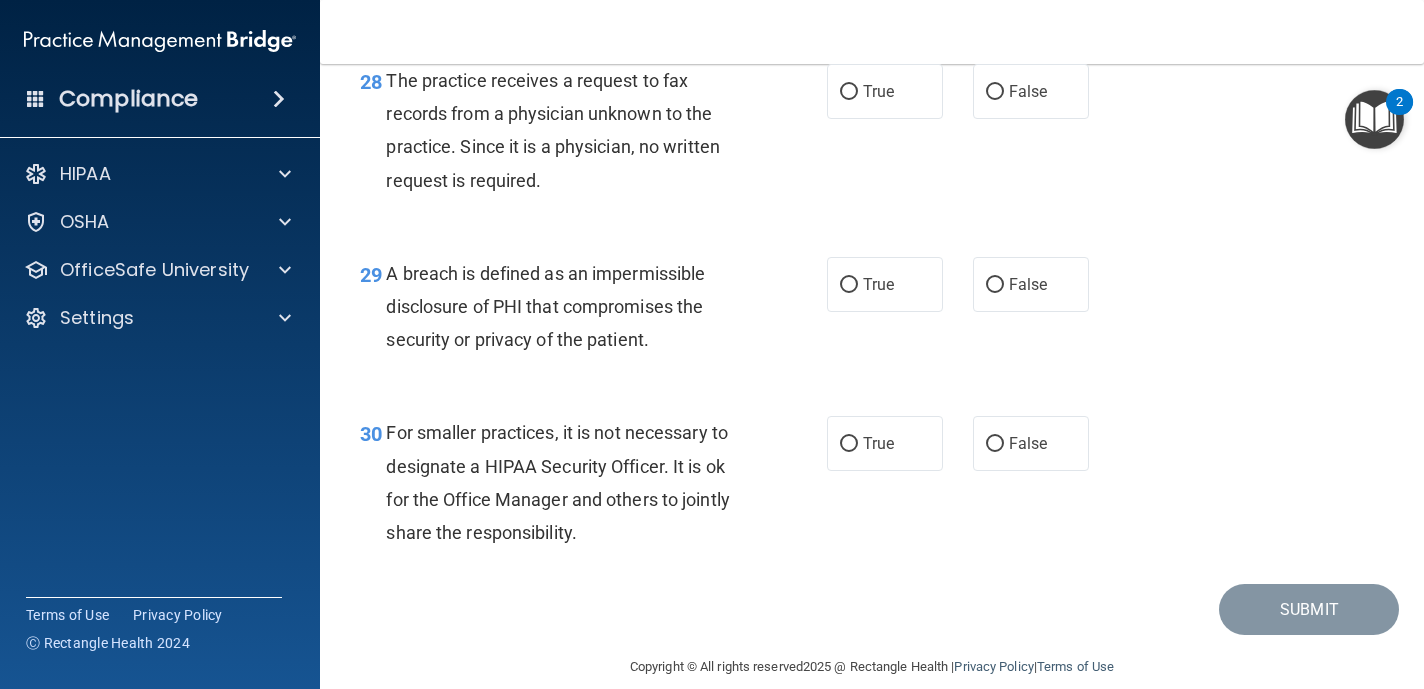 drag, startPoint x: 352, startPoint y: 168, endPoint x: 1169, endPoint y: 723, distance: 987.68115 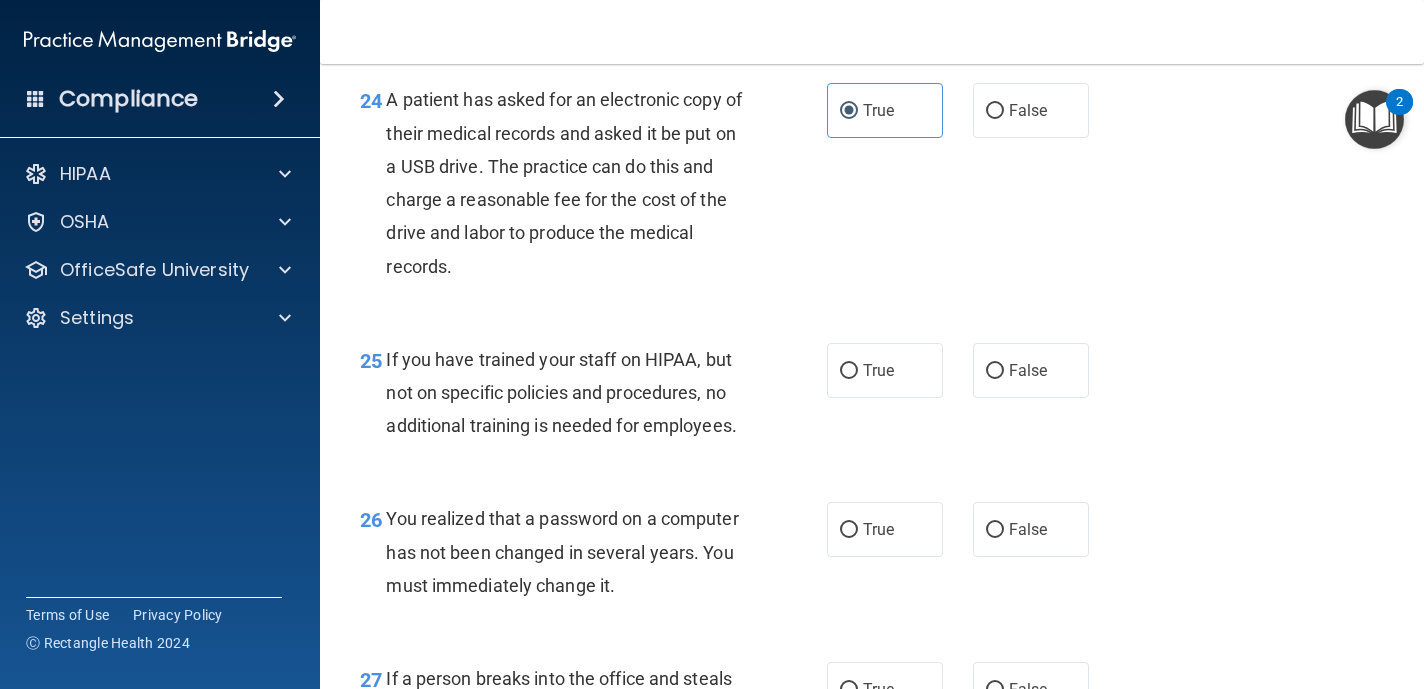 scroll, scrollTop: 4339, scrollLeft: 0, axis: vertical 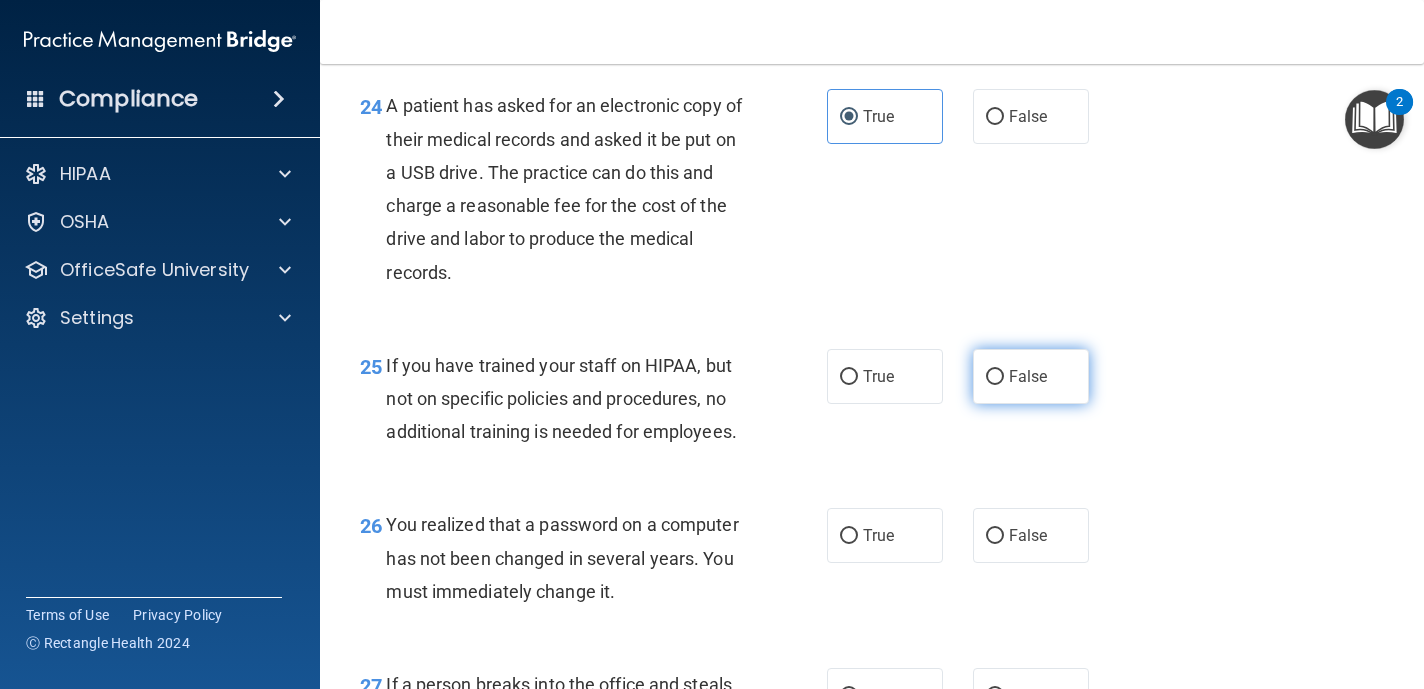 click on "False" at bounding box center [995, 377] 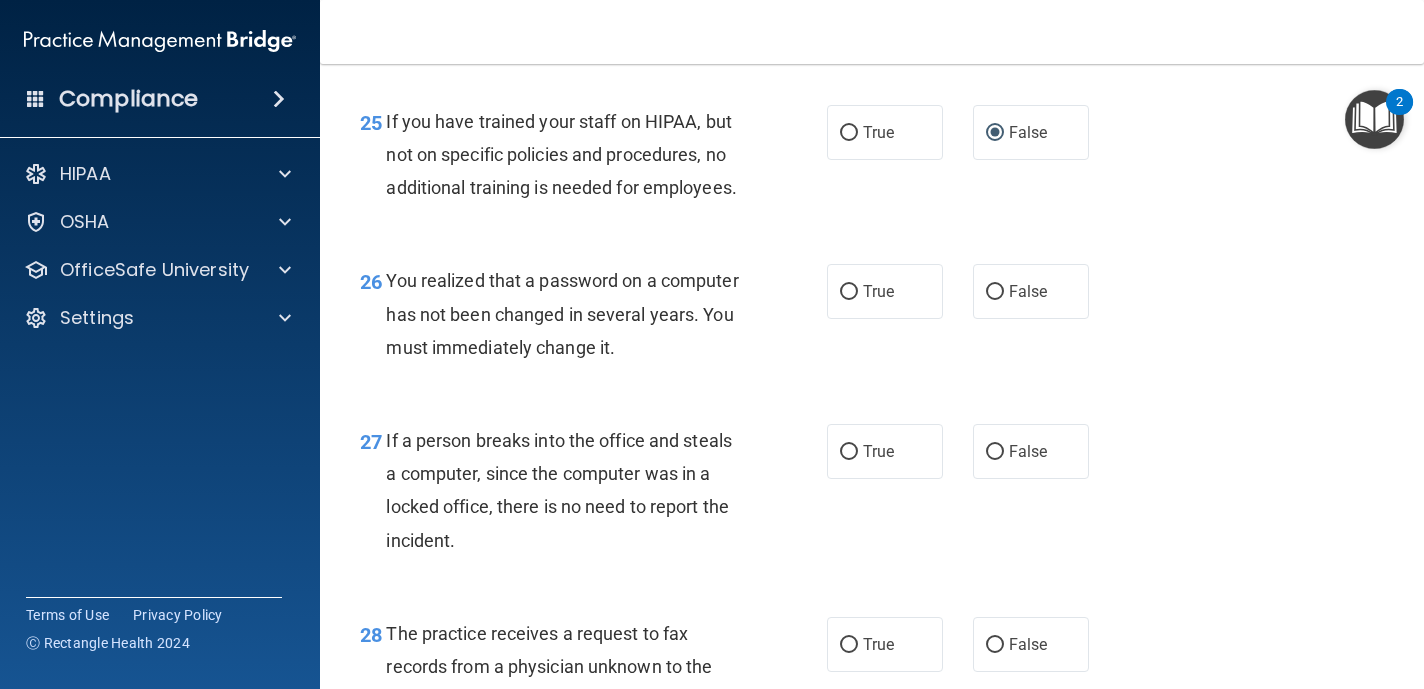 scroll, scrollTop: 4587, scrollLeft: 0, axis: vertical 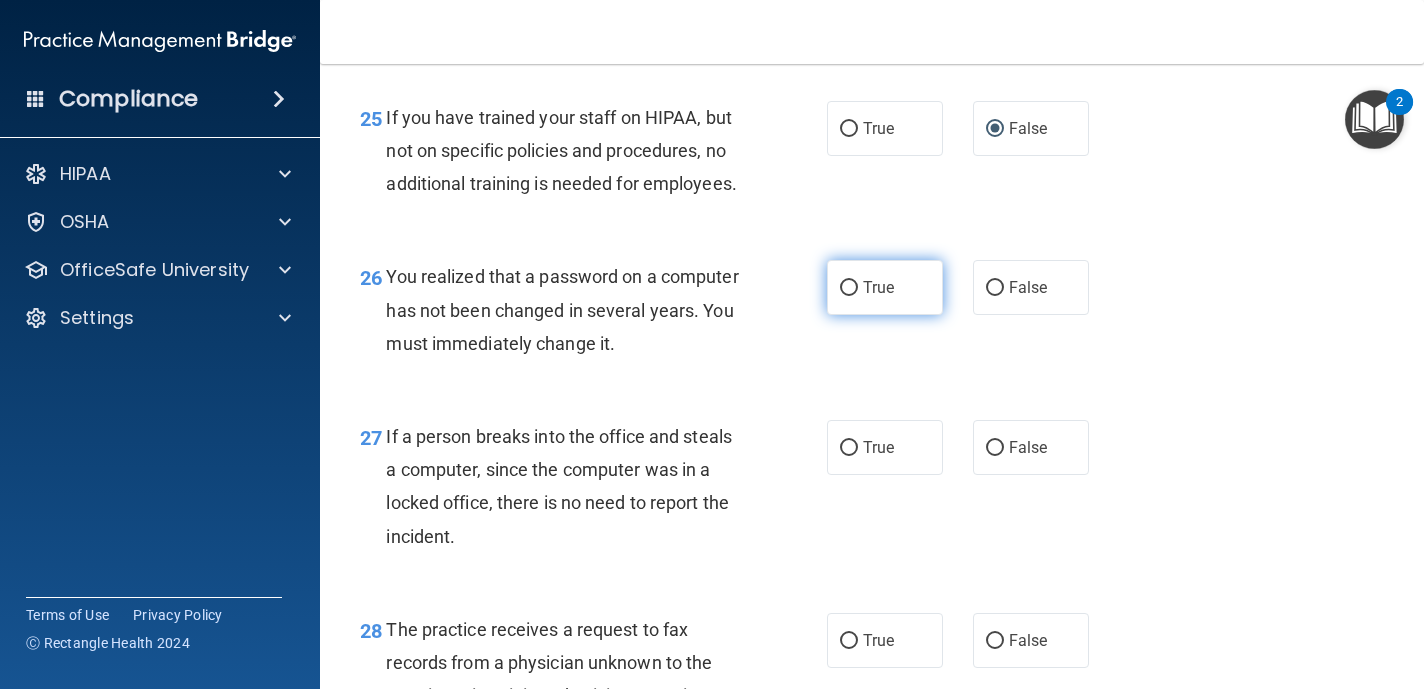 click on "True" at bounding box center [885, 287] 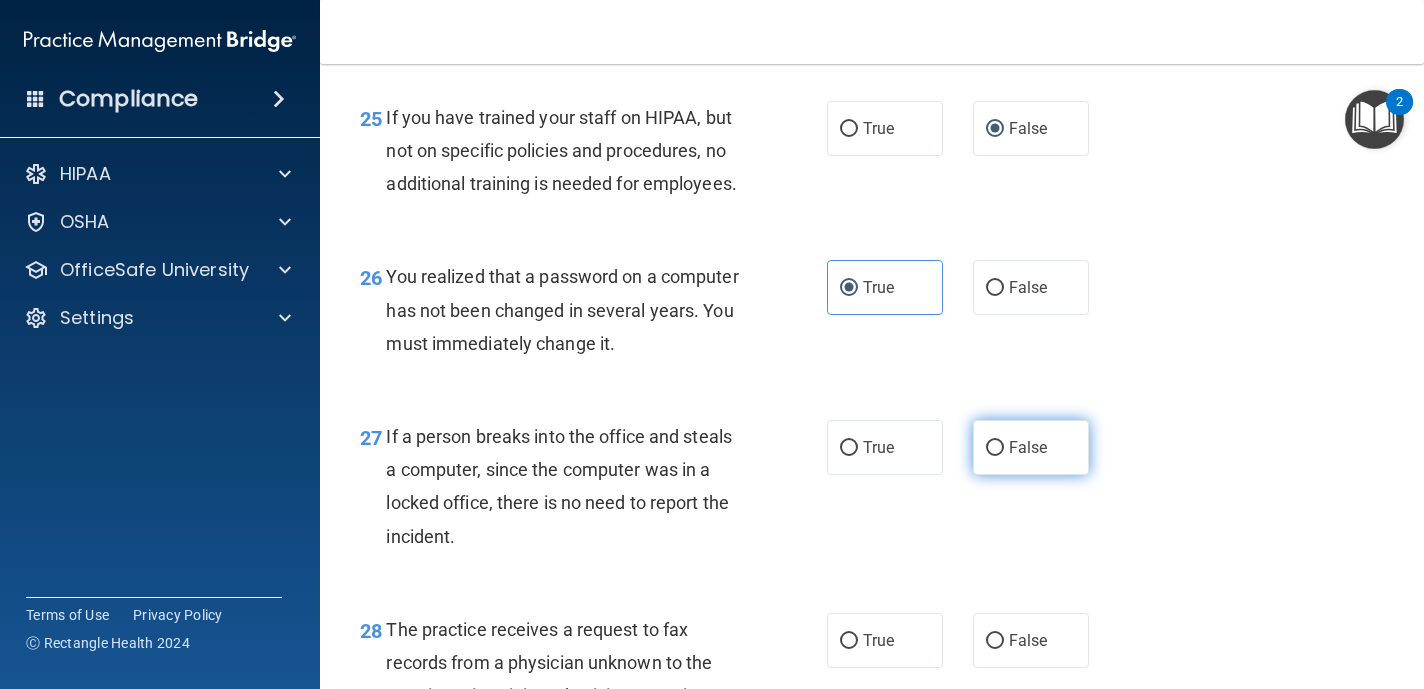 click on "False" at bounding box center (1031, 447) 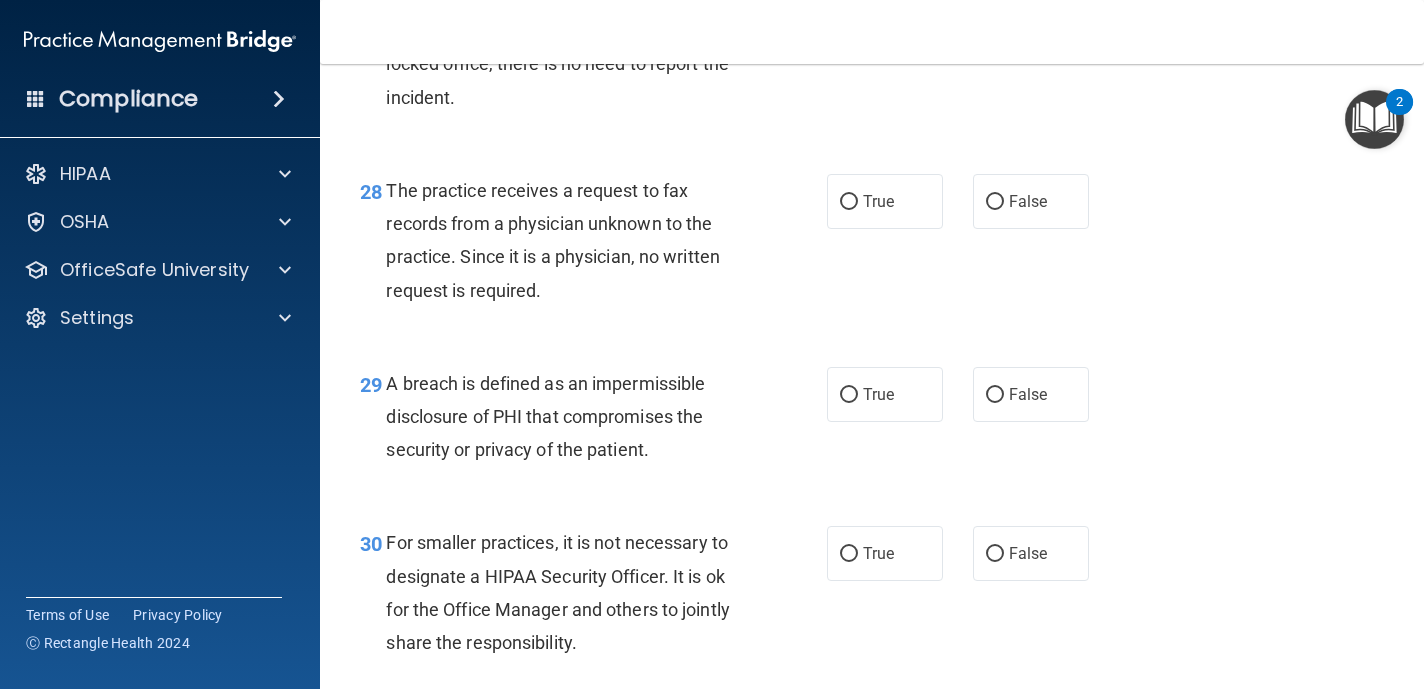 scroll, scrollTop: 5028, scrollLeft: 0, axis: vertical 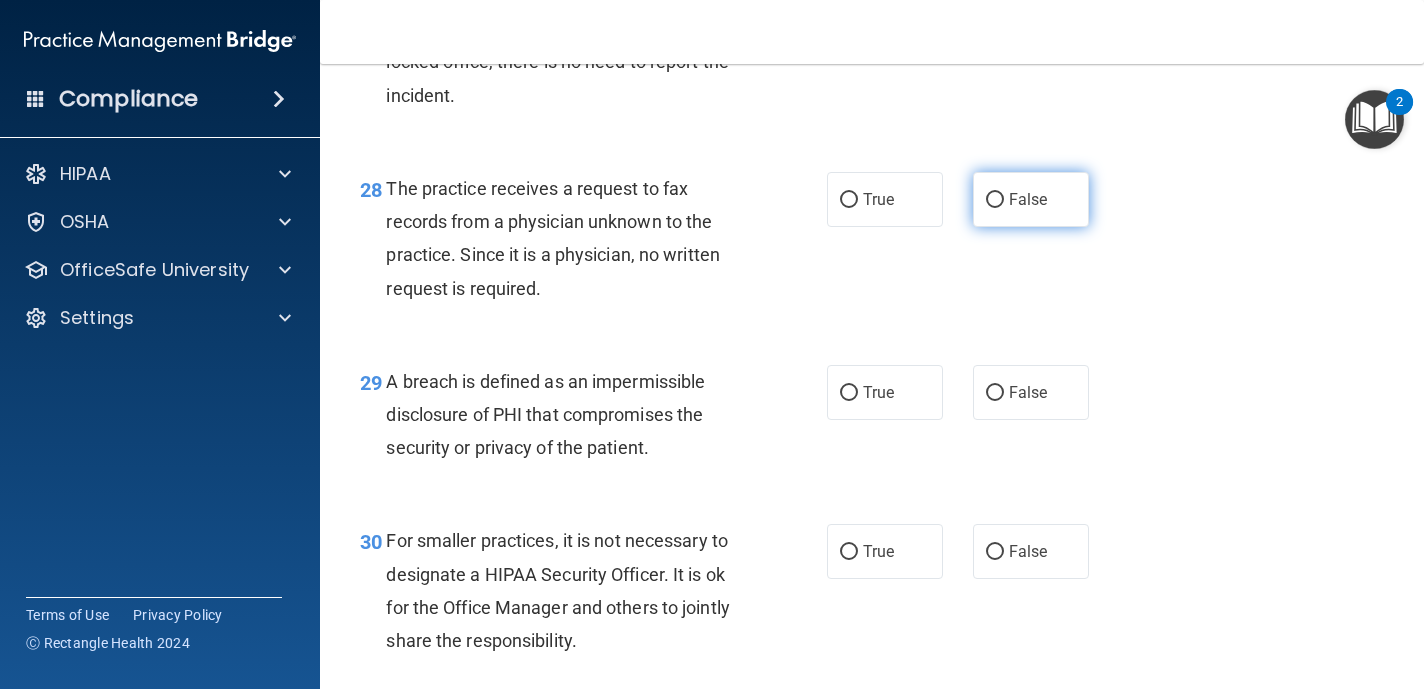 click on "False" at bounding box center (1031, 199) 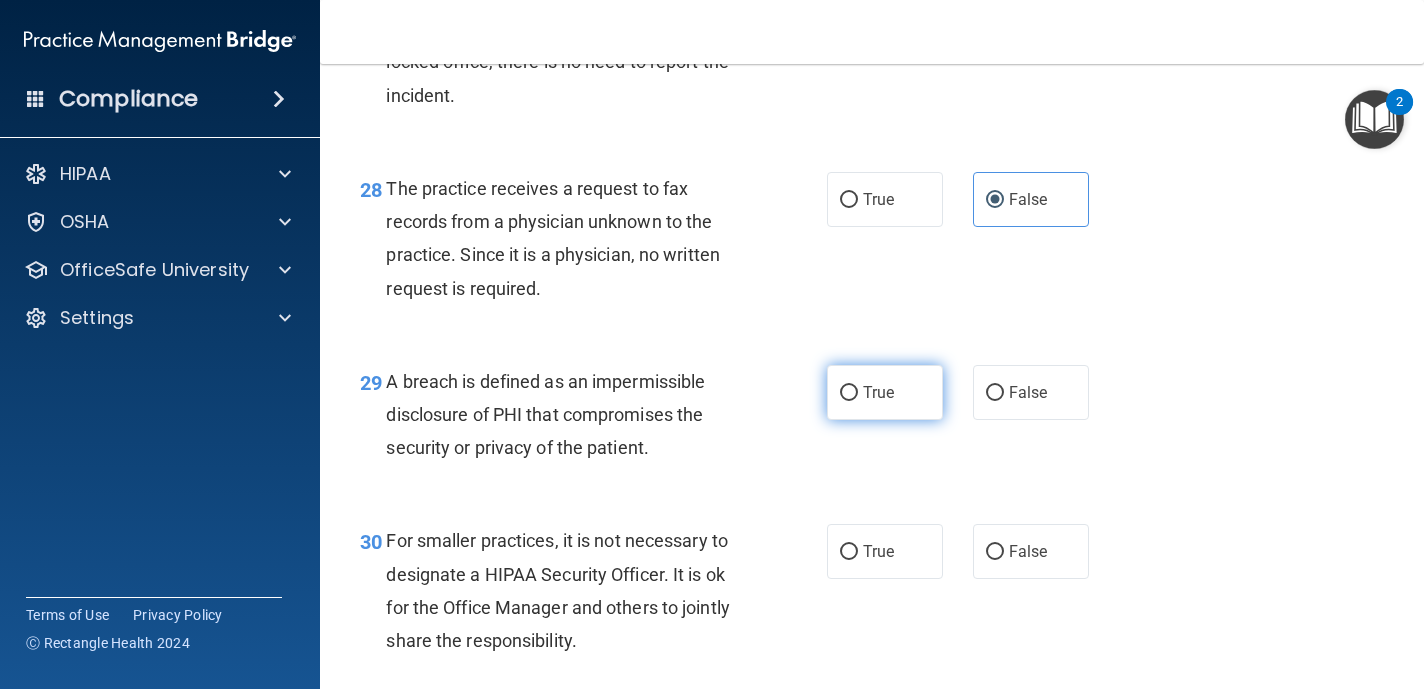 click on "True" at bounding box center (885, 392) 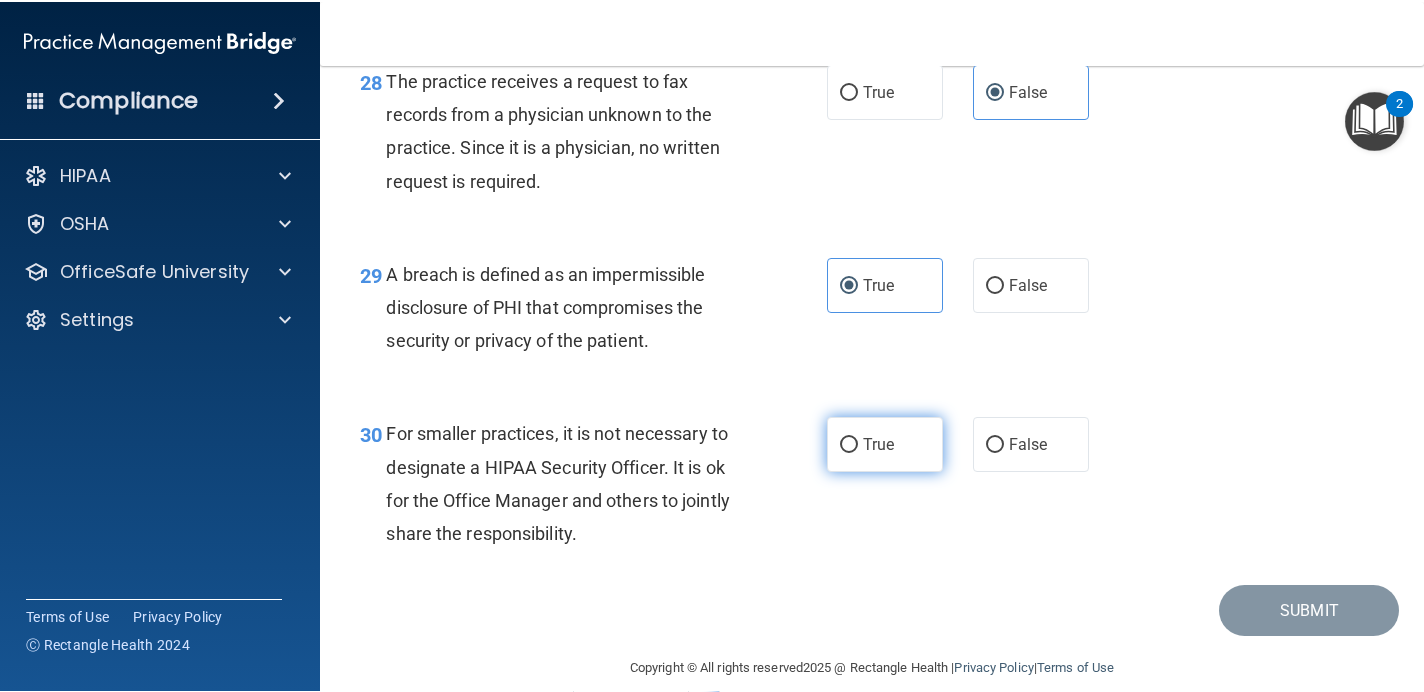 scroll, scrollTop: 5136, scrollLeft: 0, axis: vertical 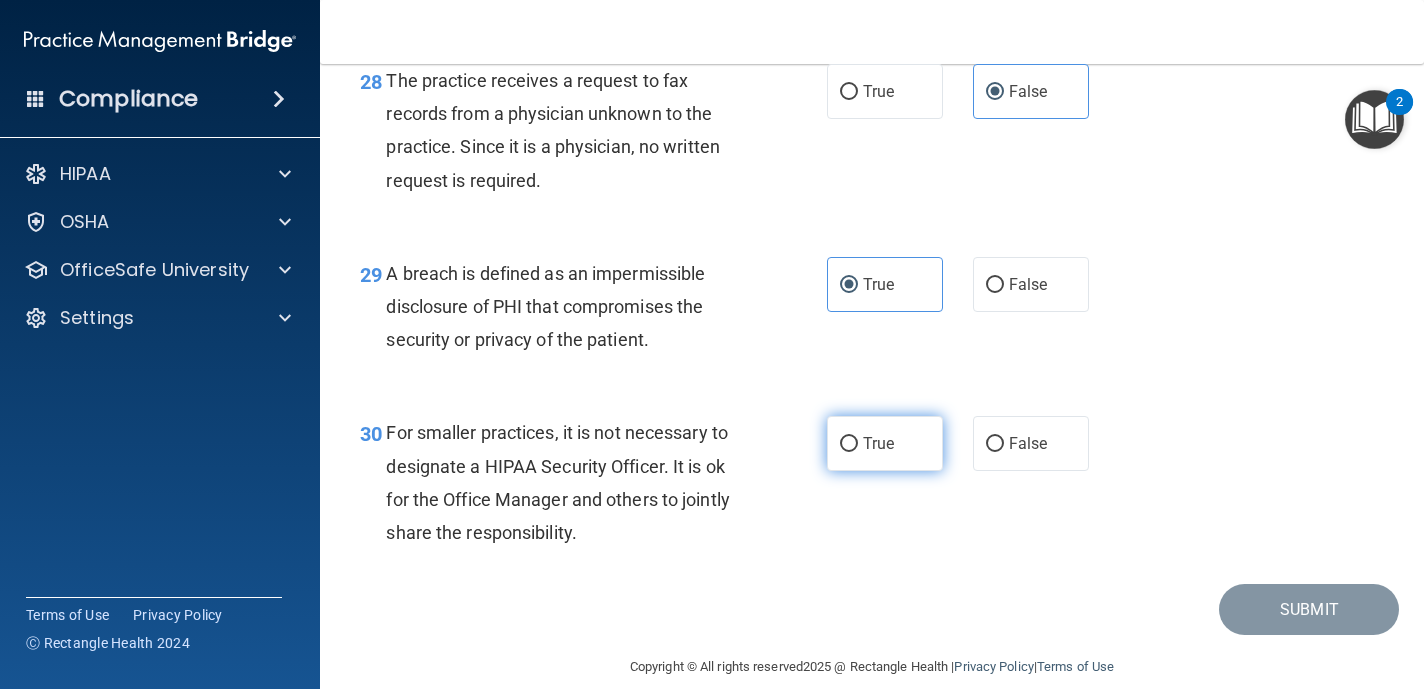 click on "True" at bounding box center (885, 443) 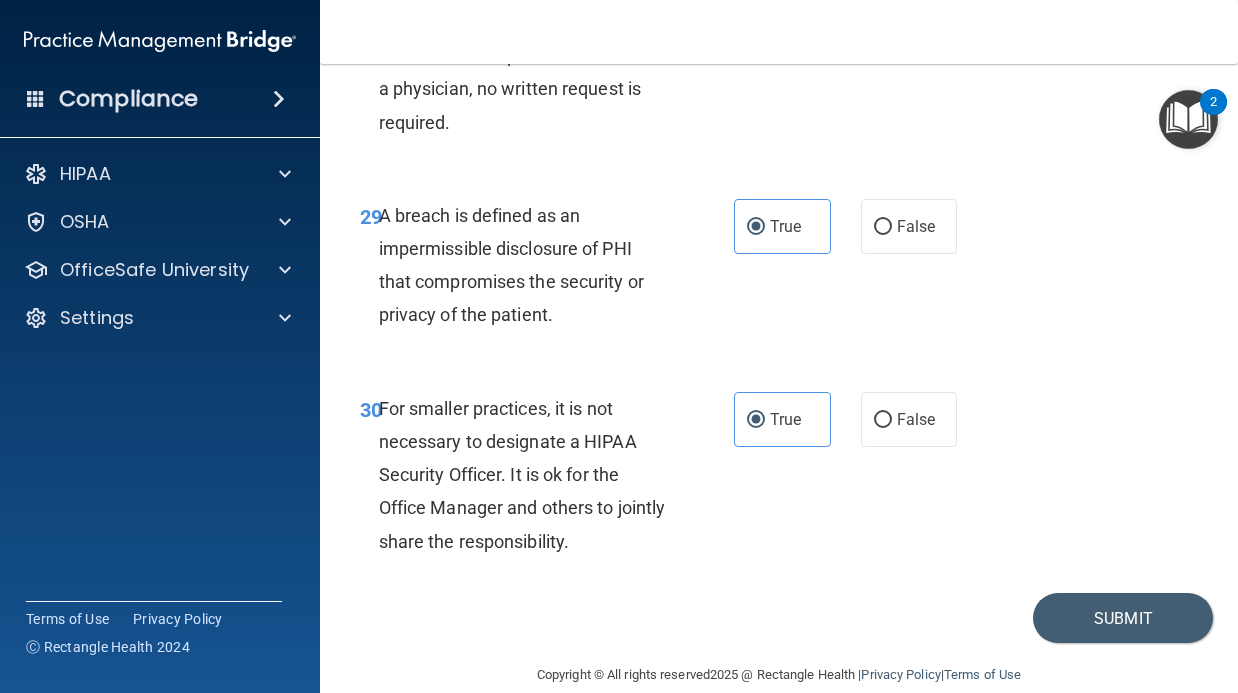 scroll, scrollTop: 5957, scrollLeft: 0, axis: vertical 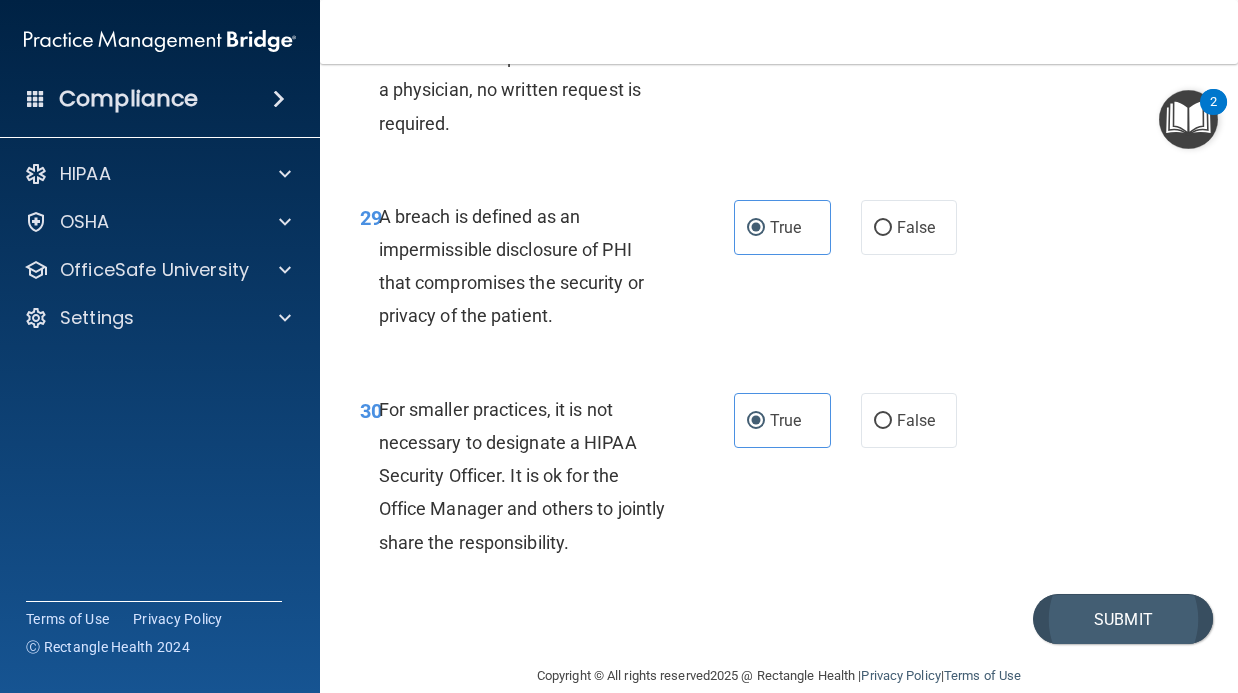 click on "Submit" at bounding box center [1123, 619] 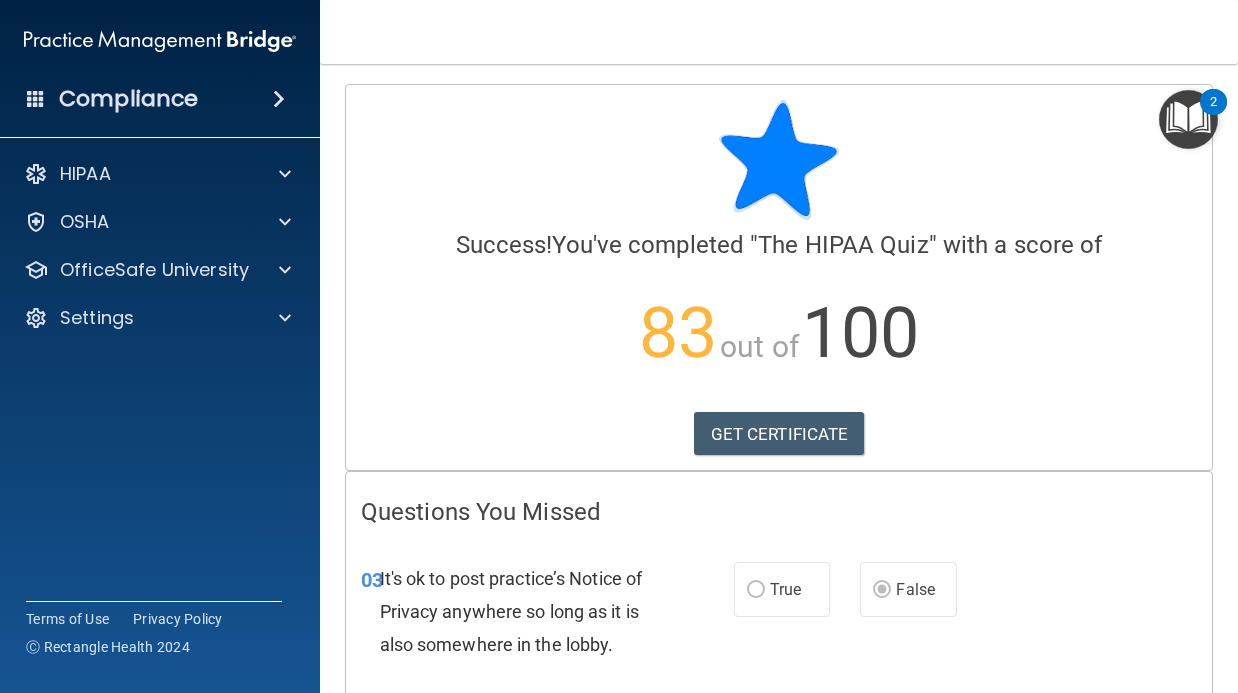 scroll, scrollTop: 0, scrollLeft: 0, axis: both 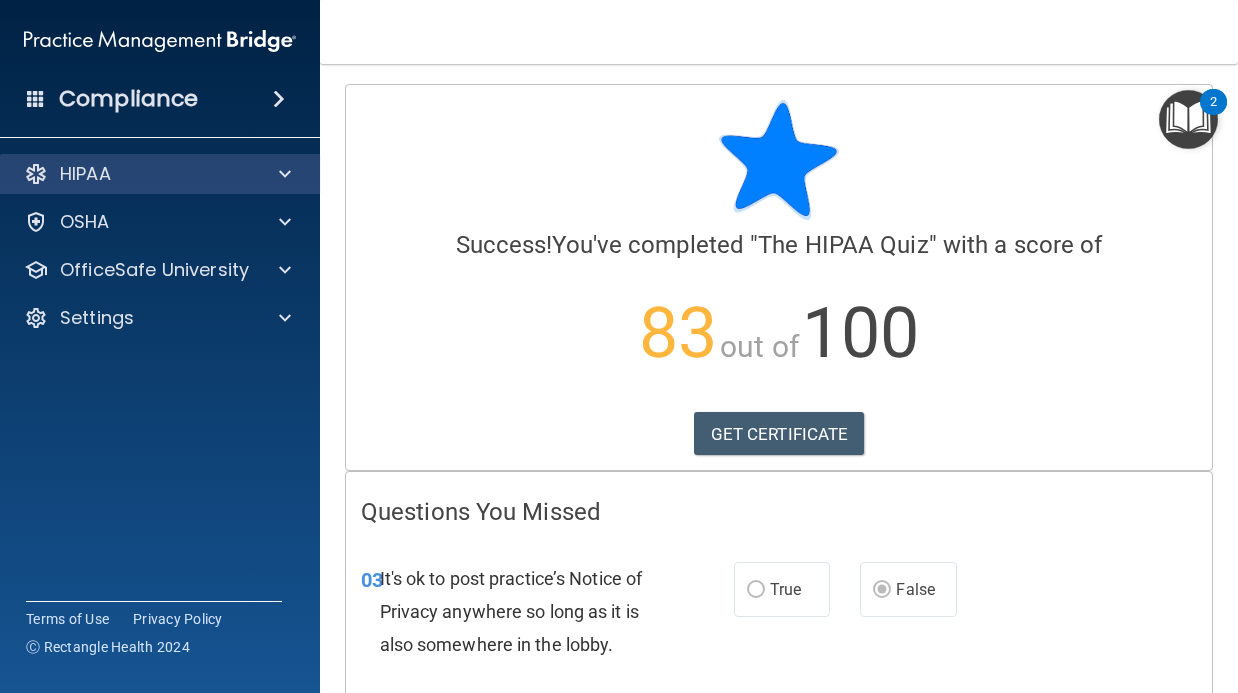 click at bounding box center [285, 174] 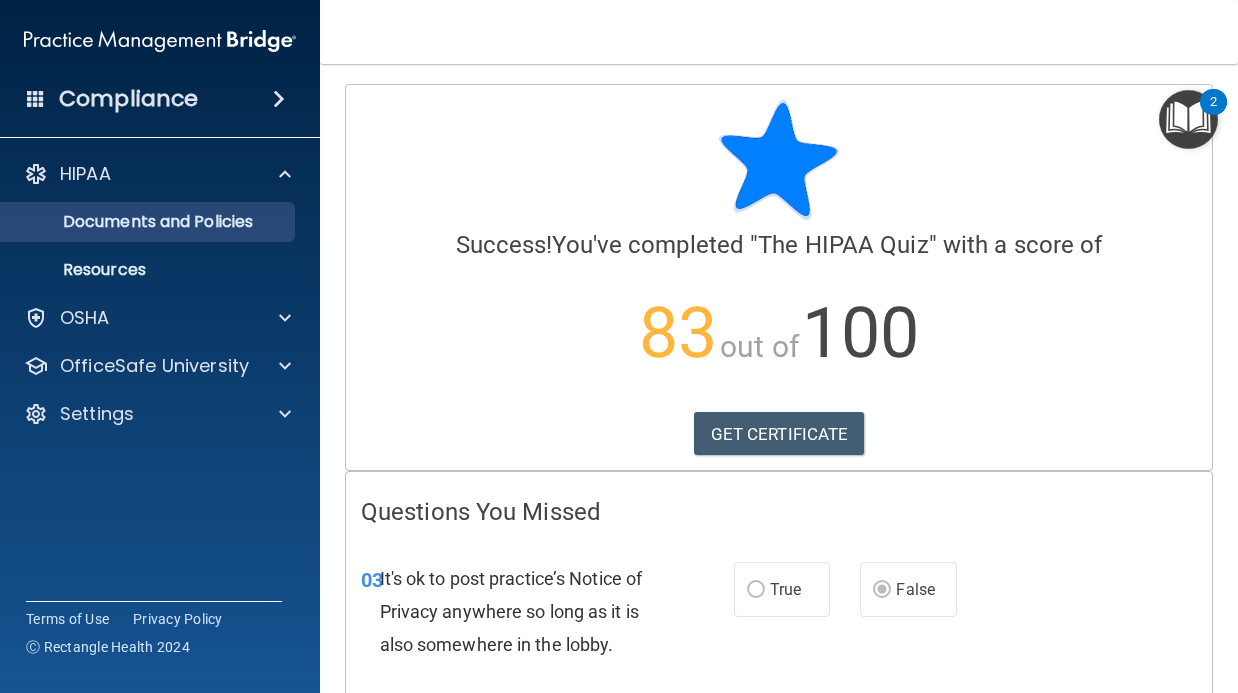 click on "Documents and Policies" at bounding box center [149, 222] 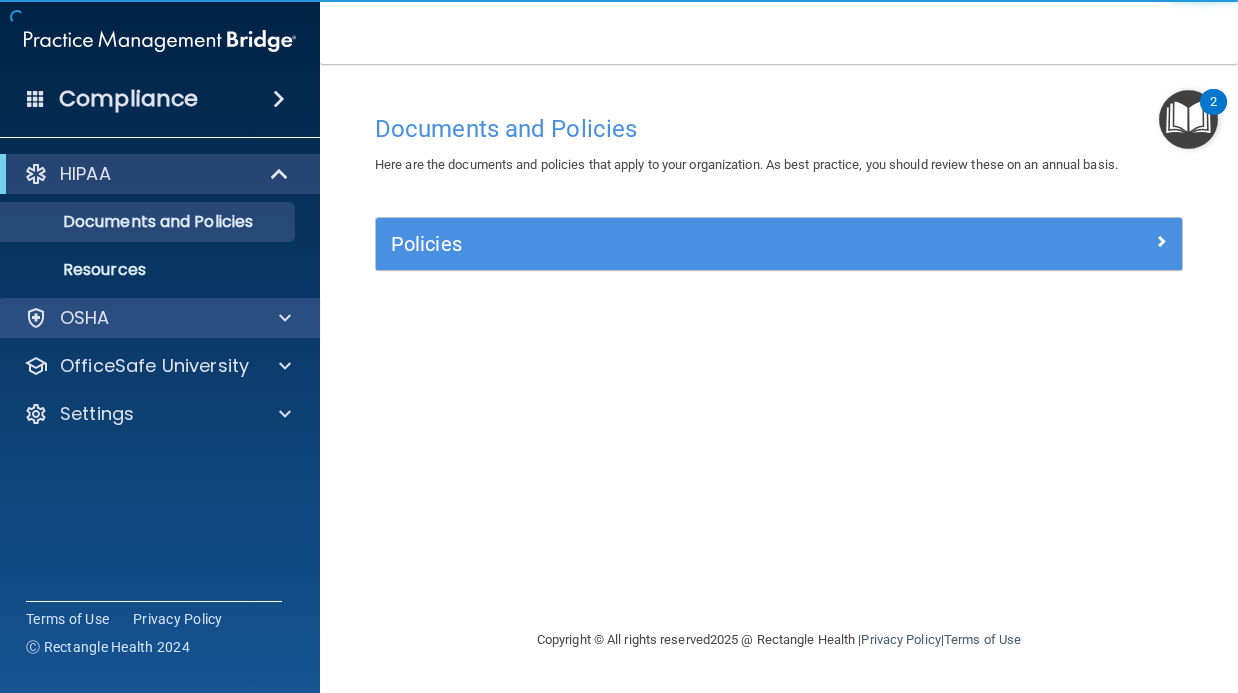 click at bounding box center (285, 318) 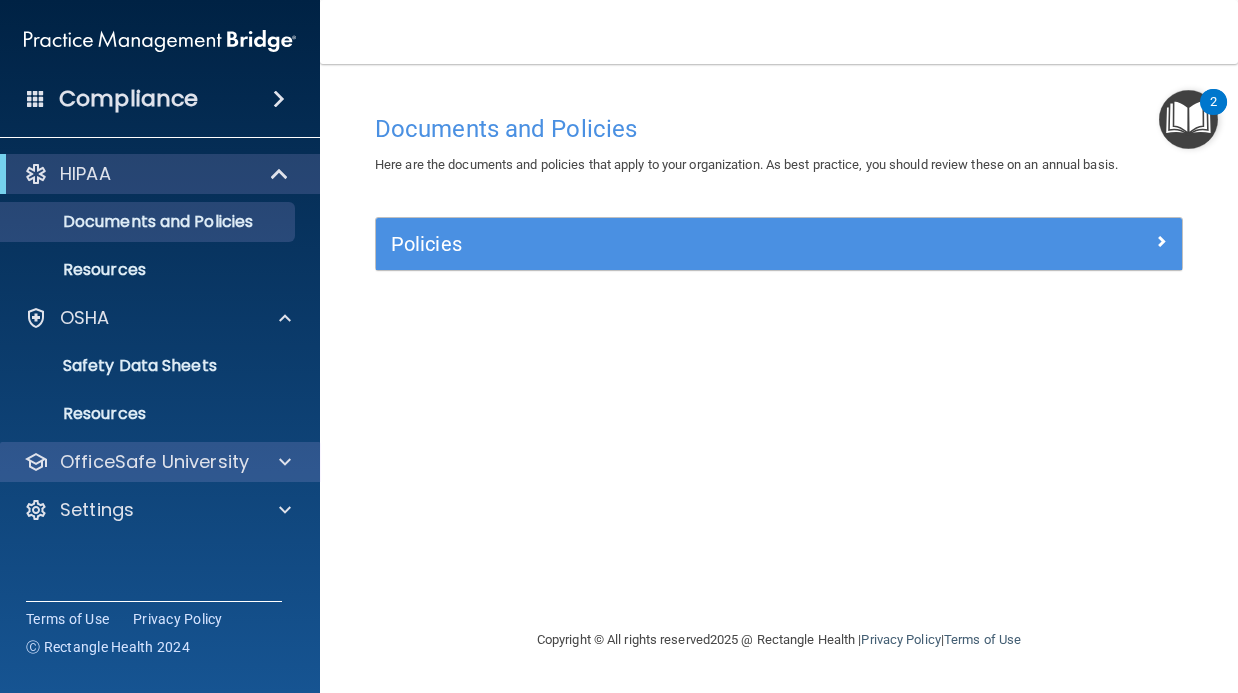 click at bounding box center (285, 462) 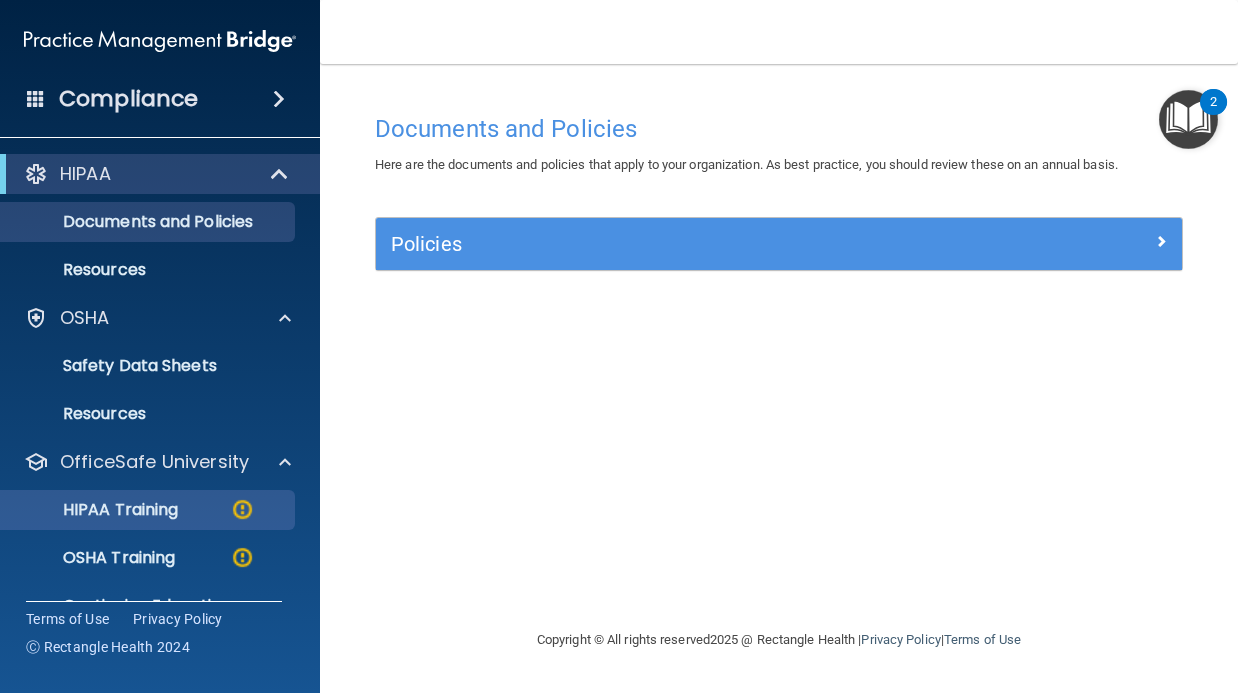 click on "HIPAA Training" at bounding box center (149, 510) 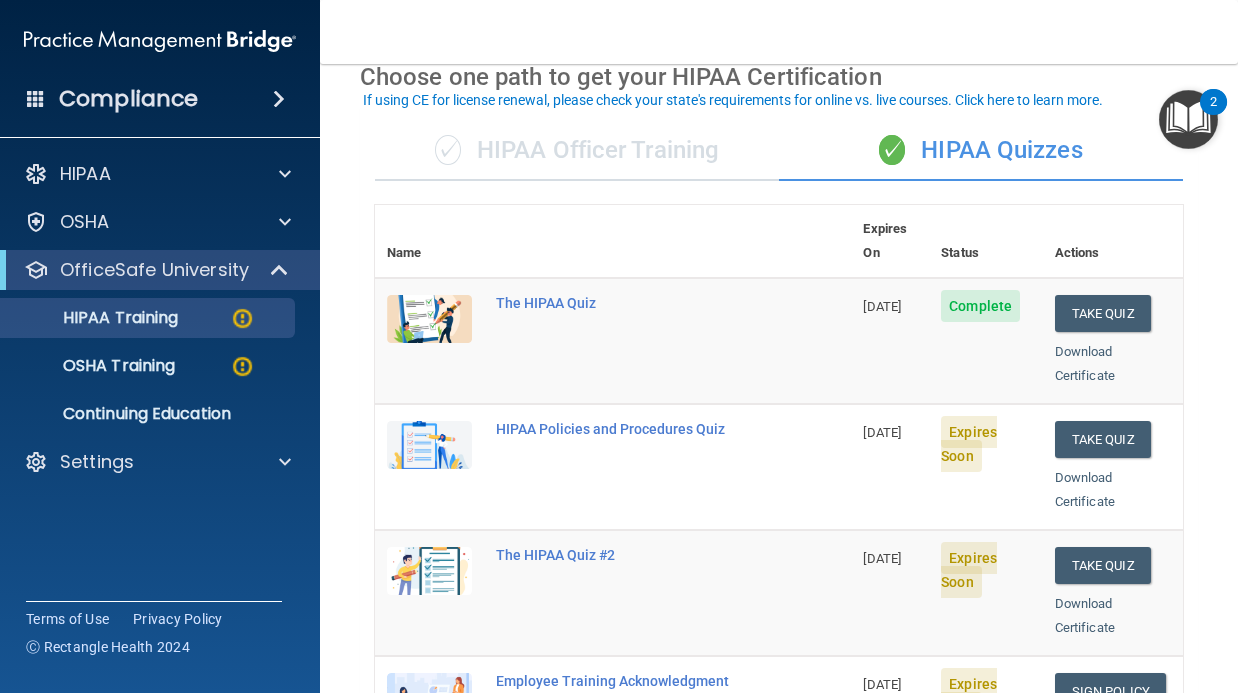 scroll, scrollTop: 101, scrollLeft: 0, axis: vertical 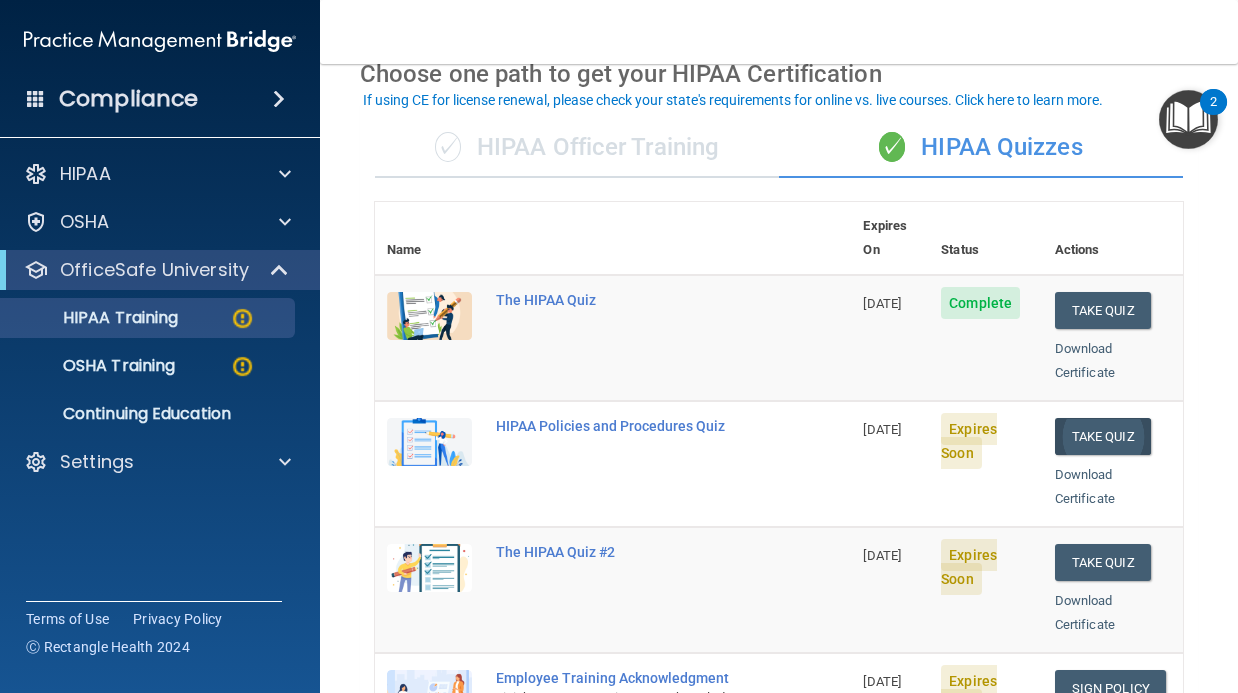 click on "Take Quiz" at bounding box center [1103, 436] 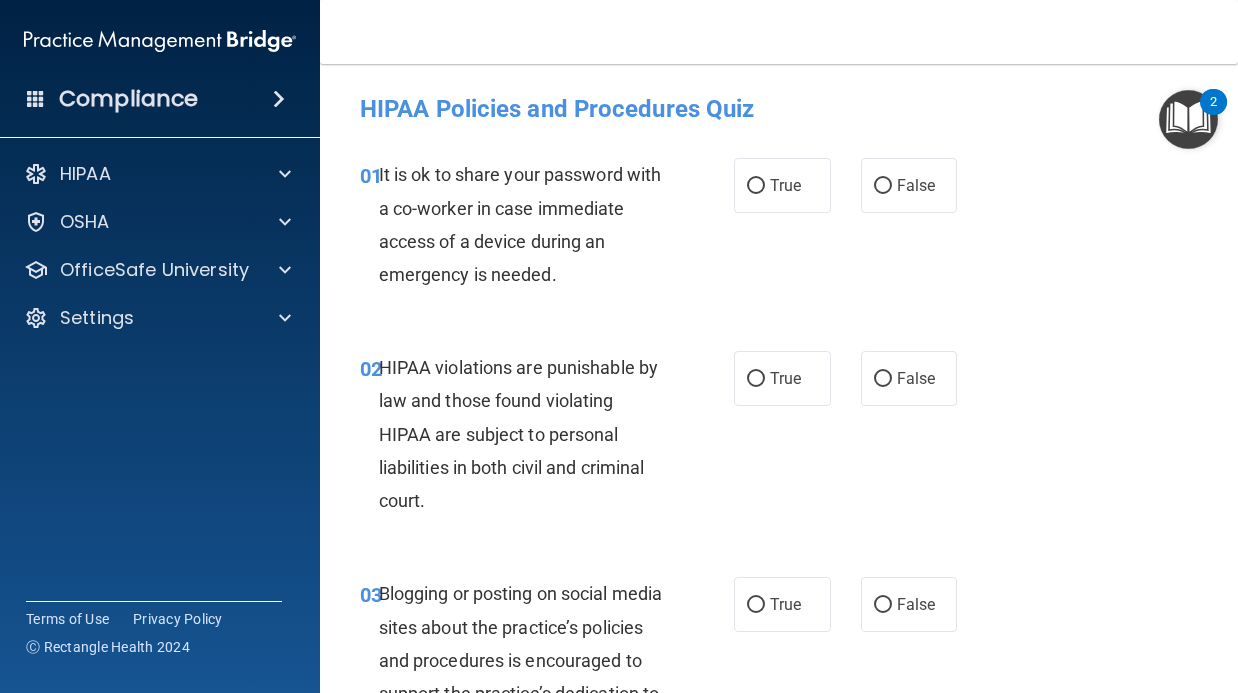 scroll, scrollTop: 0, scrollLeft: 0, axis: both 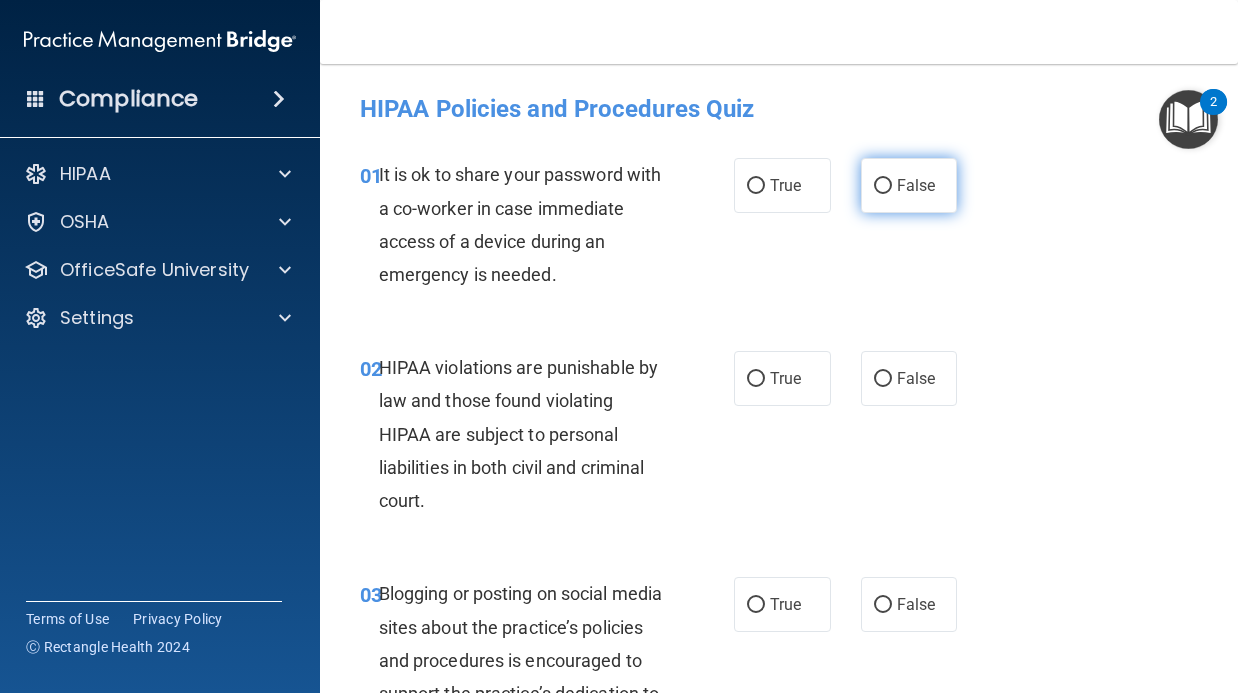 click on "False" at bounding box center [883, 186] 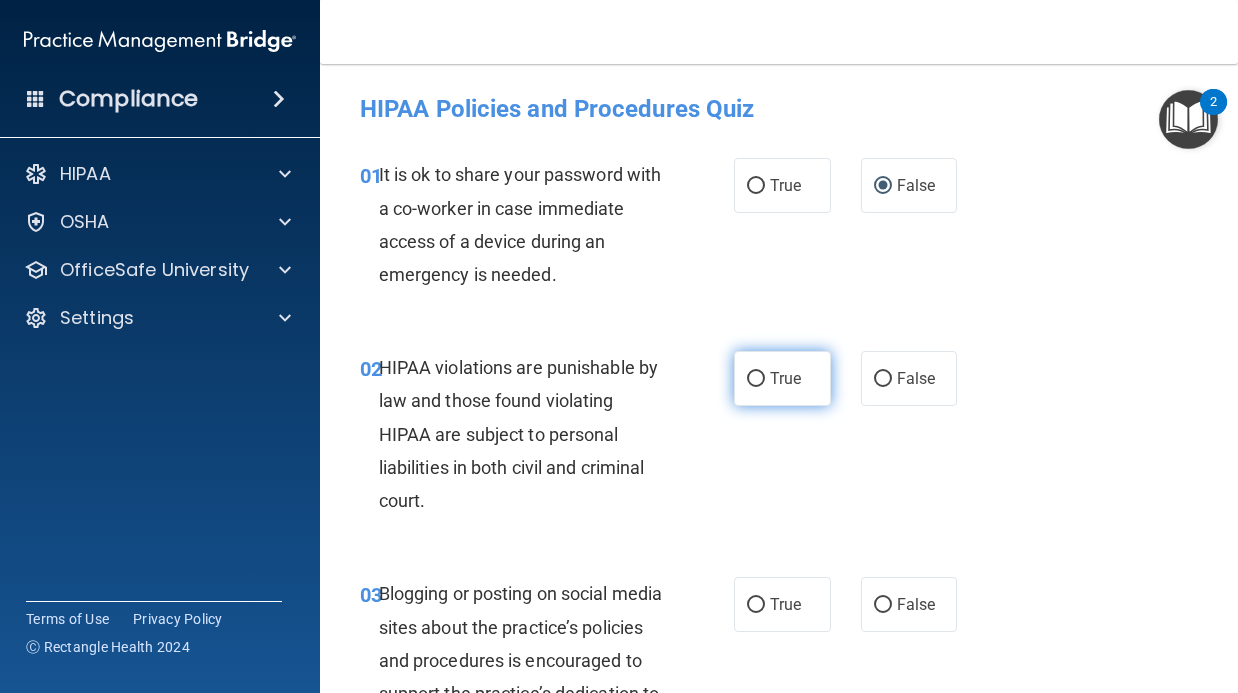 click on "True" at bounding box center [782, 378] 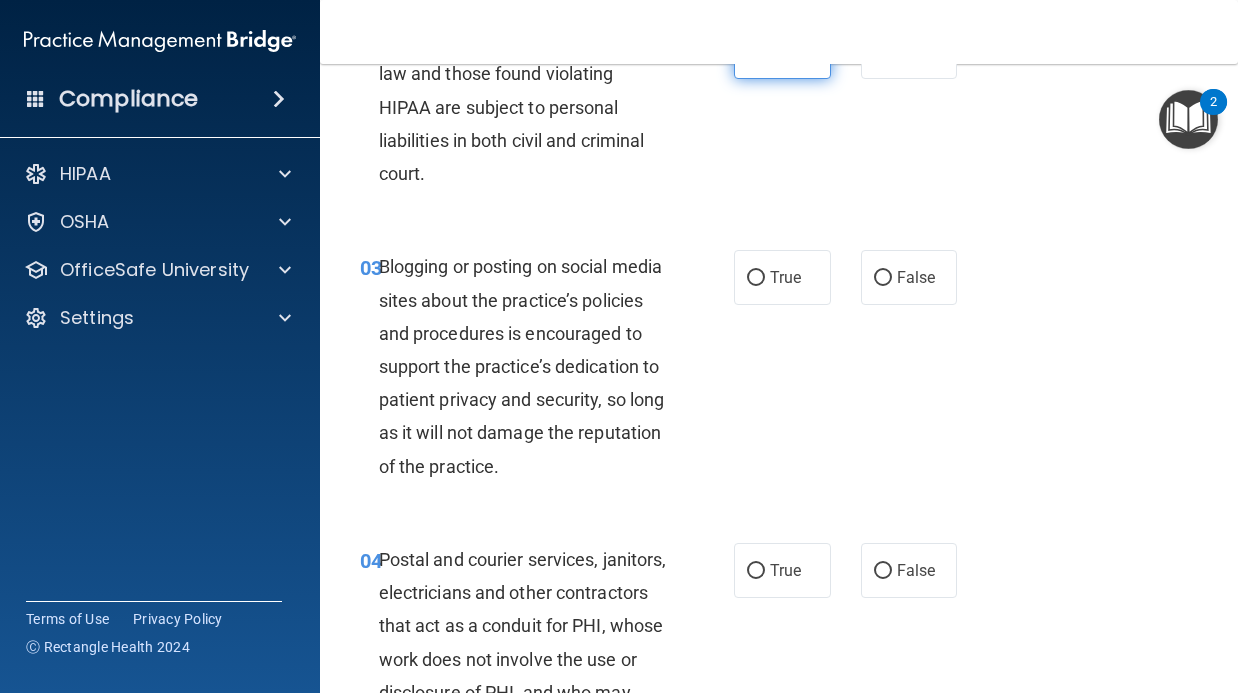 scroll, scrollTop: 330, scrollLeft: 0, axis: vertical 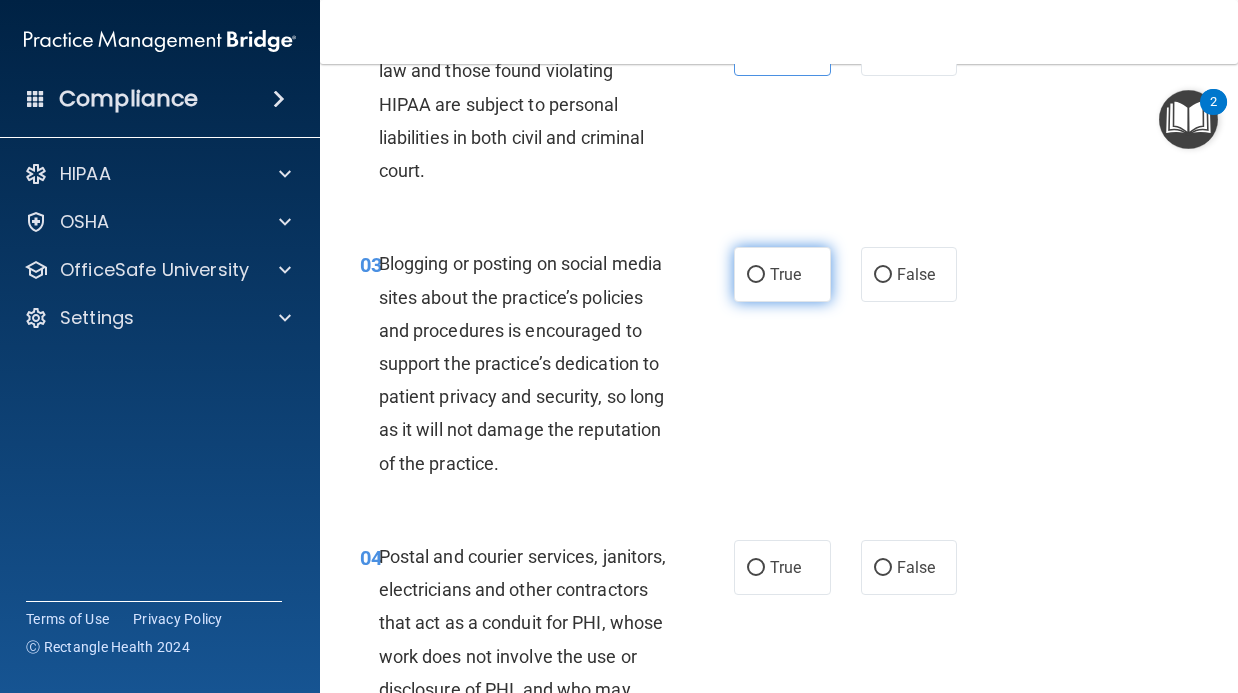 click on "True" at bounding box center [782, 274] 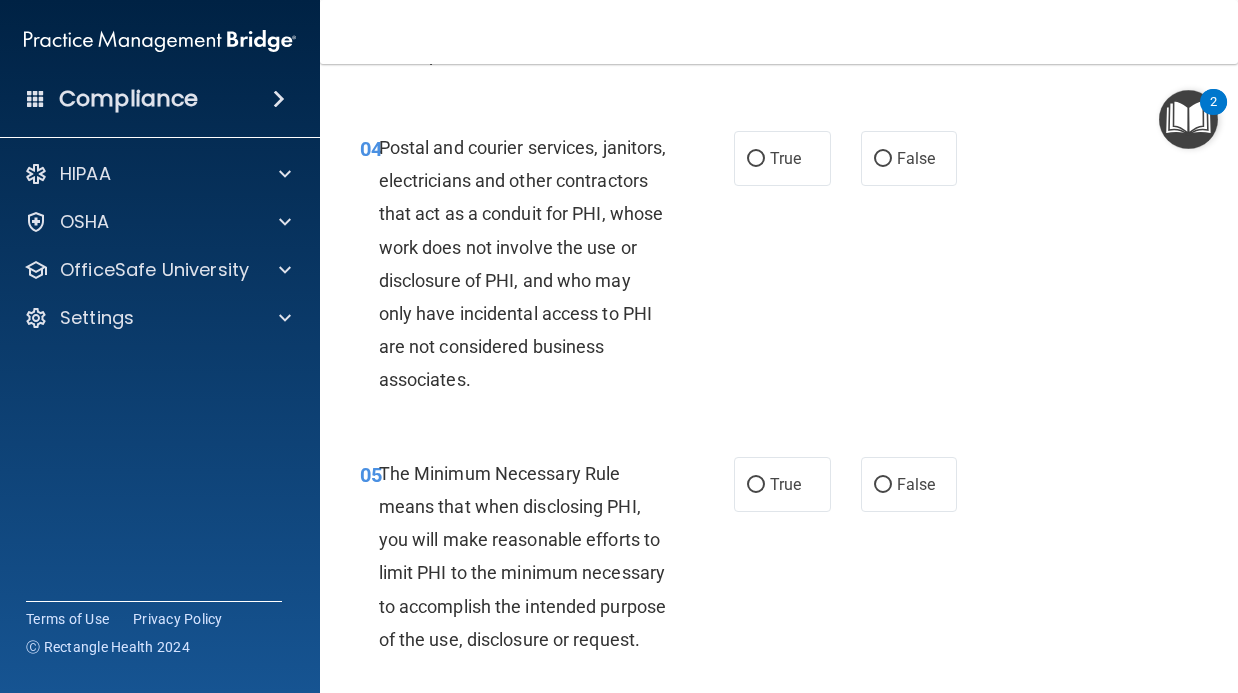scroll, scrollTop: 748, scrollLeft: 0, axis: vertical 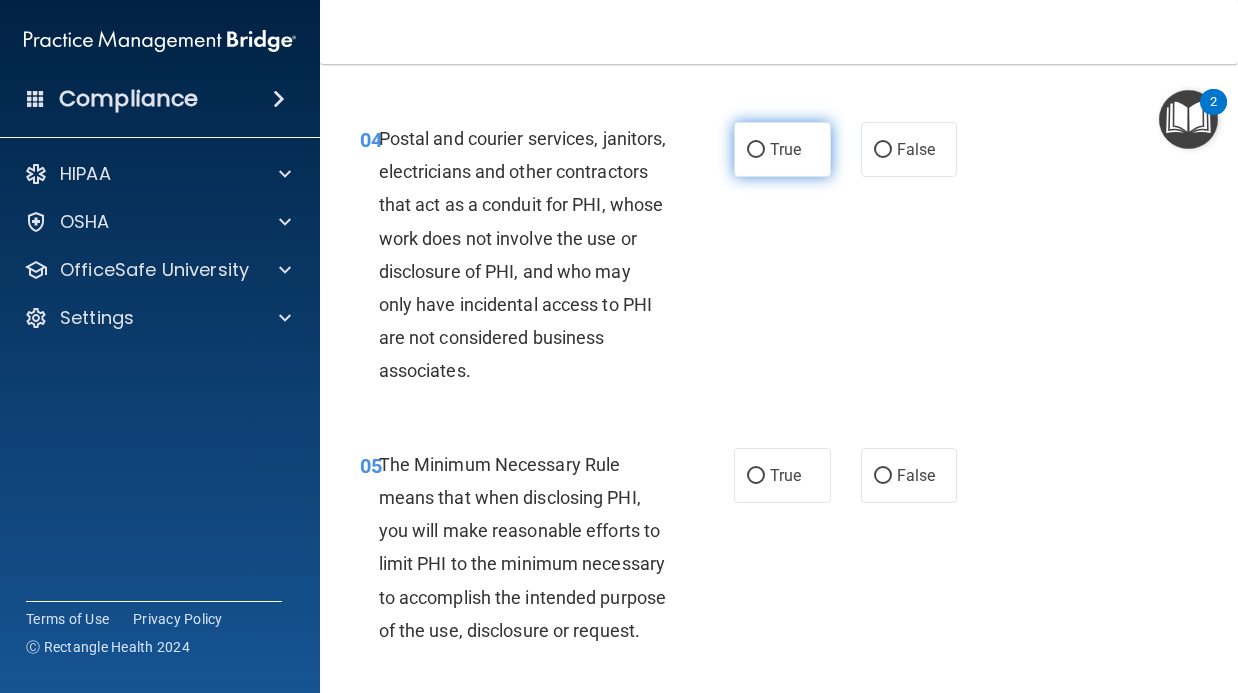 click on "True" at bounding box center (782, 149) 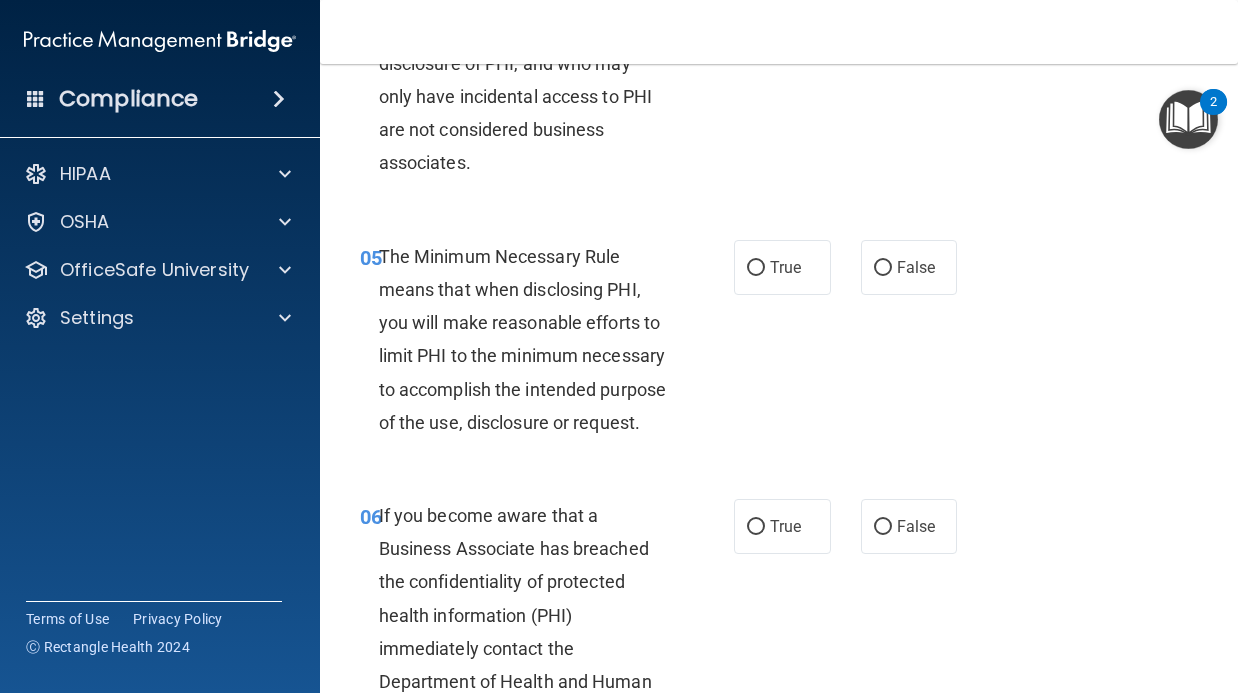 scroll, scrollTop: 959, scrollLeft: 0, axis: vertical 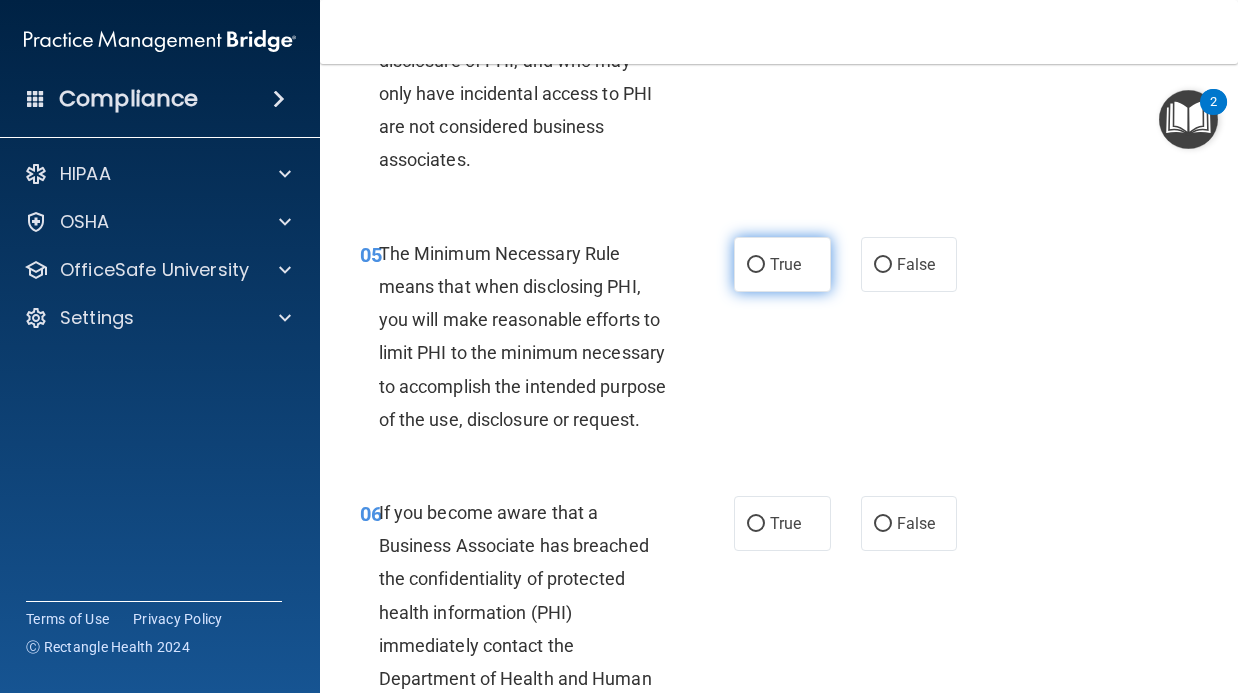 click on "True" at bounding box center [785, 264] 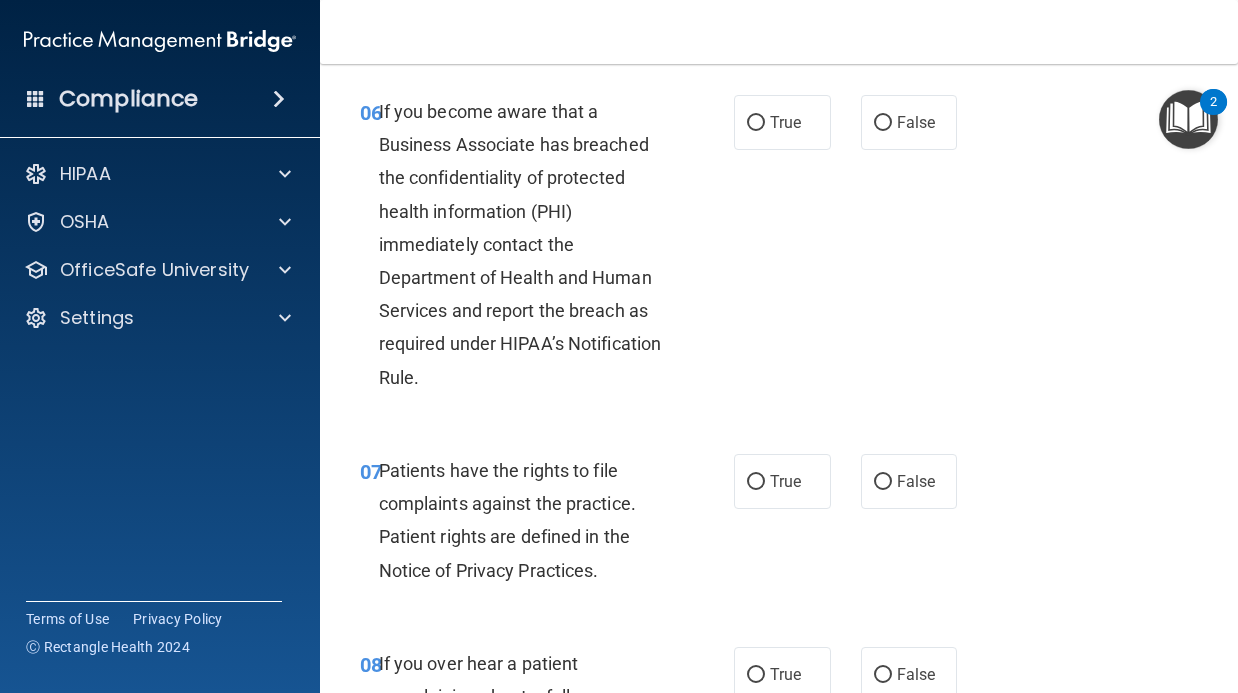 scroll, scrollTop: 1361, scrollLeft: 0, axis: vertical 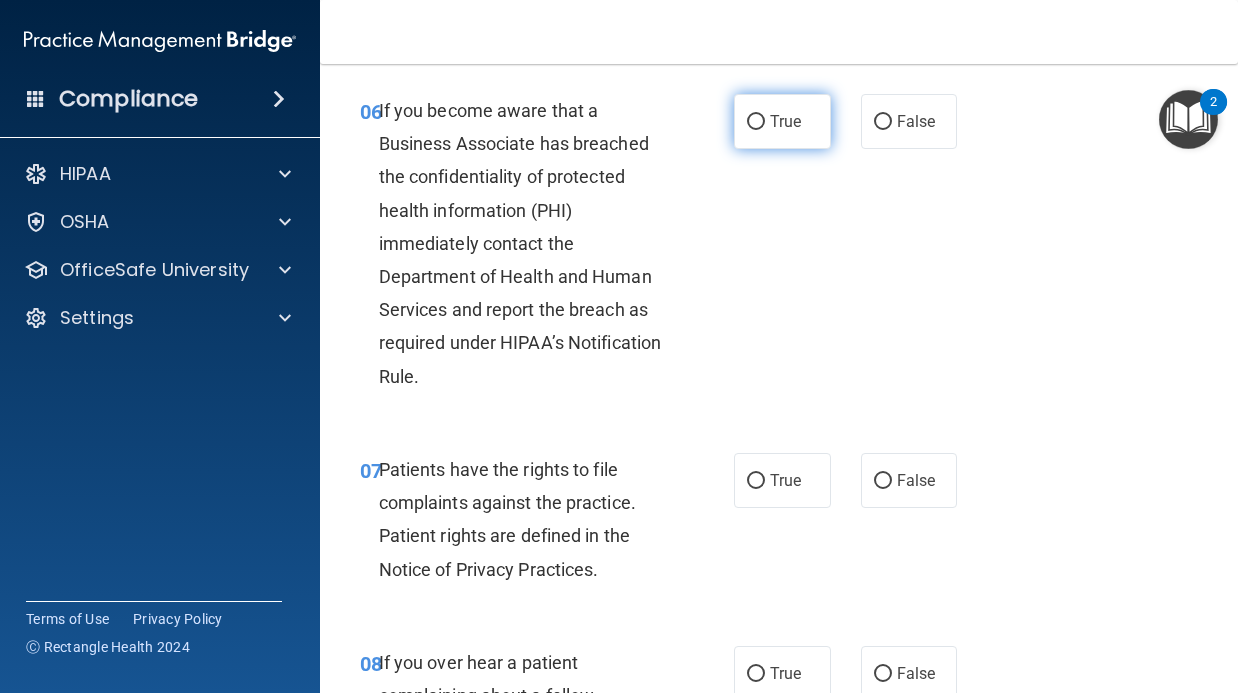 click on "True" at bounding box center [782, 121] 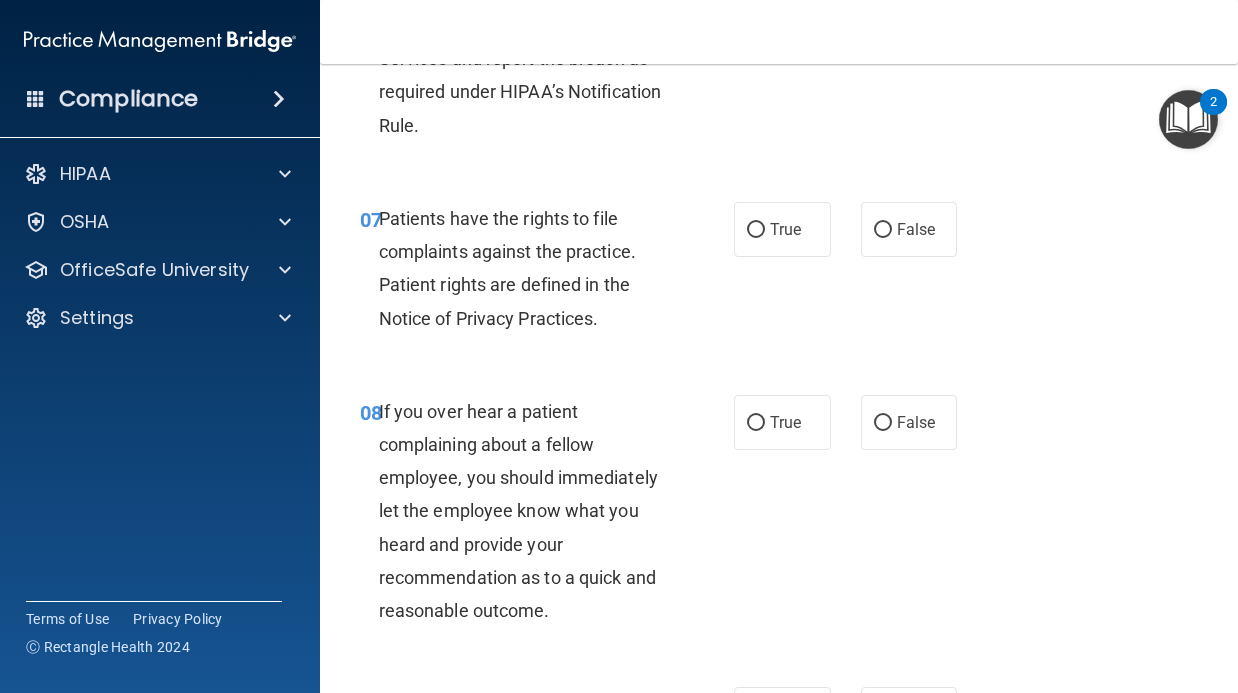 scroll, scrollTop: 1631, scrollLeft: 0, axis: vertical 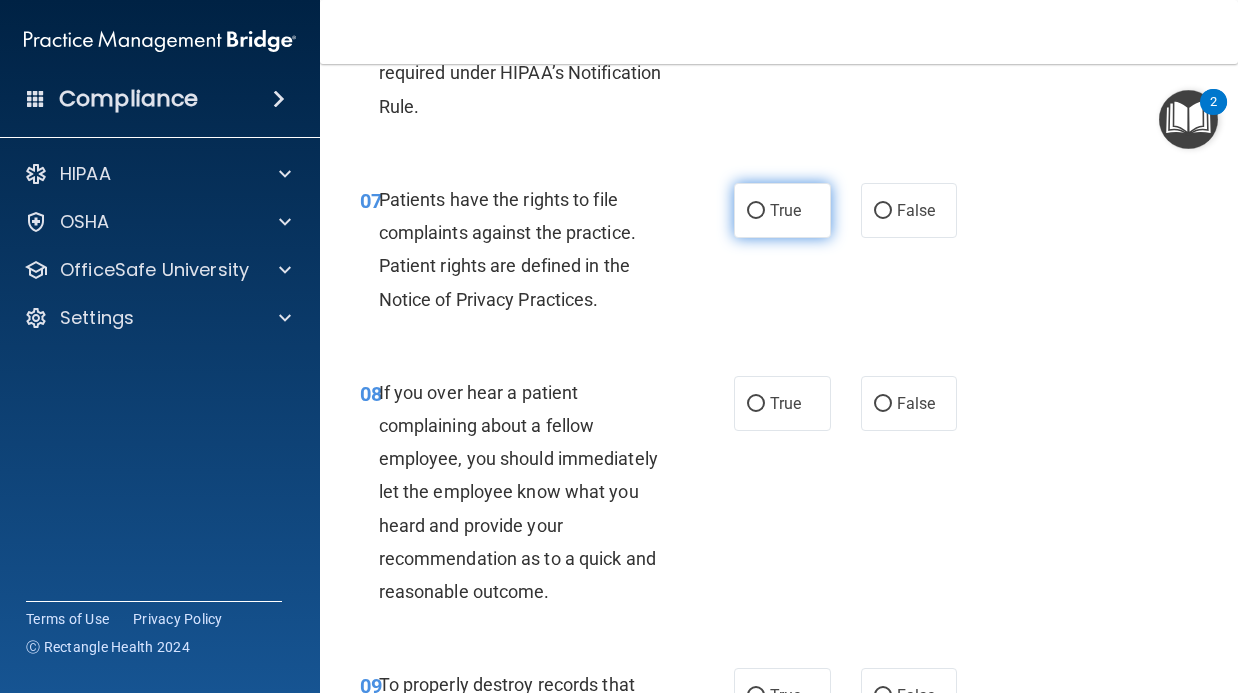 click on "True" at bounding box center (782, 210) 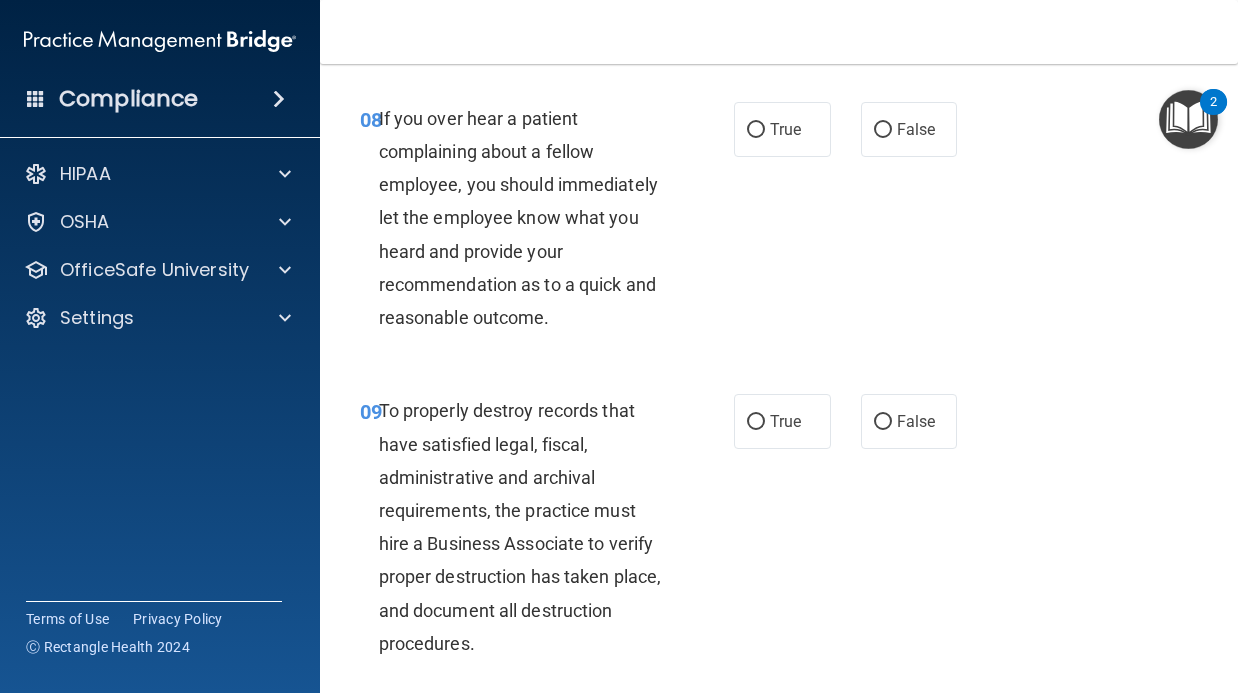 scroll, scrollTop: 1908, scrollLeft: 0, axis: vertical 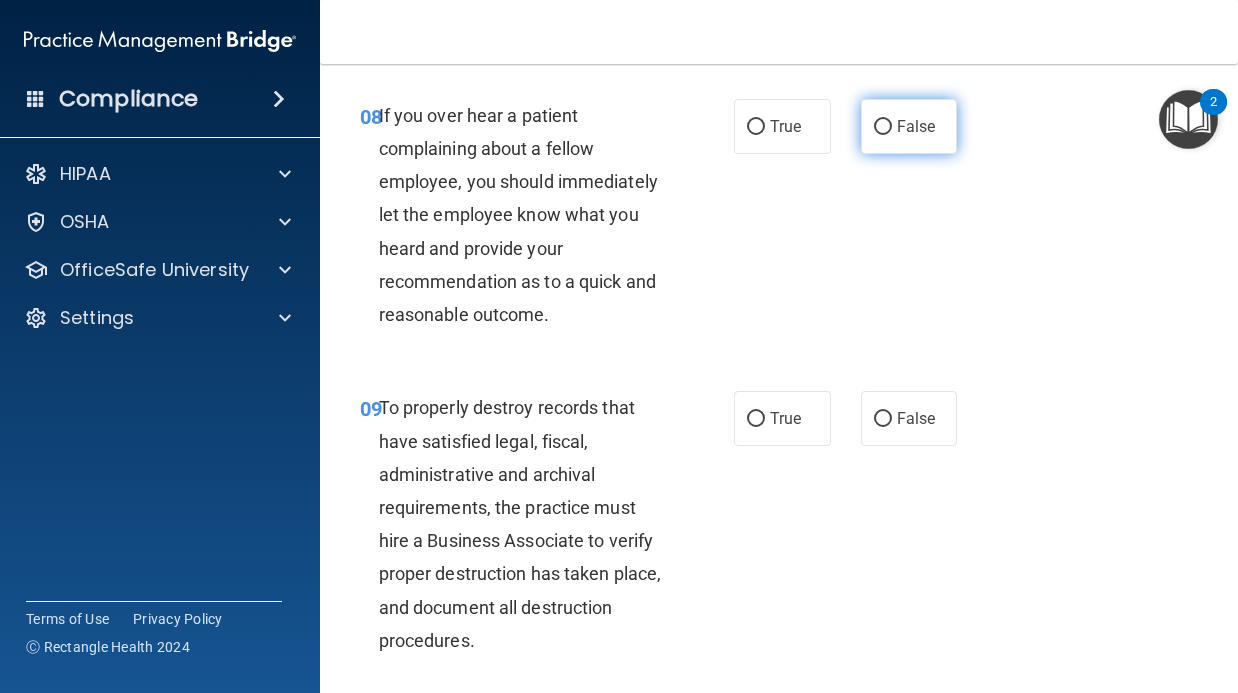 click on "False" at bounding box center [916, 126] 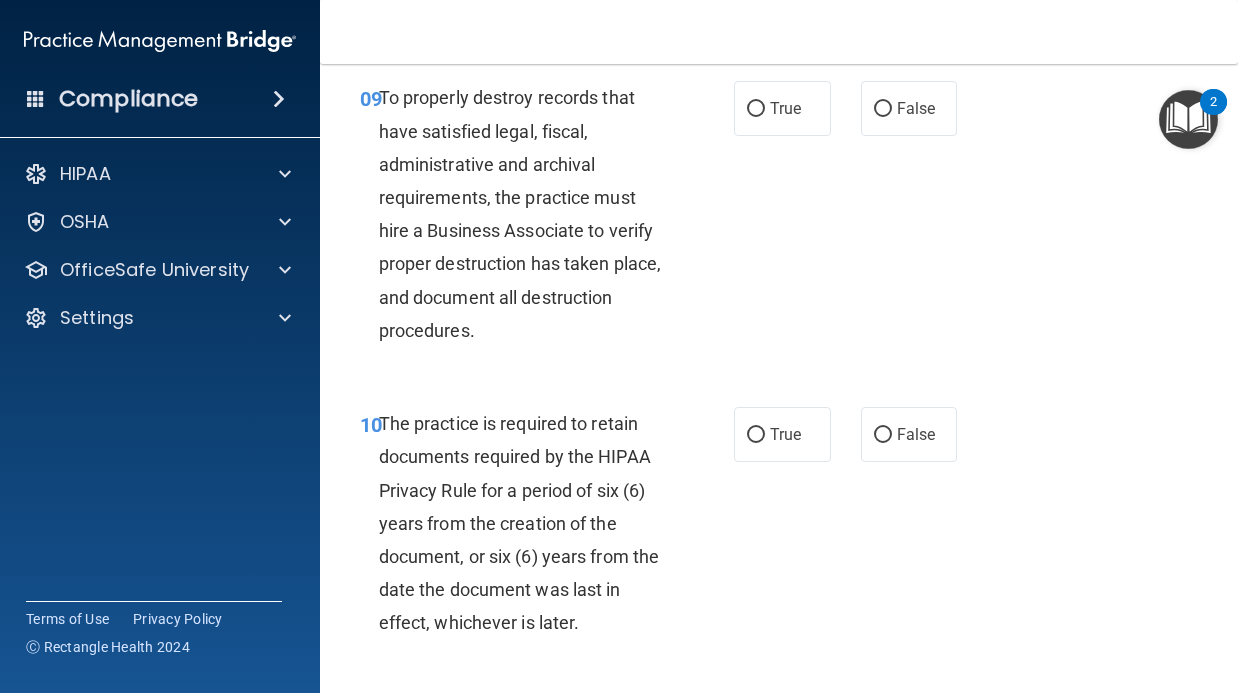 scroll, scrollTop: 2223, scrollLeft: 0, axis: vertical 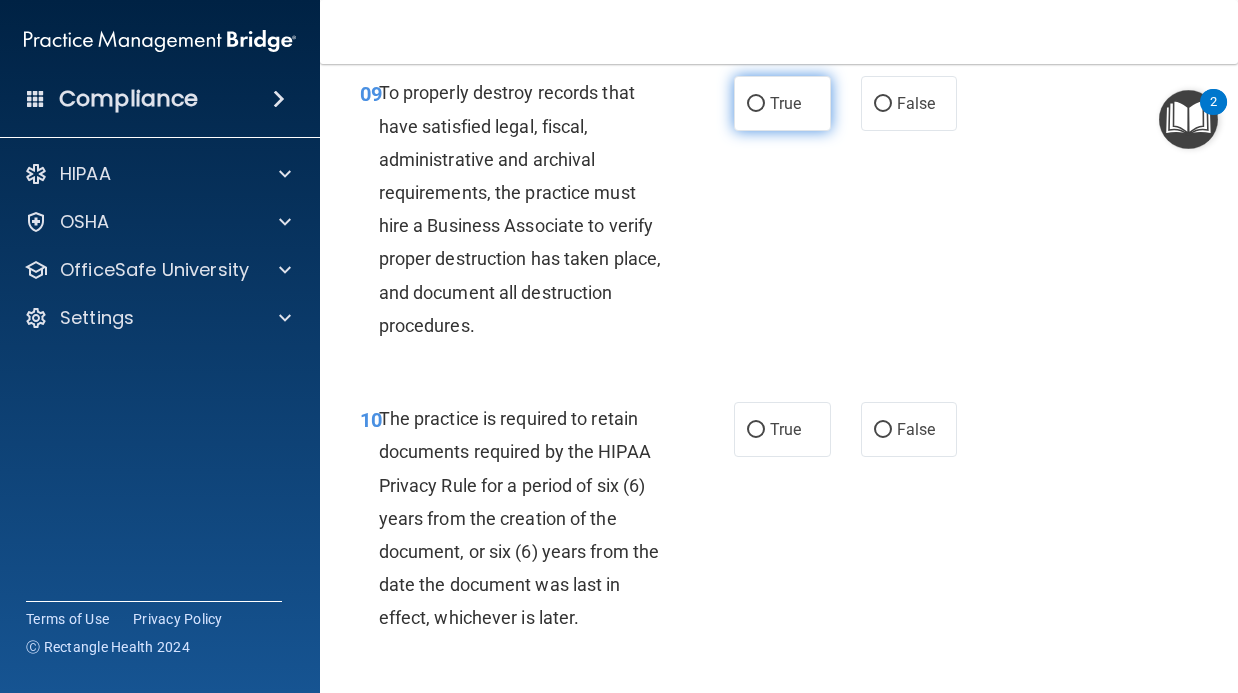click on "True" at bounding box center (782, 103) 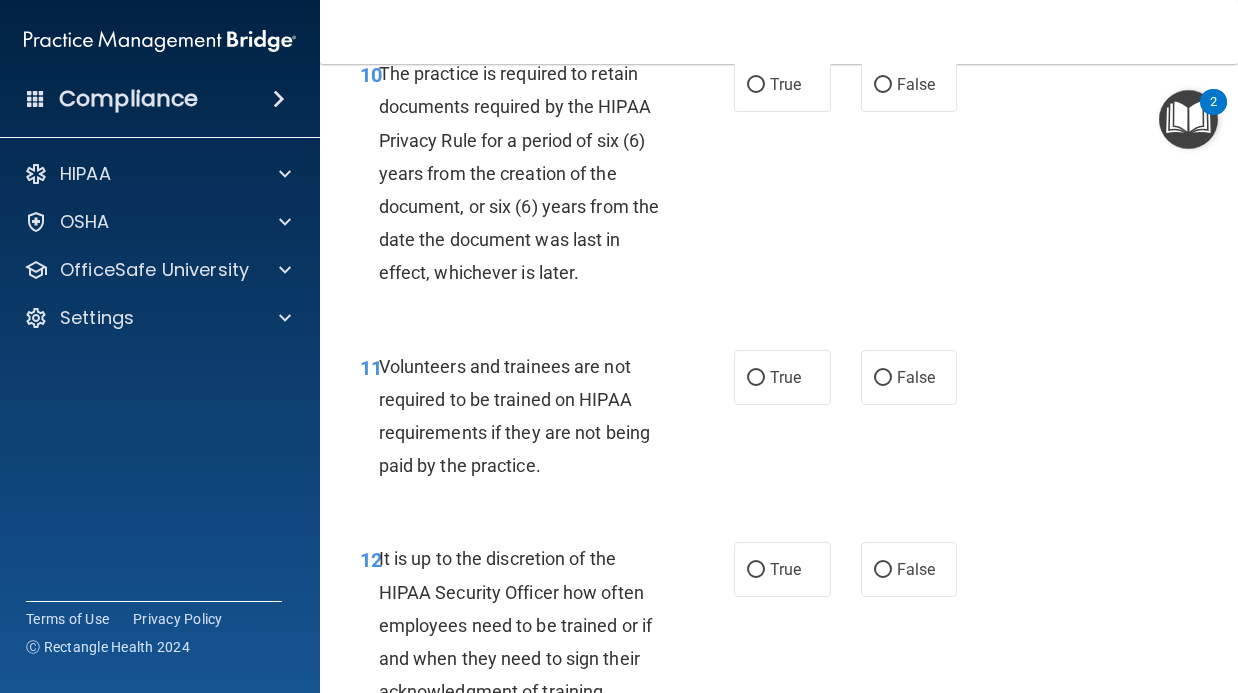 scroll, scrollTop: 2559, scrollLeft: 0, axis: vertical 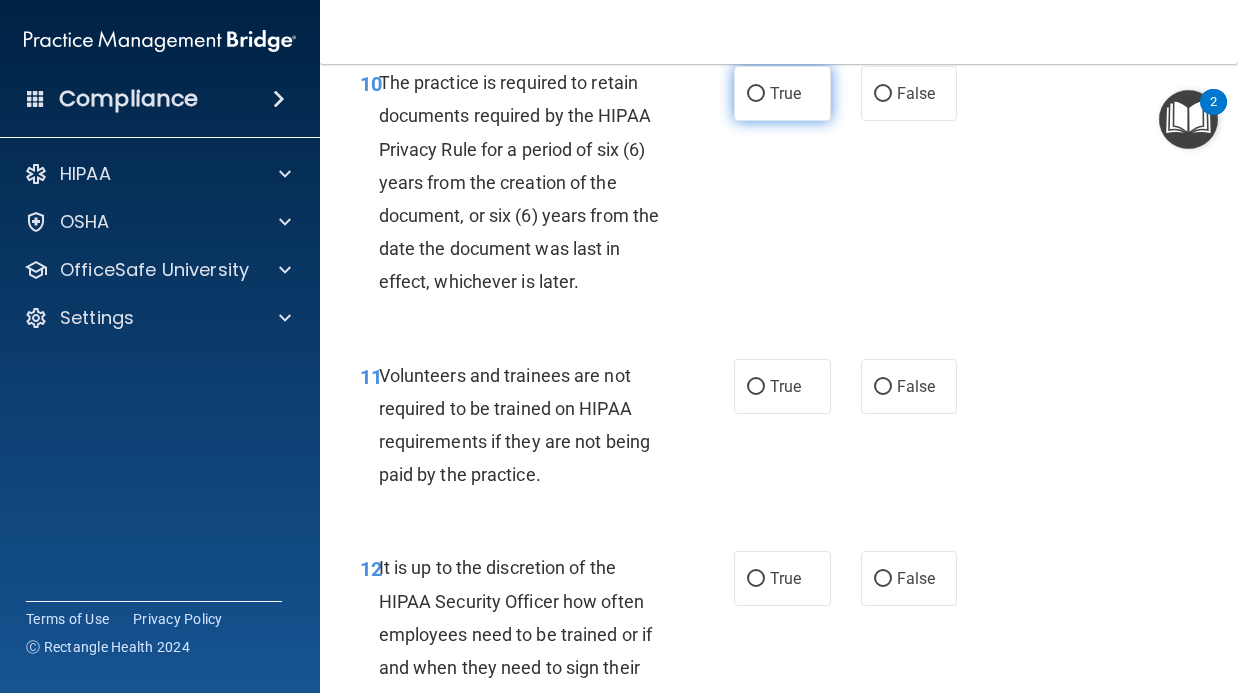 click on "True" at bounding box center [785, 93] 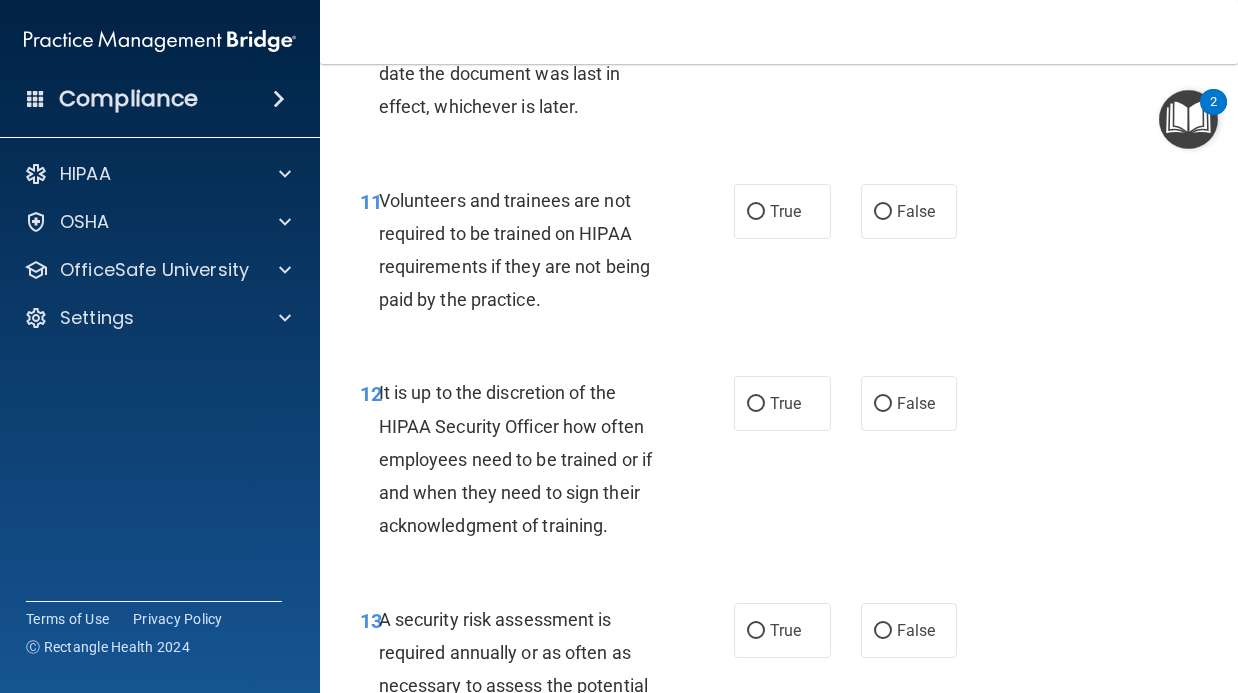 scroll, scrollTop: 2751, scrollLeft: 0, axis: vertical 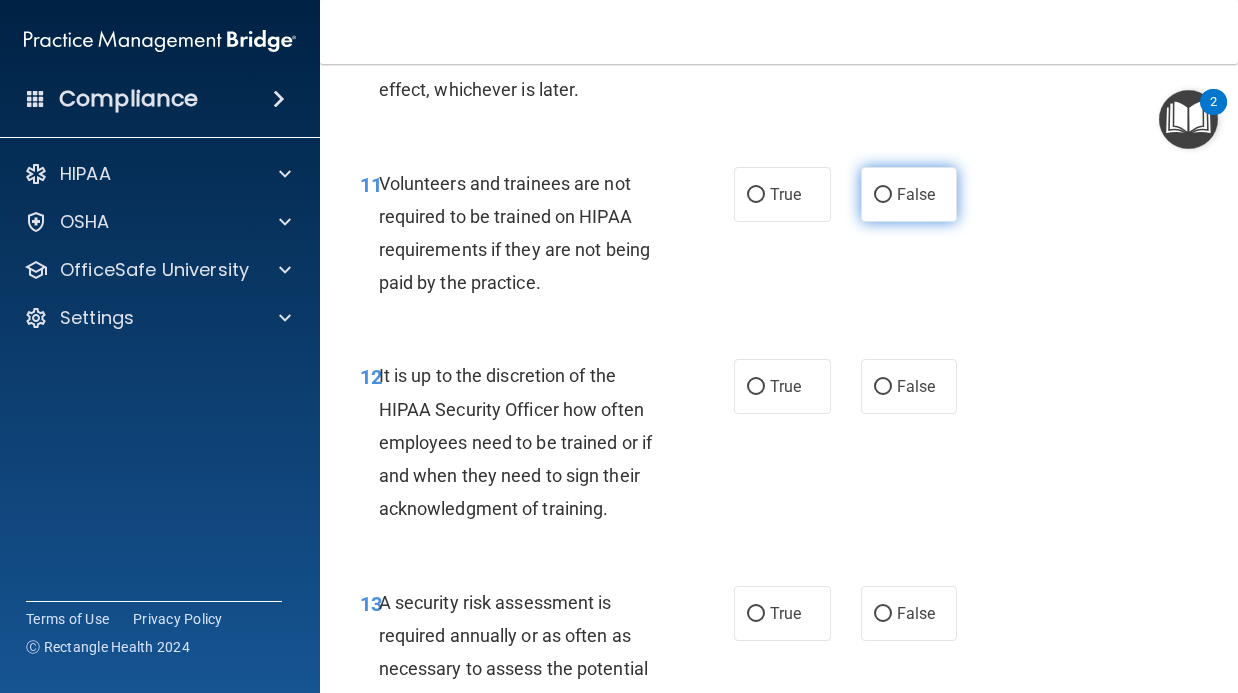 click on "False" at bounding box center (916, 194) 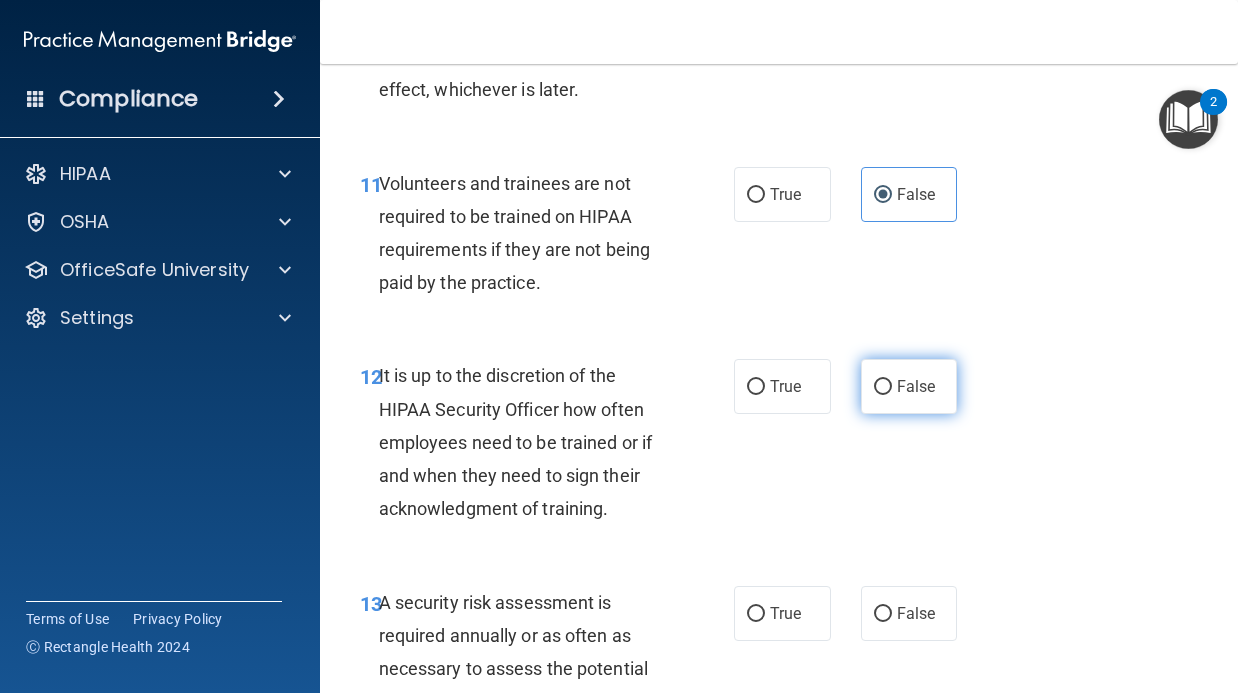 click on "False" at bounding box center [883, 387] 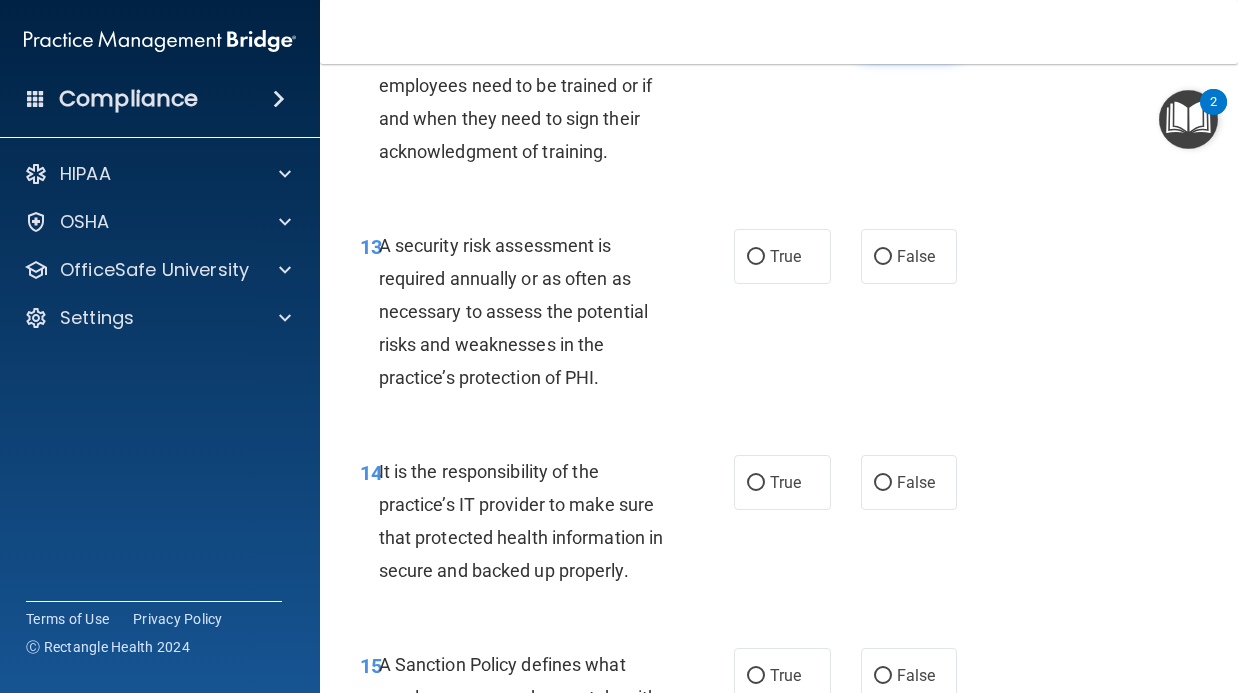 scroll, scrollTop: 3115, scrollLeft: 0, axis: vertical 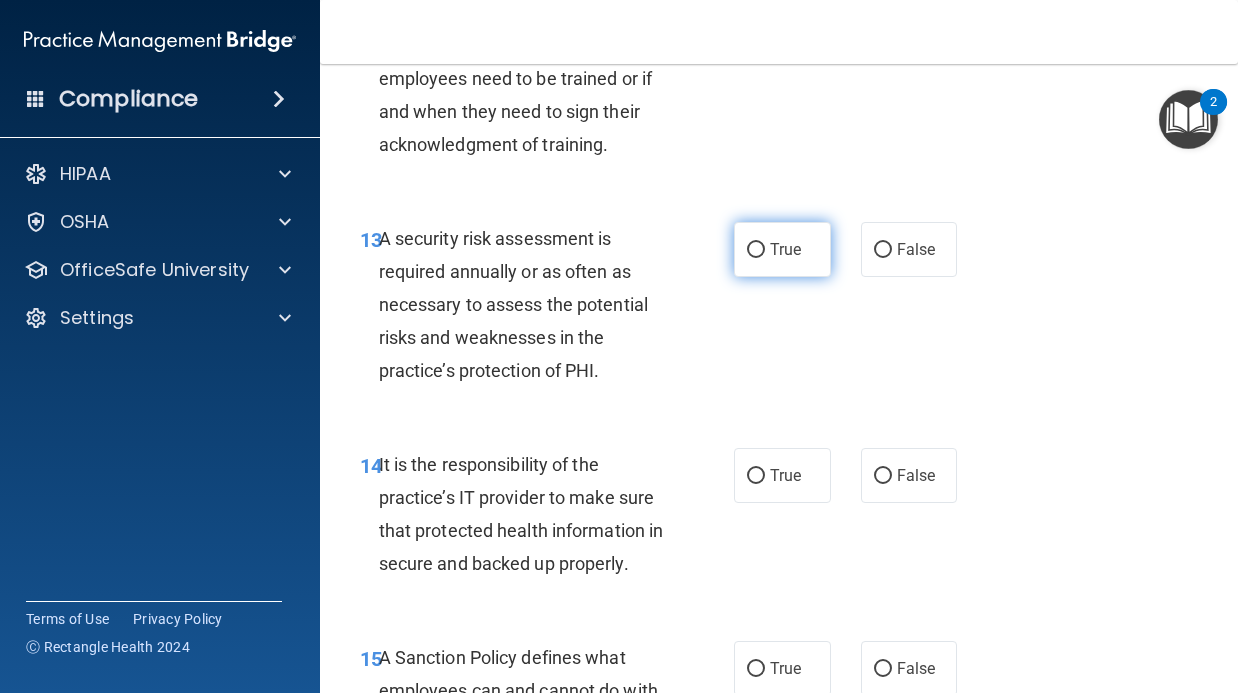 click on "True" at bounding box center (782, 249) 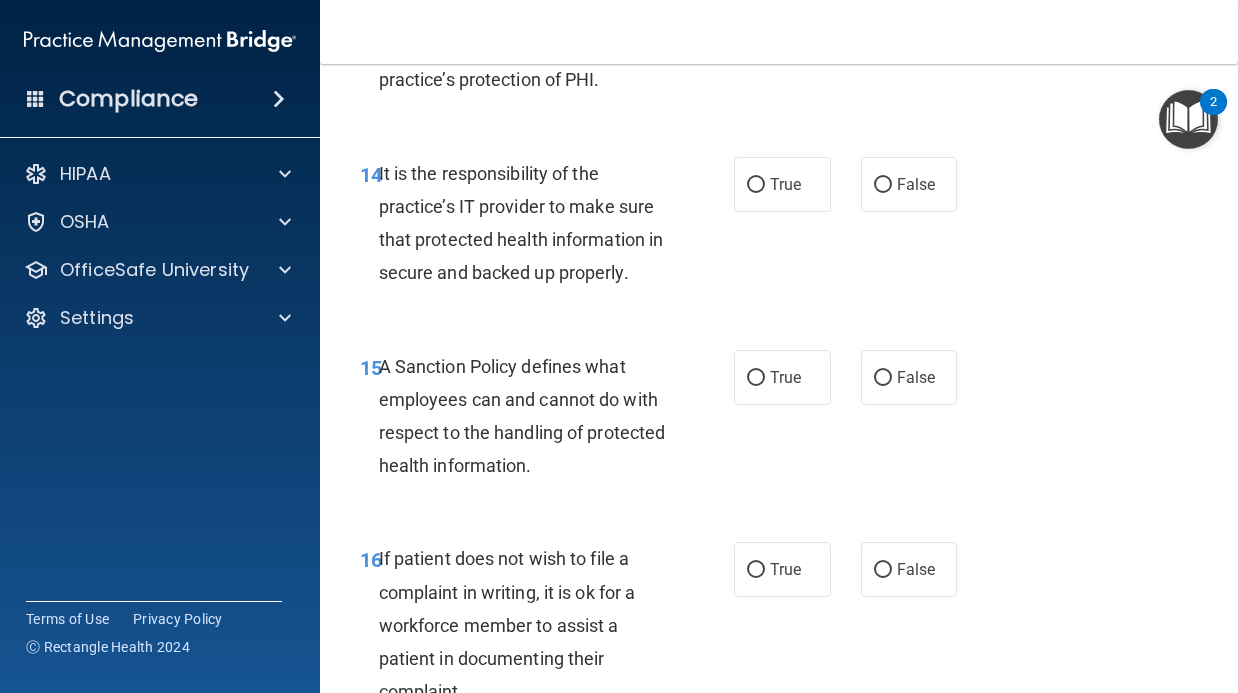 scroll, scrollTop: 3407, scrollLeft: 0, axis: vertical 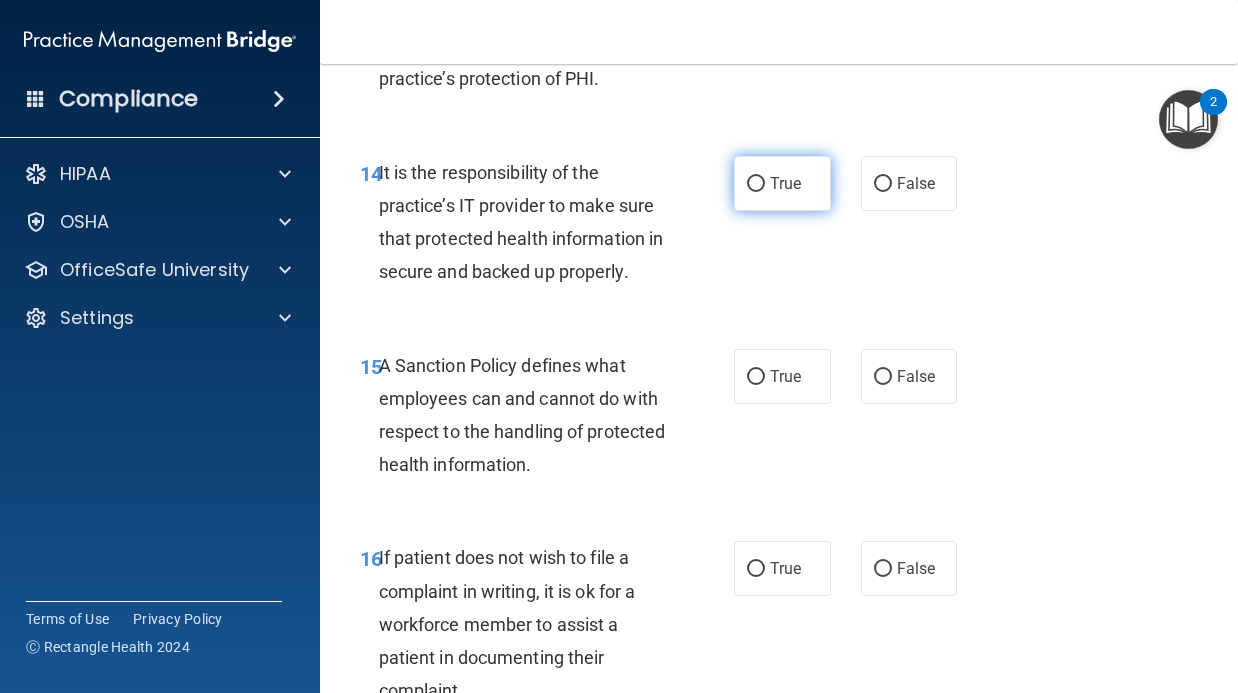 click on "True" at bounding box center (782, 183) 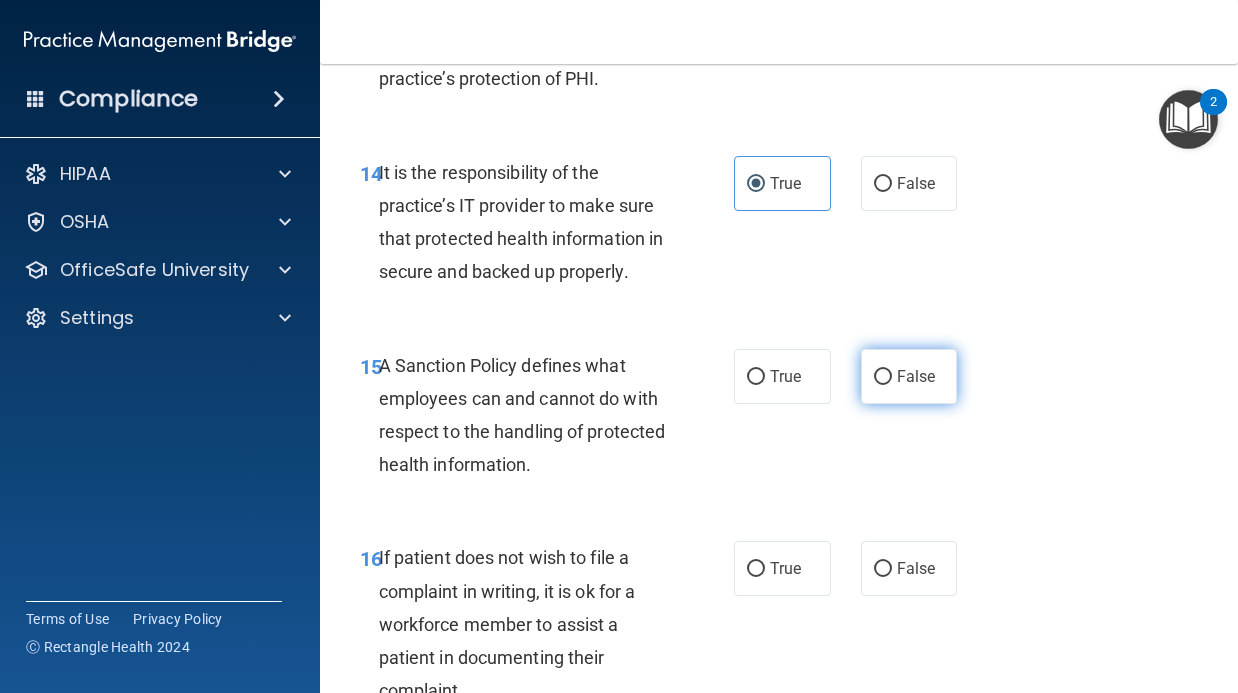 click on "False" at bounding box center [883, 377] 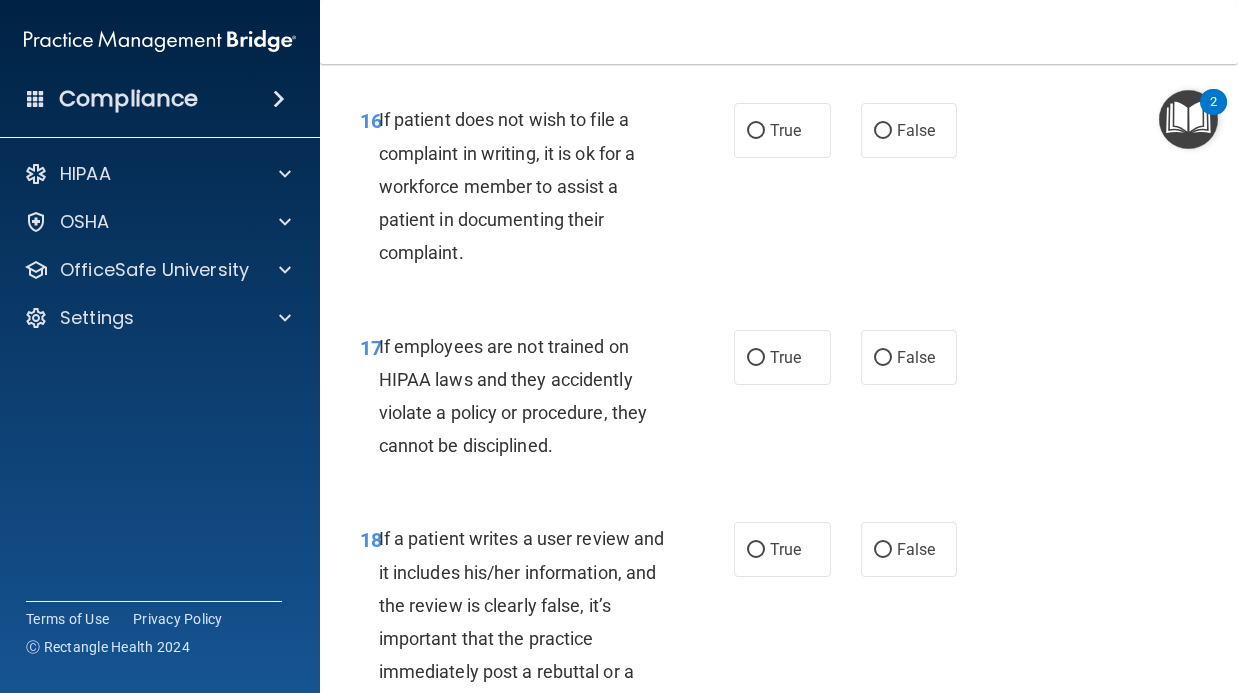 scroll, scrollTop: 3848, scrollLeft: 0, axis: vertical 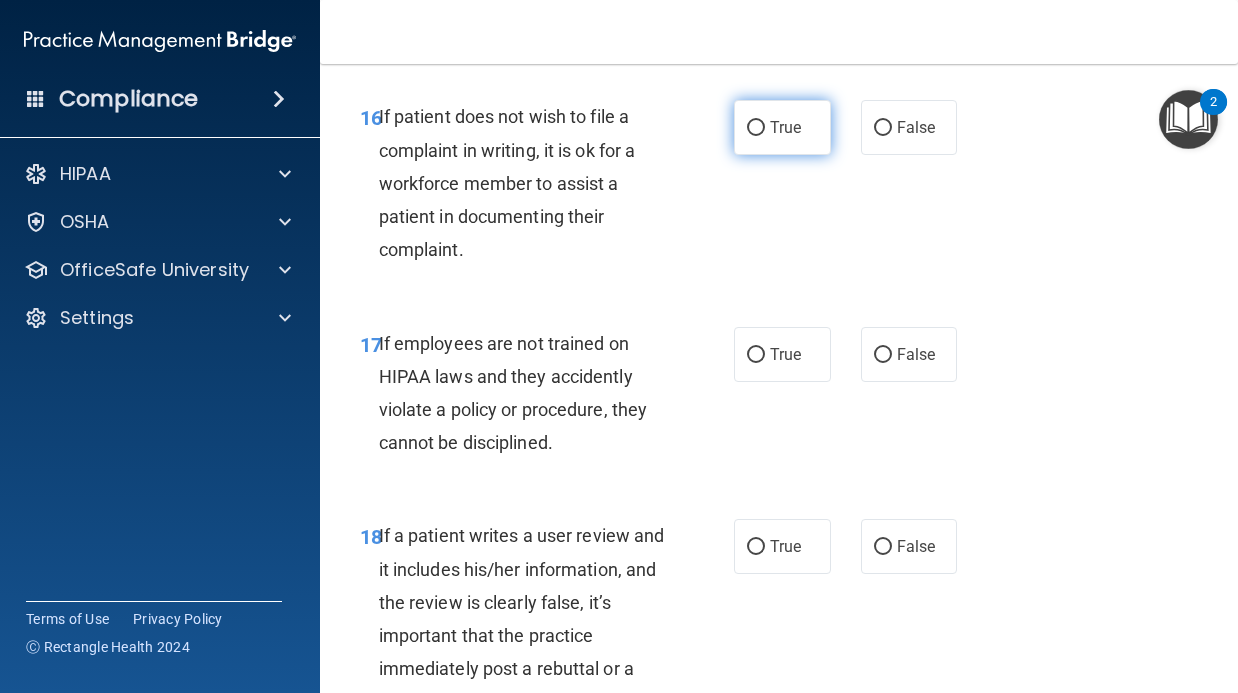 click on "True" at bounding box center [782, 127] 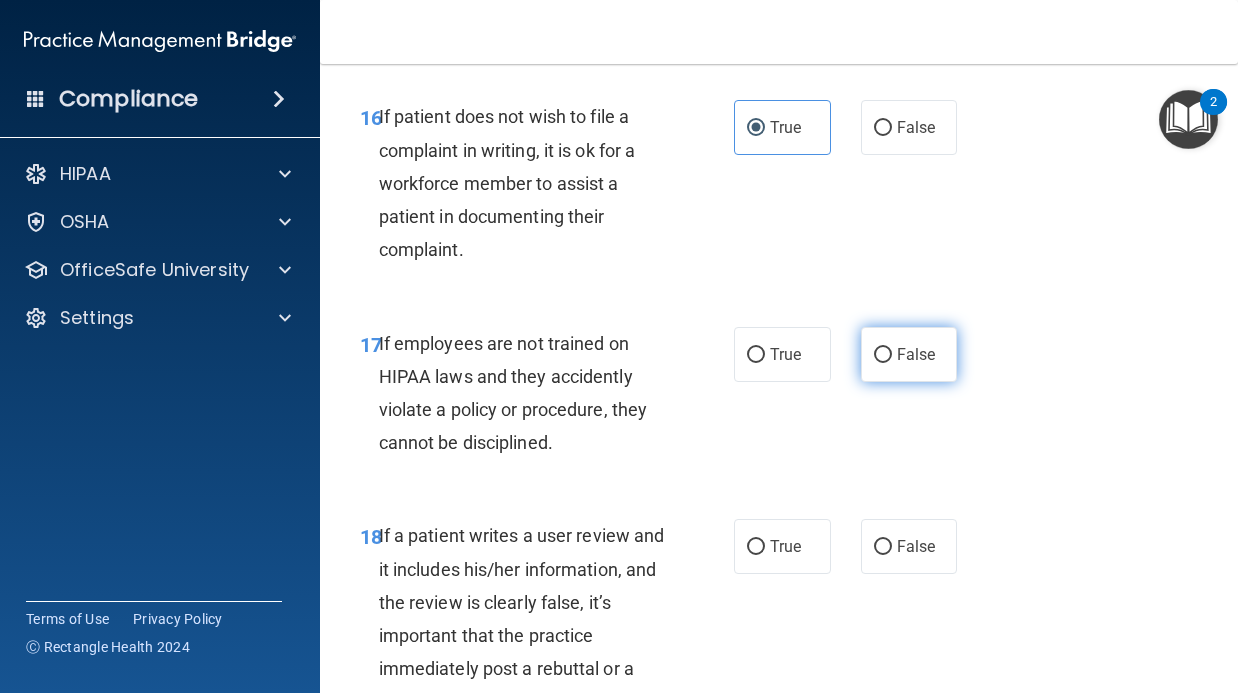 click on "False" at bounding box center [916, 354] 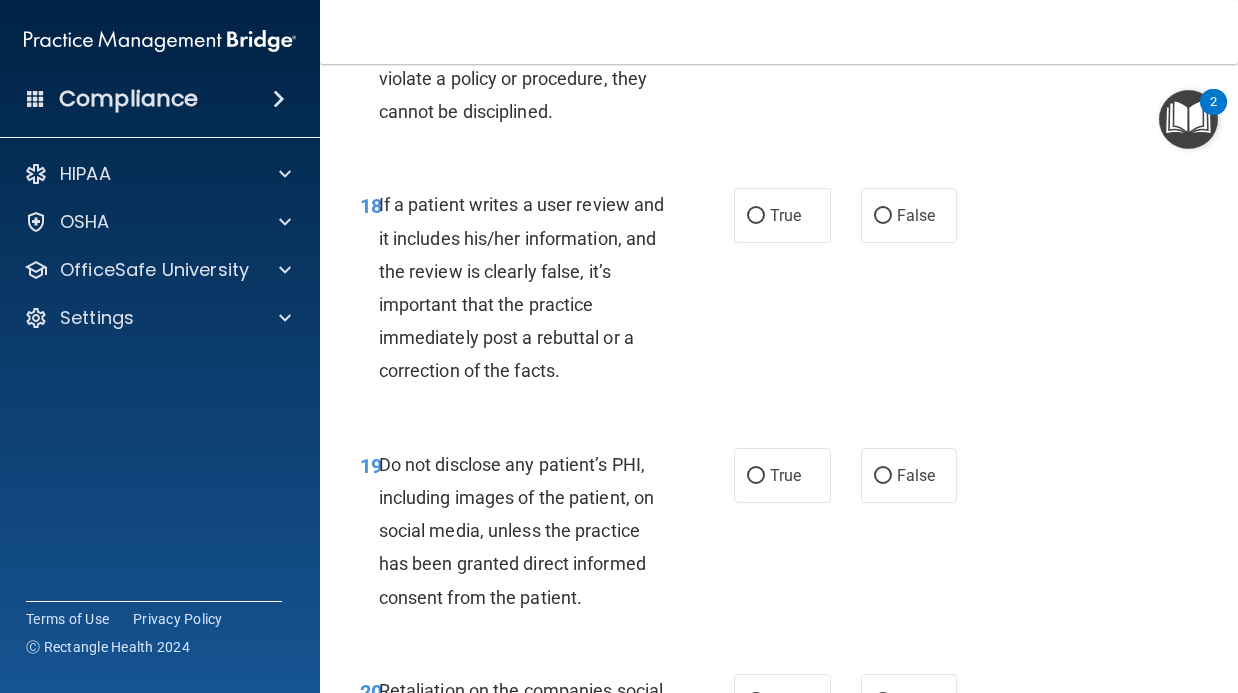 scroll, scrollTop: 4185, scrollLeft: 0, axis: vertical 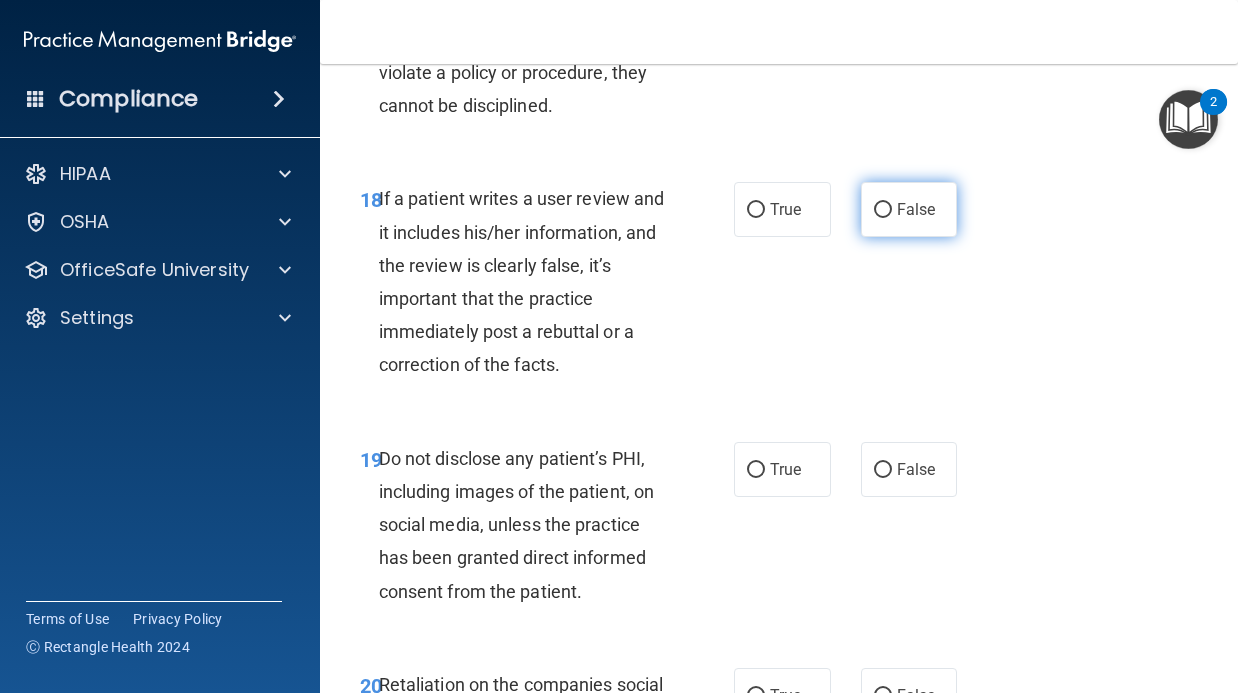 click on "False" at bounding box center (909, 209) 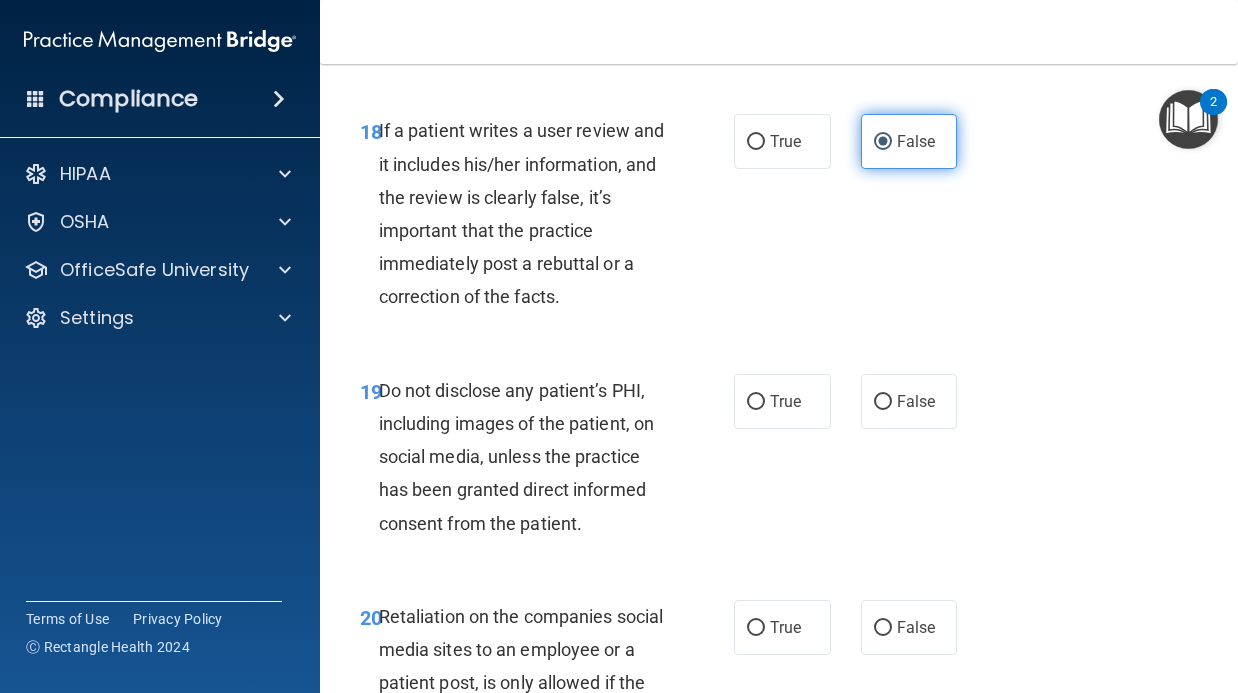 scroll, scrollTop: 4270, scrollLeft: 0, axis: vertical 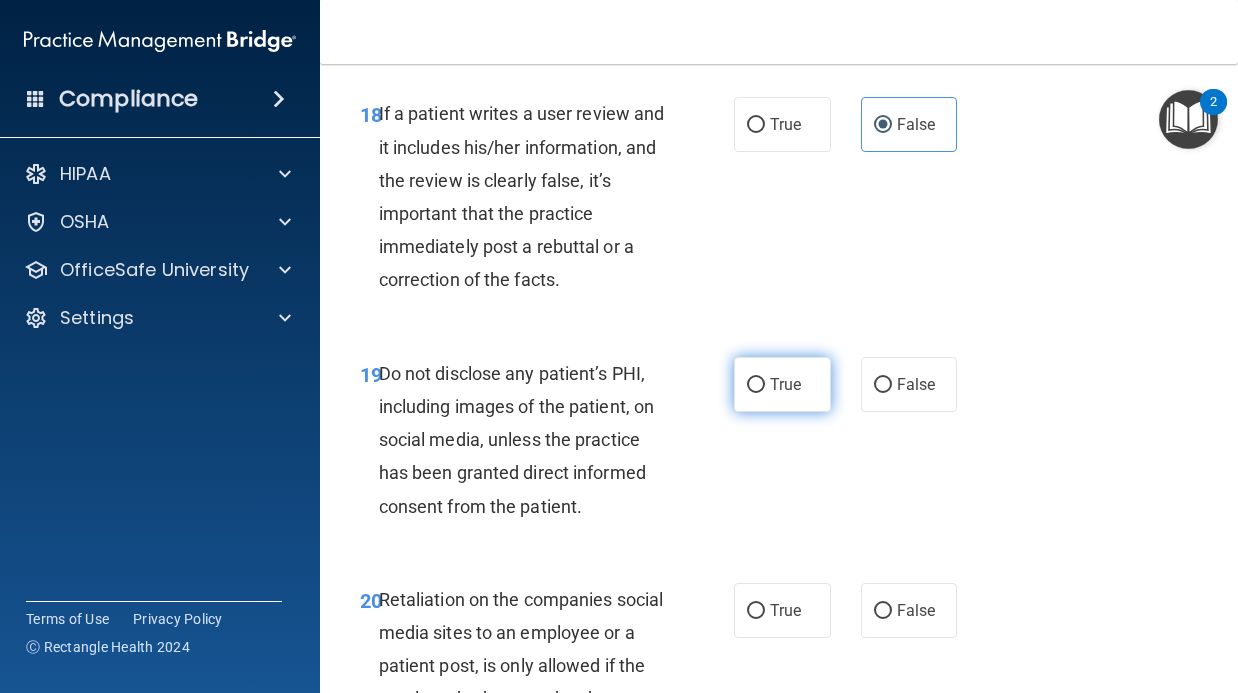 click on "True" at bounding box center (785, 384) 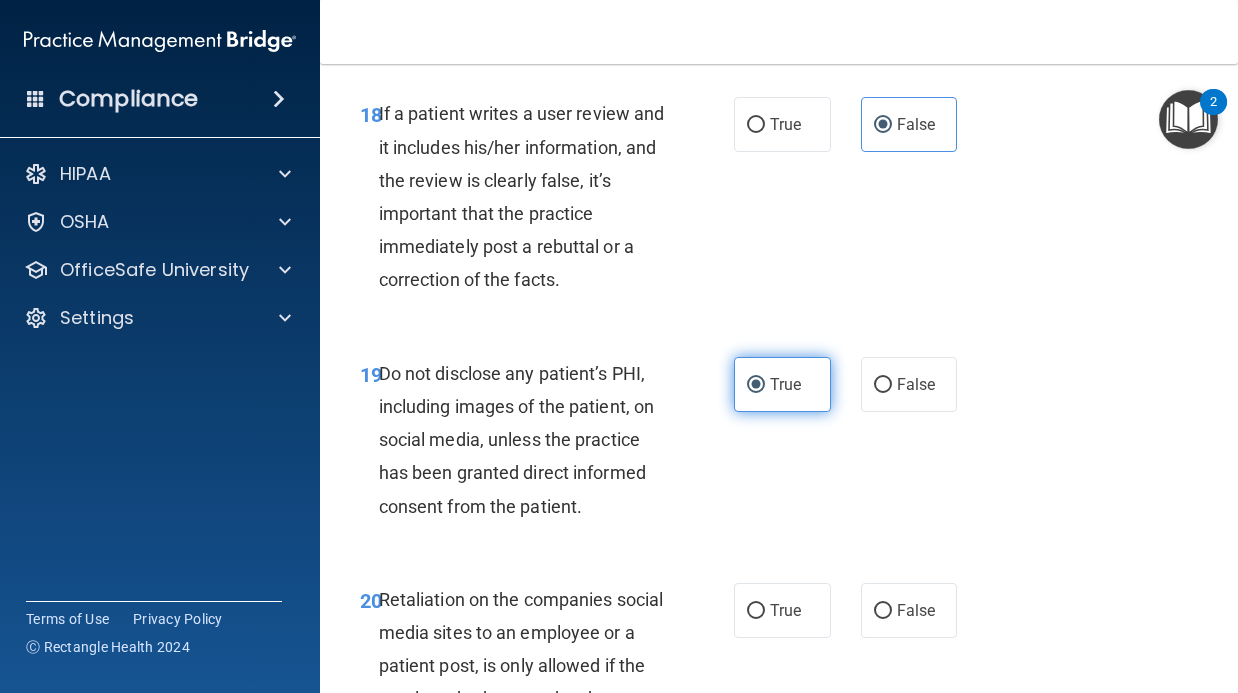 click on "True" at bounding box center [785, 384] 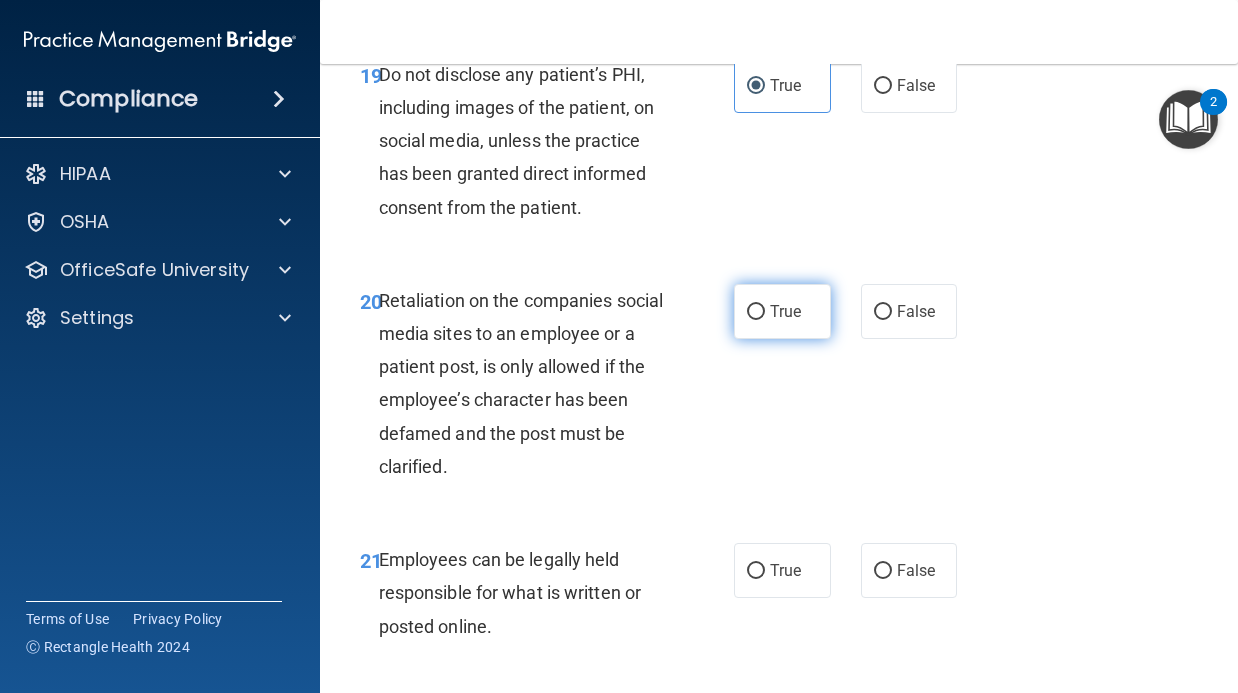 scroll, scrollTop: 4579, scrollLeft: 0, axis: vertical 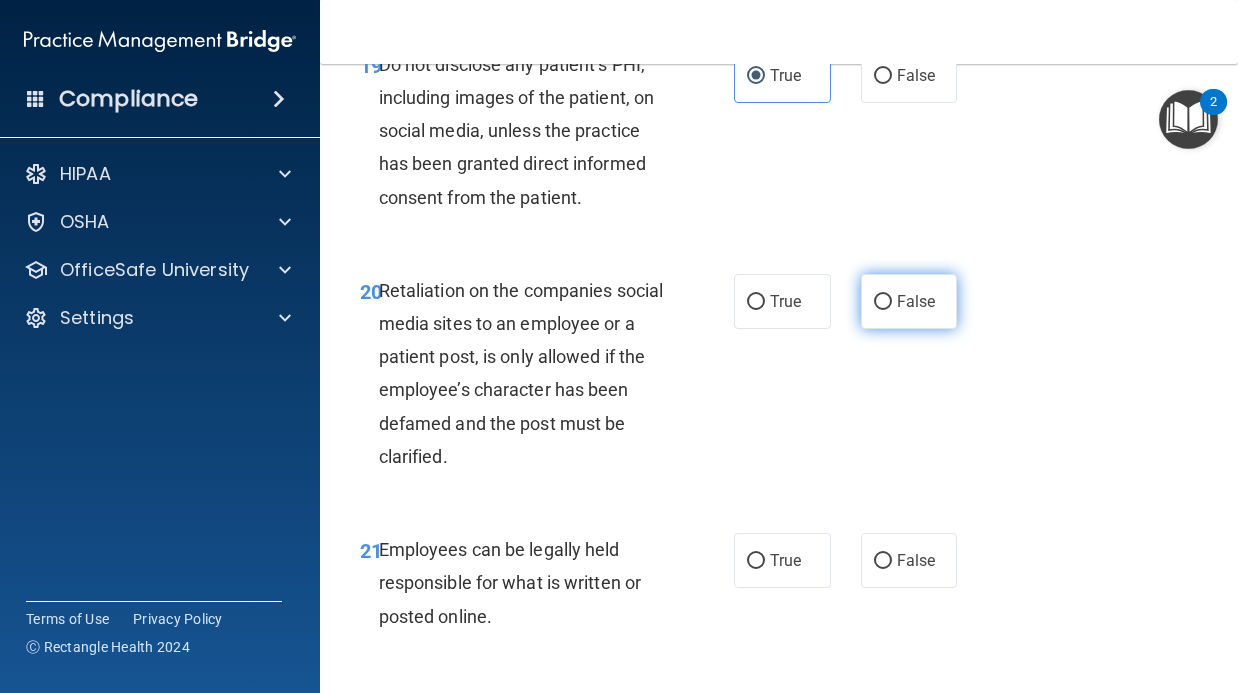click on "False" at bounding box center [916, 301] 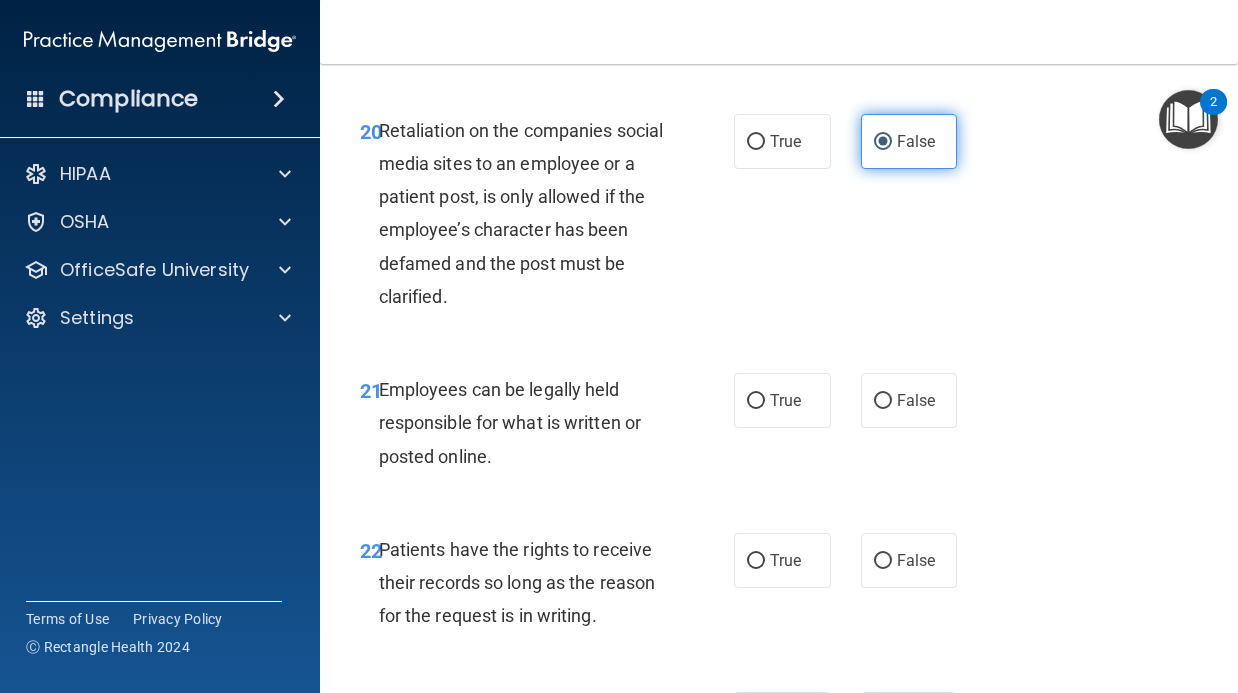 scroll, scrollTop: 4764, scrollLeft: 0, axis: vertical 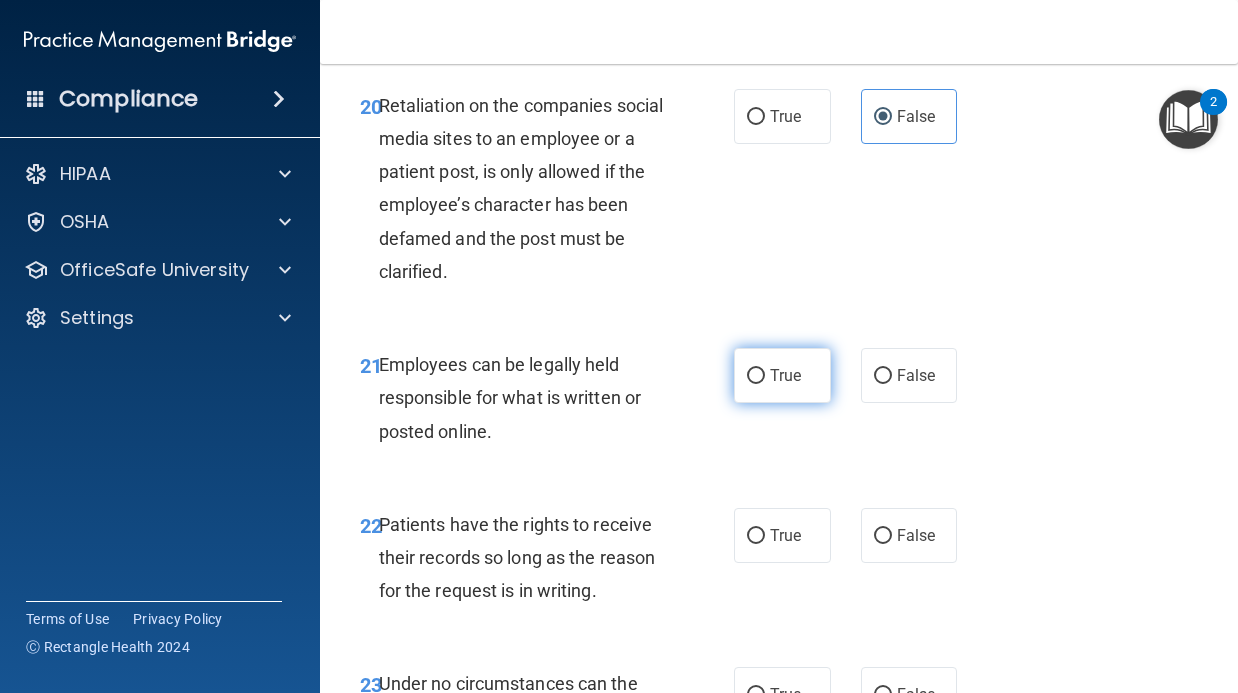 click on "True" at bounding box center (785, 375) 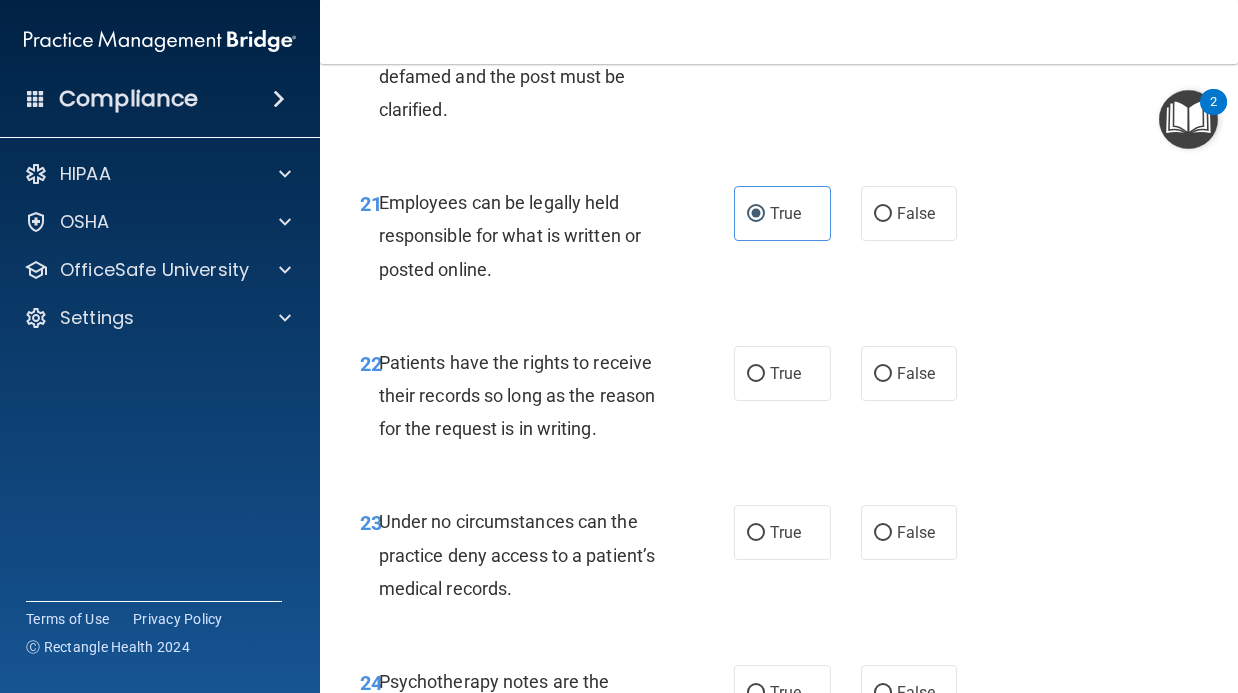 scroll, scrollTop: 4961, scrollLeft: 0, axis: vertical 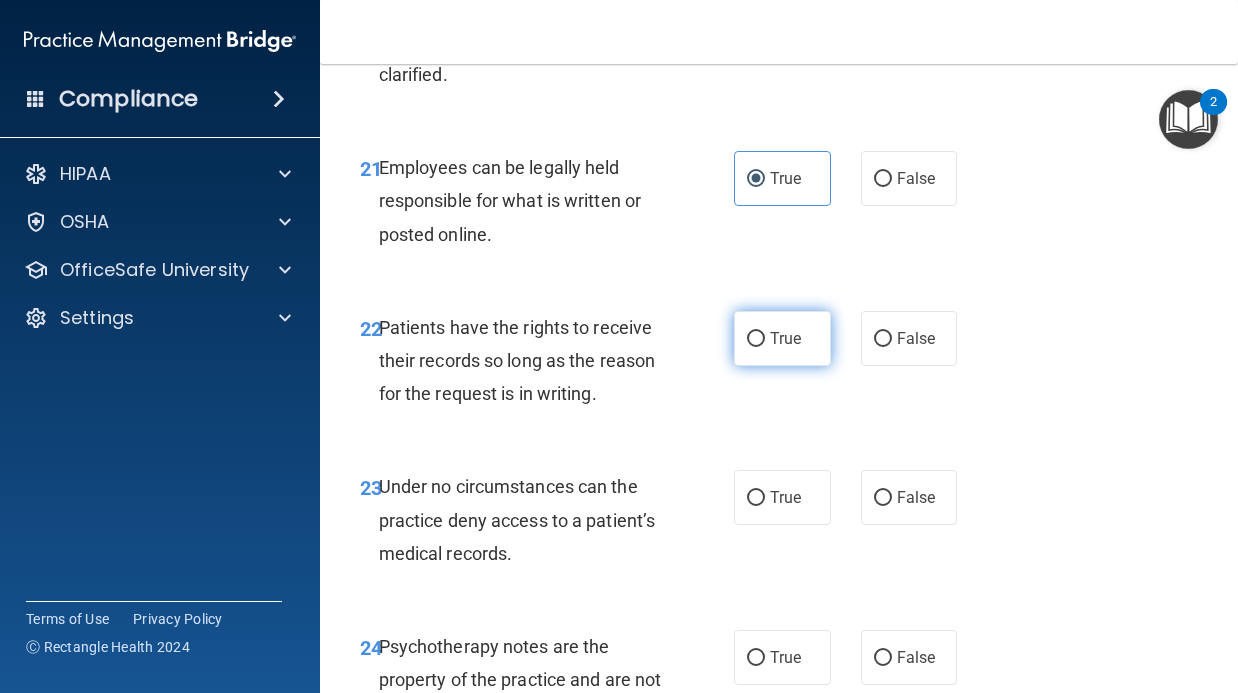 click on "True" at bounding box center (782, 338) 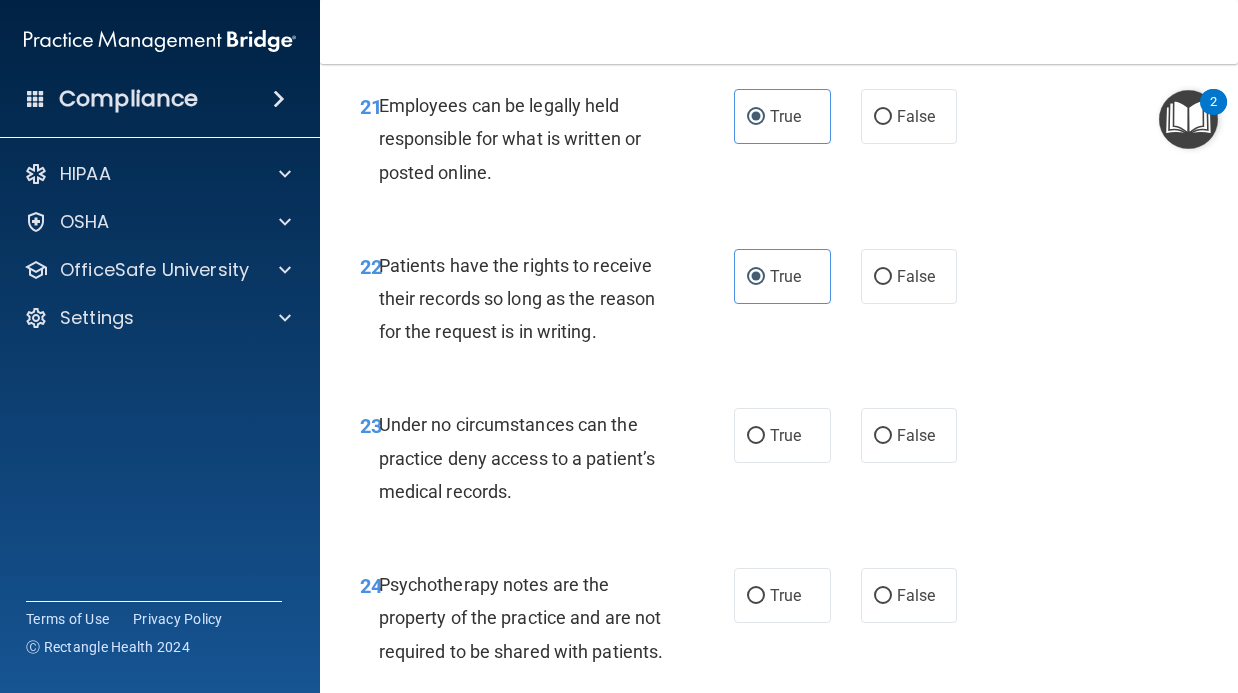 scroll, scrollTop: 5027, scrollLeft: 0, axis: vertical 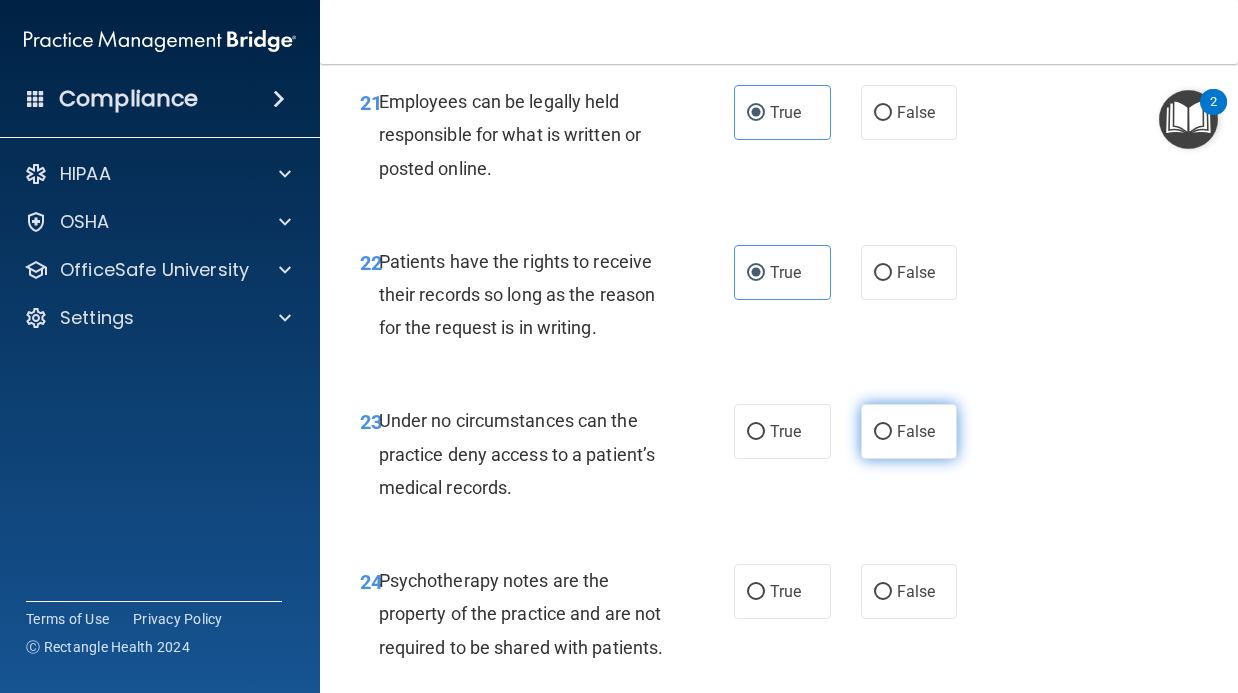 click on "False" at bounding box center [916, 431] 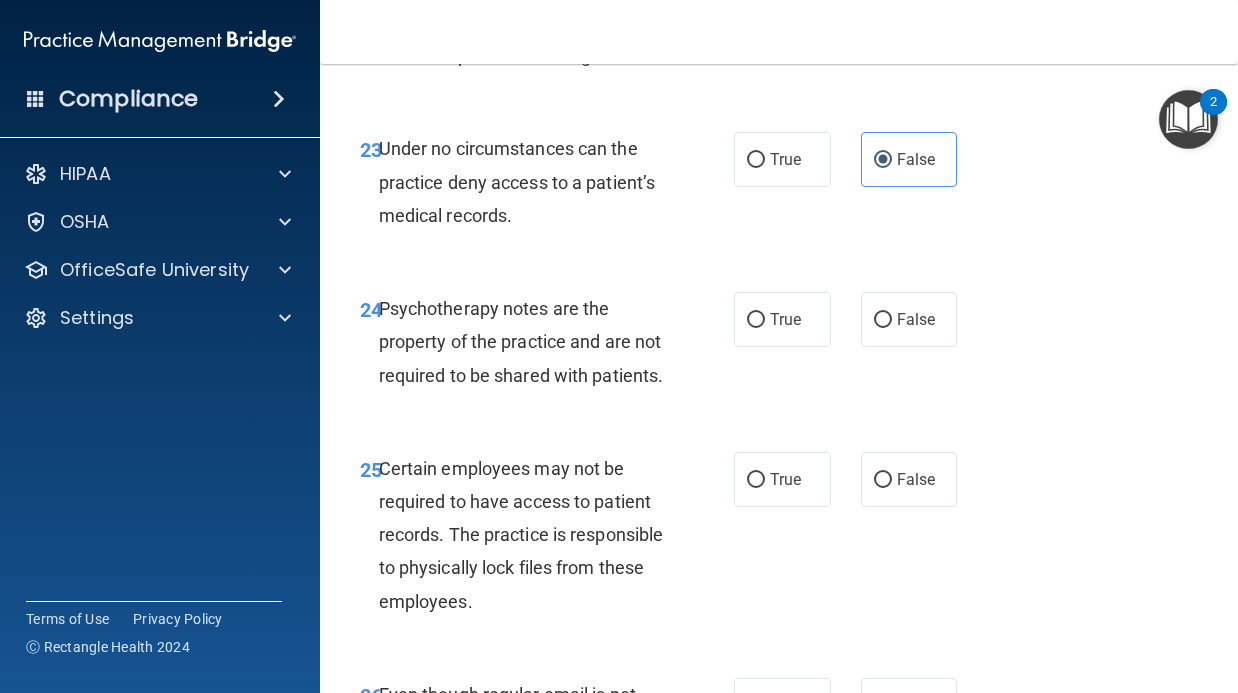 scroll, scrollTop: 5300, scrollLeft: 0, axis: vertical 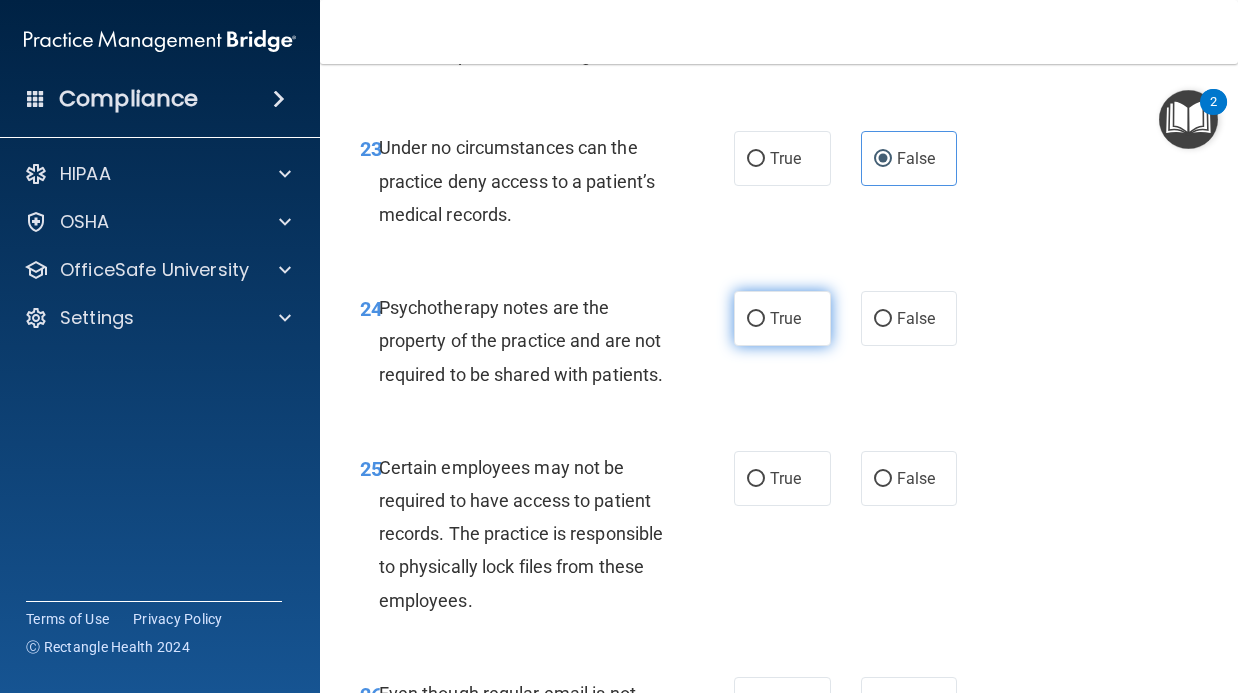 click on "True" at bounding box center [782, 318] 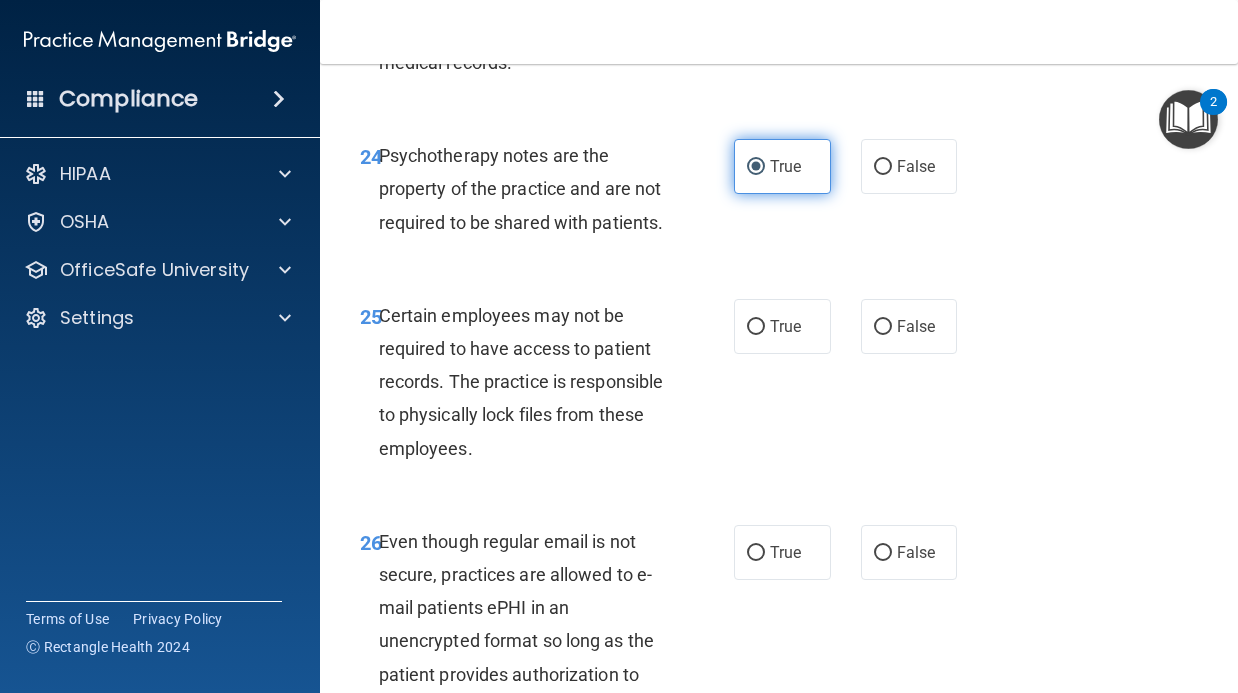 scroll, scrollTop: 5478, scrollLeft: 0, axis: vertical 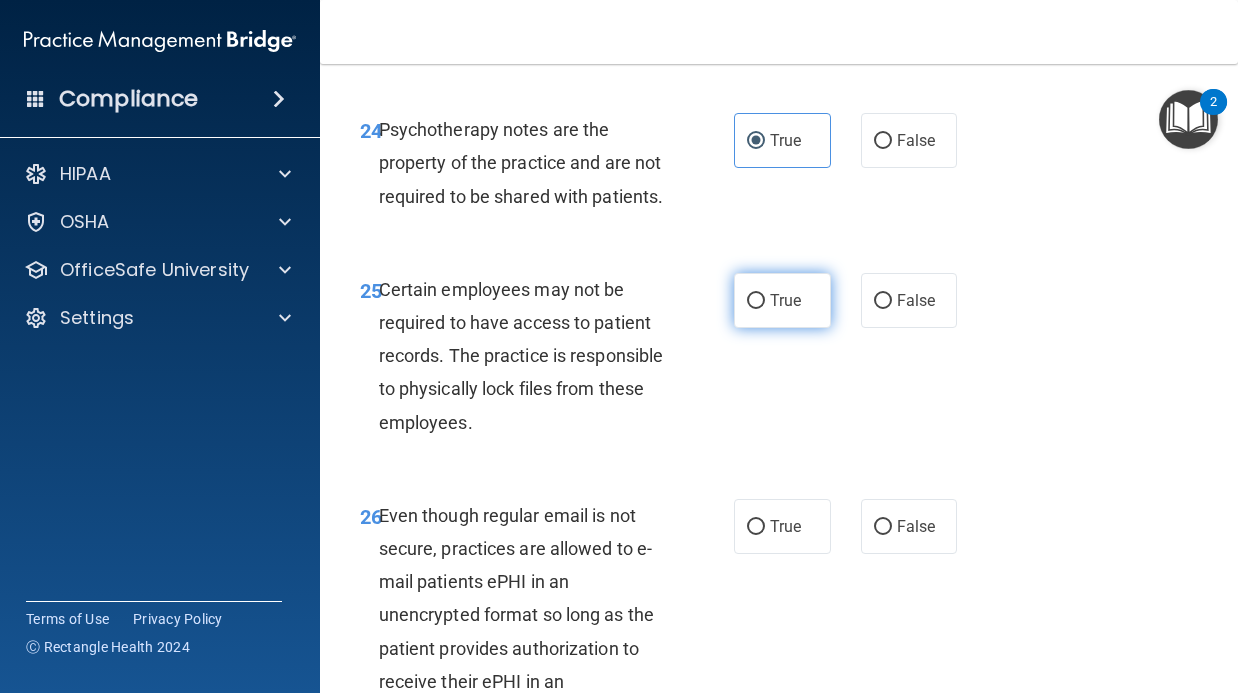 click on "True" at bounding box center [782, 300] 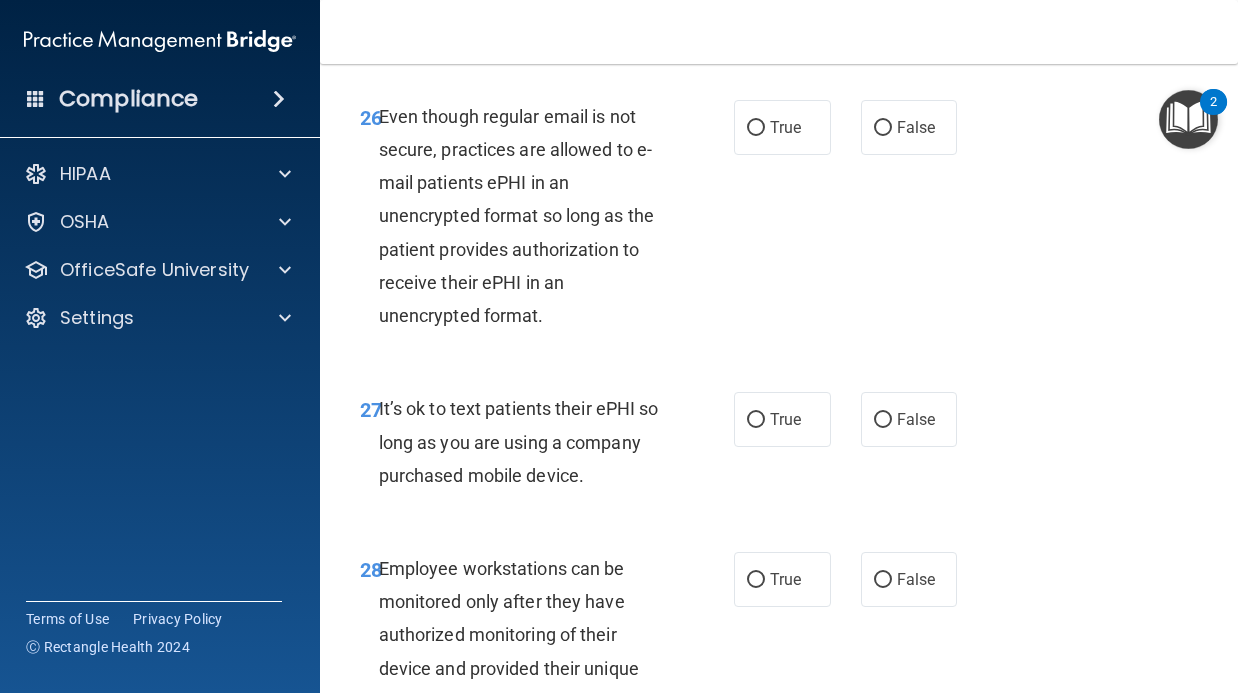 scroll, scrollTop: 5880, scrollLeft: 0, axis: vertical 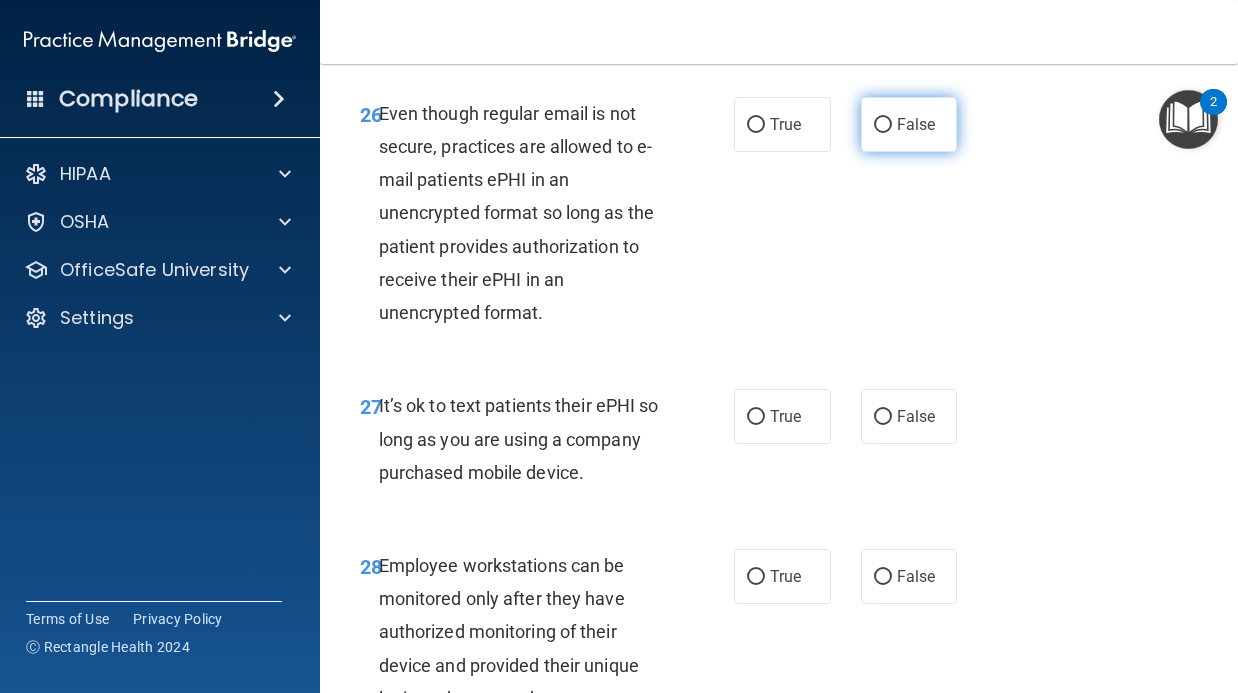 click on "False" at bounding box center (909, 124) 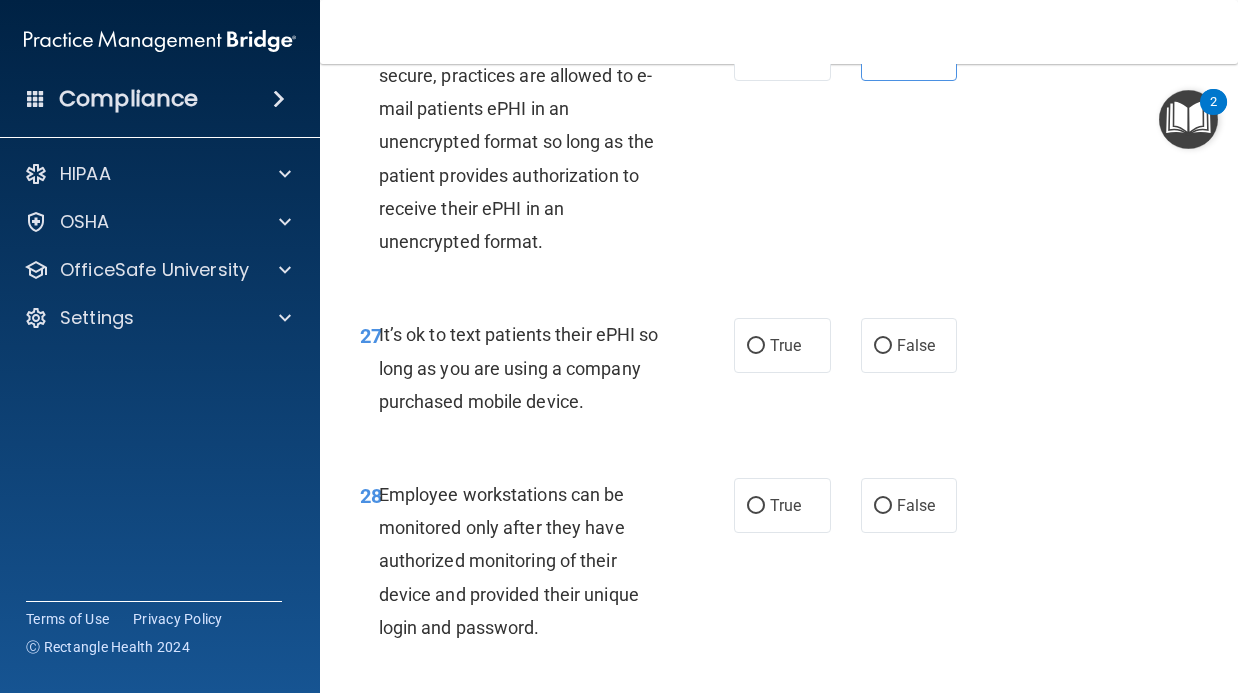 scroll, scrollTop: 5955, scrollLeft: 0, axis: vertical 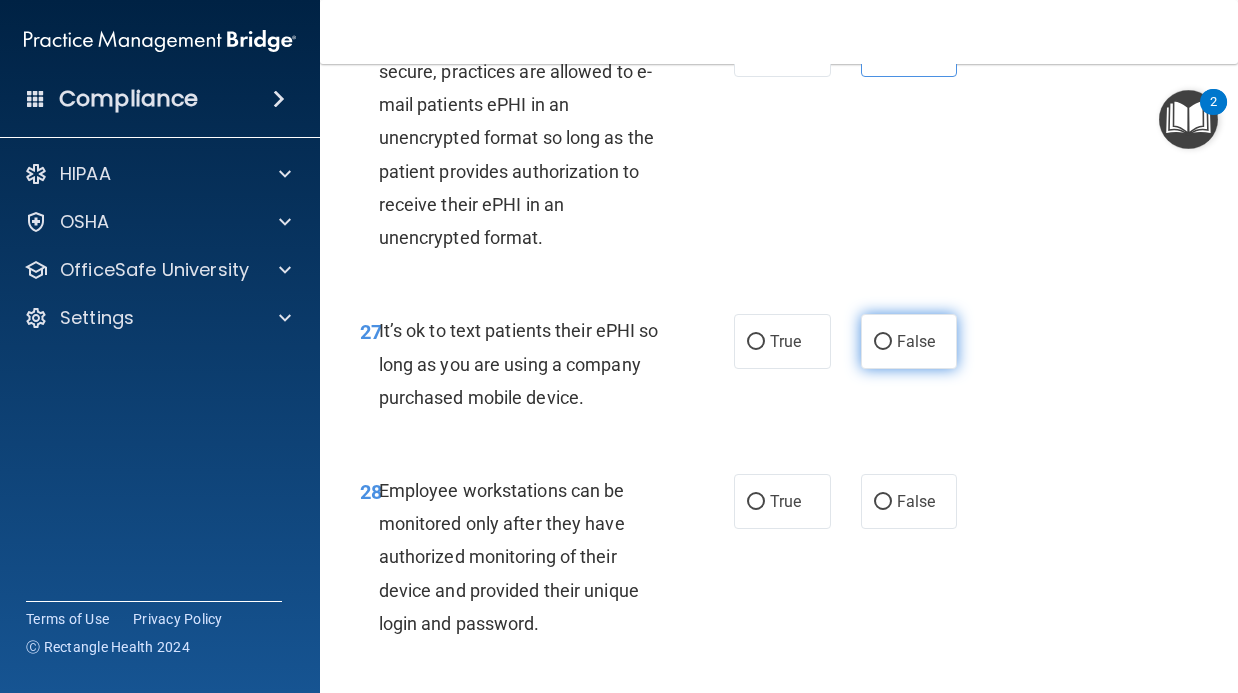 click on "False" at bounding box center (909, 341) 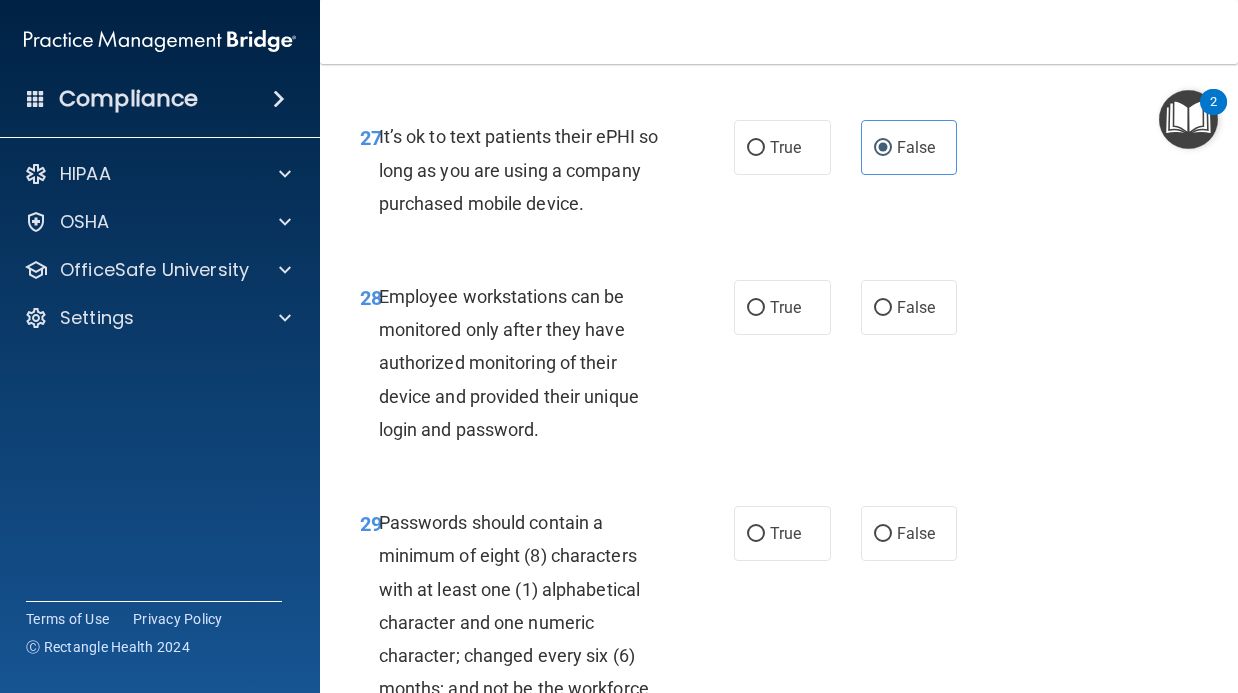 scroll, scrollTop: 6151, scrollLeft: 0, axis: vertical 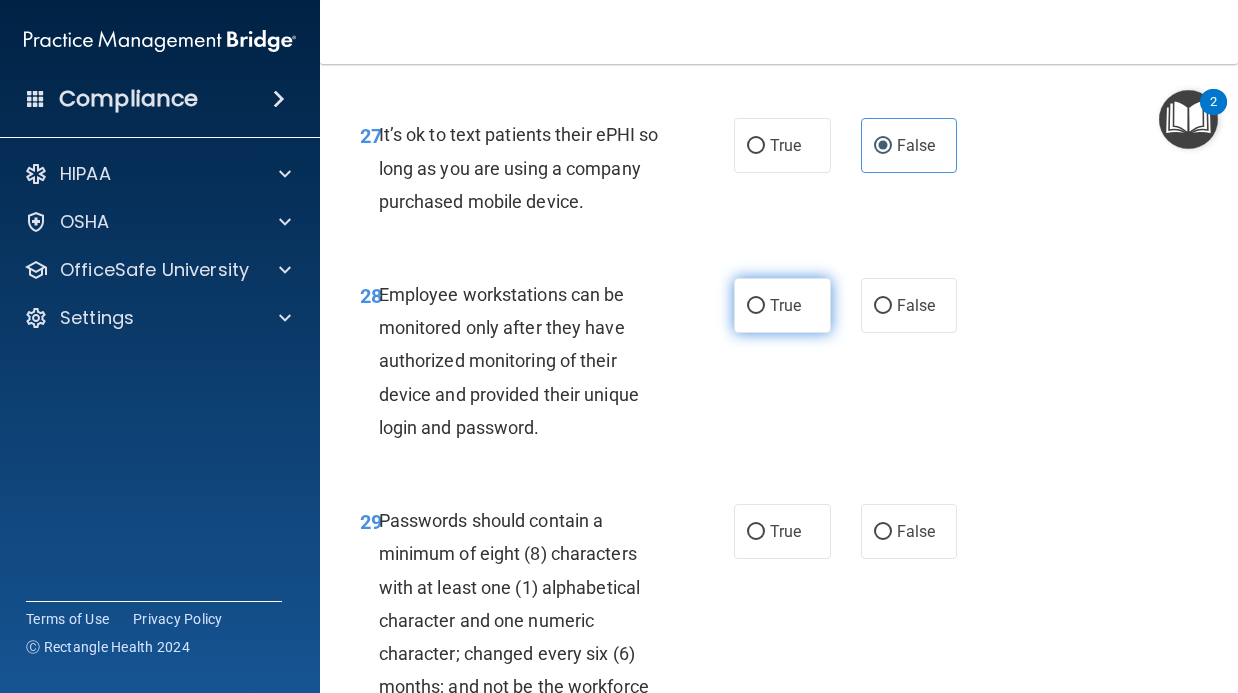 click on "True" at bounding box center (782, 305) 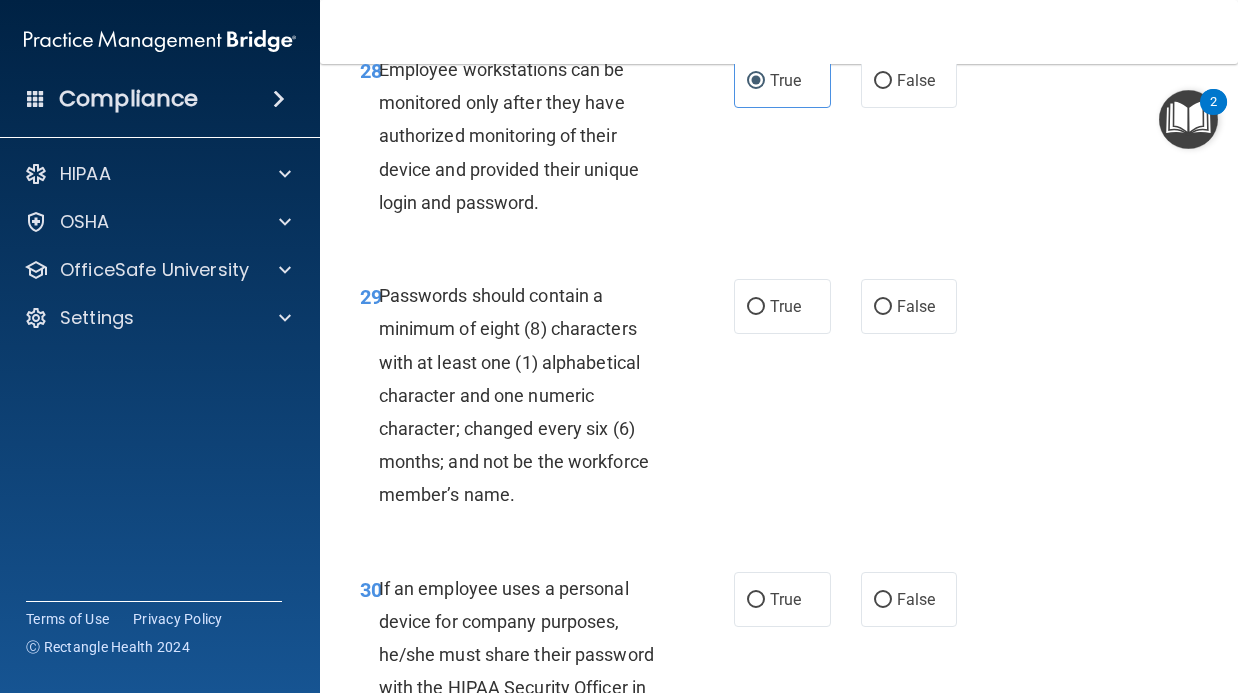 scroll, scrollTop: 6380, scrollLeft: 0, axis: vertical 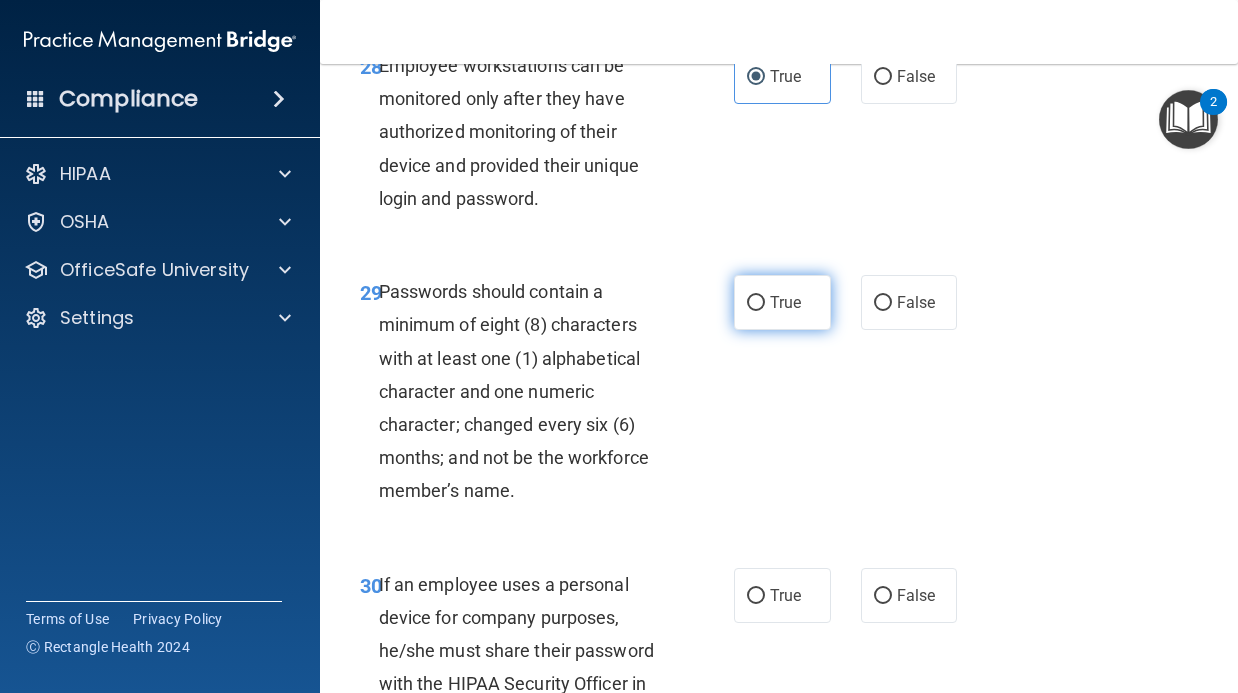 click on "True" at bounding box center (782, 302) 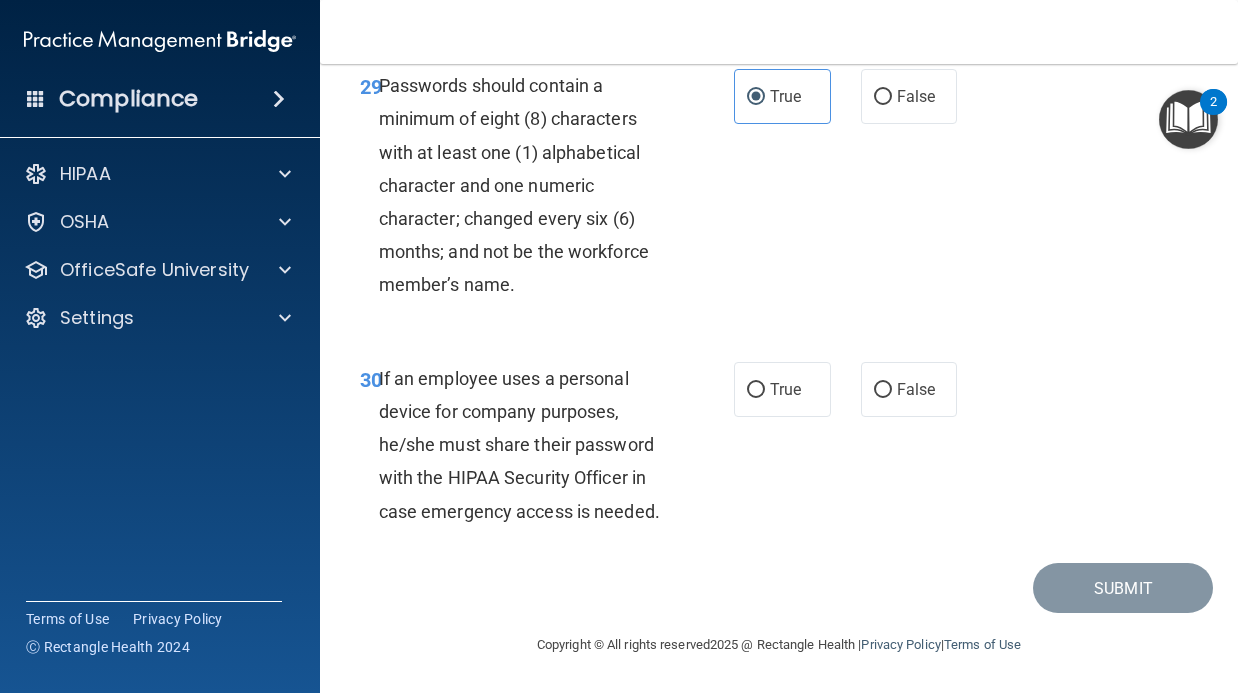scroll, scrollTop: 6617, scrollLeft: 0, axis: vertical 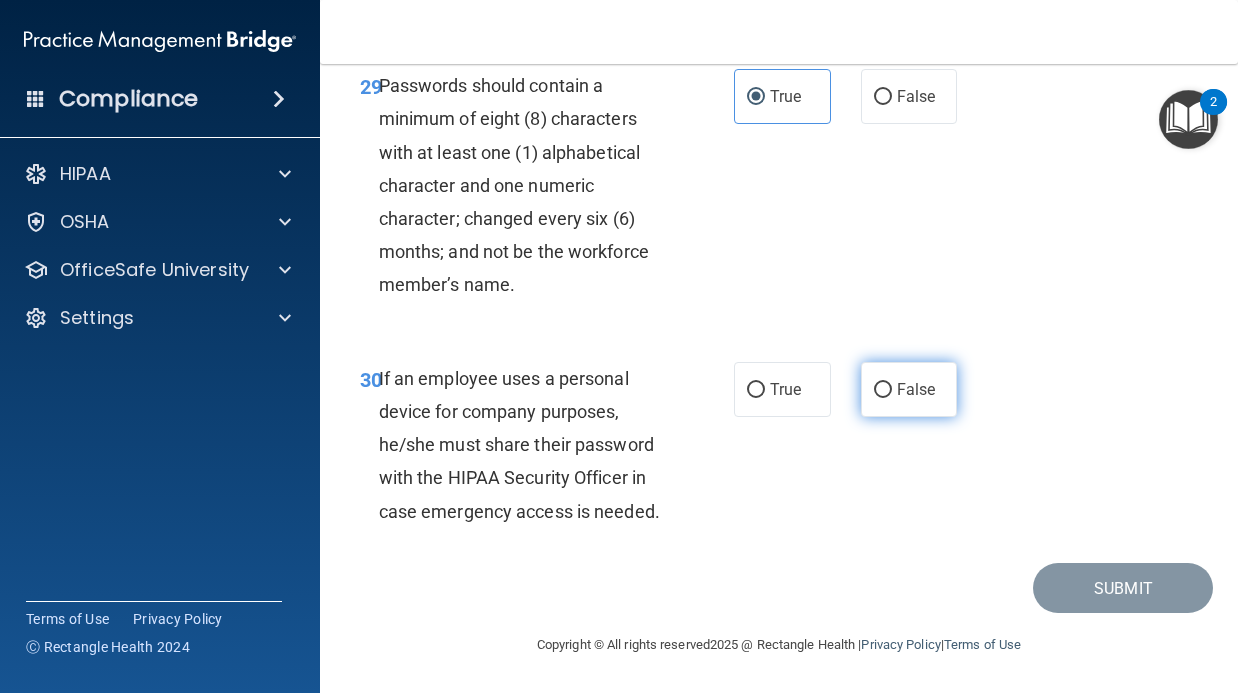 click on "False" at bounding box center [909, 389] 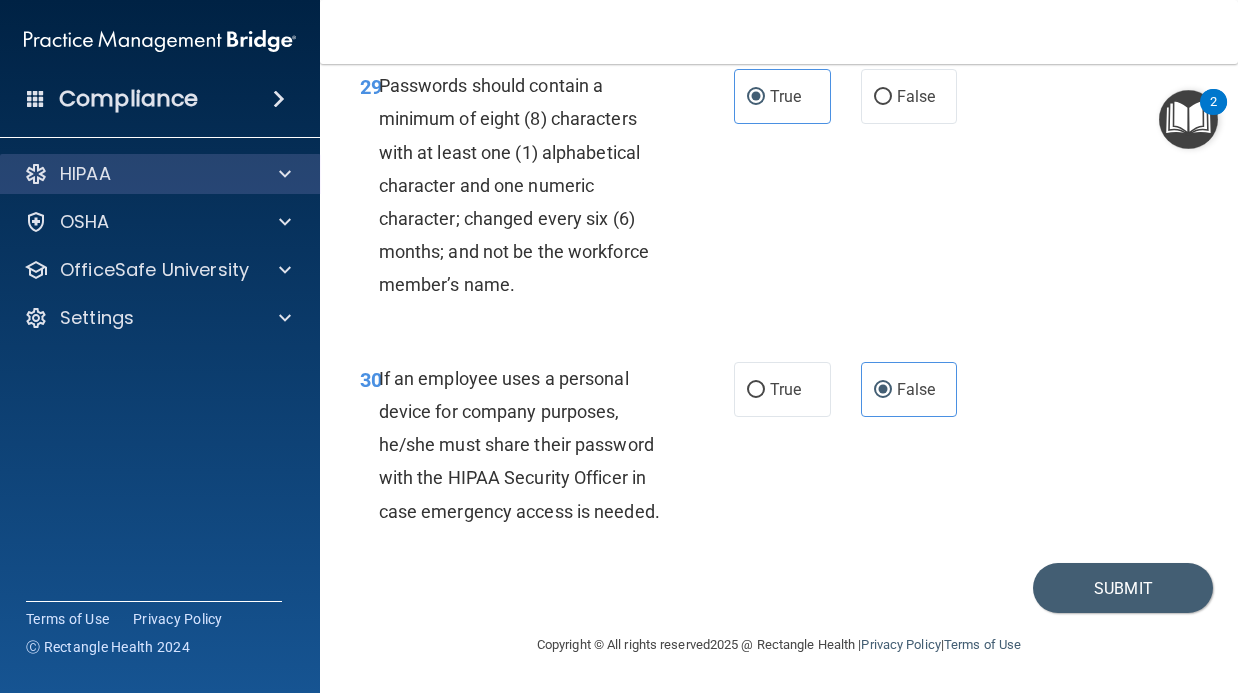 scroll, scrollTop: 6617, scrollLeft: 0, axis: vertical 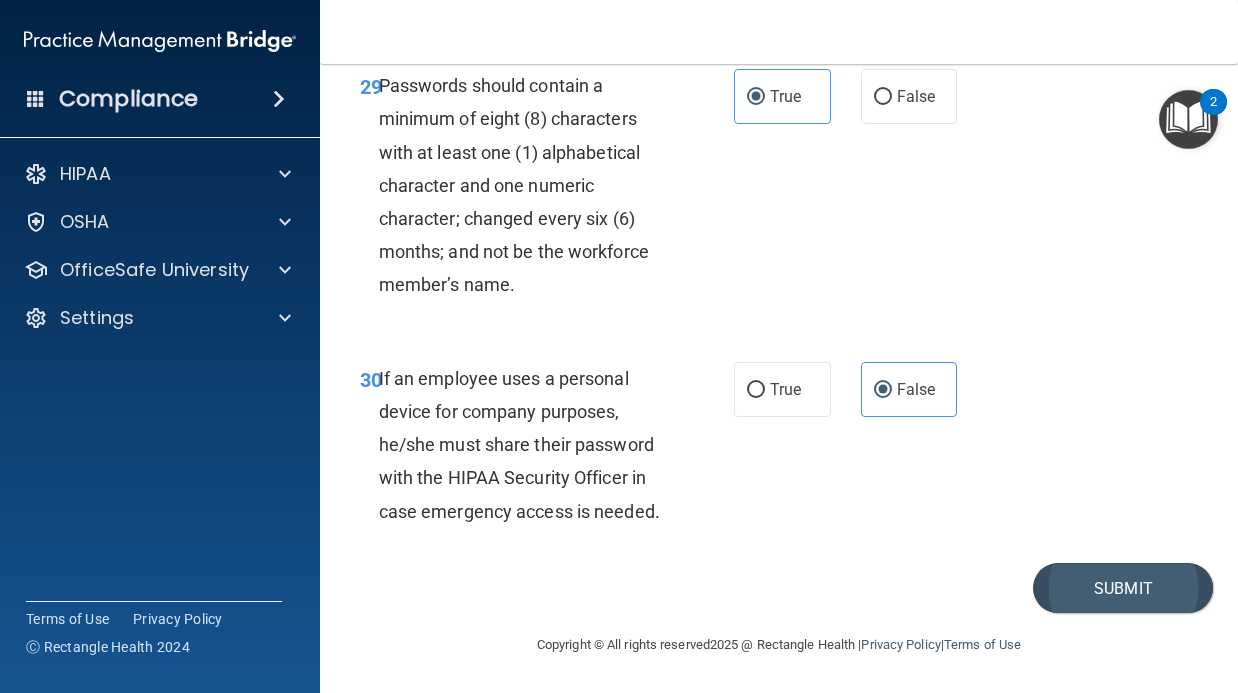 click on "Submit" at bounding box center [1123, 588] 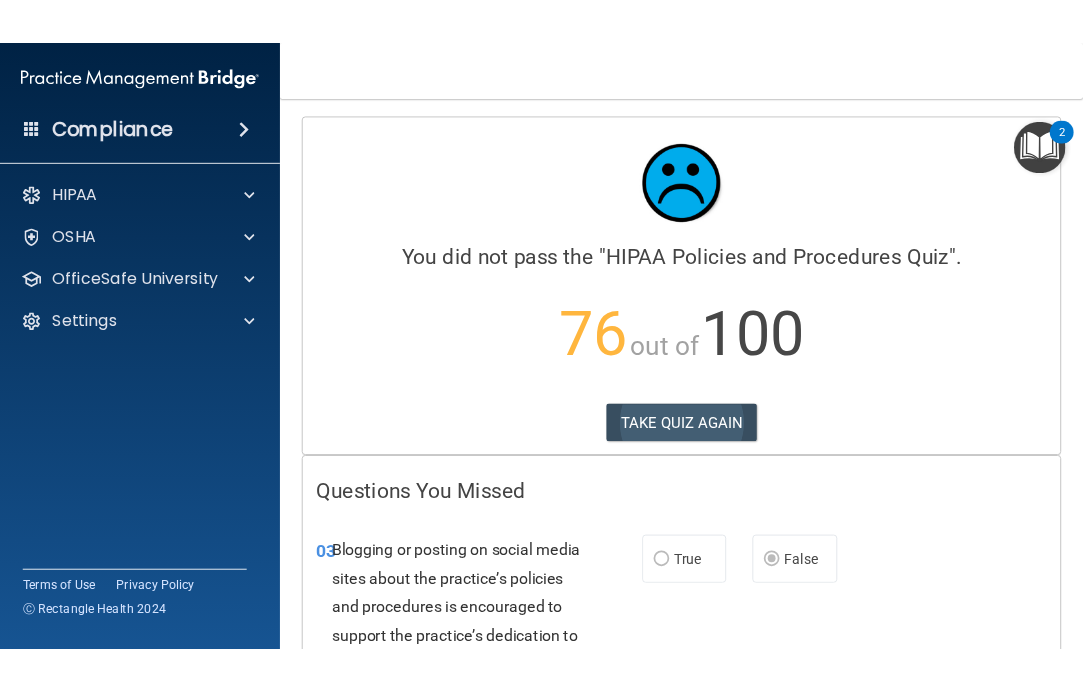 scroll, scrollTop: 0, scrollLeft: 0, axis: both 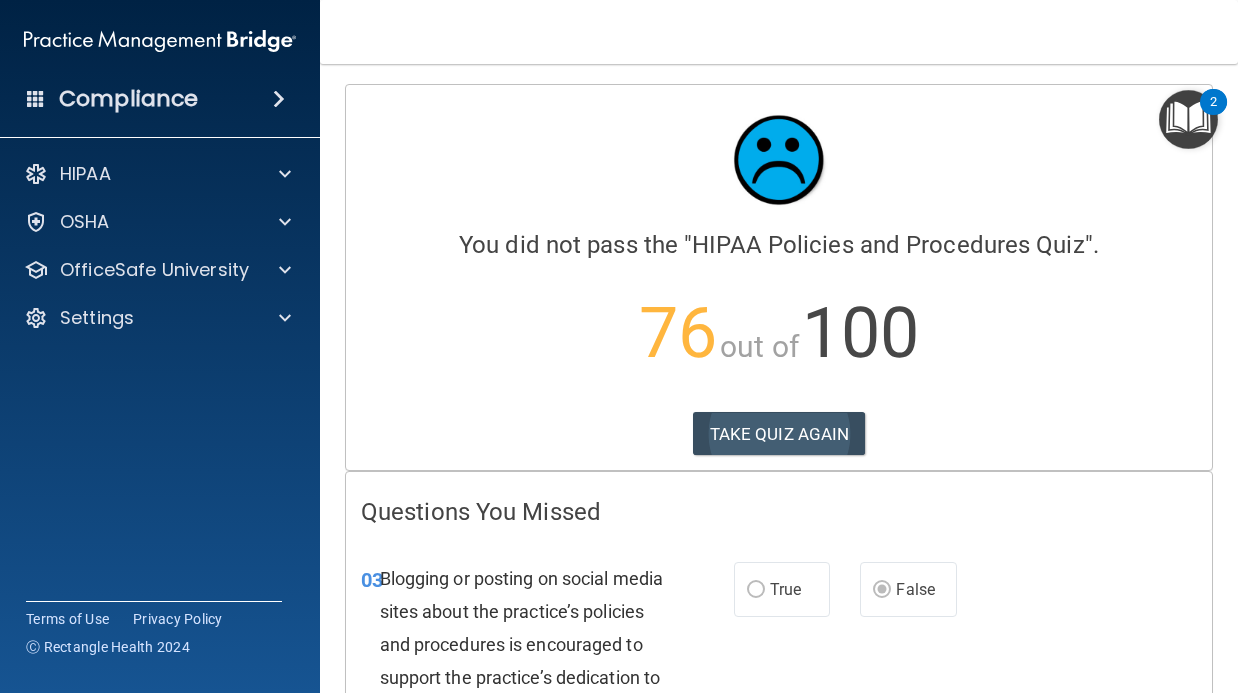 click on "TAKE QUIZ AGAIN" at bounding box center [779, 434] 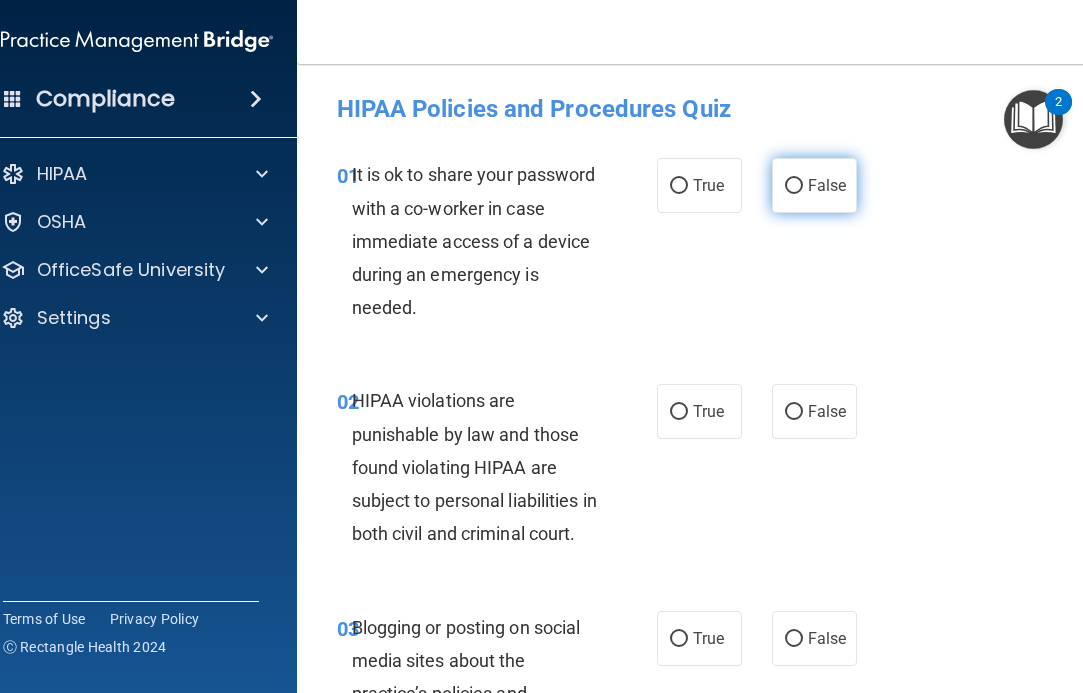 click on "False" at bounding box center (814, 185) 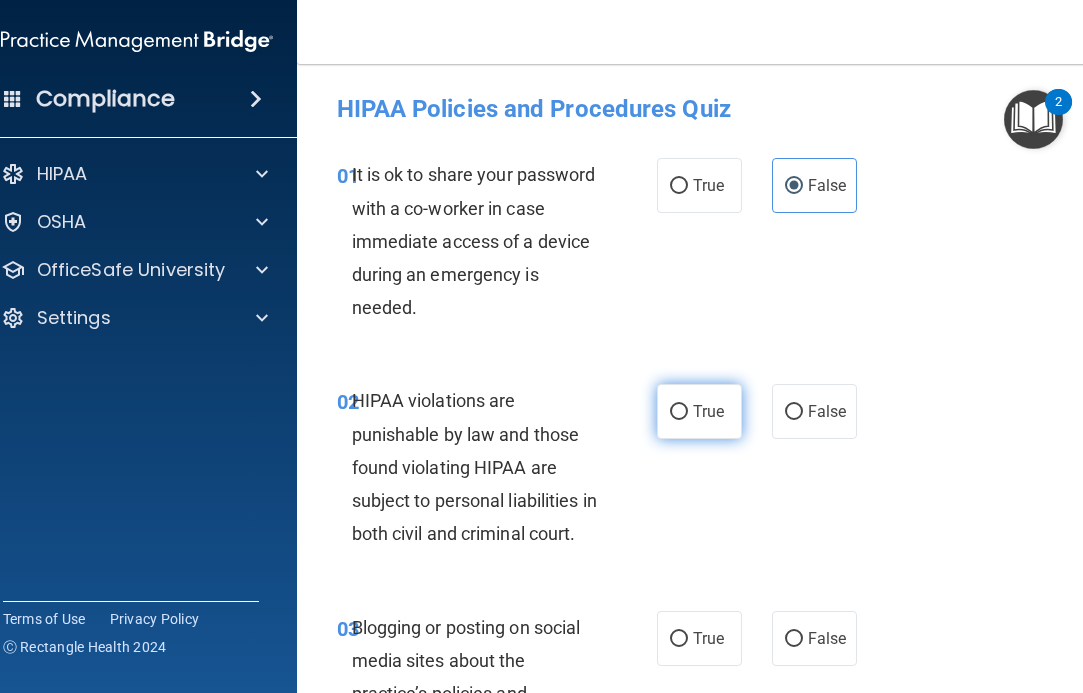 click on "True" at bounding box center [708, 411] 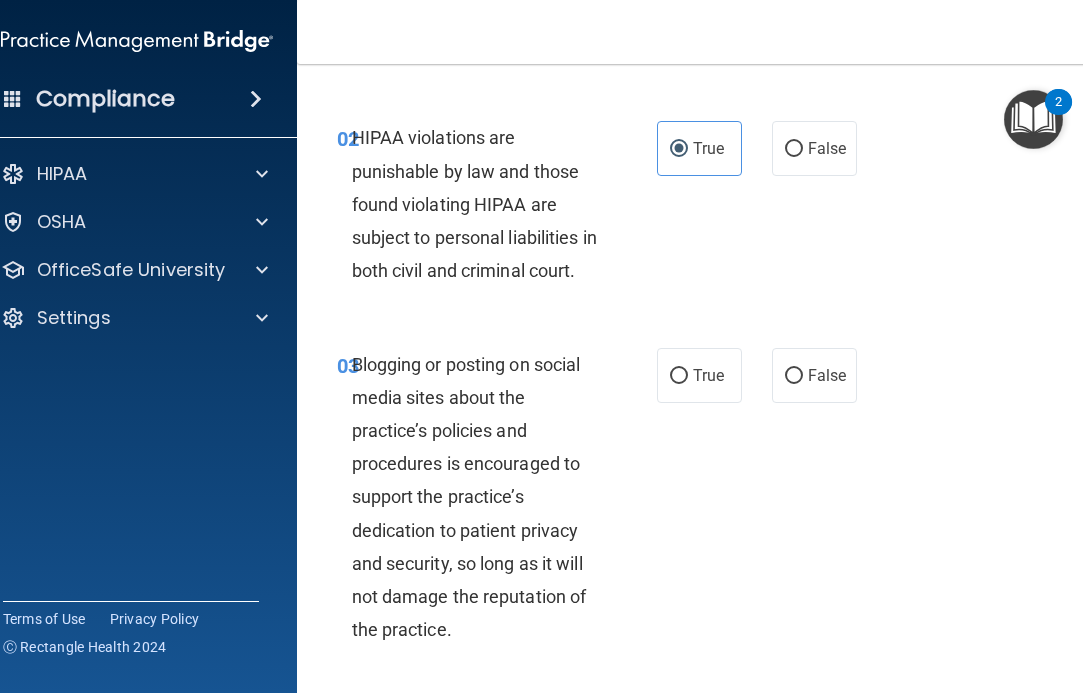 scroll, scrollTop: 317, scrollLeft: 0, axis: vertical 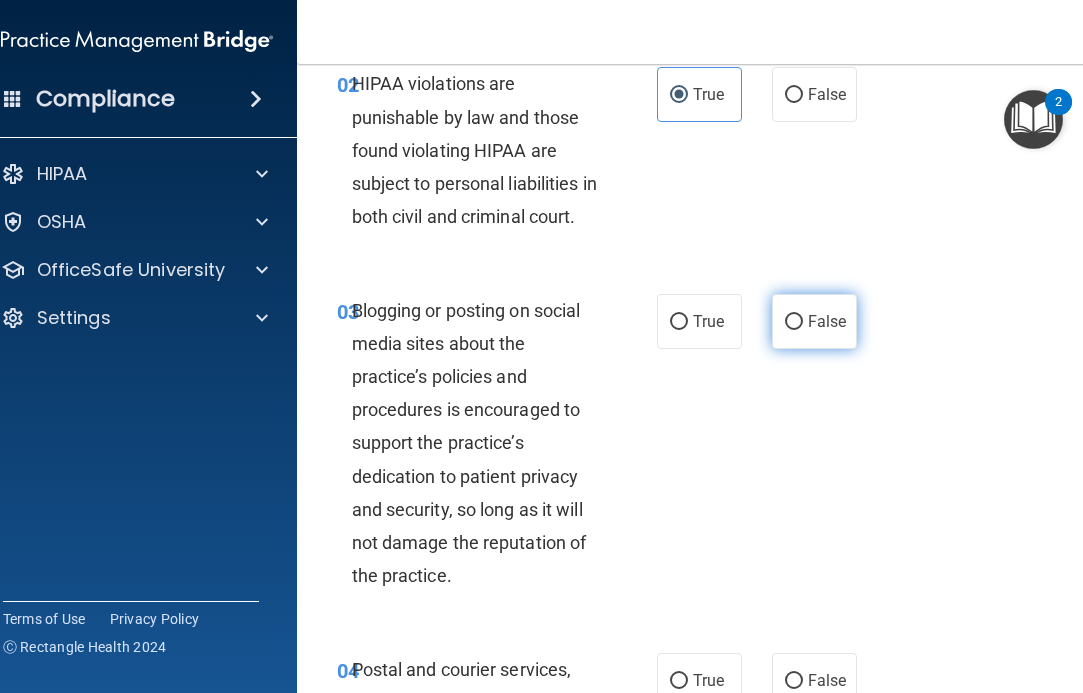 click on "False" at bounding box center (827, 321) 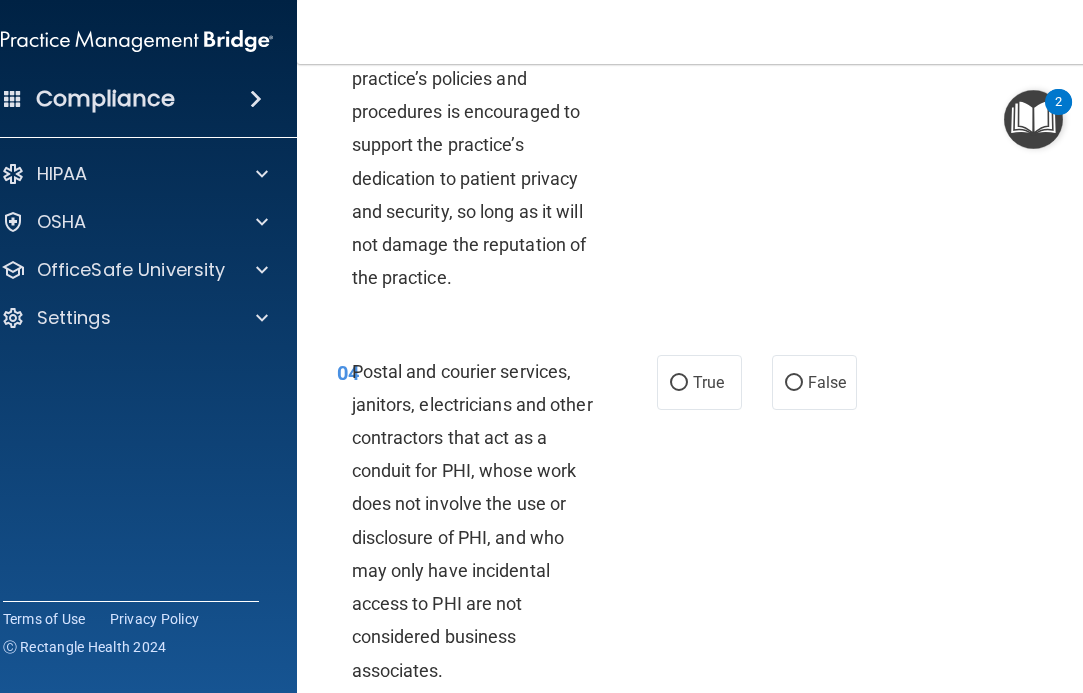 scroll, scrollTop: 621, scrollLeft: 0, axis: vertical 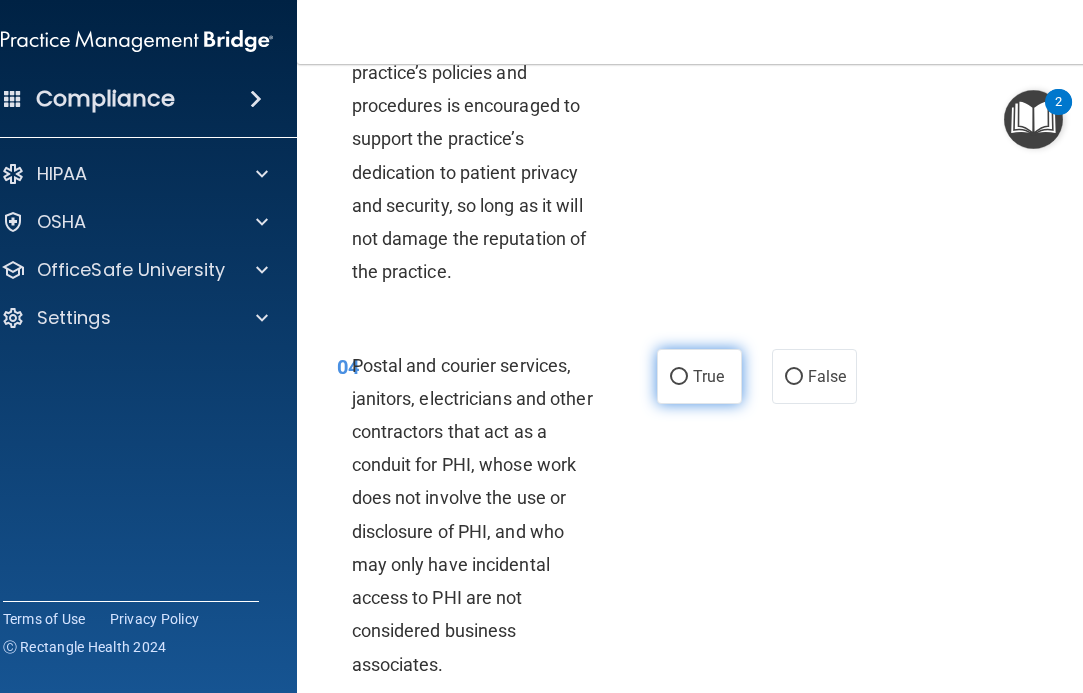 click on "True" at bounding box center (708, 376) 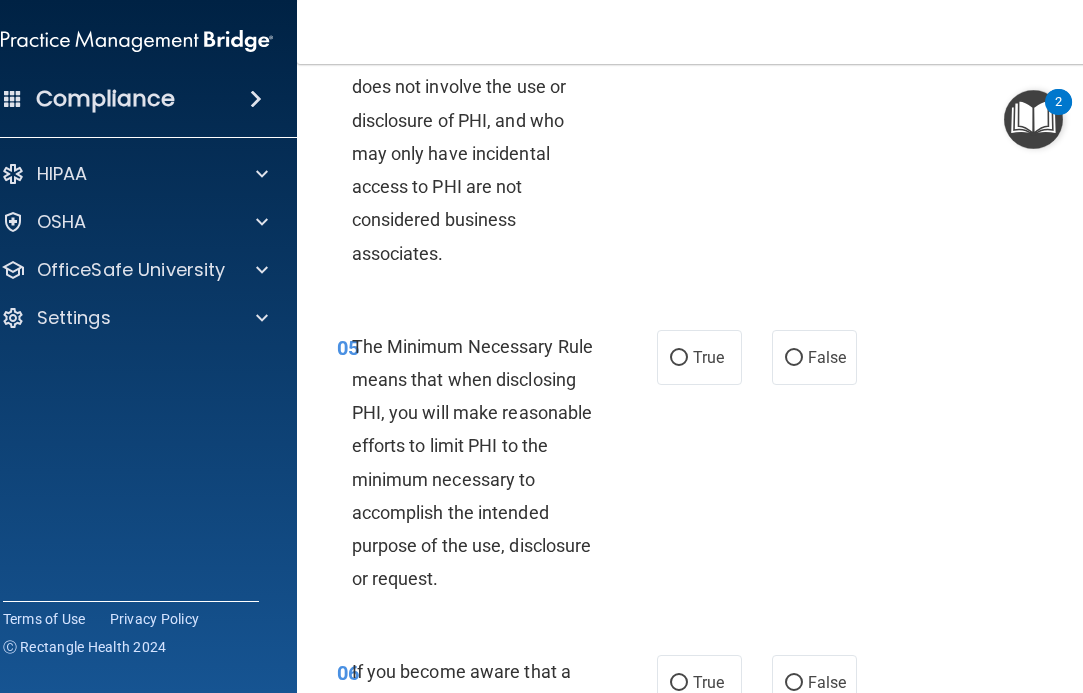 scroll, scrollTop: 1038, scrollLeft: 0, axis: vertical 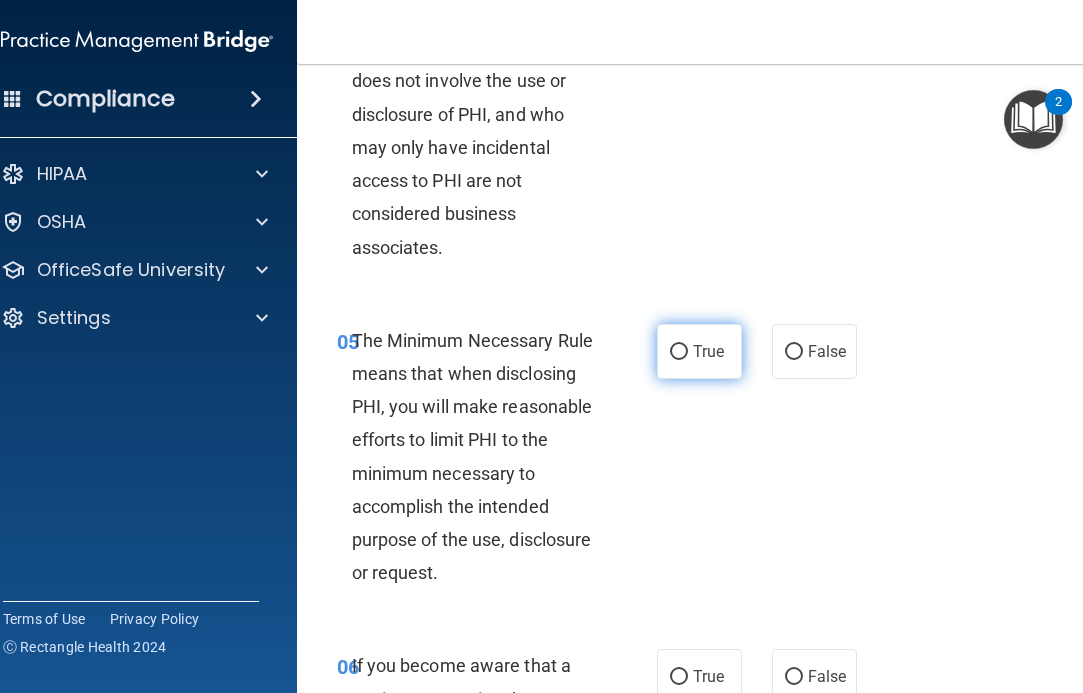 click on "True" at bounding box center (708, 351) 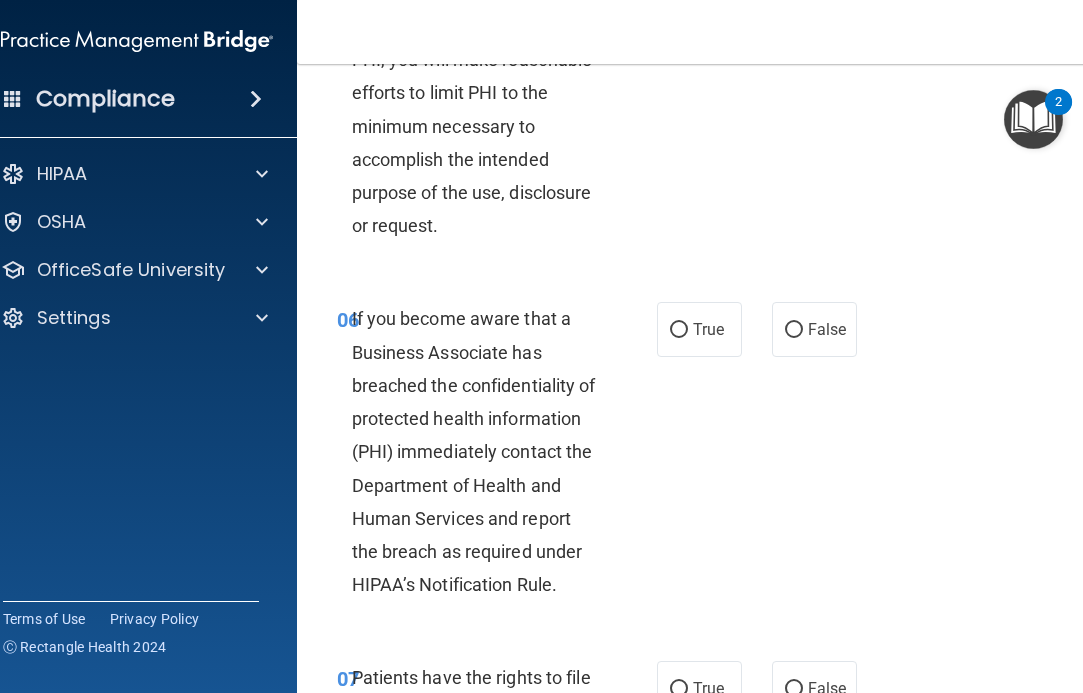scroll, scrollTop: 1479, scrollLeft: 0, axis: vertical 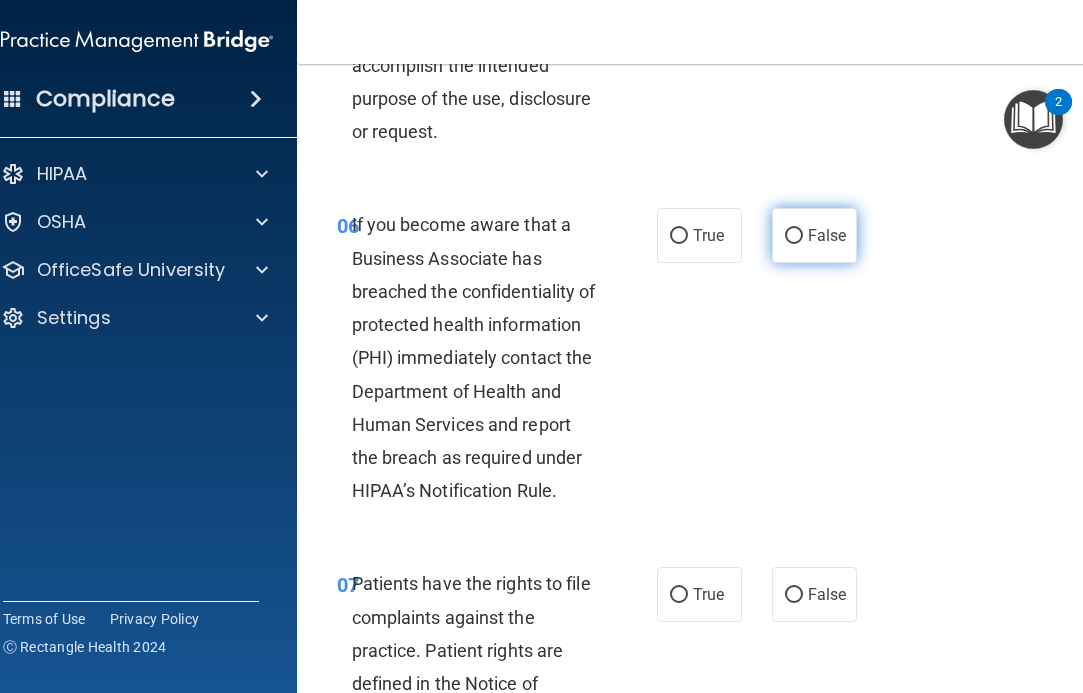 click on "False" at bounding box center (827, 235) 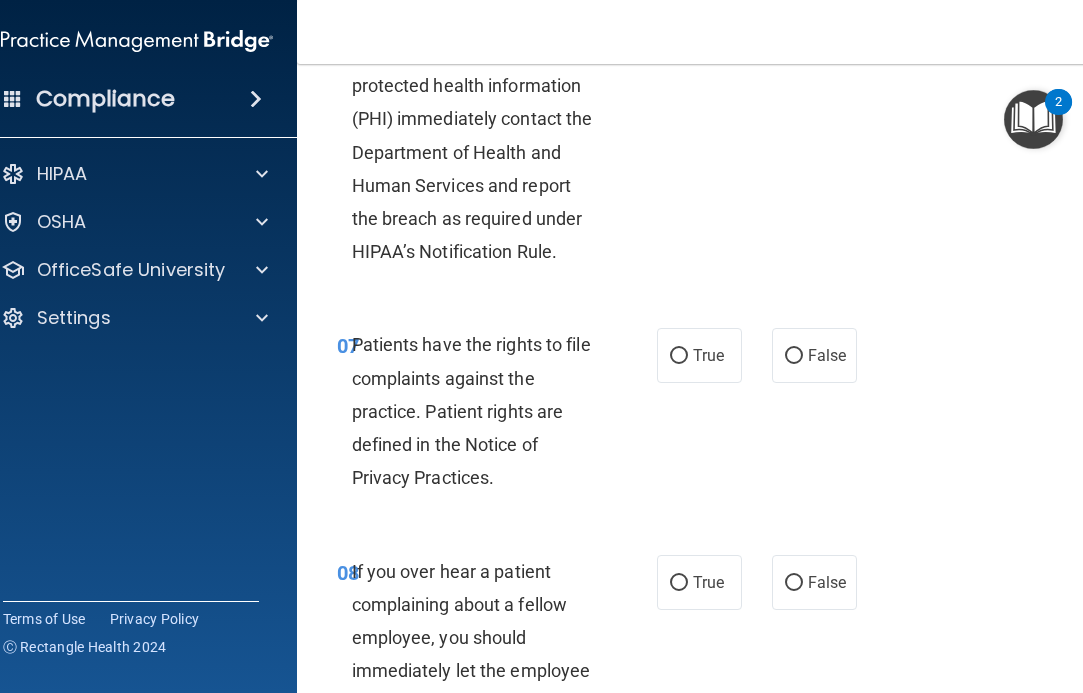 scroll, scrollTop: 1720, scrollLeft: 0, axis: vertical 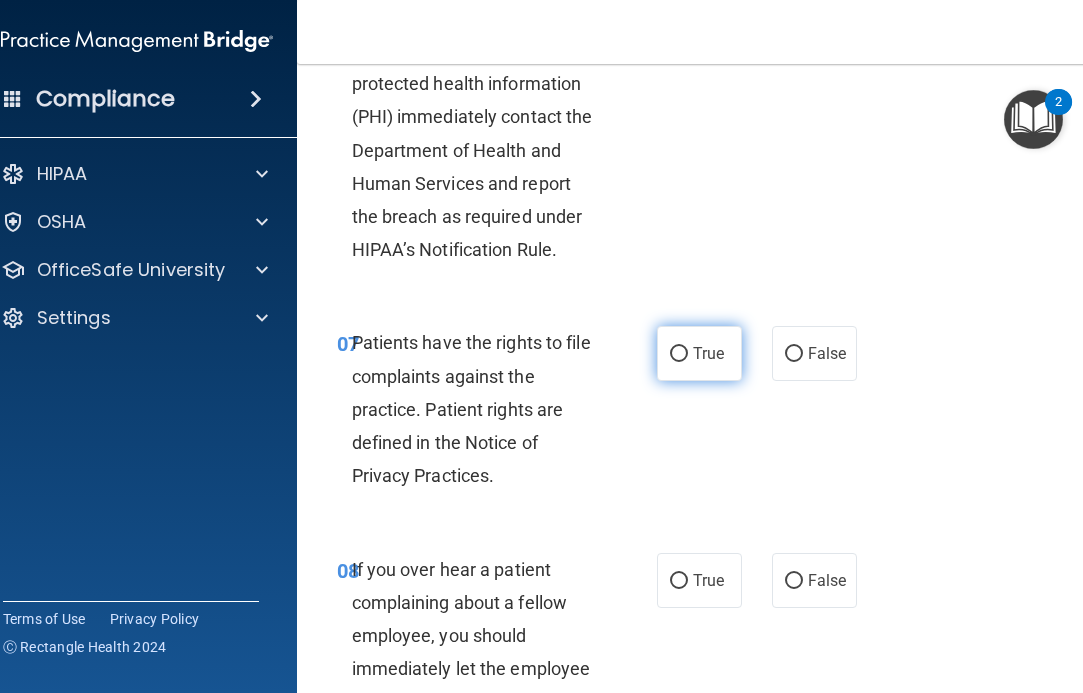 click on "True" at bounding box center [699, 353] 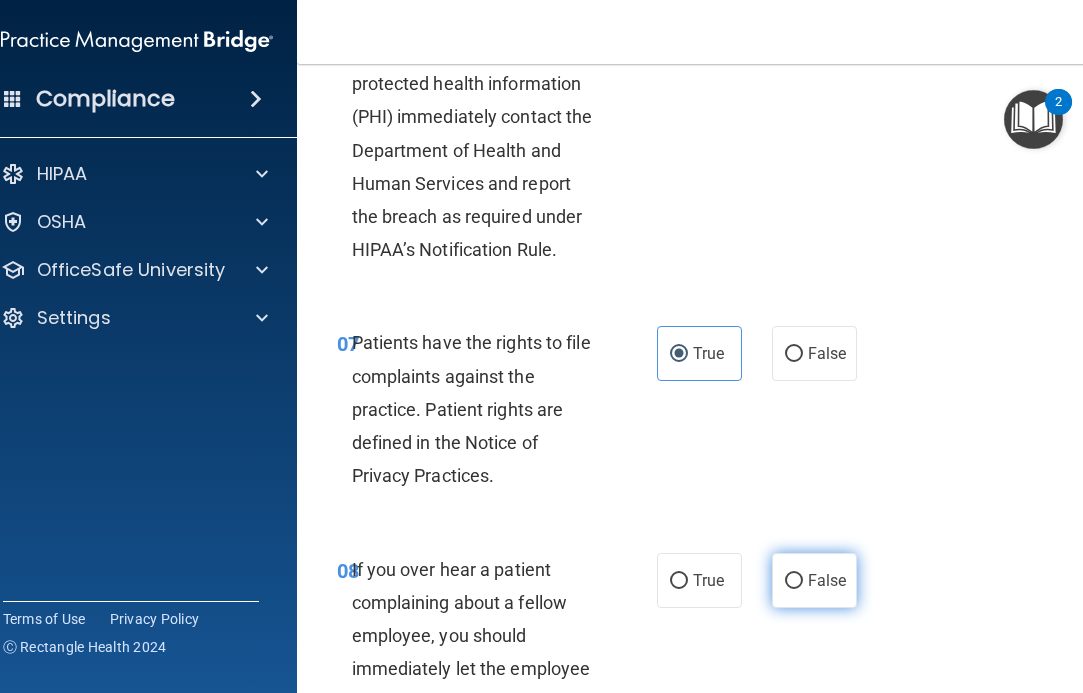 click on "False" at bounding box center (794, 581) 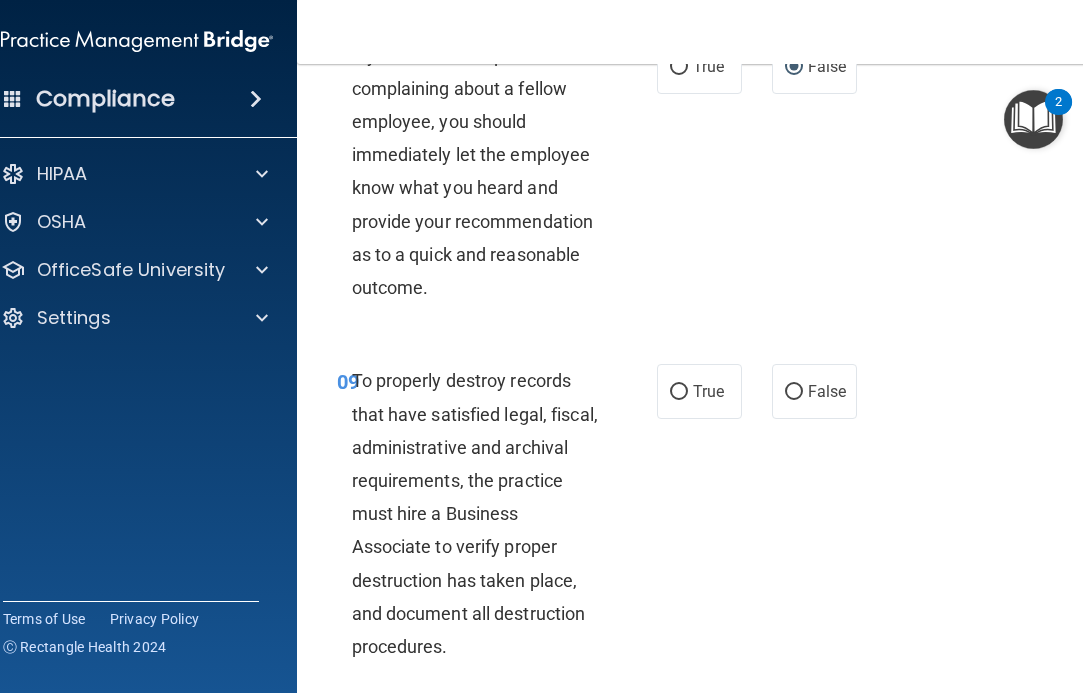 scroll, scrollTop: 2275, scrollLeft: 0, axis: vertical 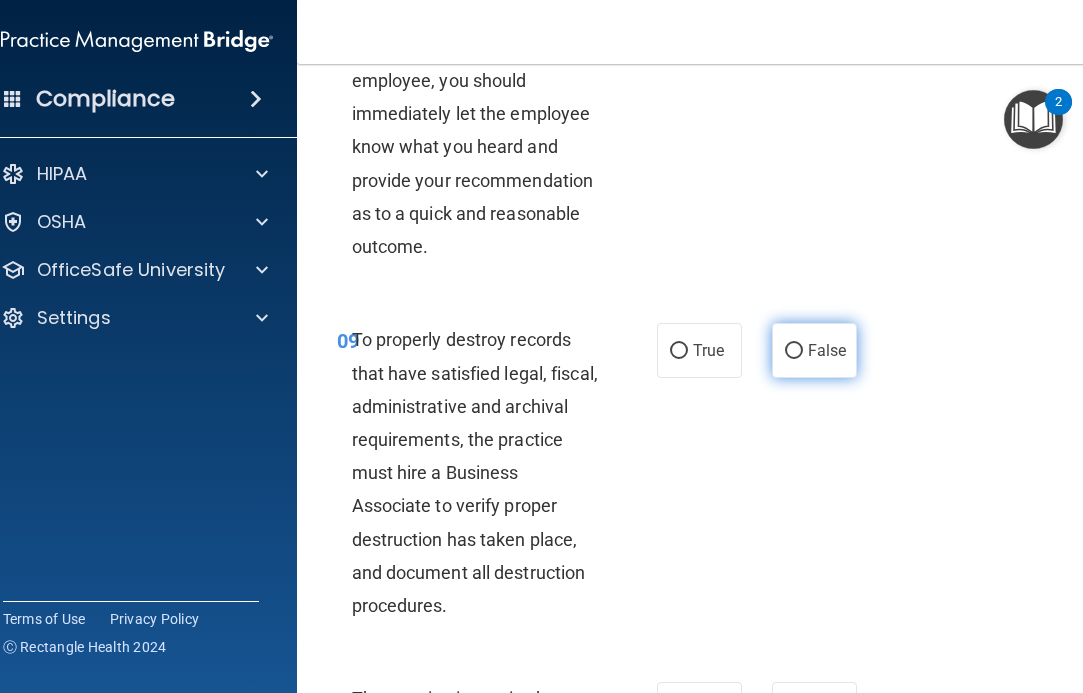 click on "False" at bounding box center (827, 350) 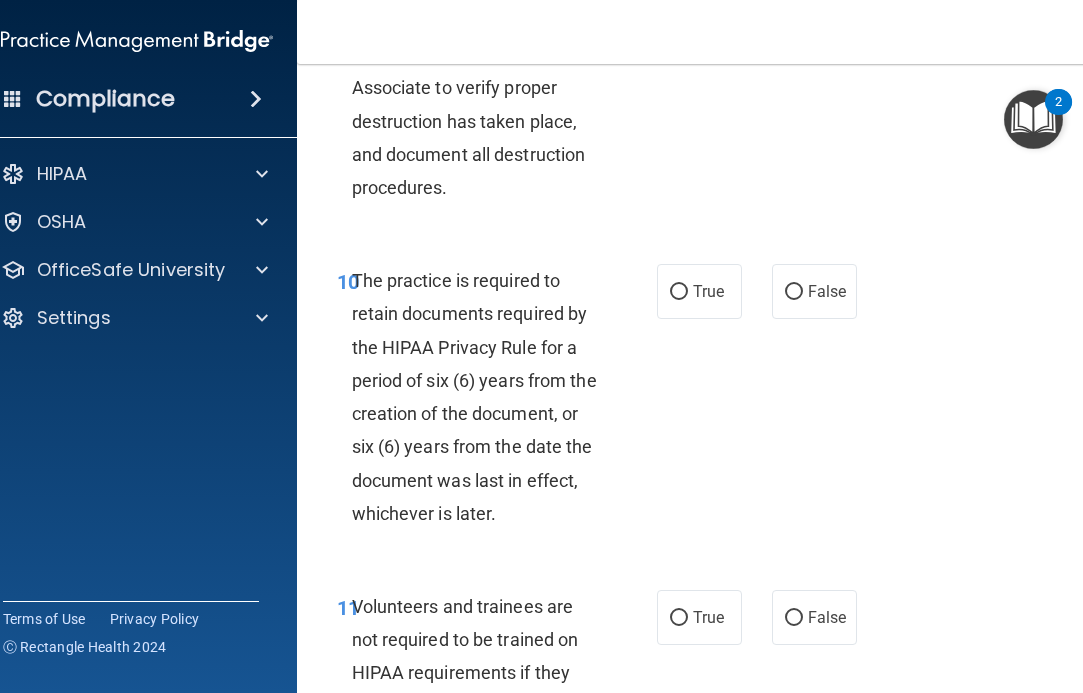 scroll, scrollTop: 2762, scrollLeft: 0, axis: vertical 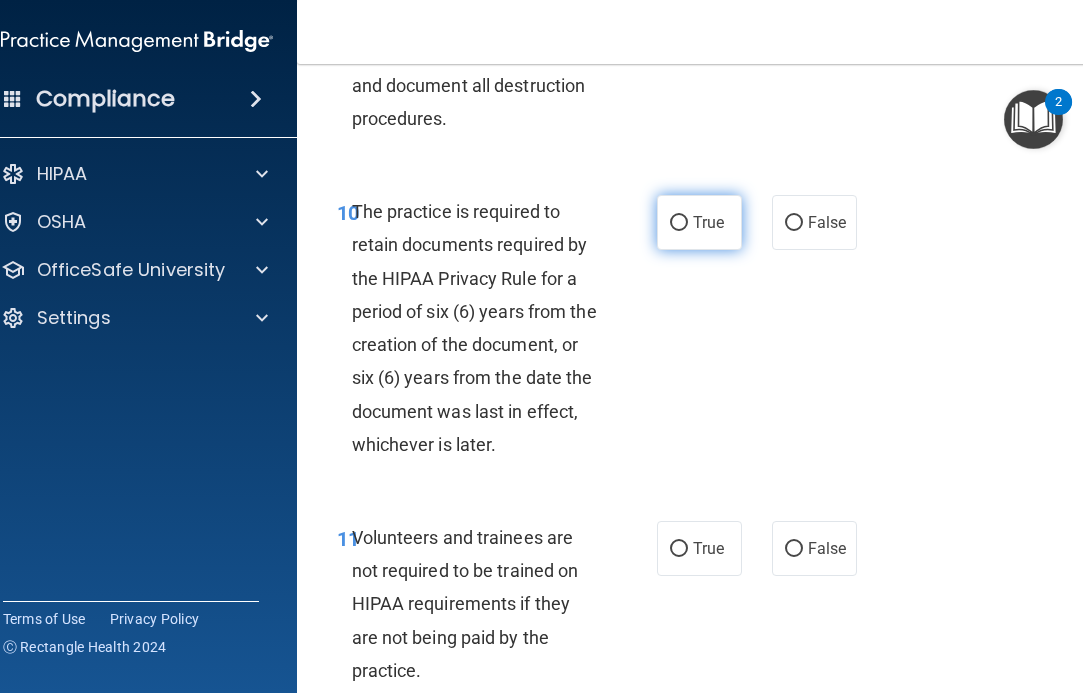click on "True" at bounding box center [699, 222] 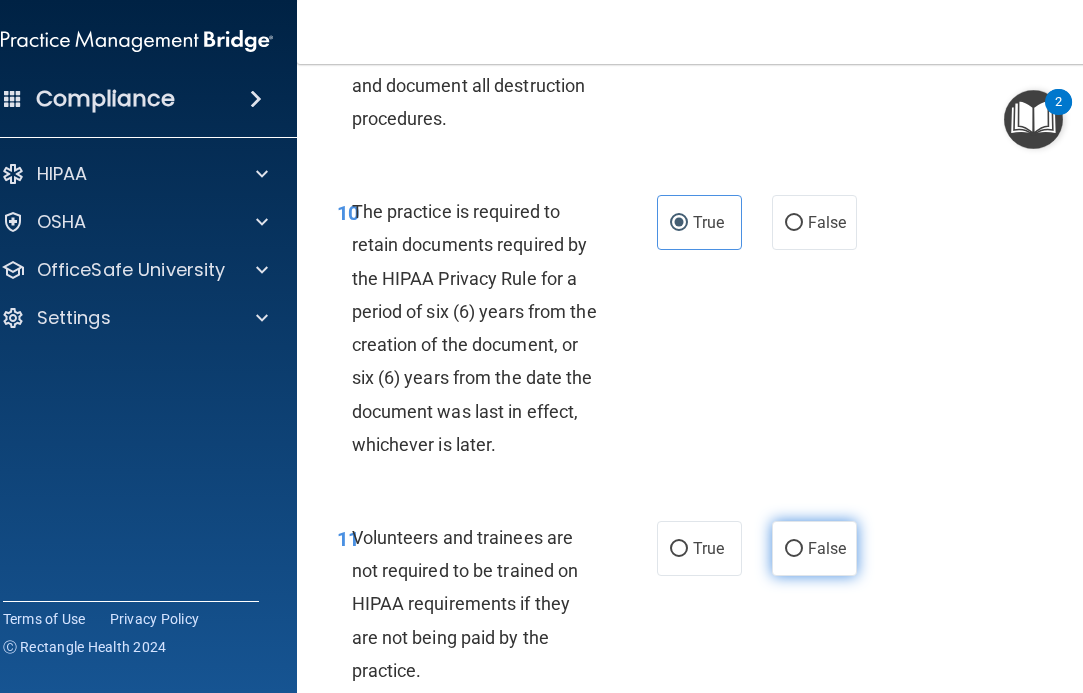 click on "False" at bounding box center (827, 548) 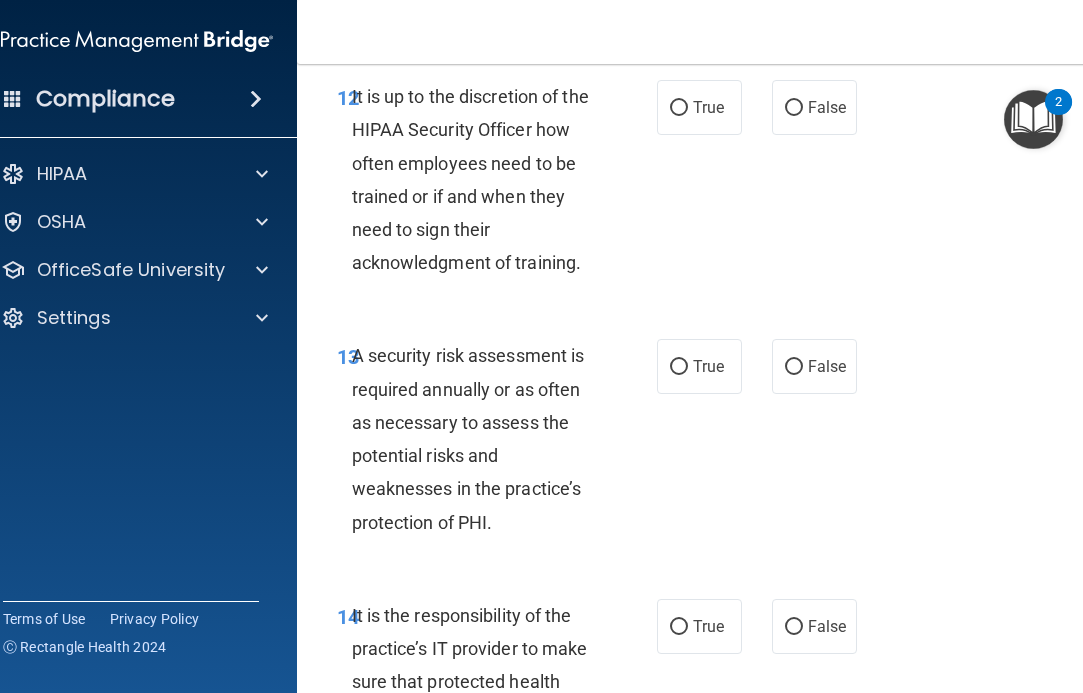 scroll, scrollTop: 3431, scrollLeft: 0, axis: vertical 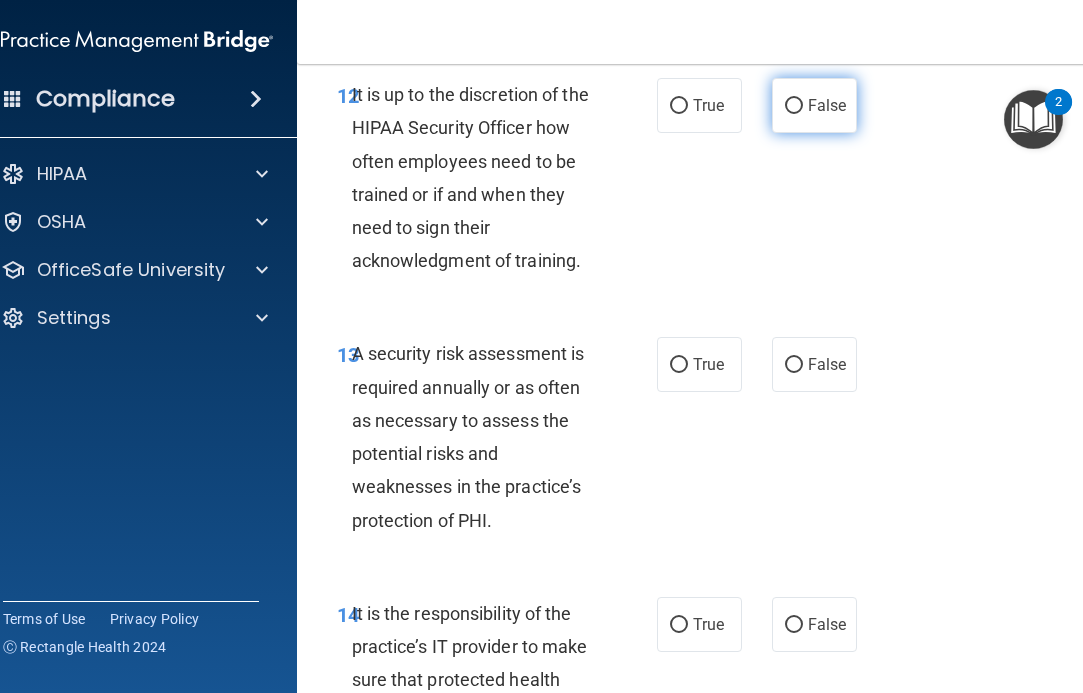 click on "False" at bounding box center [814, 105] 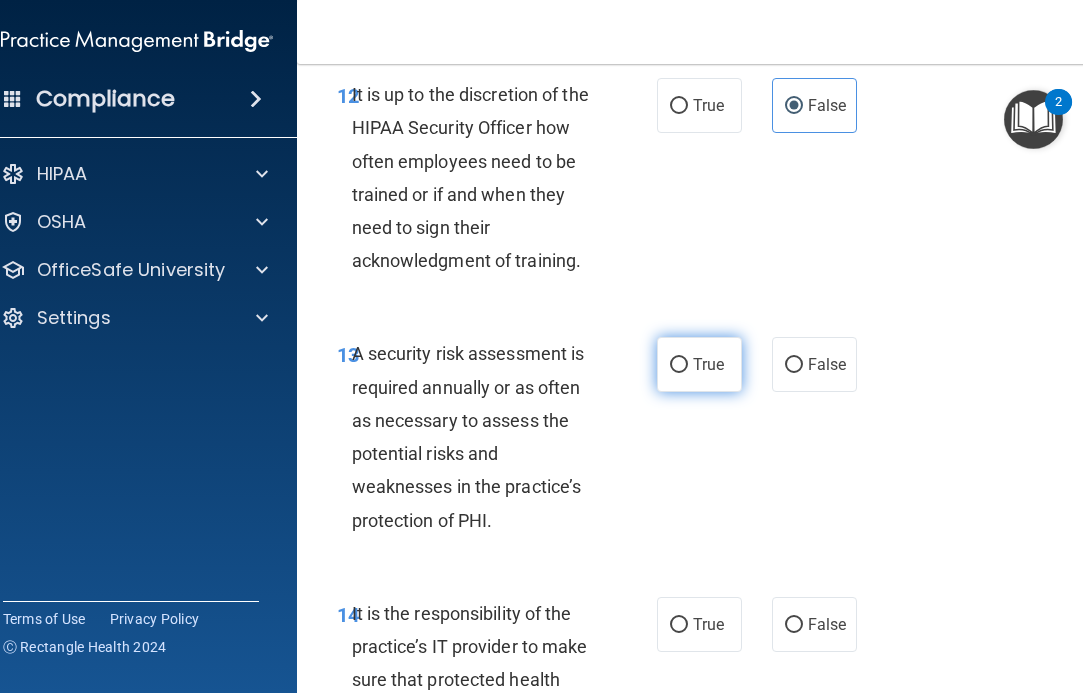 click on "True" at bounding box center [699, 364] 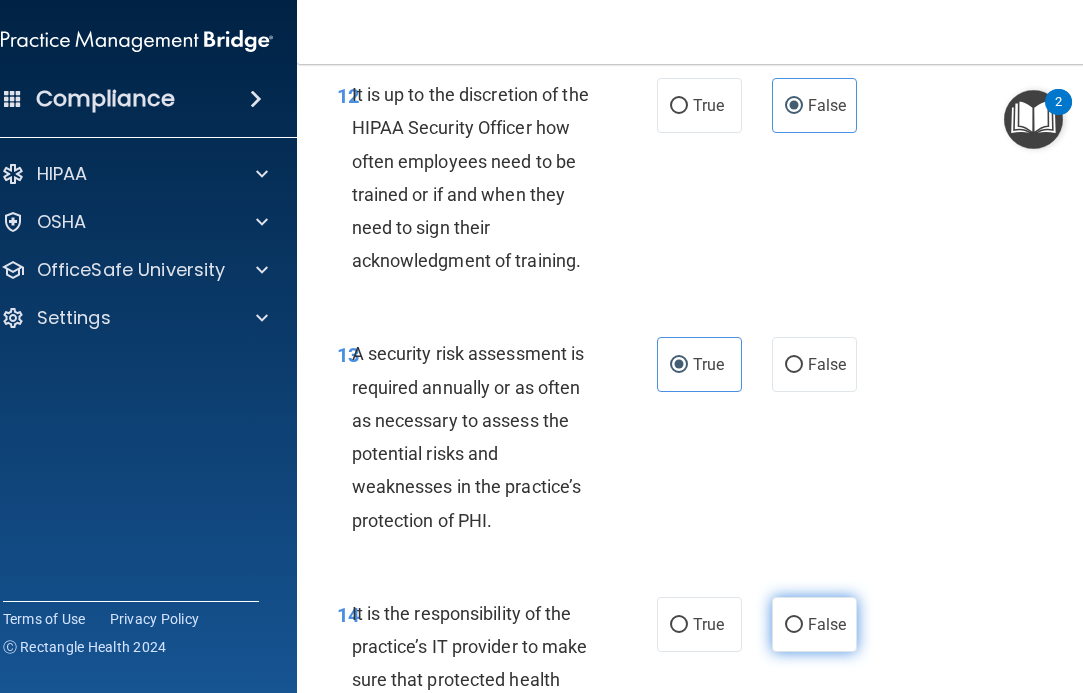 click on "False" at bounding box center [827, 624] 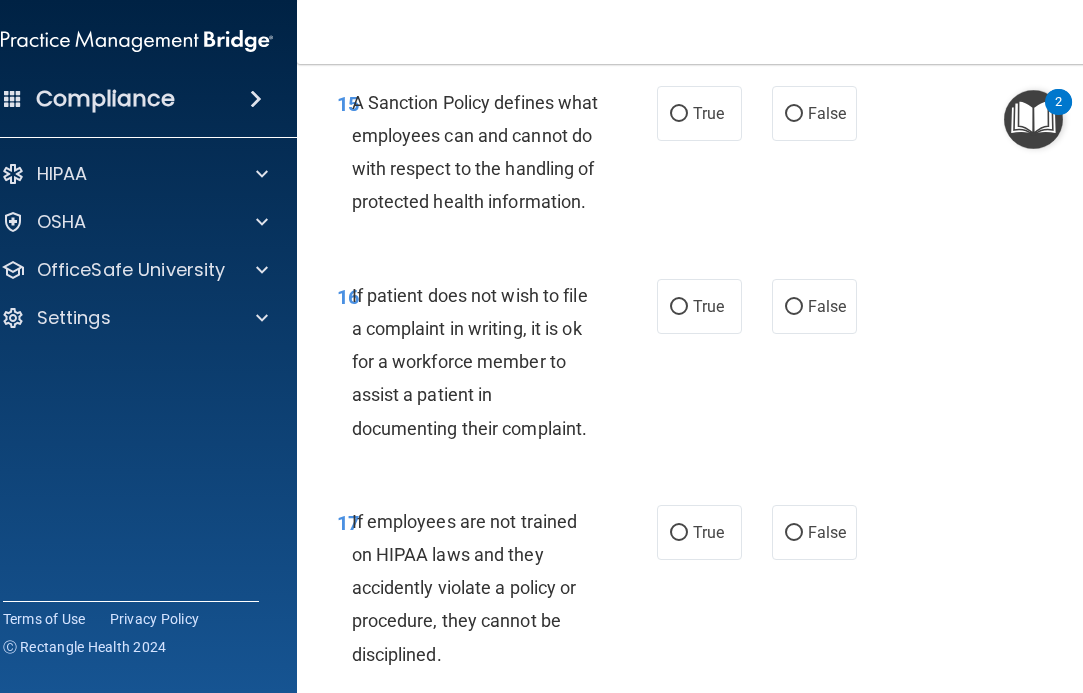 scroll, scrollTop: 4174, scrollLeft: 0, axis: vertical 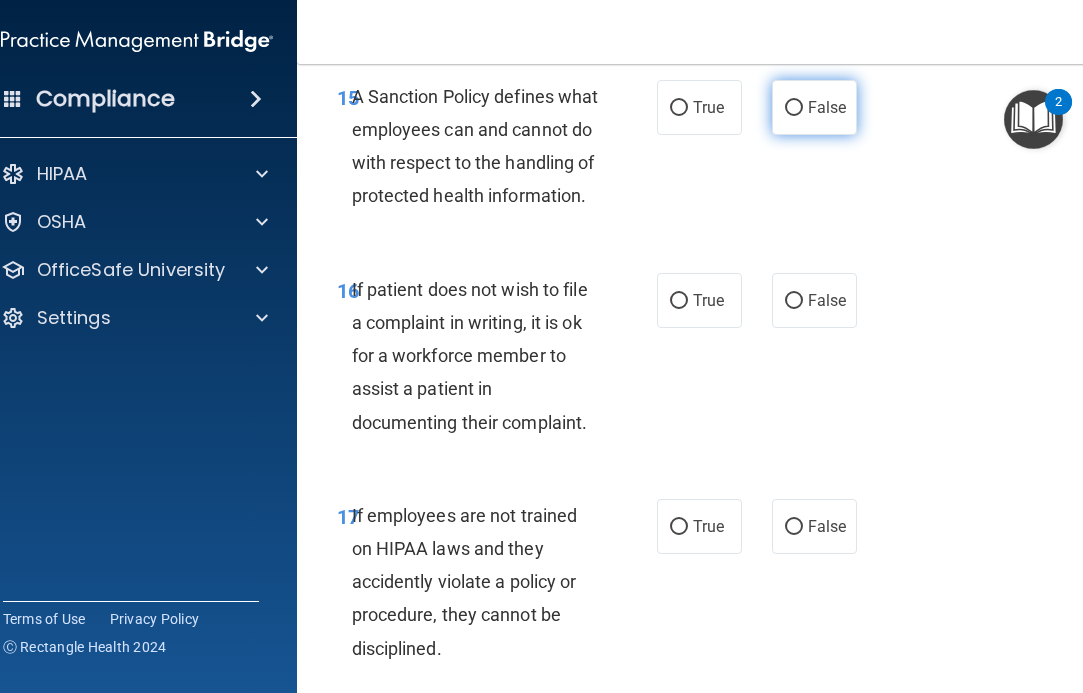 click on "False" at bounding box center (827, 107) 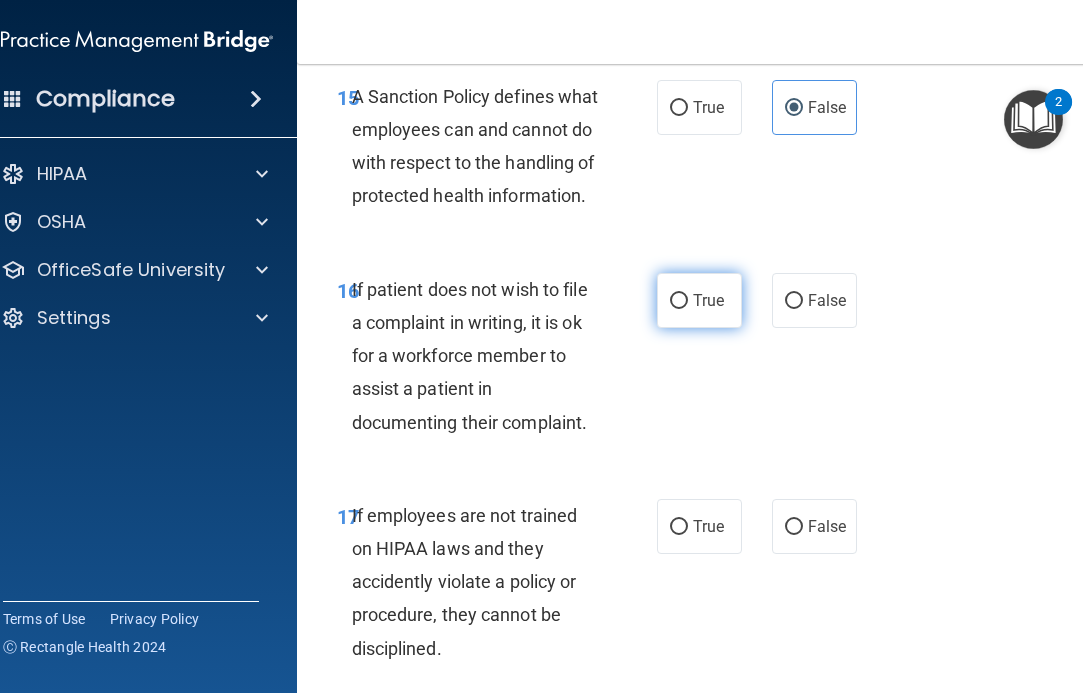 click on "True" at bounding box center [708, 300] 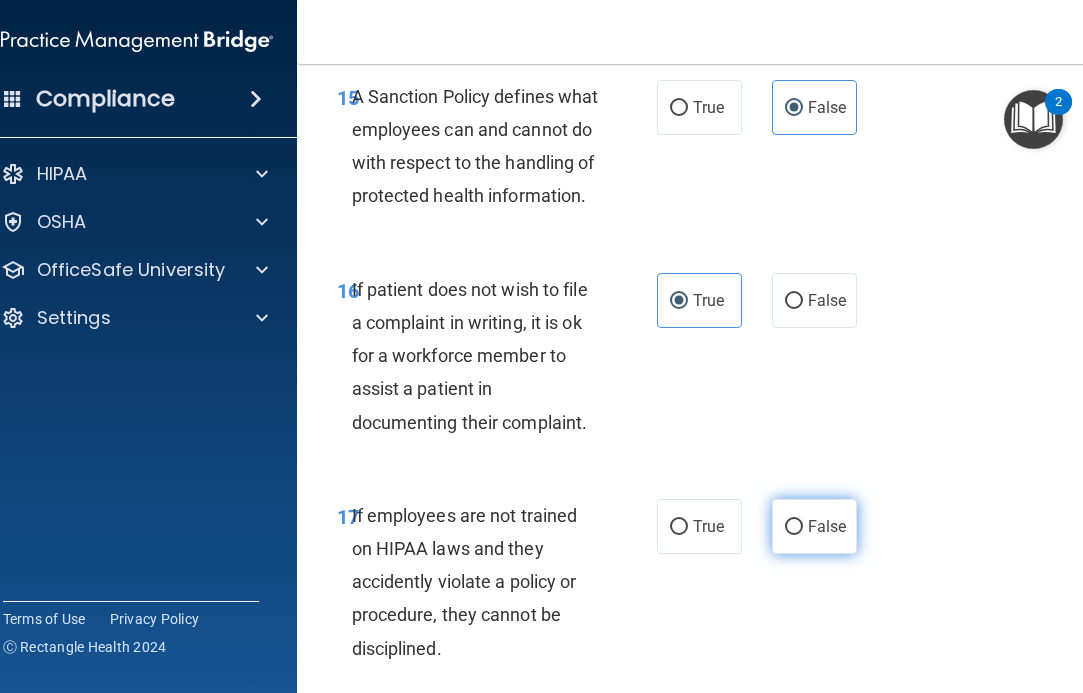 click on "False" at bounding box center [827, 526] 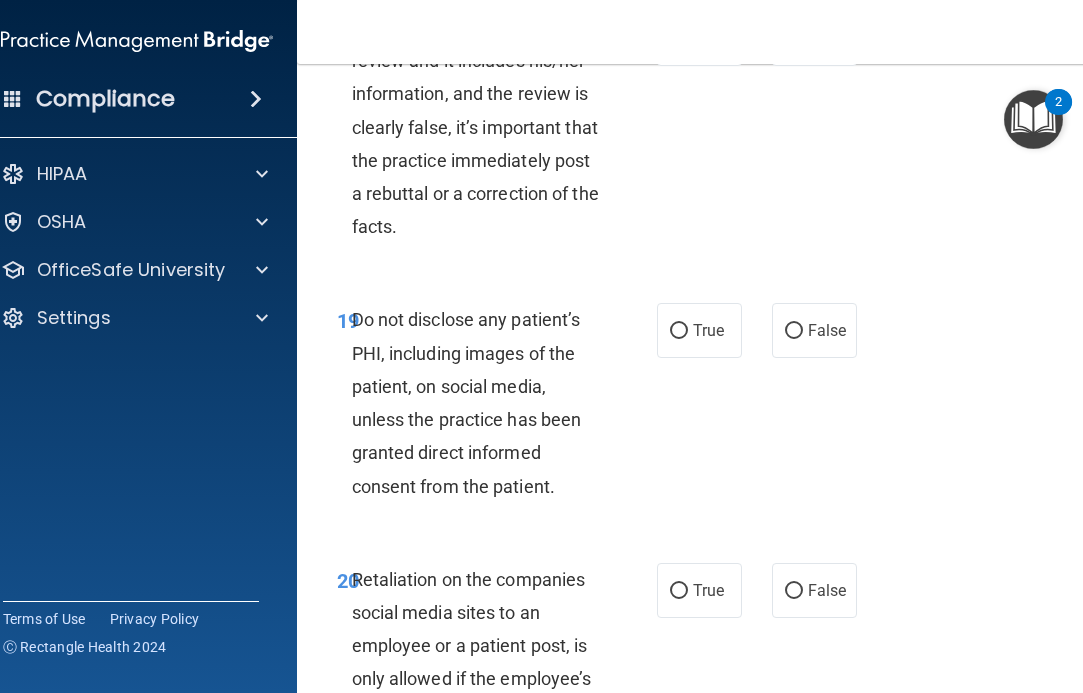 scroll, scrollTop: 4881, scrollLeft: 0, axis: vertical 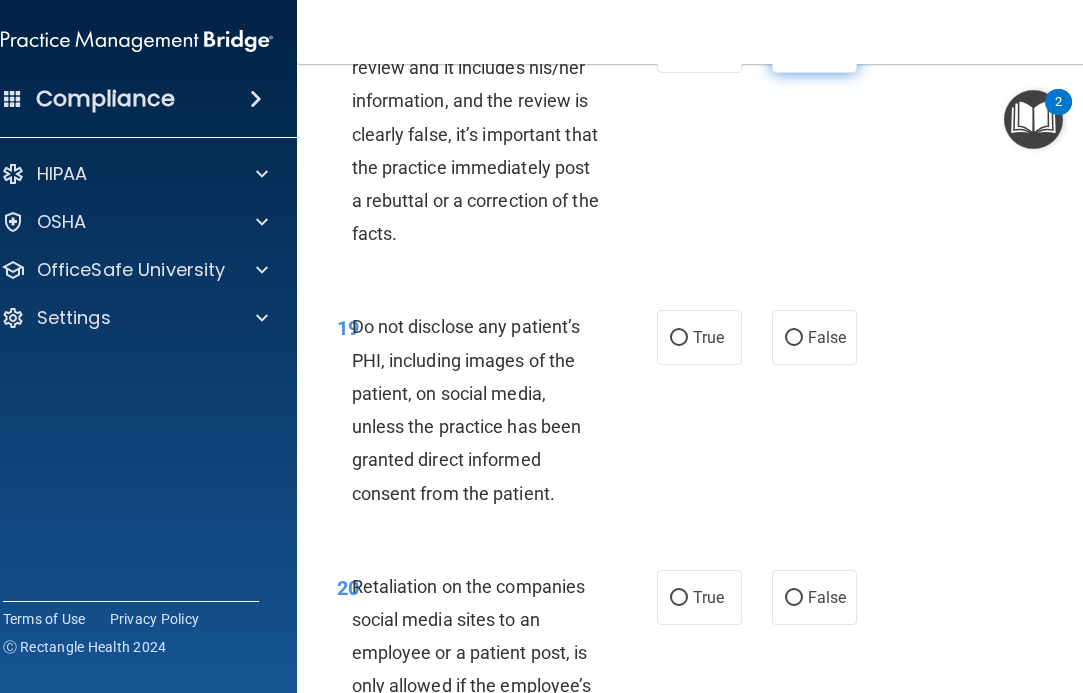 click on "False" at bounding box center [827, 45] 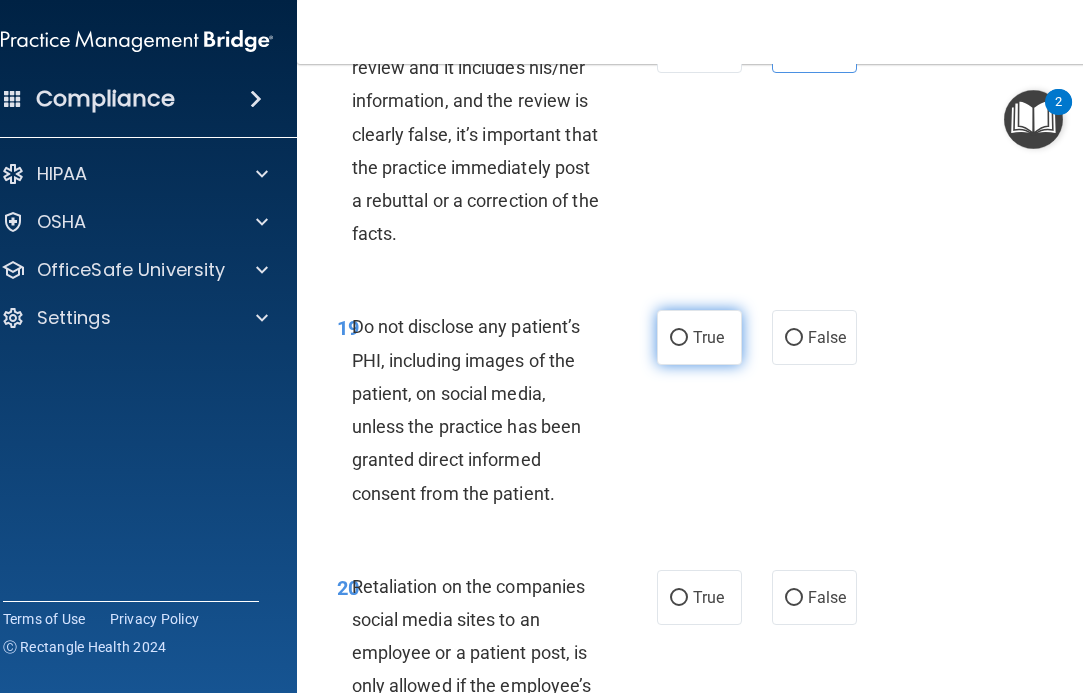 click on "True" at bounding box center [699, 337] 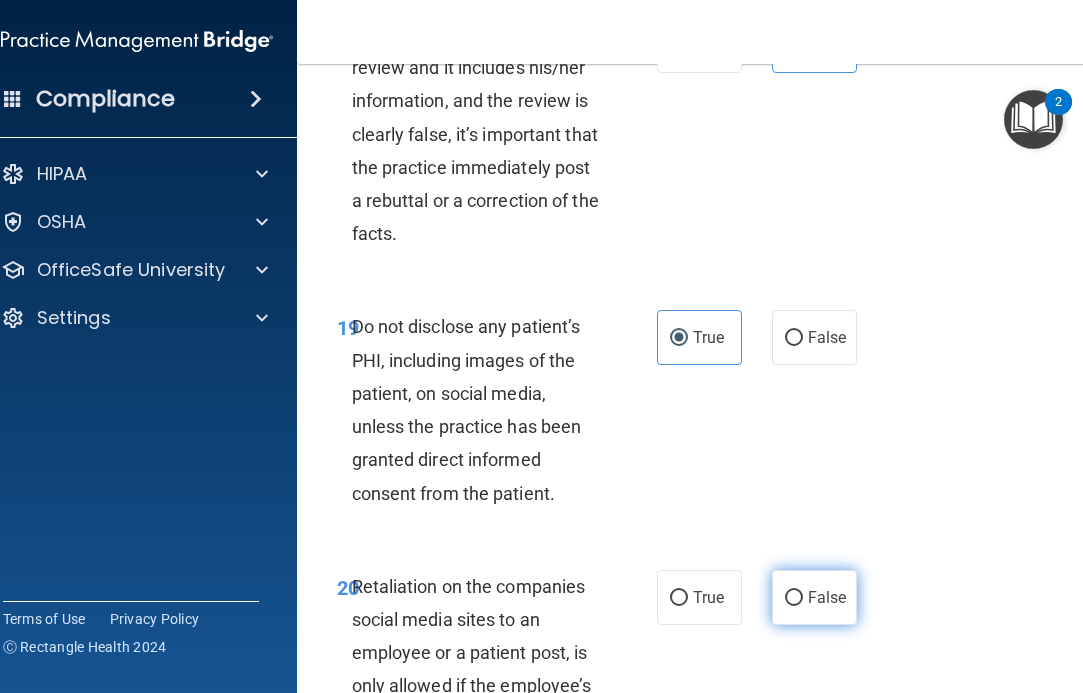 click on "False" at bounding box center (827, 597) 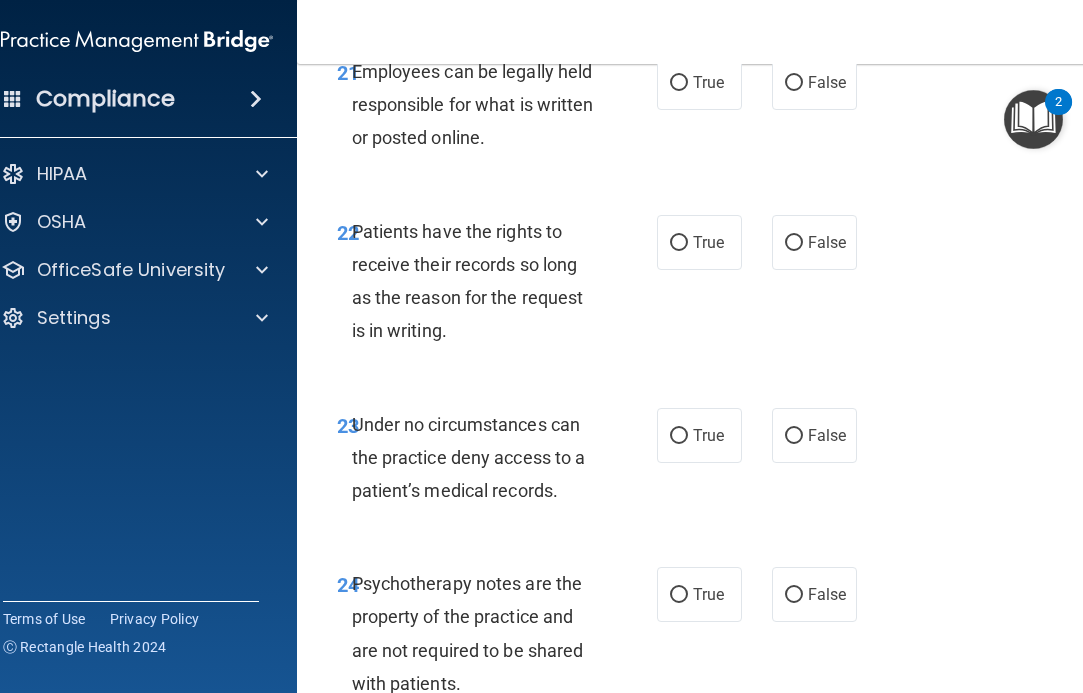 scroll, scrollTop: 5678, scrollLeft: 0, axis: vertical 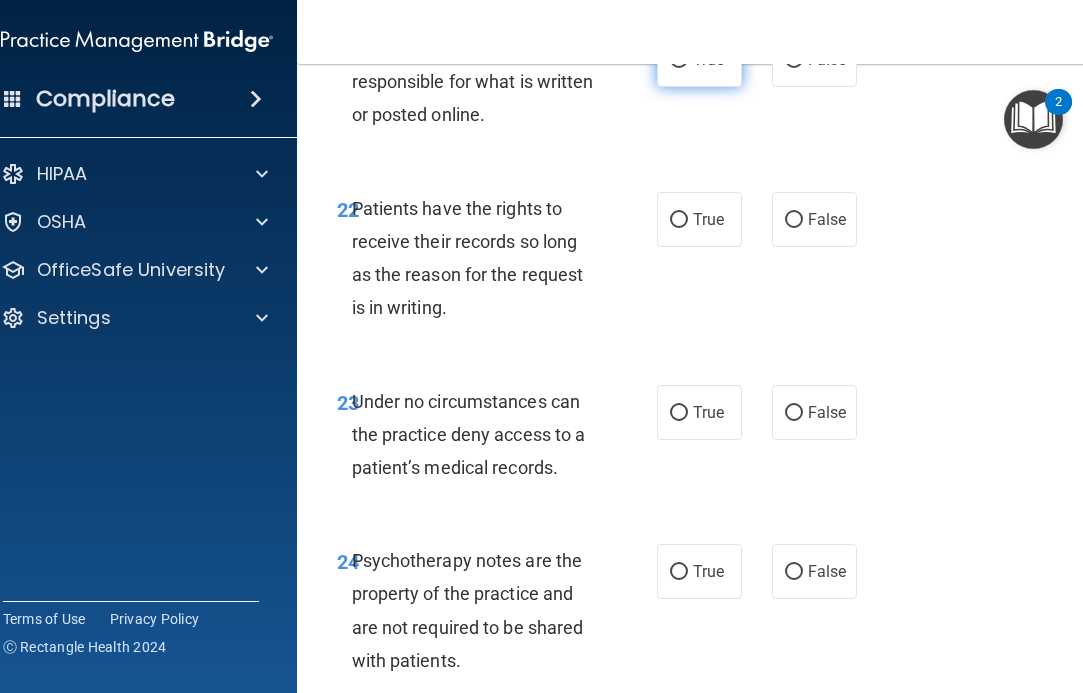 click on "True" at bounding box center (699, 59) 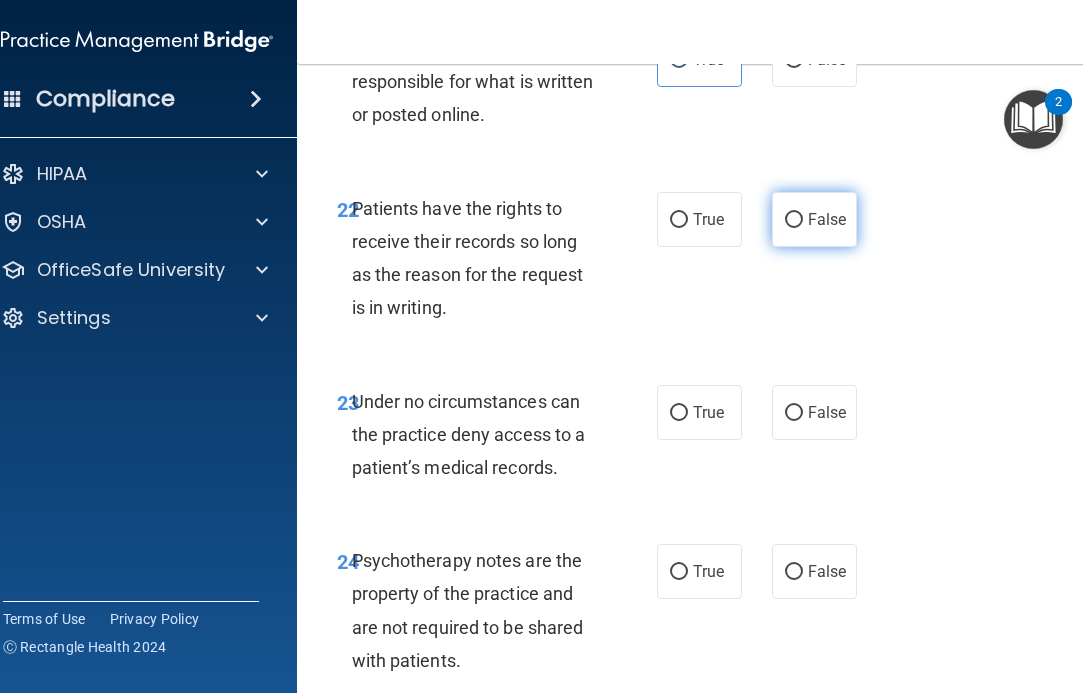 click on "False" at bounding box center (814, 219) 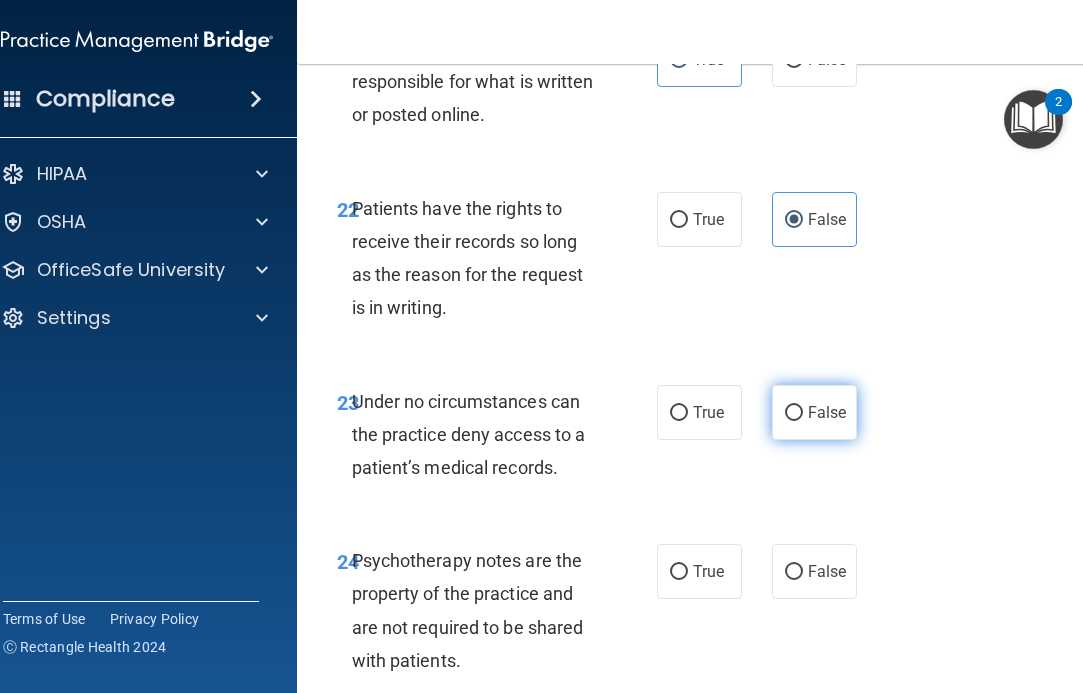 click on "False" at bounding box center (814, 412) 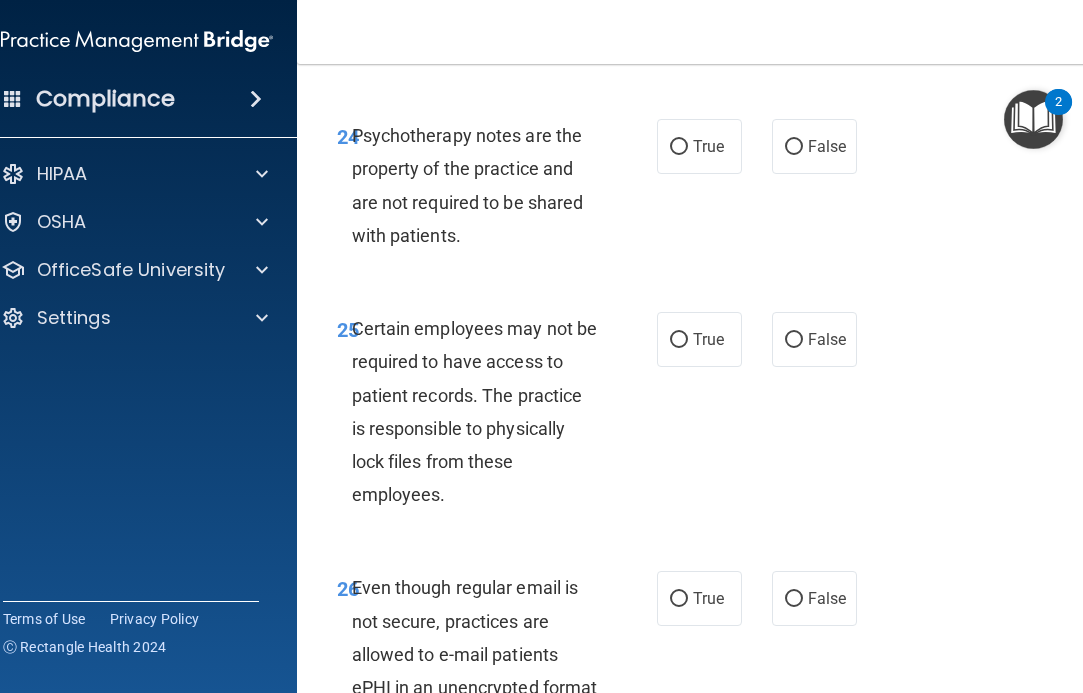 scroll, scrollTop: 6111, scrollLeft: 0, axis: vertical 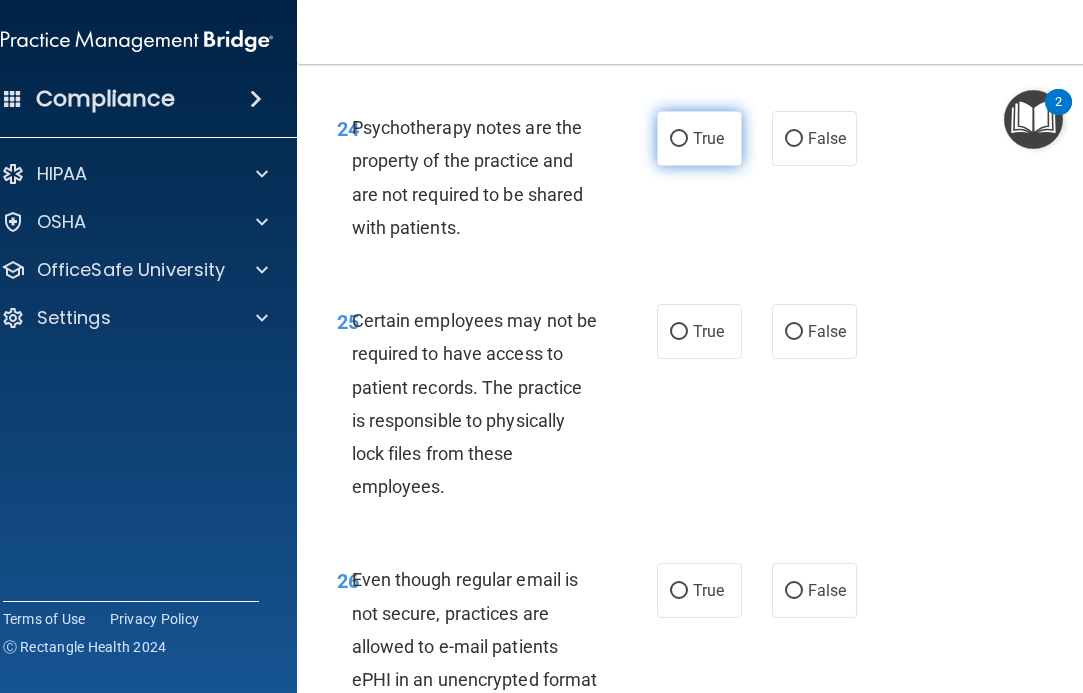 click on "True" at bounding box center (699, 138) 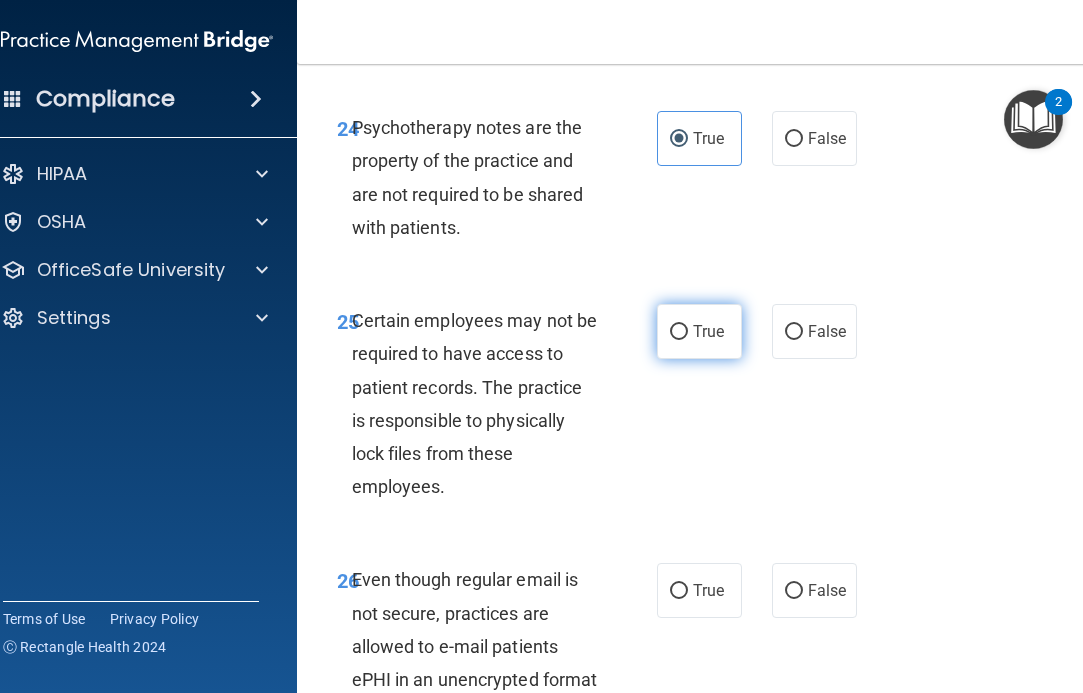 click on "True" at bounding box center (708, 331) 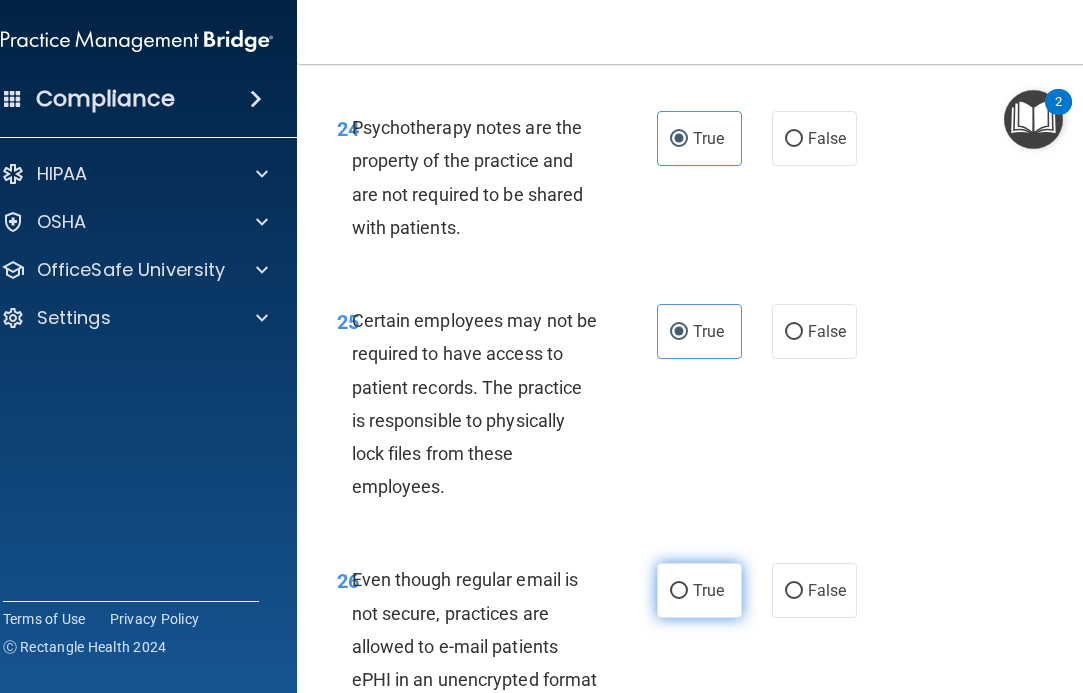 click on "True" at bounding box center (699, 590) 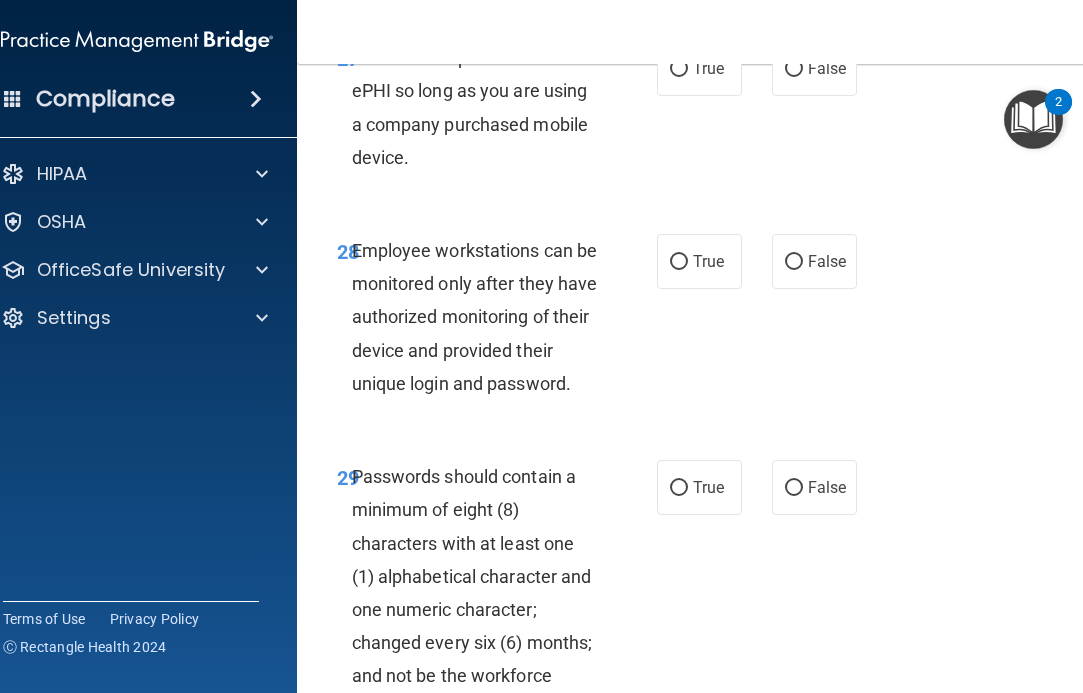 scroll, scrollTop: 6964, scrollLeft: 0, axis: vertical 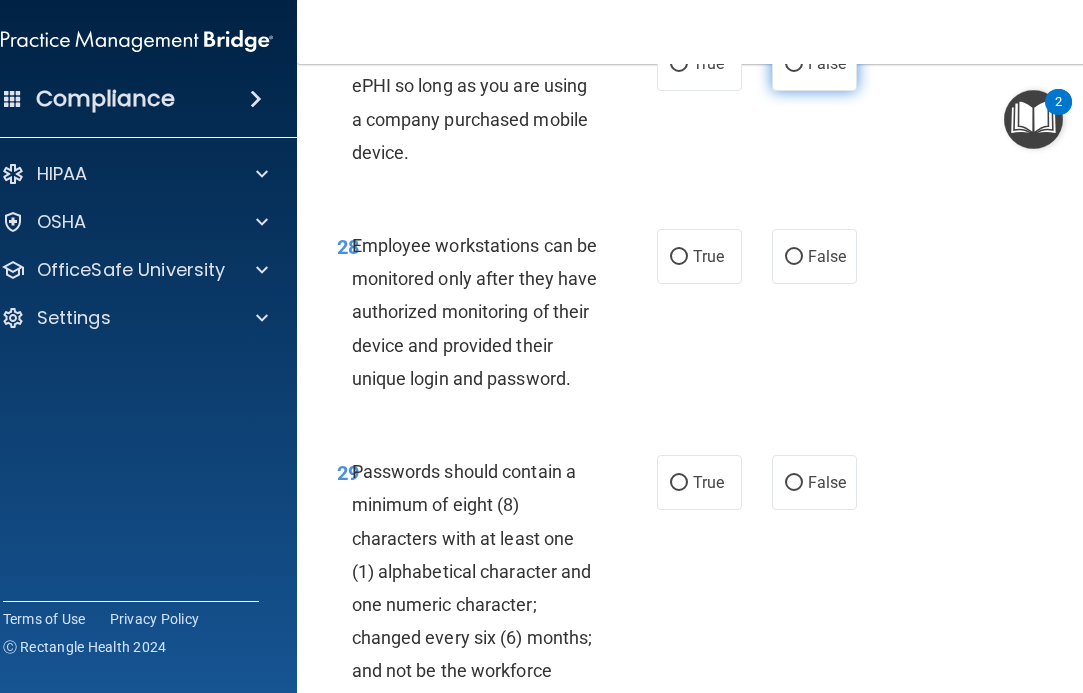 click on "False" at bounding box center [814, 63] 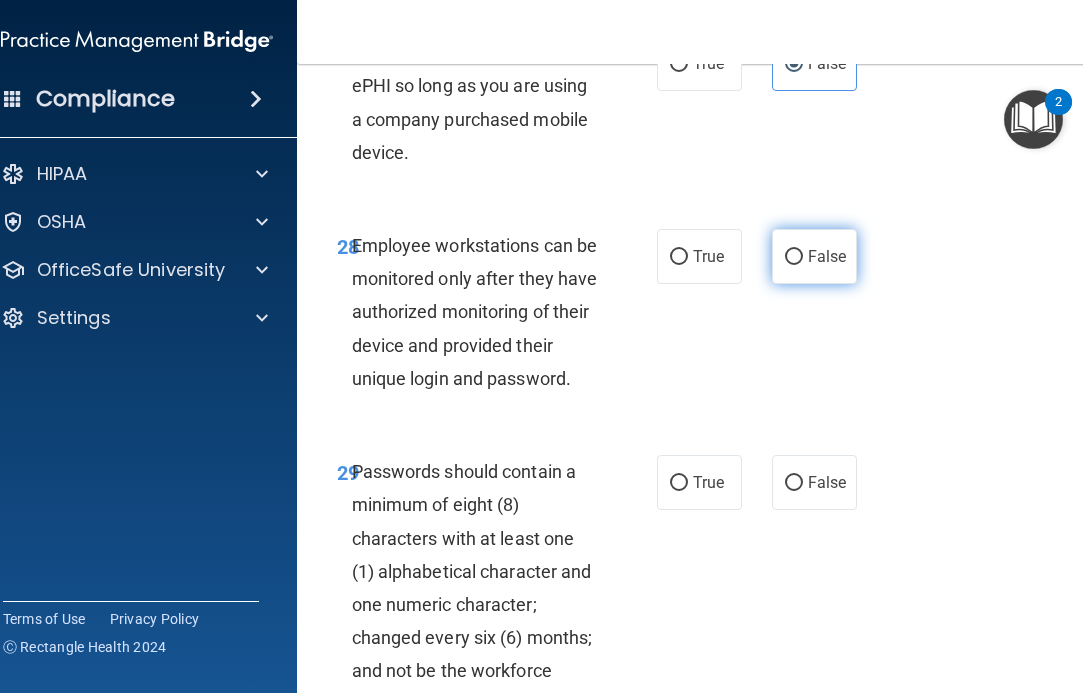 click on "False" at bounding box center (814, 256) 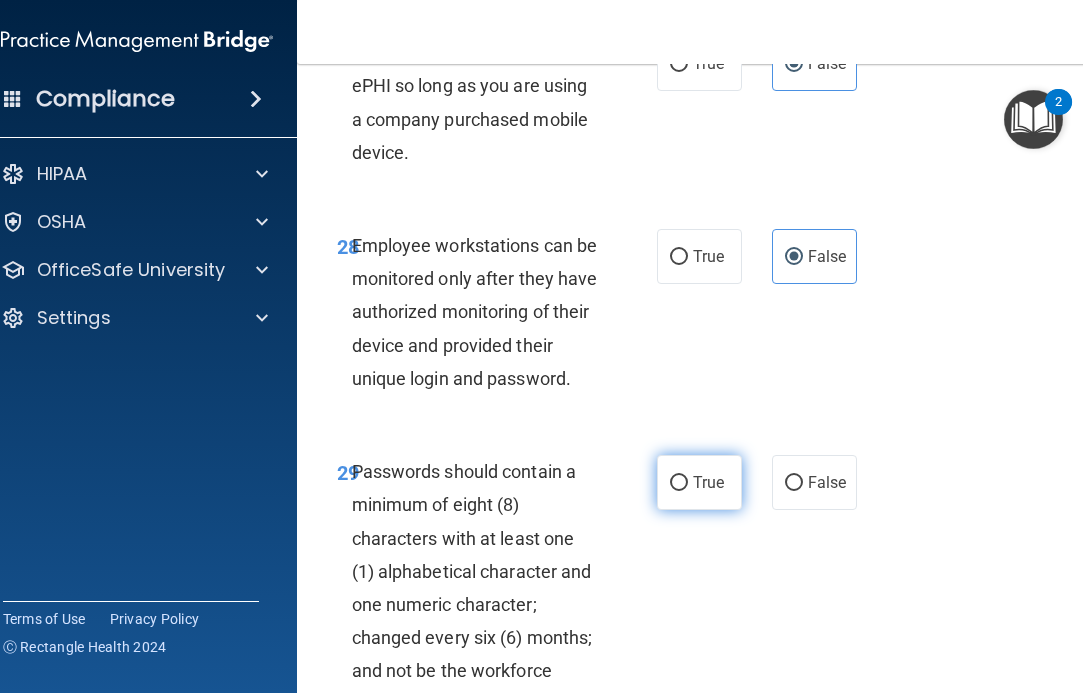 click on "True" at bounding box center [708, 482] 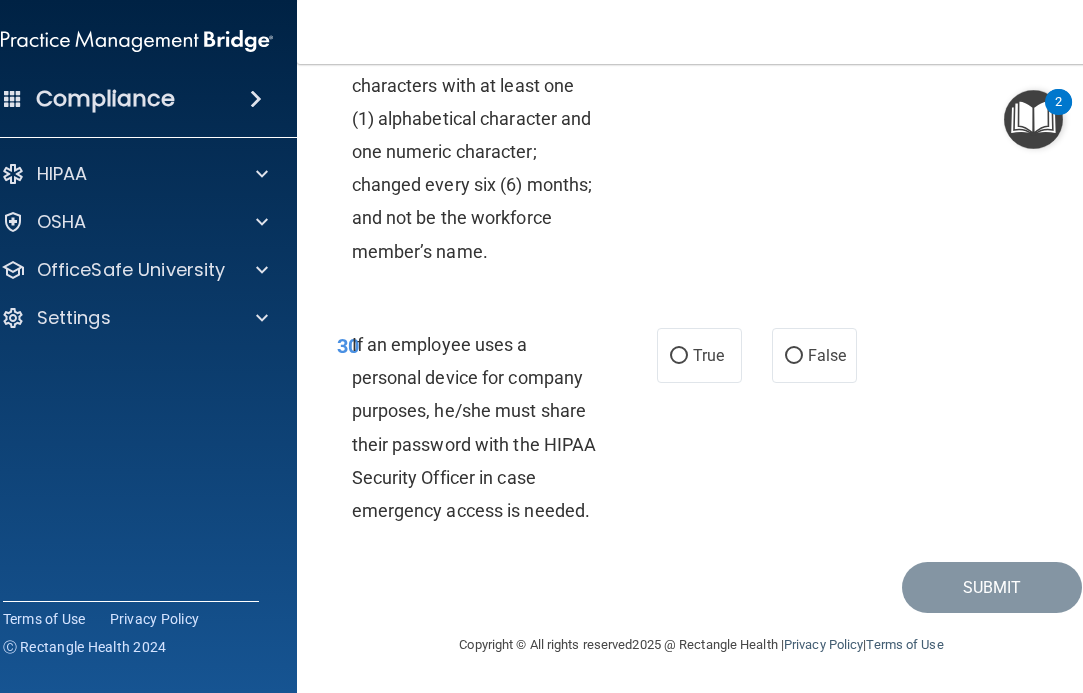 scroll, scrollTop: 7442, scrollLeft: 0, axis: vertical 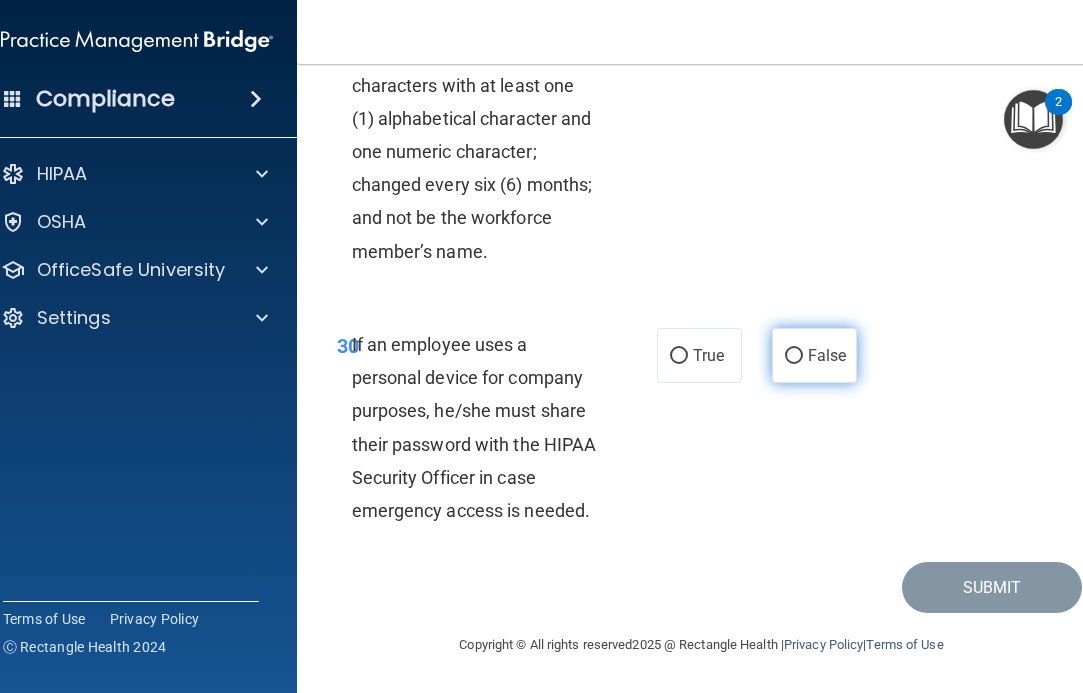 click on "False" at bounding box center (827, 355) 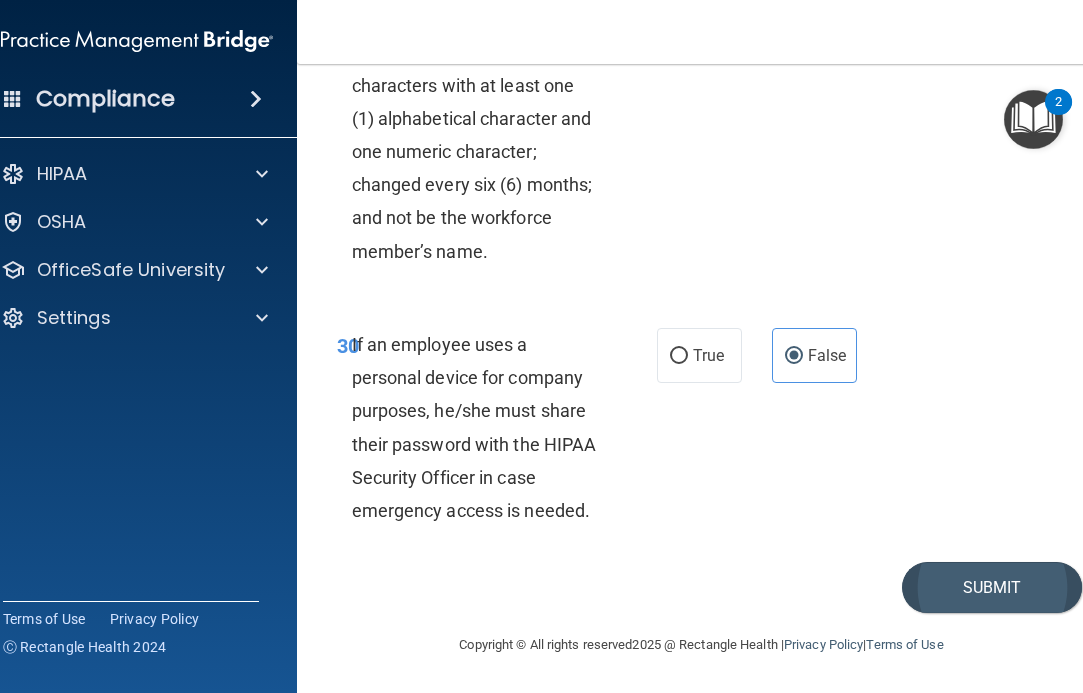 click on "Submit" at bounding box center (992, 587) 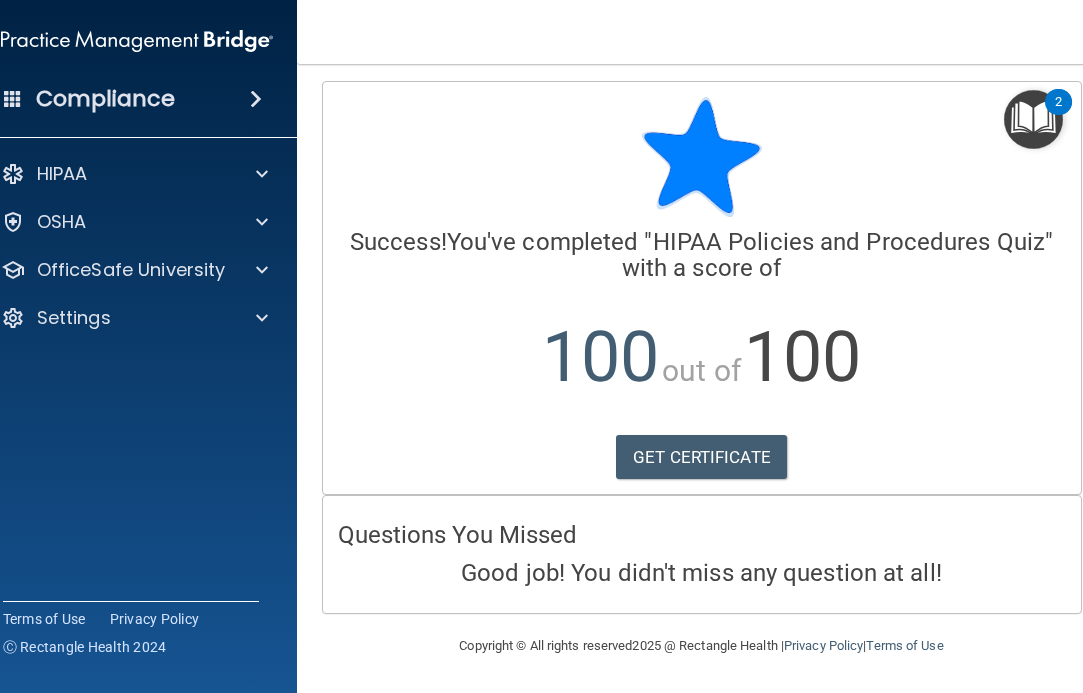 scroll, scrollTop: 2, scrollLeft: 0, axis: vertical 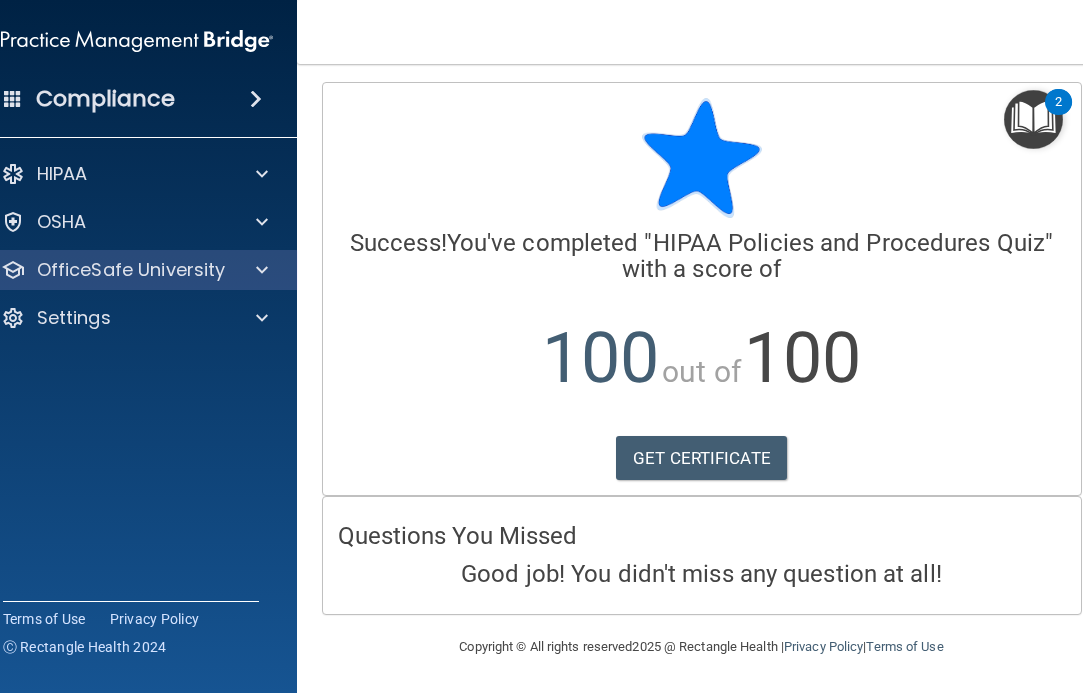 click on "OfficeSafe University" at bounding box center (137, 270) 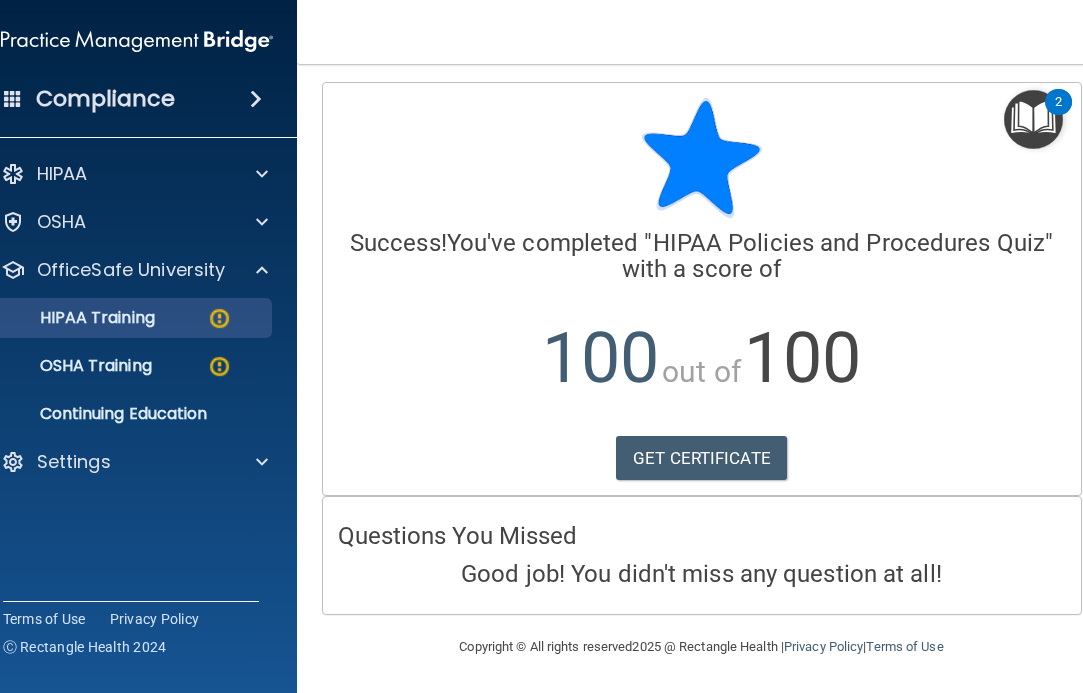 click on "HIPAA Training" at bounding box center (72, 318) 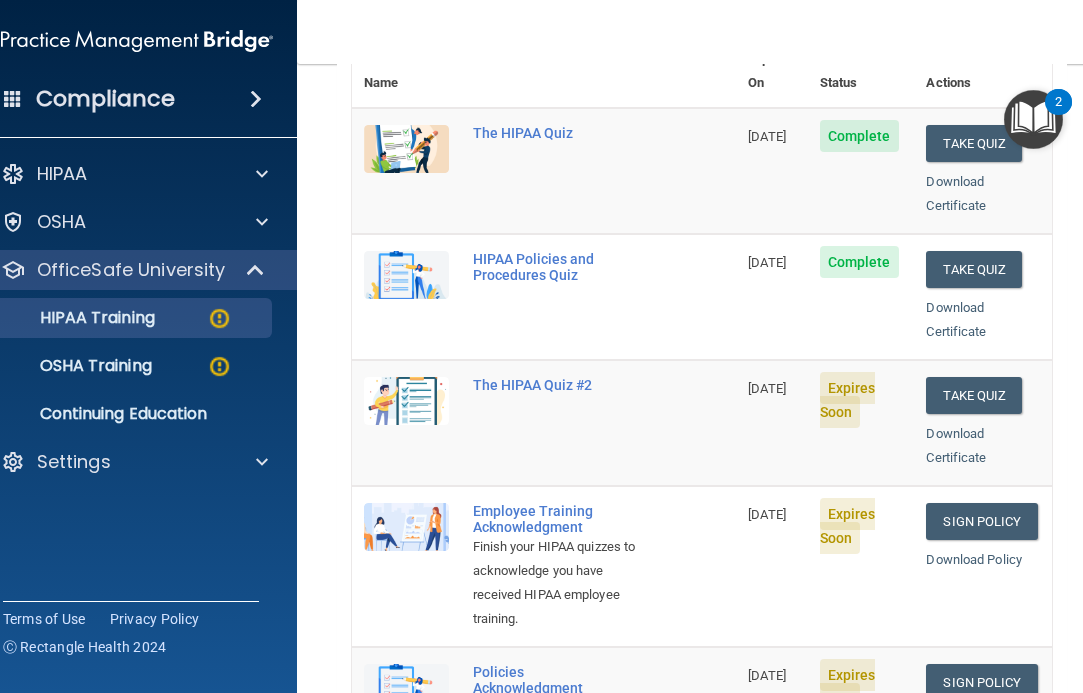 scroll, scrollTop: 281, scrollLeft: 0, axis: vertical 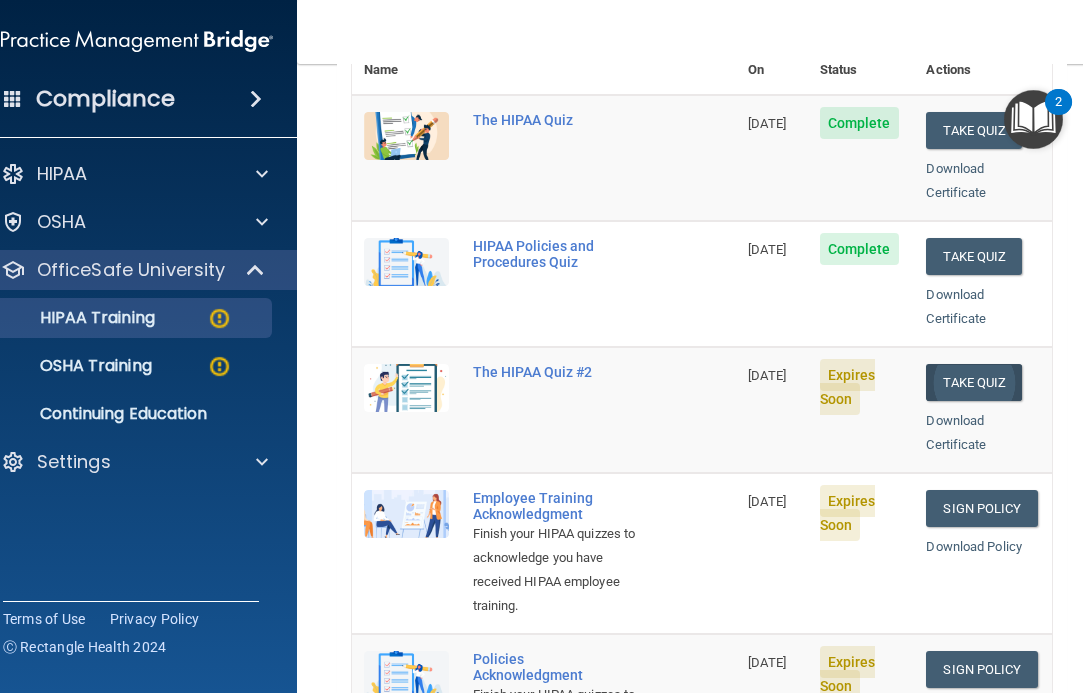 click on "Take Quiz" at bounding box center (974, 382) 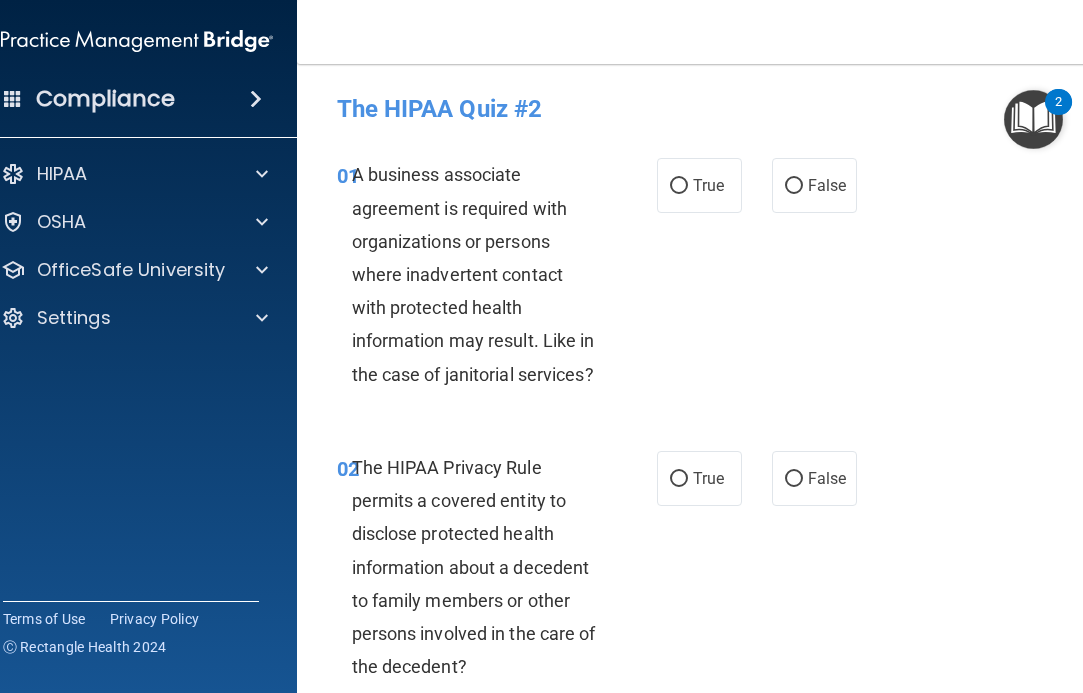 scroll, scrollTop: 0, scrollLeft: 0, axis: both 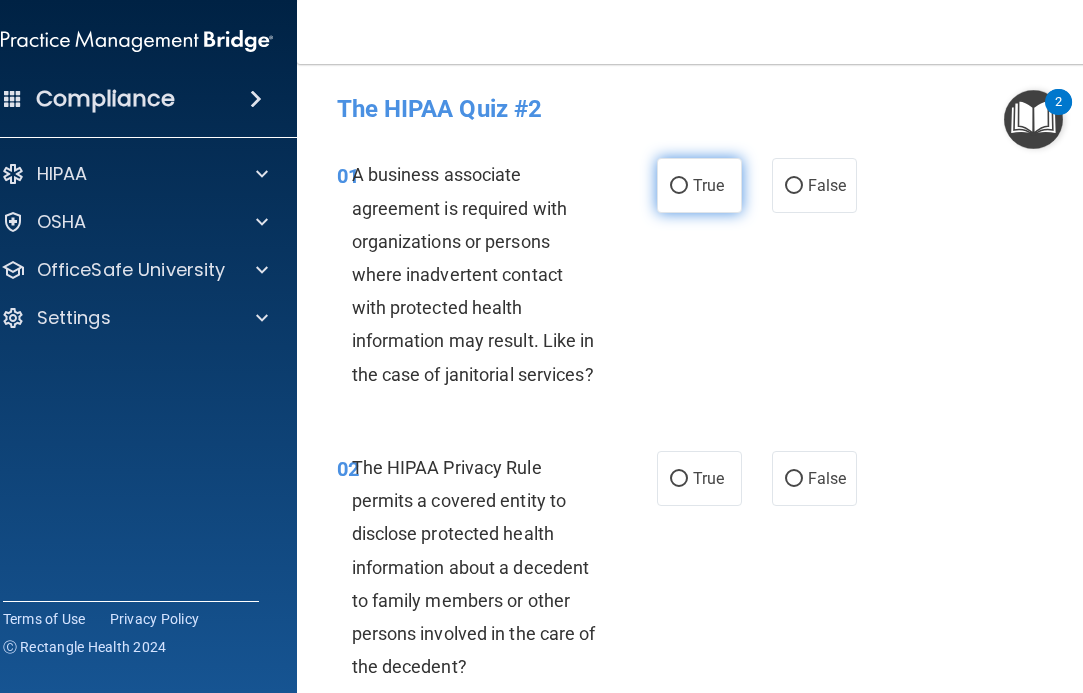 click on "True" at bounding box center (699, 185) 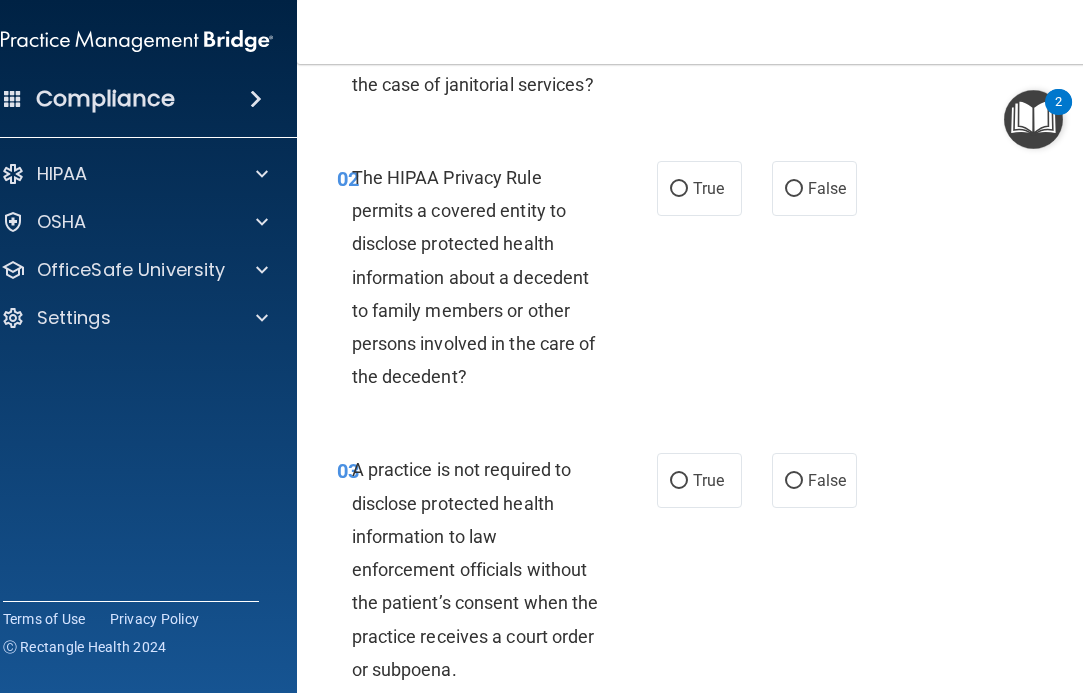 scroll, scrollTop: 295, scrollLeft: 0, axis: vertical 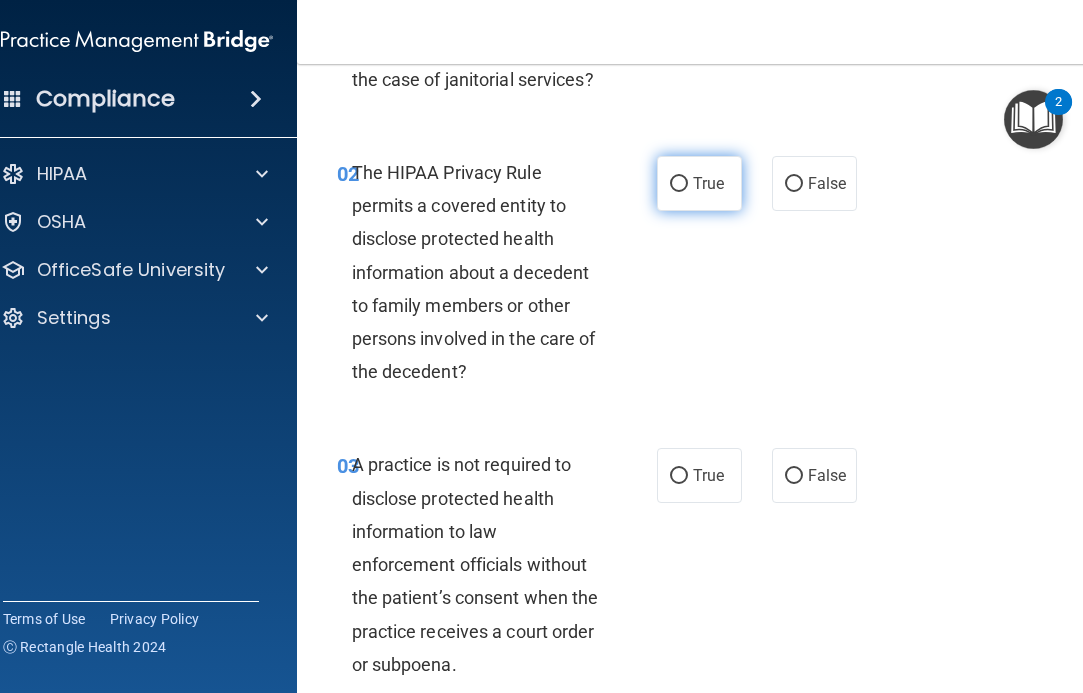 click on "True" at bounding box center [699, 183] 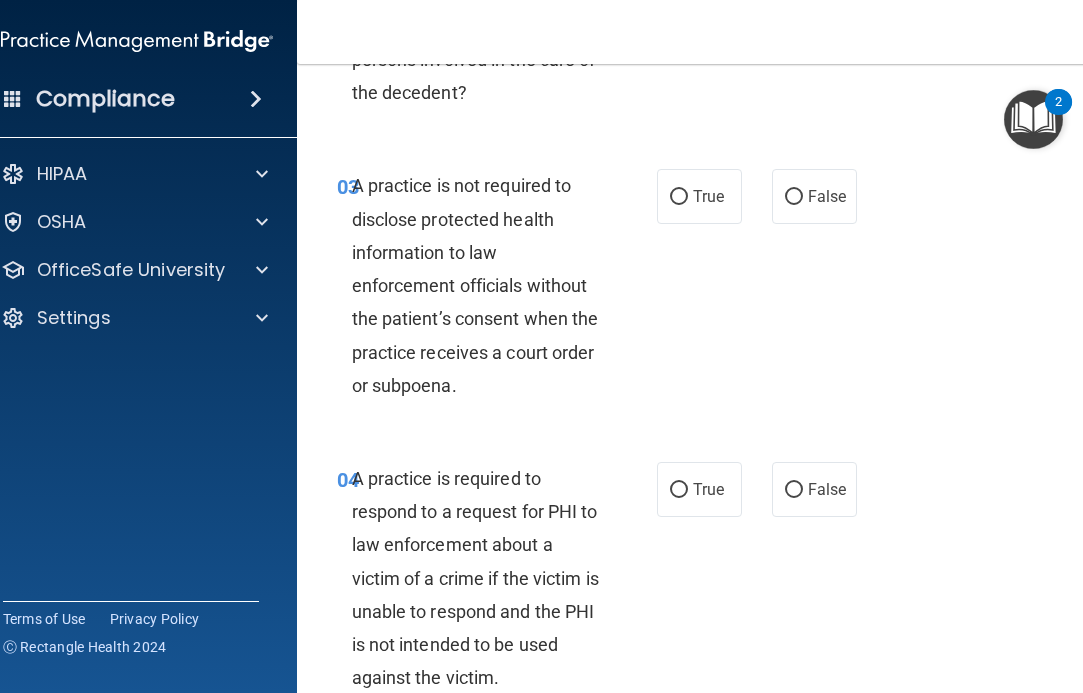 scroll, scrollTop: 582, scrollLeft: 0, axis: vertical 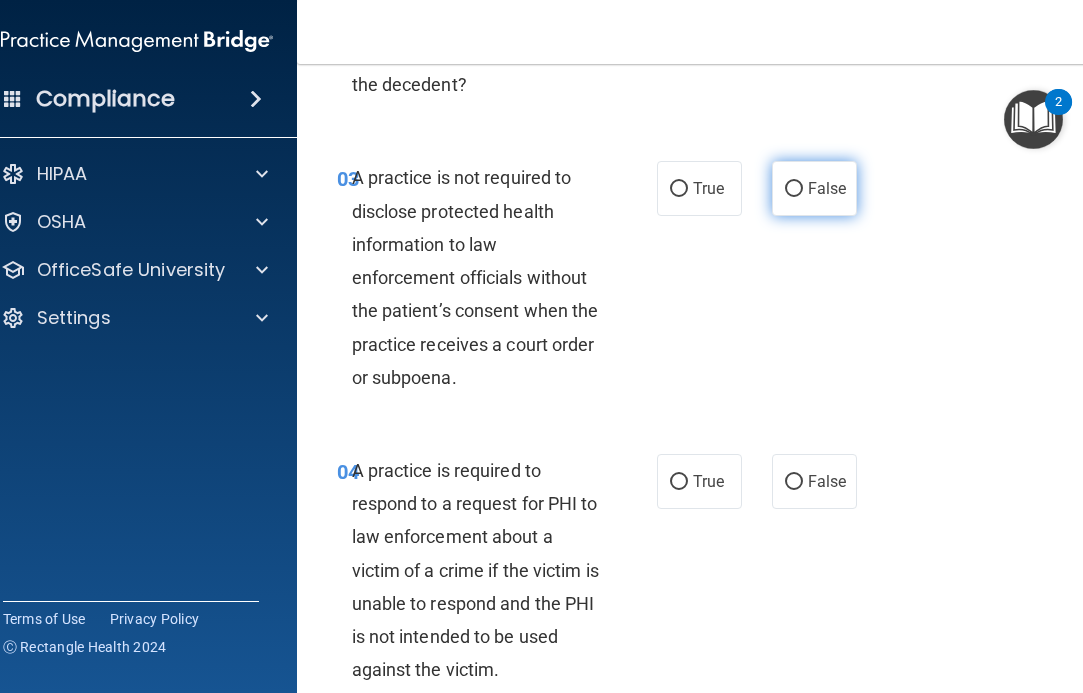 click on "False" at bounding box center (827, 188) 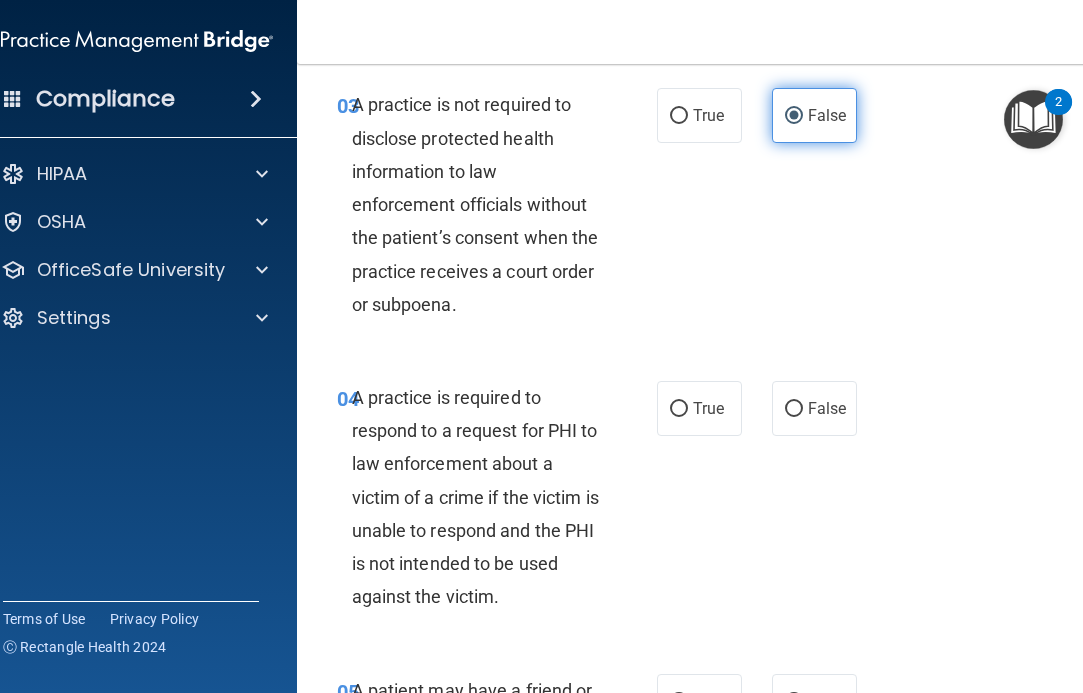 scroll, scrollTop: 656, scrollLeft: 0, axis: vertical 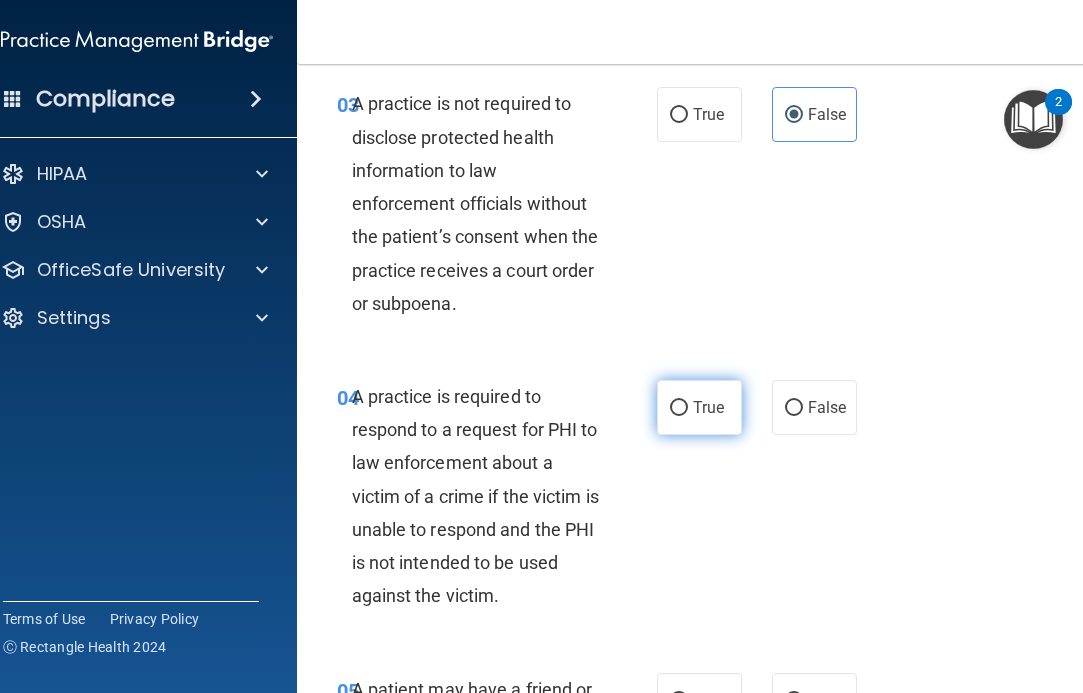 click on "True" at bounding box center (699, 407) 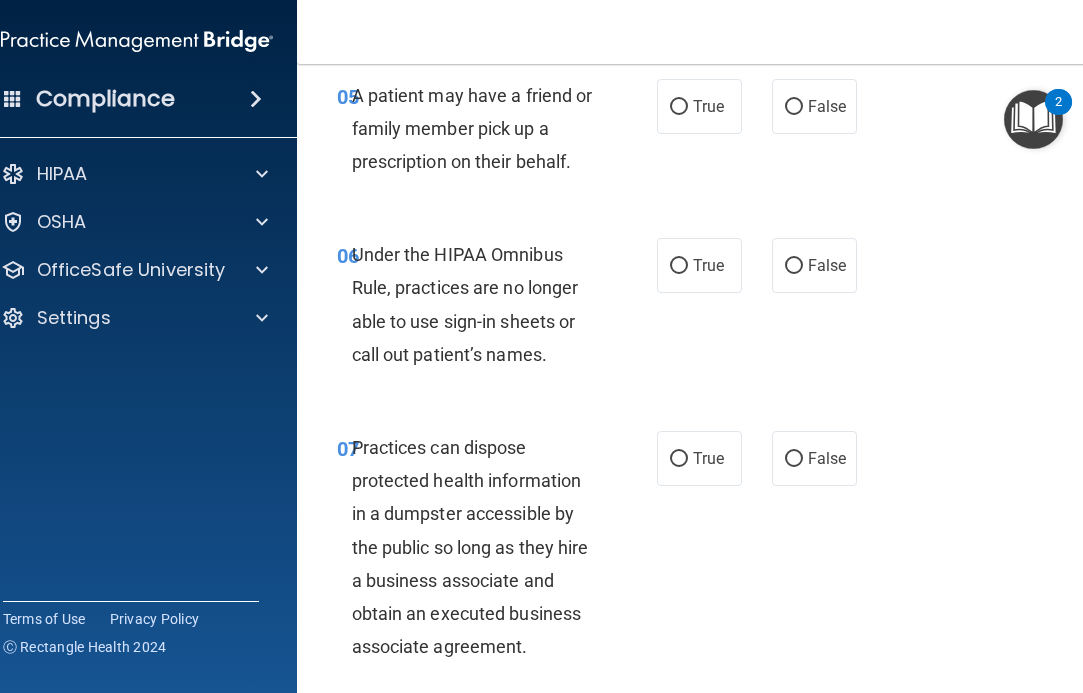 scroll, scrollTop: 1253, scrollLeft: 0, axis: vertical 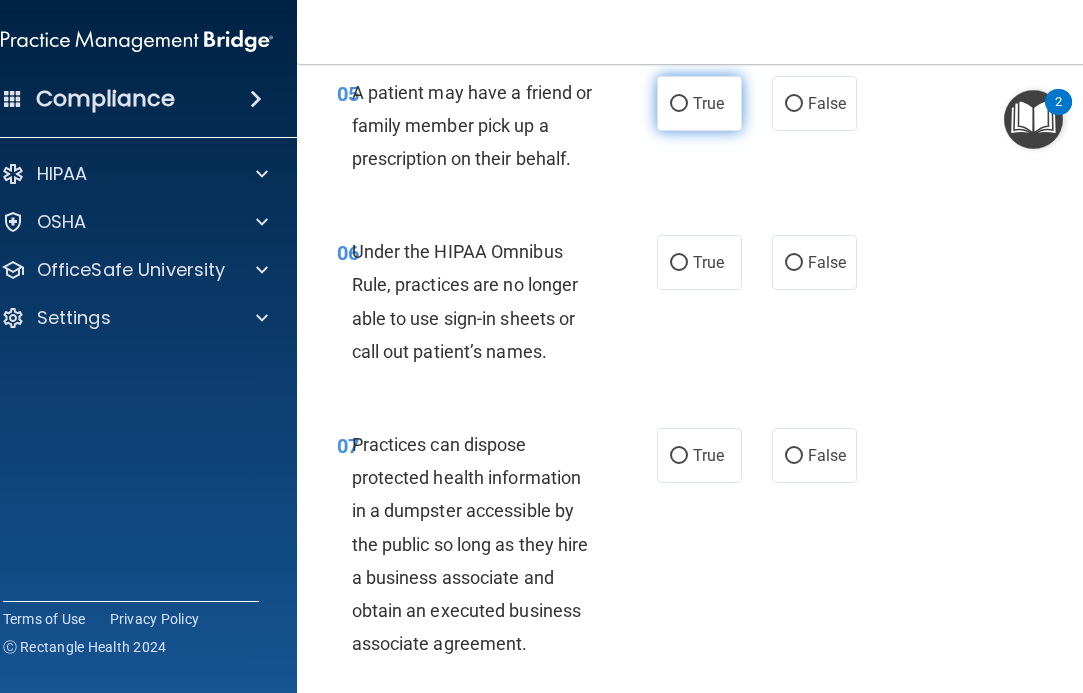 click on "True" at bounding box center [699, 103] 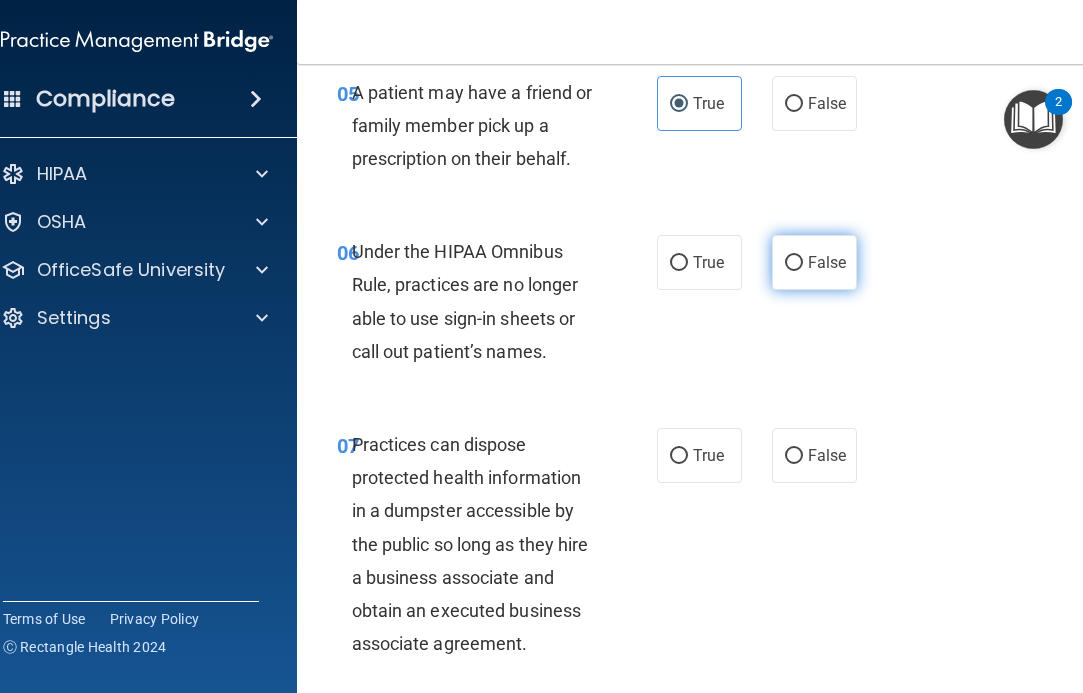 click on "False" at bounding box center [827, 262] 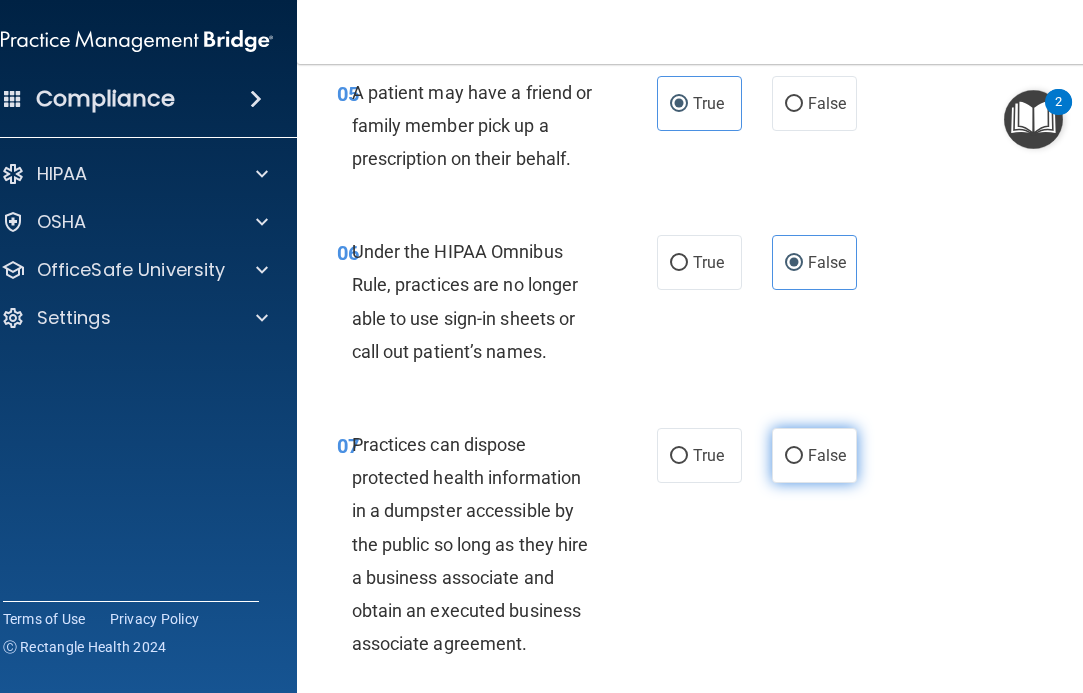 click on "False" at bounding box center [814, 455] 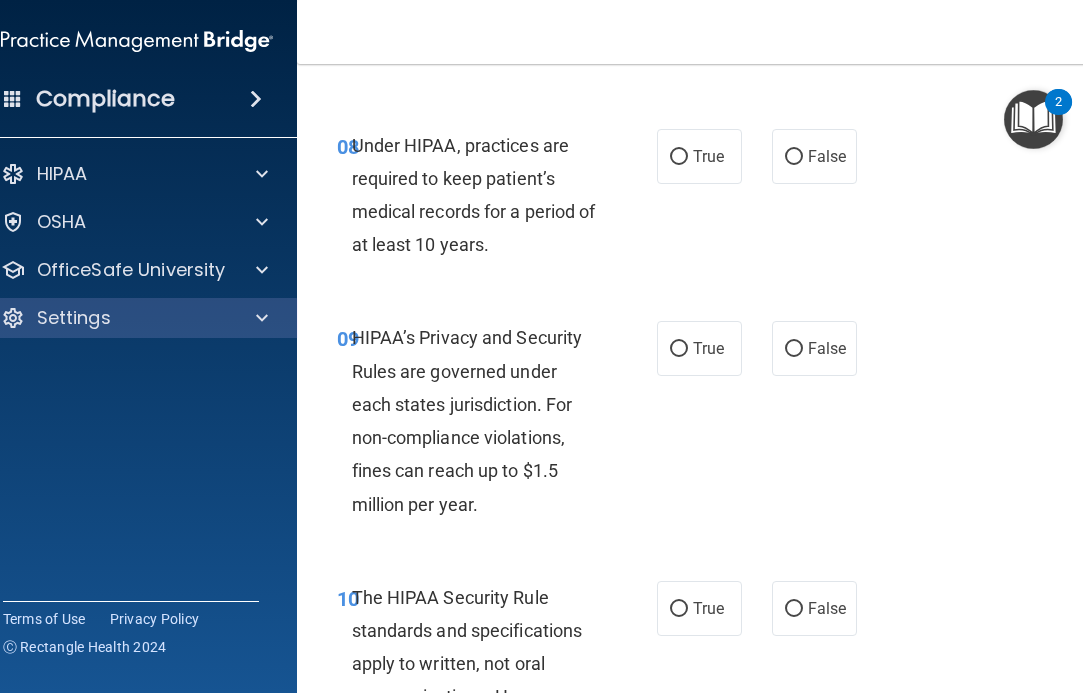 scroll, scrollTop: 1851, scrollLeft: 0, axis: vertical 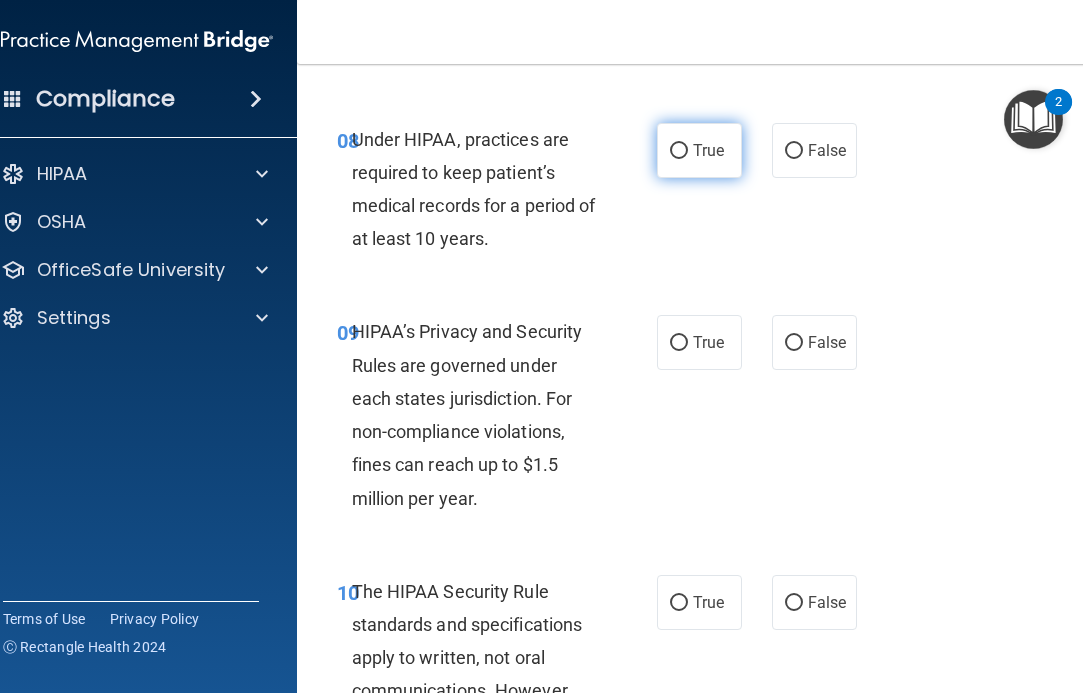 click on "True" at bounding box center (679, 151) 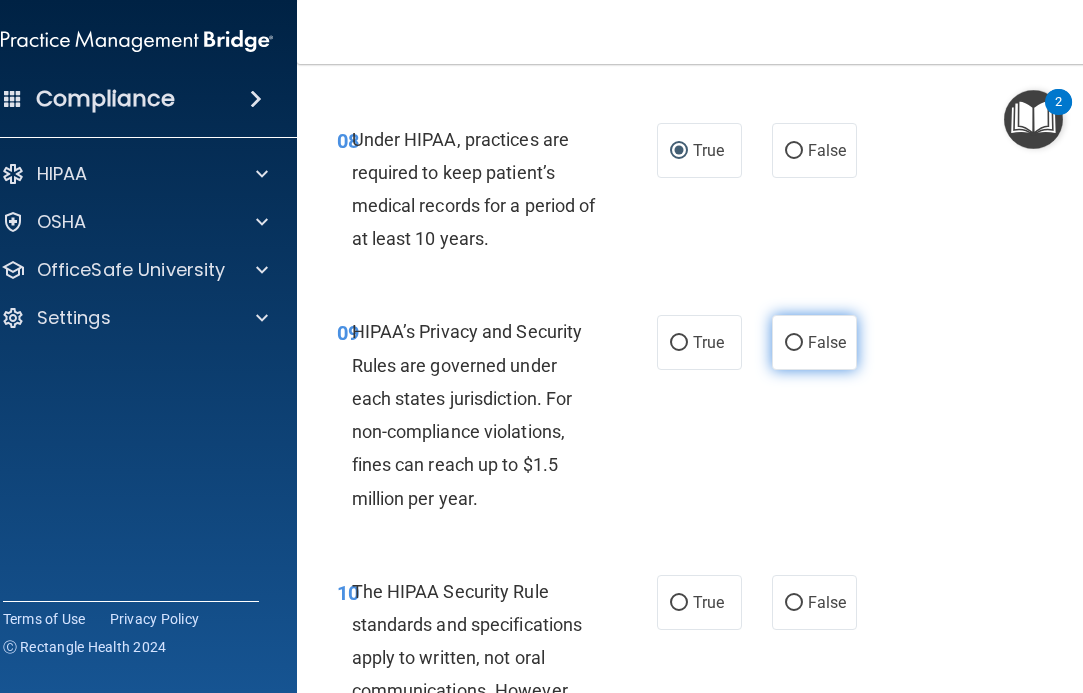 click on "False" at bounding box center [814, 342] 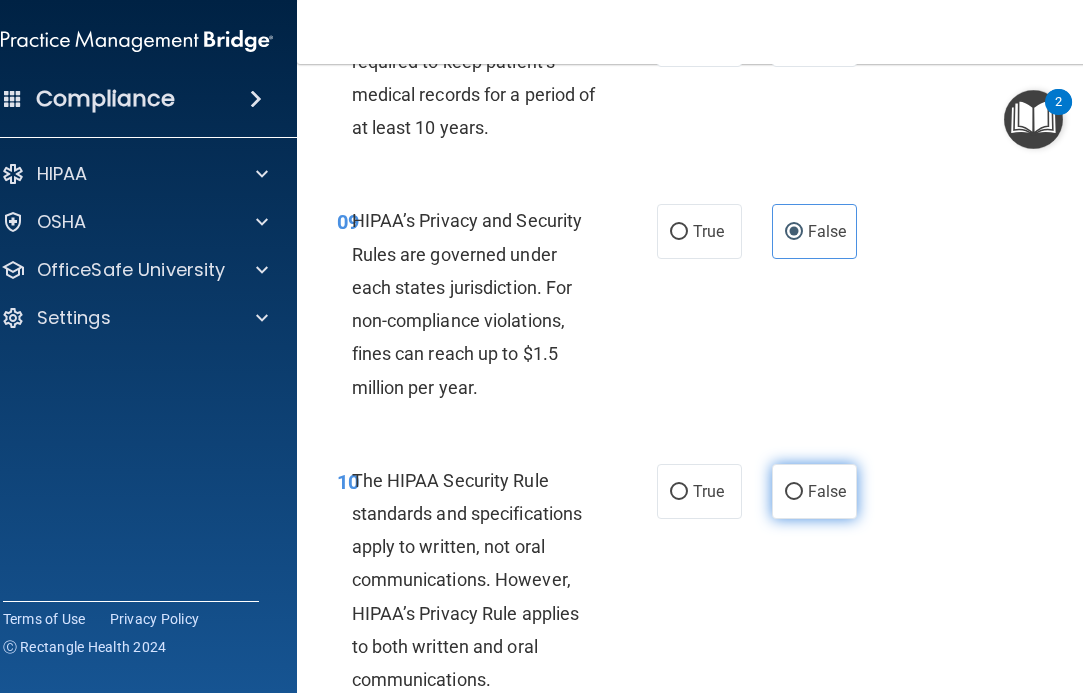 scroll, scrollTop: 1988, scrollLeft: 0, axis: vertical 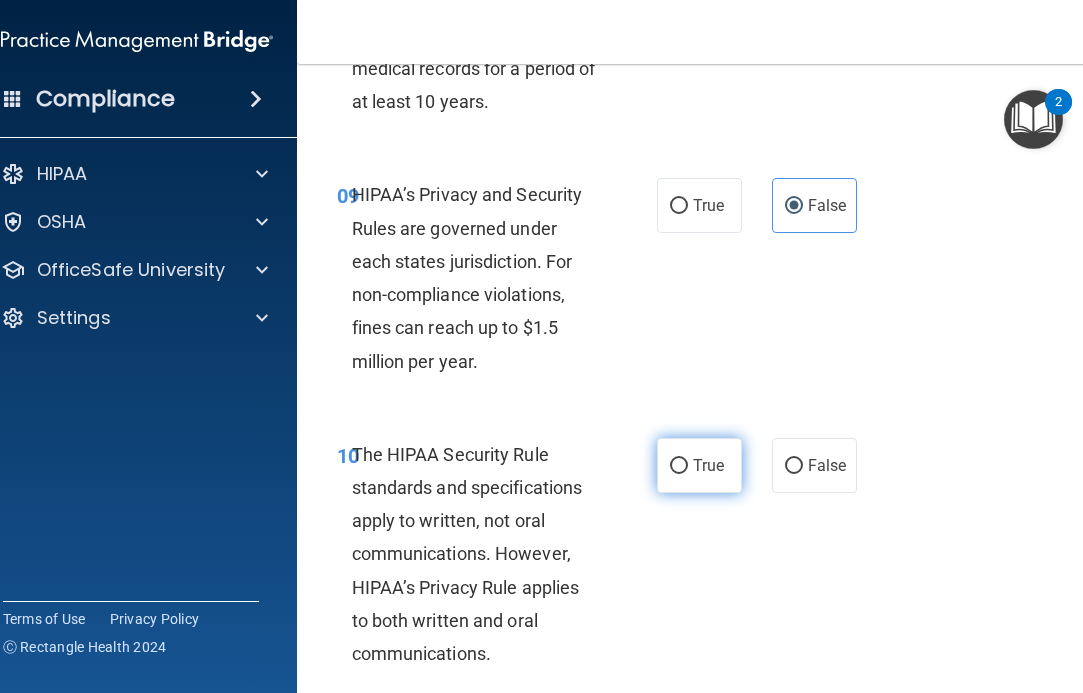 click on "True" at bounding box center [699, 465] 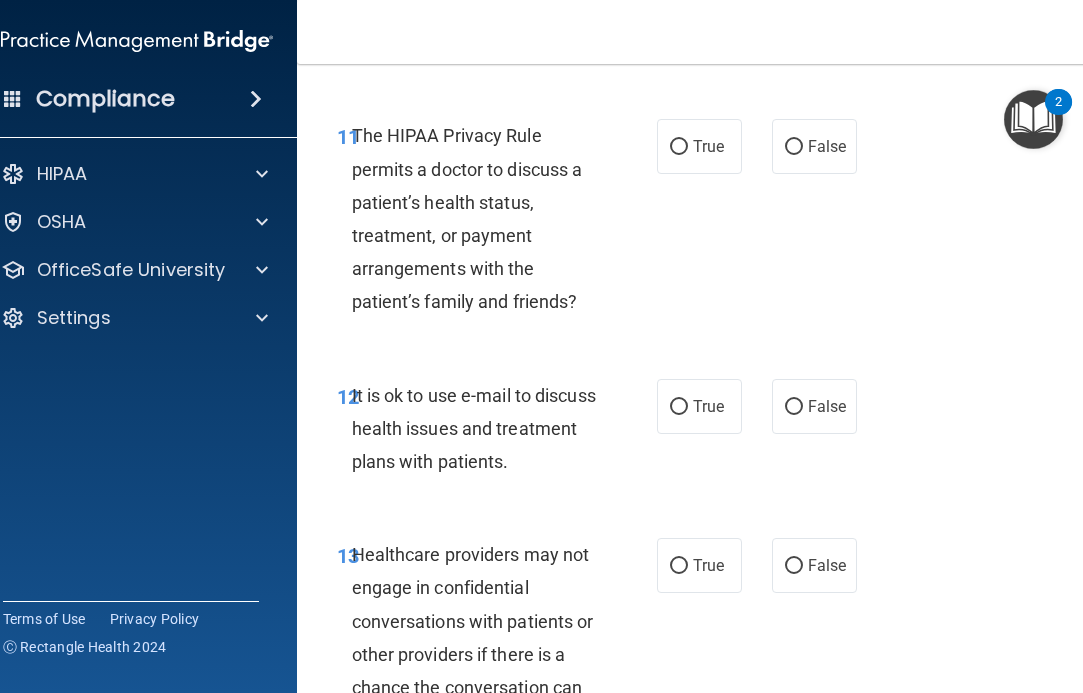 scroll, scrollTop: 2604, scrollLeft: 0, axis: vertical 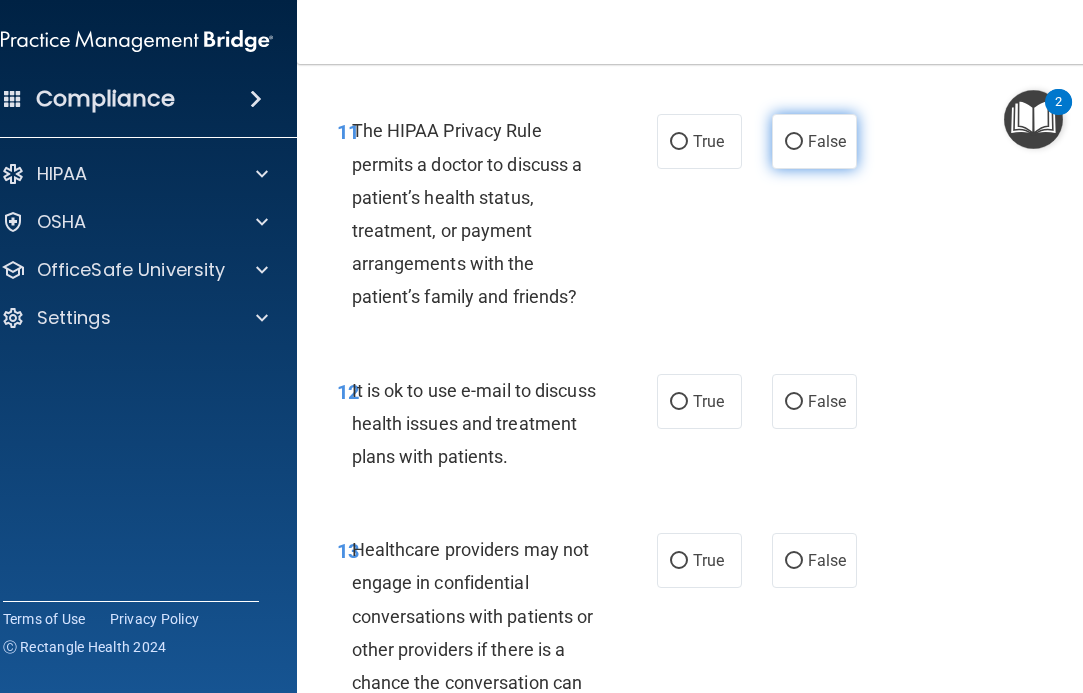 click on "False" at bounding box center [827, 141] 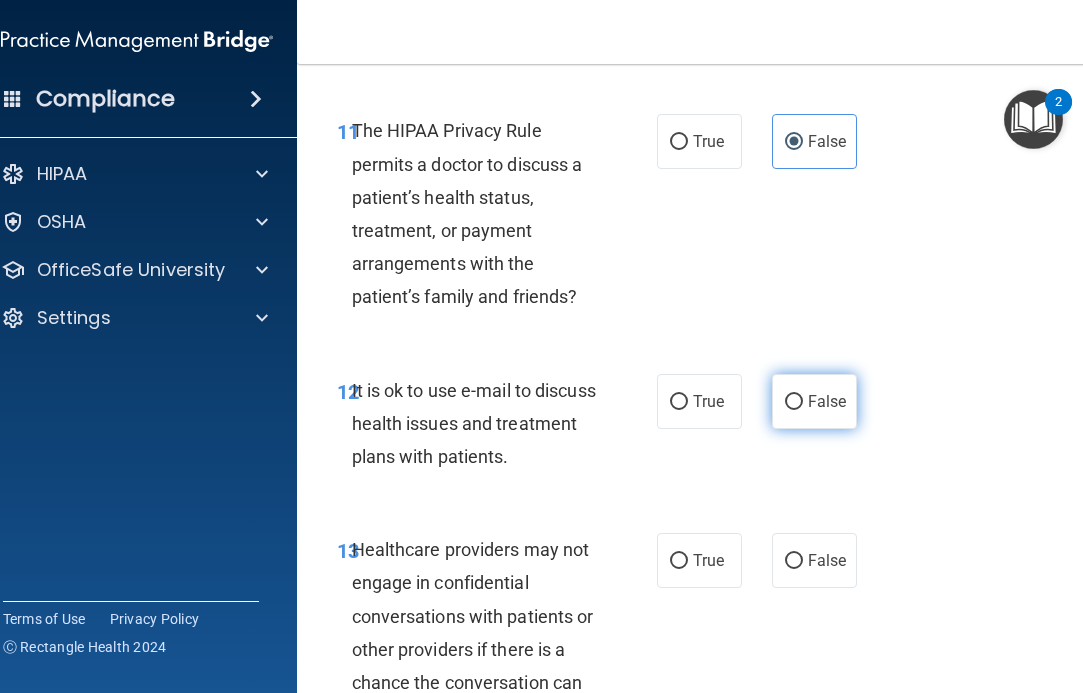 click on "False" at bounding box center [814, 401] 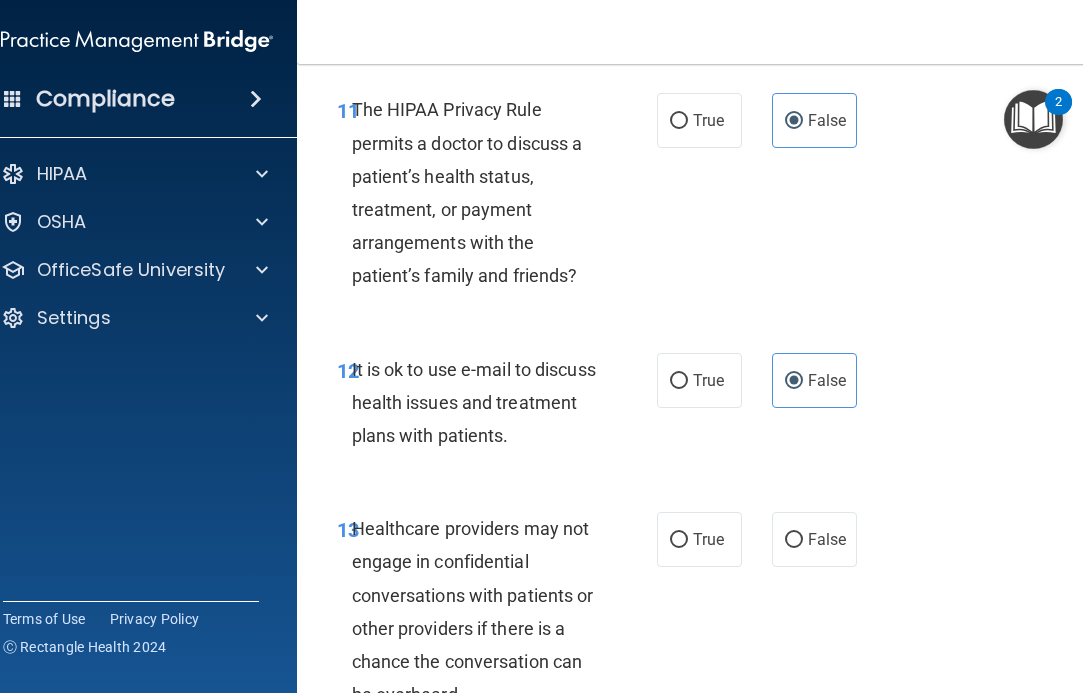 scroll, scrollTop: 2630, scrollLeft: 0, axis: vertical 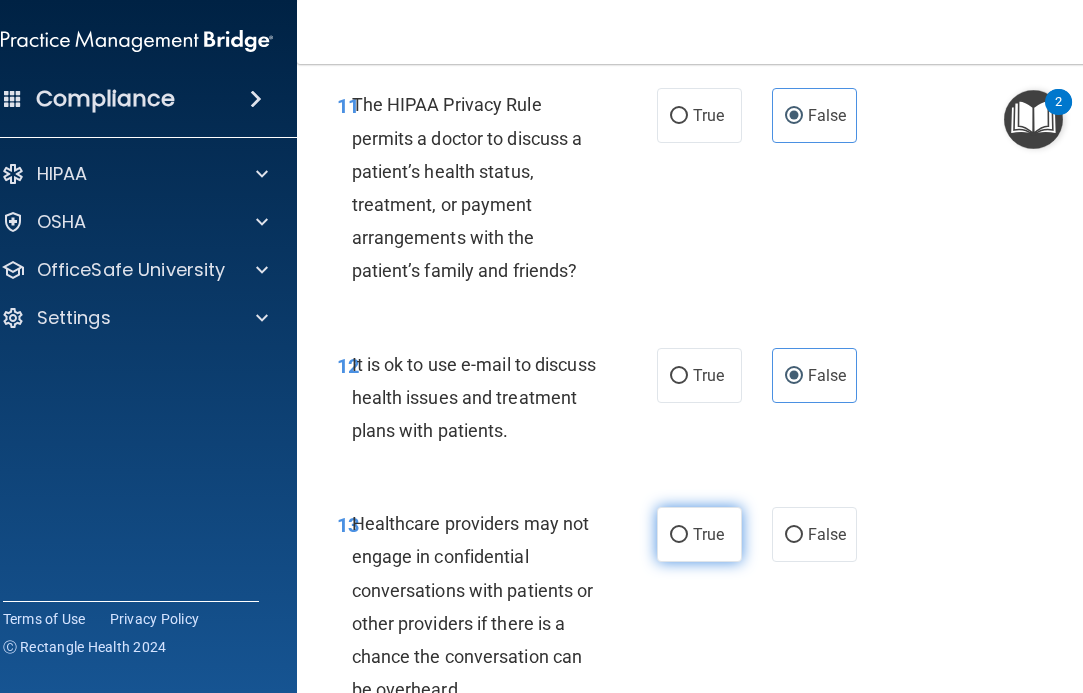 click on "True" at bounding box center [708, 534] 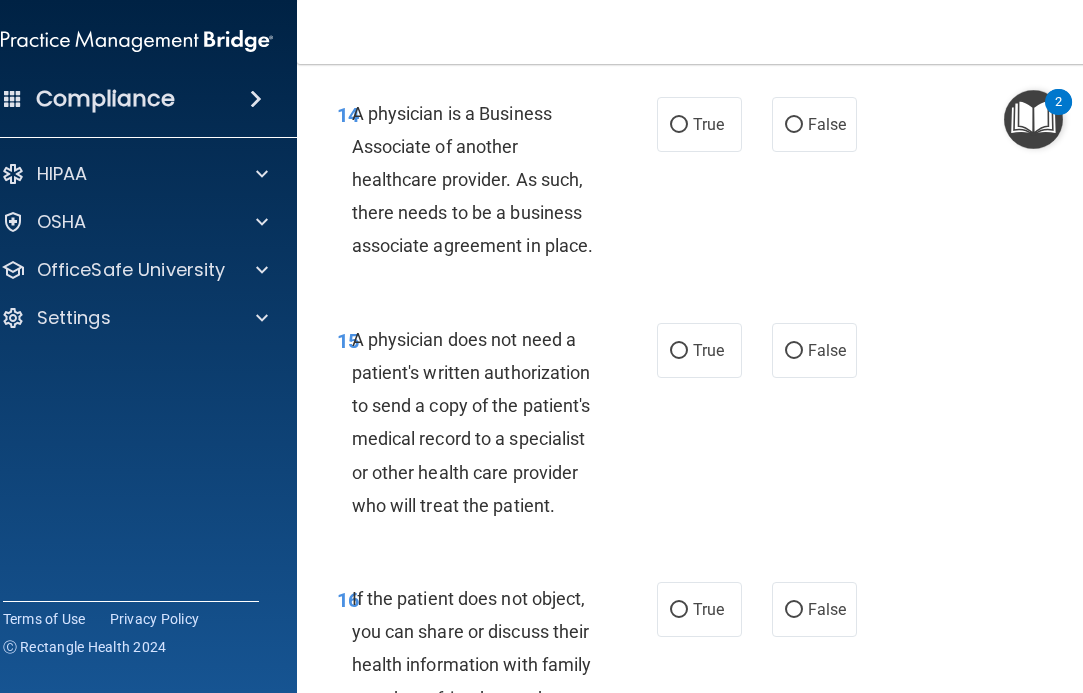 scroll, scrollTop: 3304, scrollLeft: 0, axis: vertical 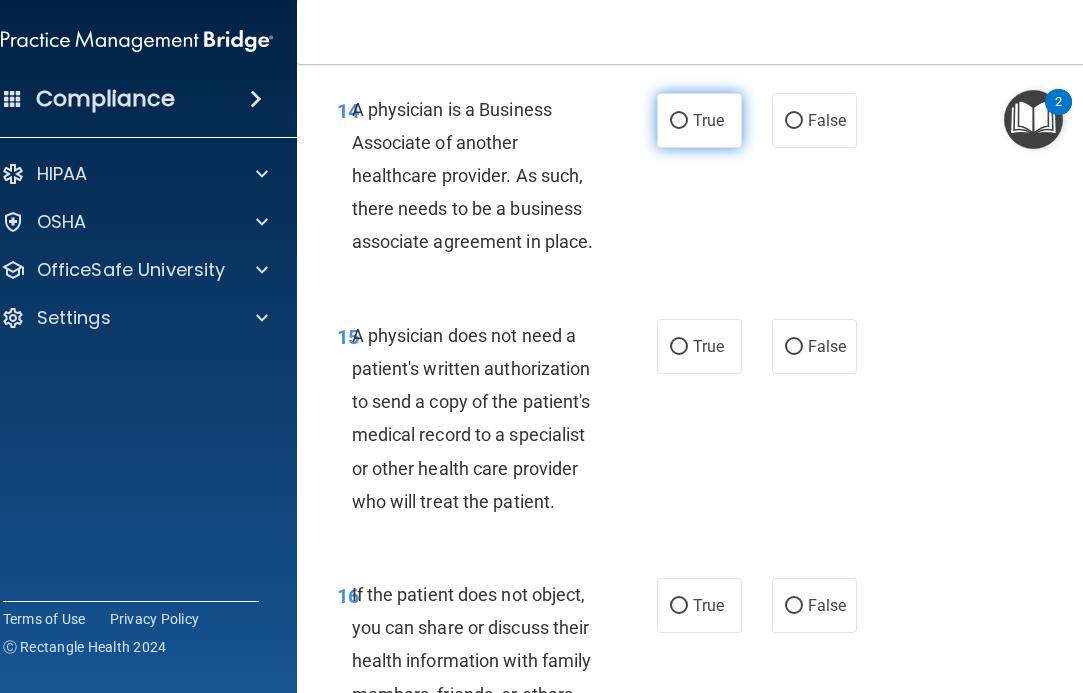 click on "True" at bounding box center (699, 120) 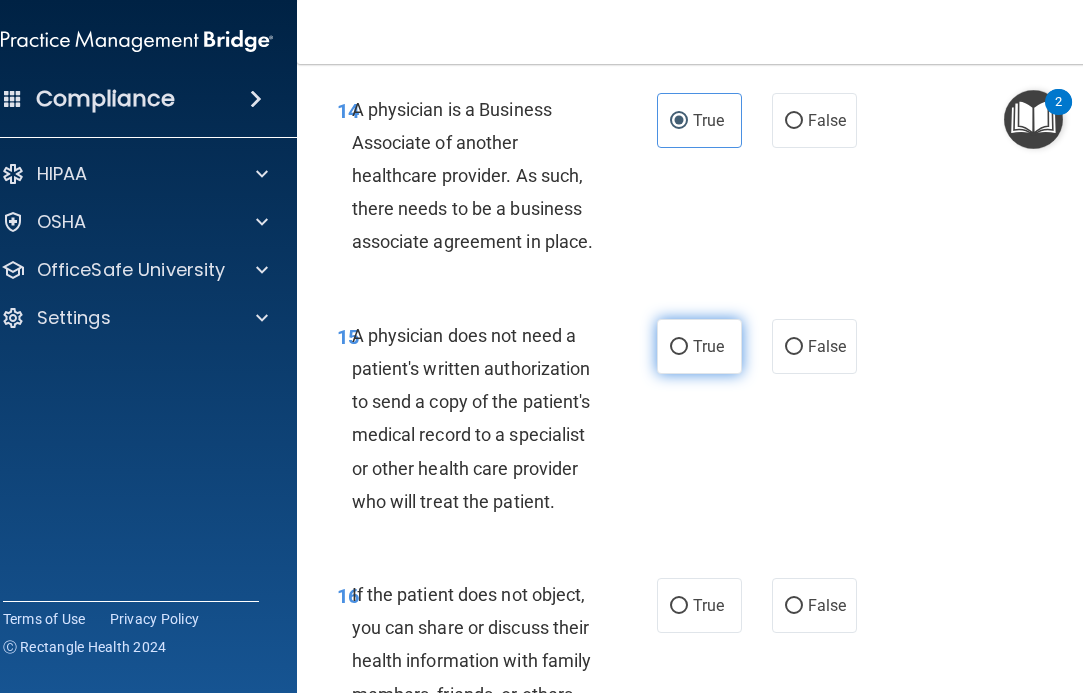 click on "True" at bounding box center (708, 346) 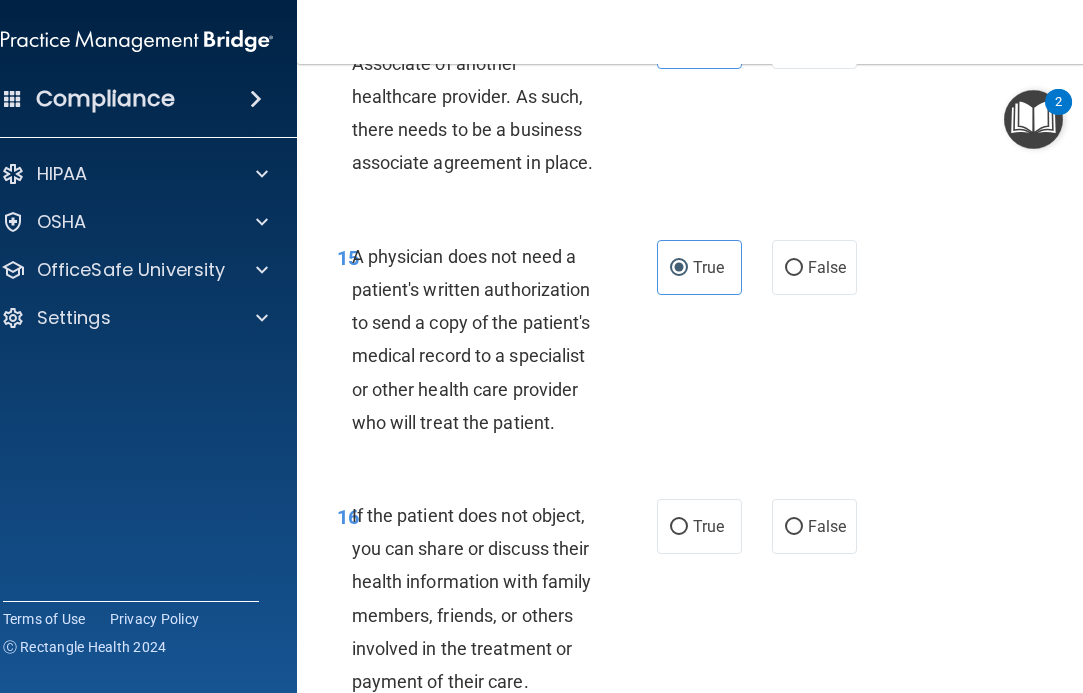 scroll, scrollTop: 3358, scrollLeft: 0, axis: vertical 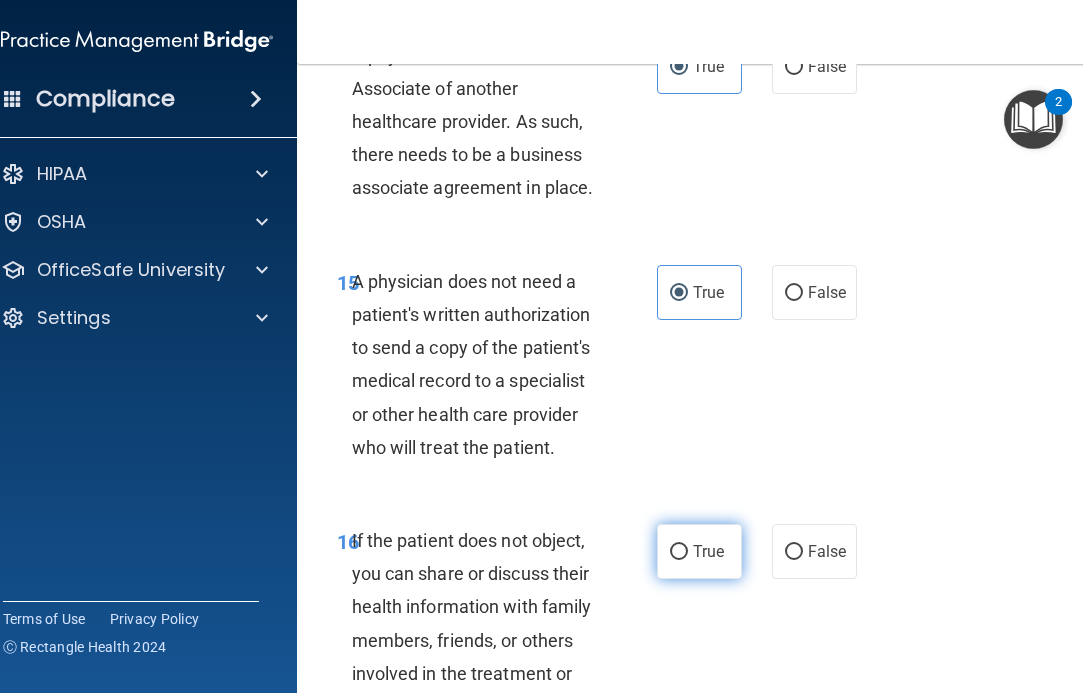 click on "True" at bounding box center [708, 551] 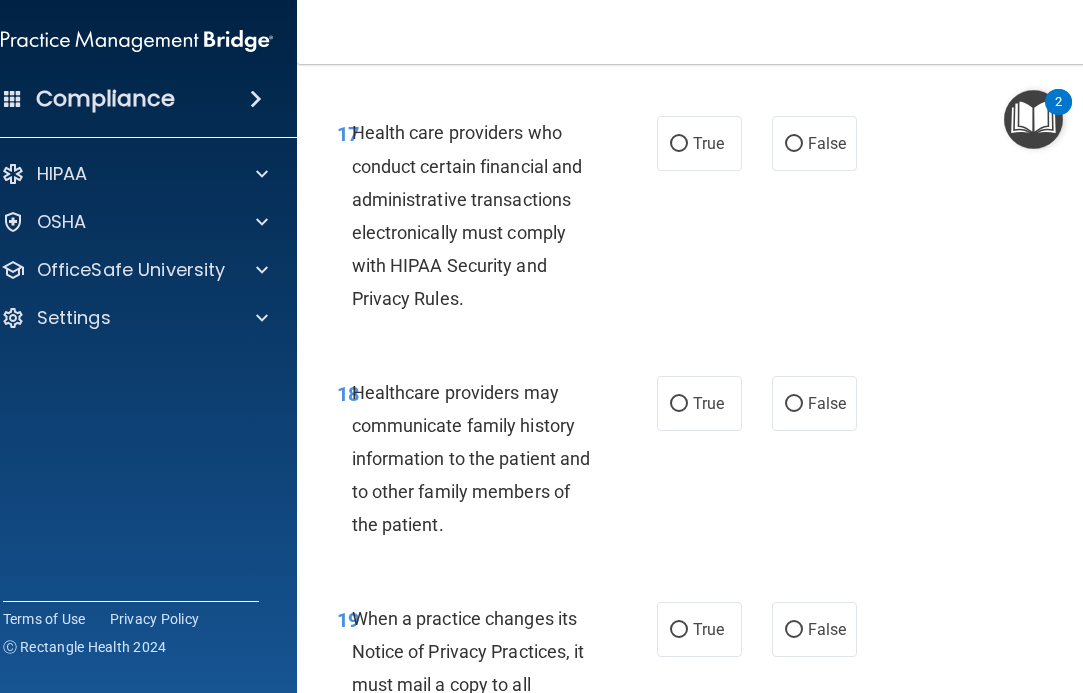 scroll, scrollTop: 4027, scrollLeft: 0, axis: vertical 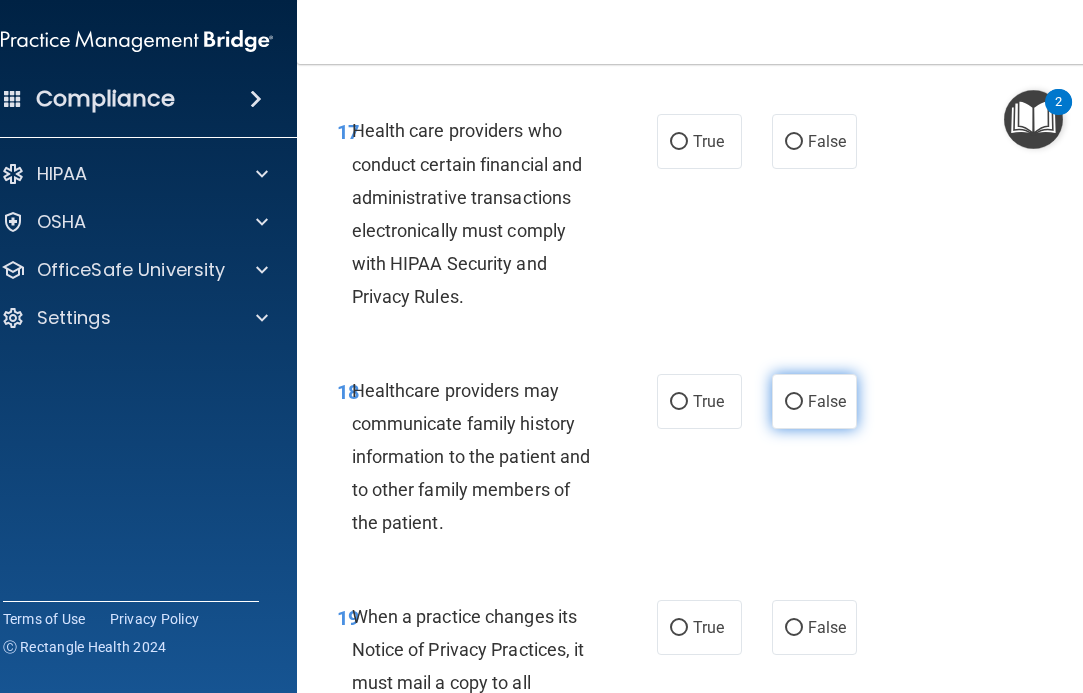 click on "False" at bounding box center [794, 402] 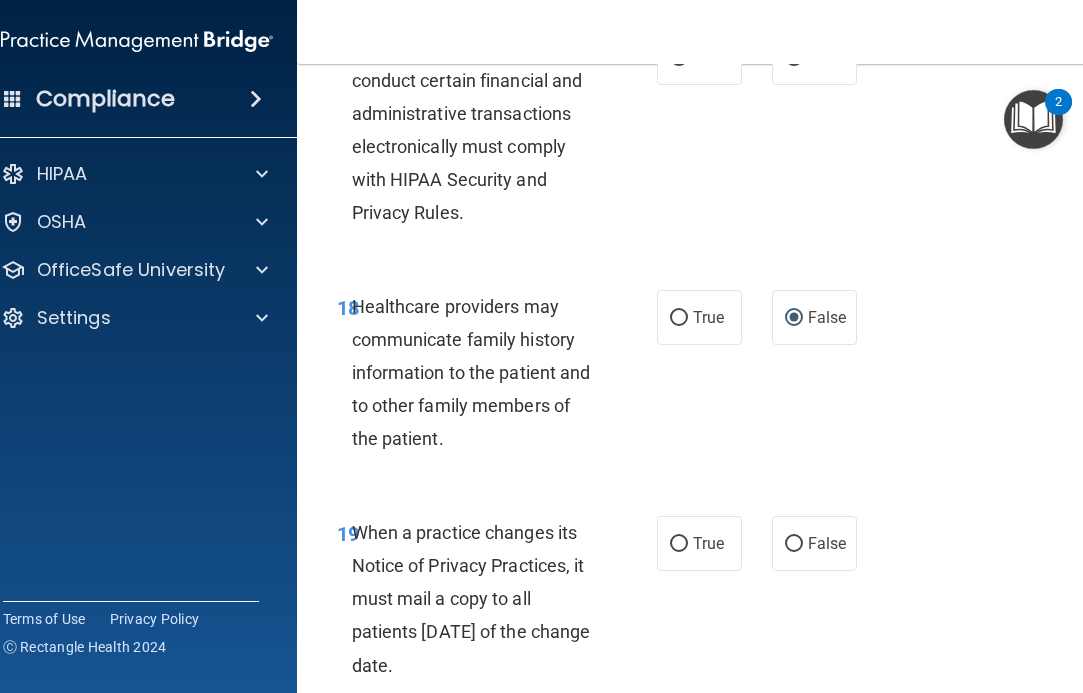 scroll, scrollTop: 4114, scrollLeft: 0, axis: vertical 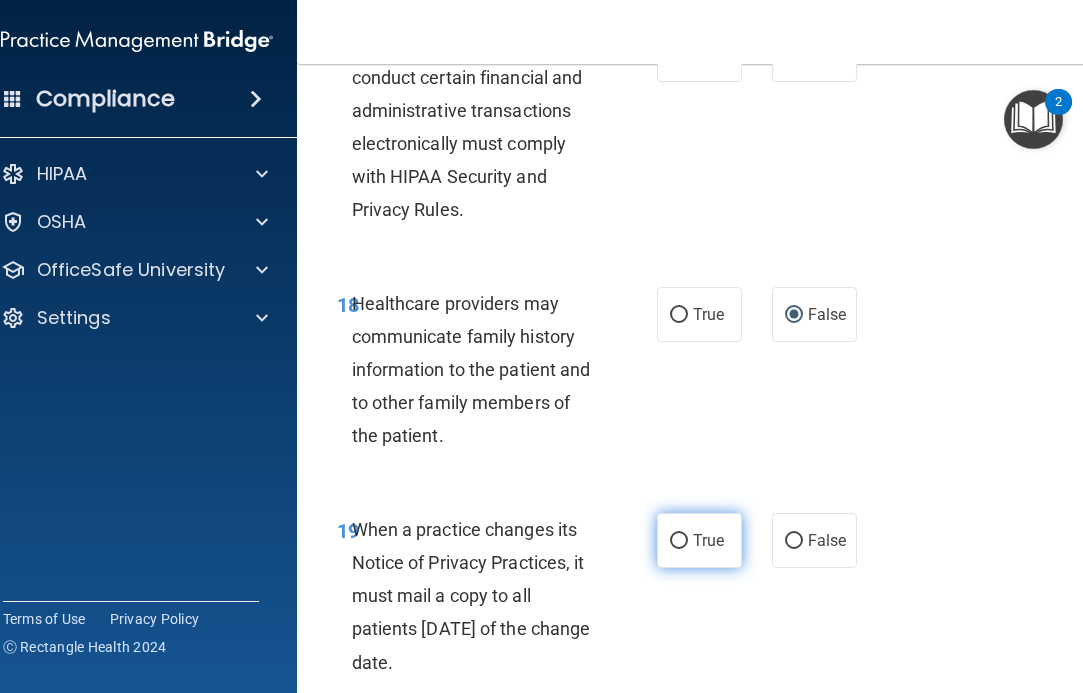 click on "True" at bounding box center (708, 540) 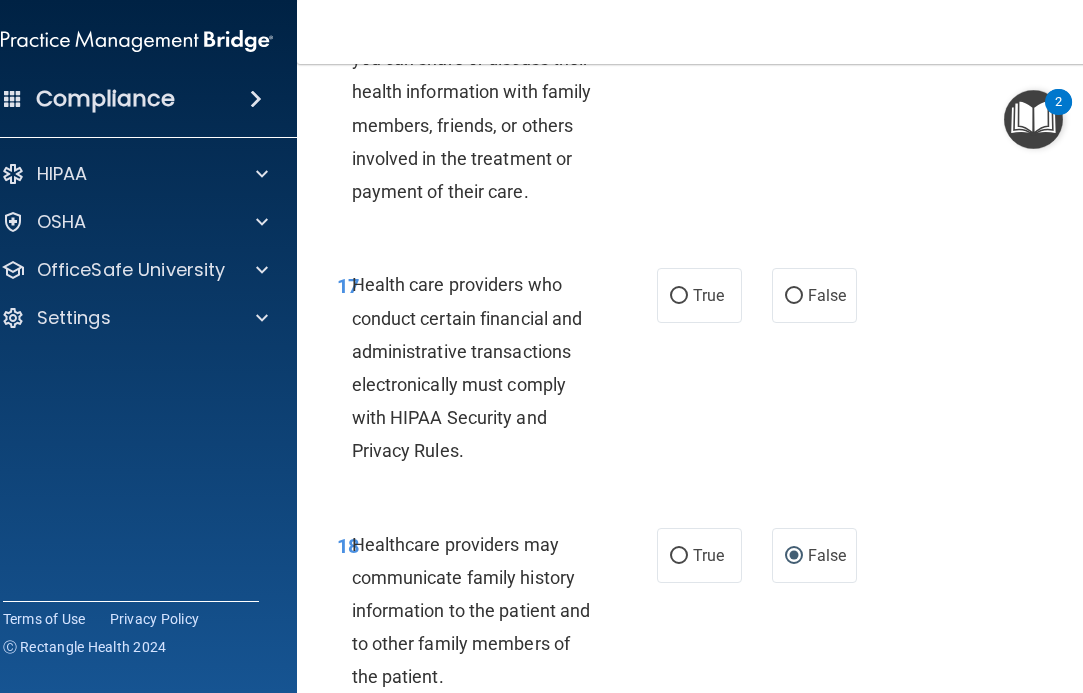 scroll, scrollTop: 3872, scrollLeft: 0, axis: vertical 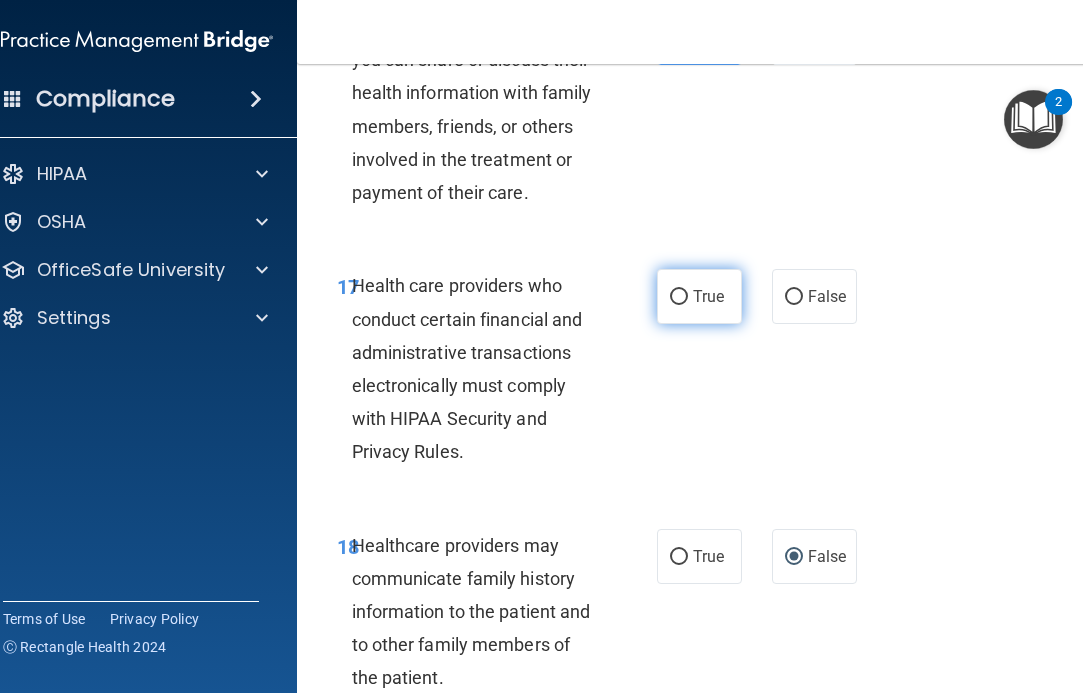 click on "True" at bounding box center (699, 296) 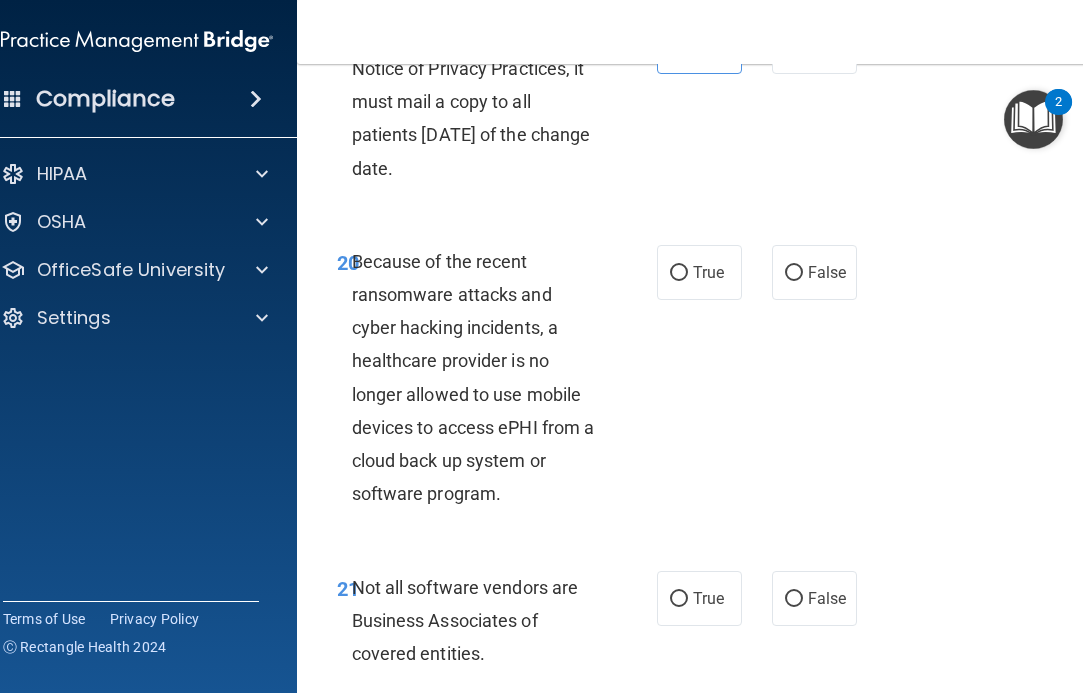 scroll, scrollTop: 4627, scrollLeft: 0, axis: vertical 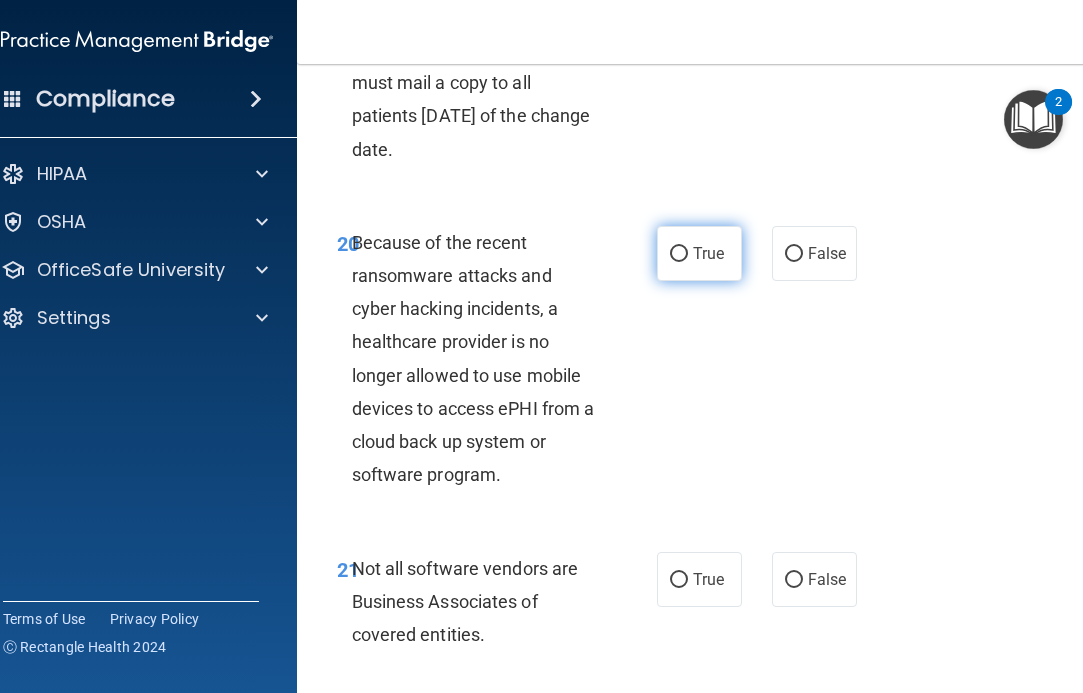 click on "True" at bounding box center [699, 253] 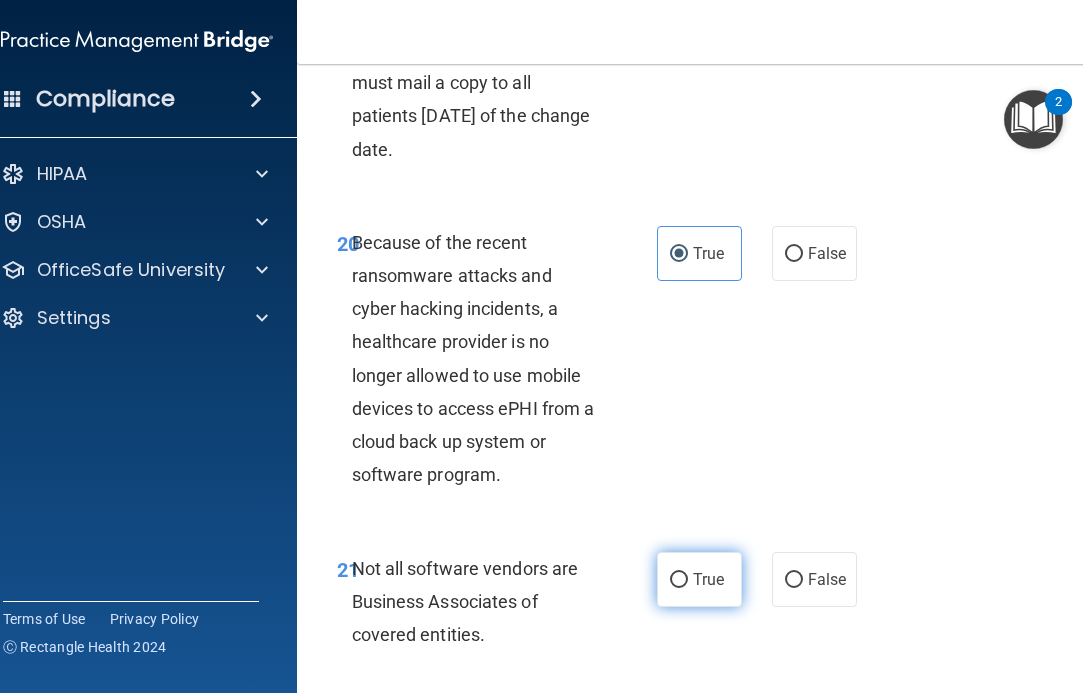 click on "True" at bounding box center [708, 579] 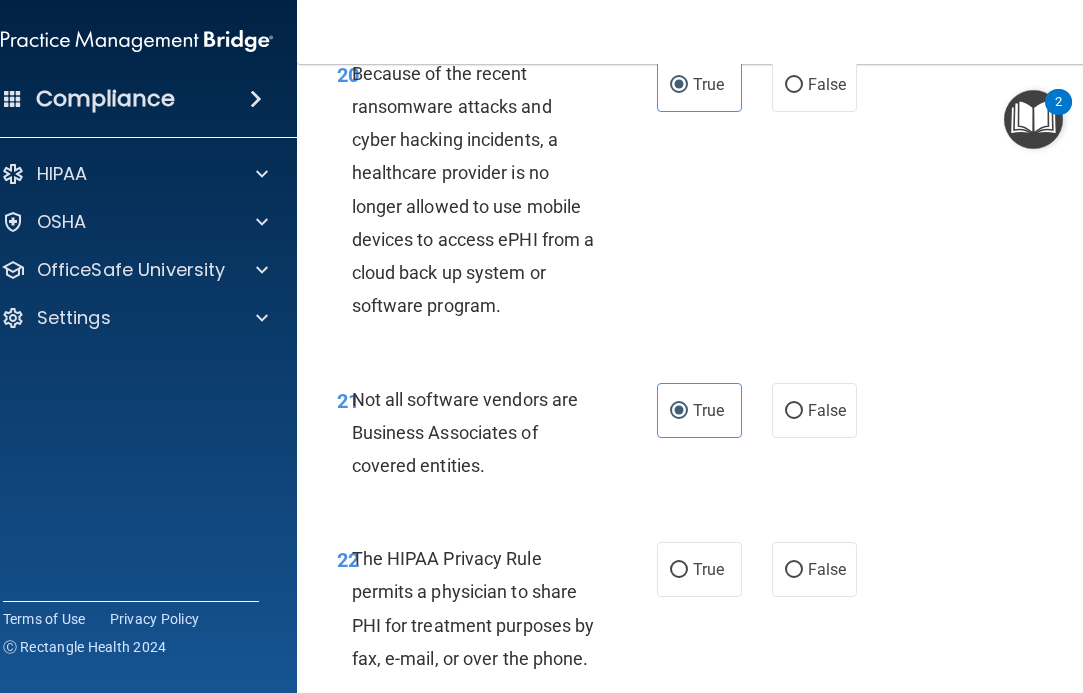 scroll, scrollTop: 4802, scrollLeft: 0, axis: vertical 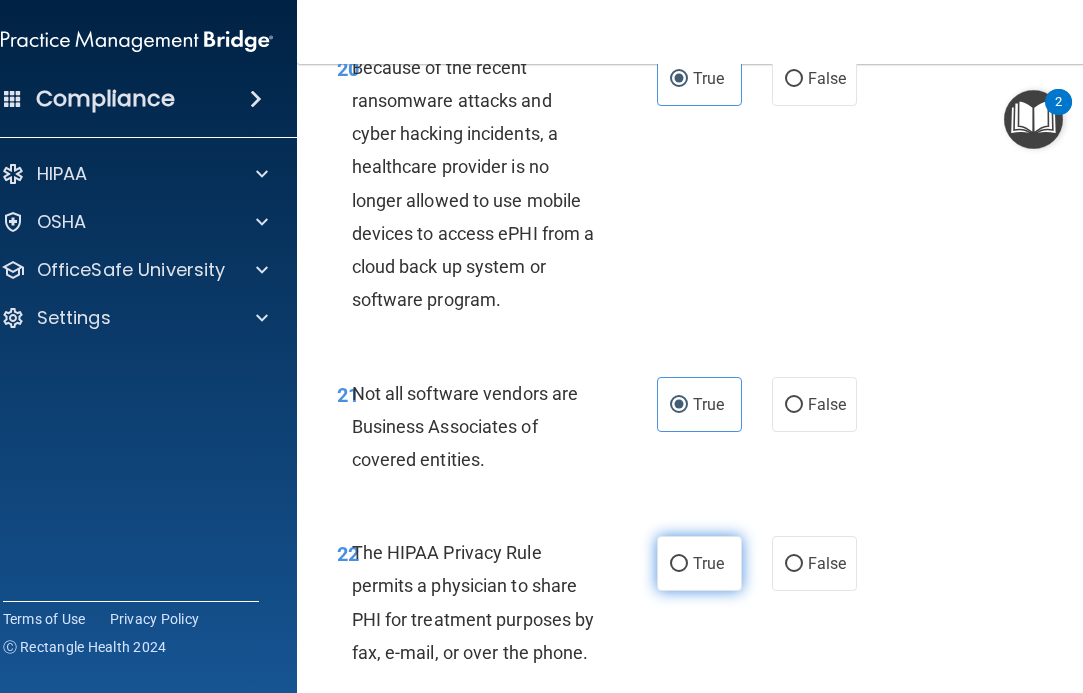 click on "True" at bounding box center [708, 563] 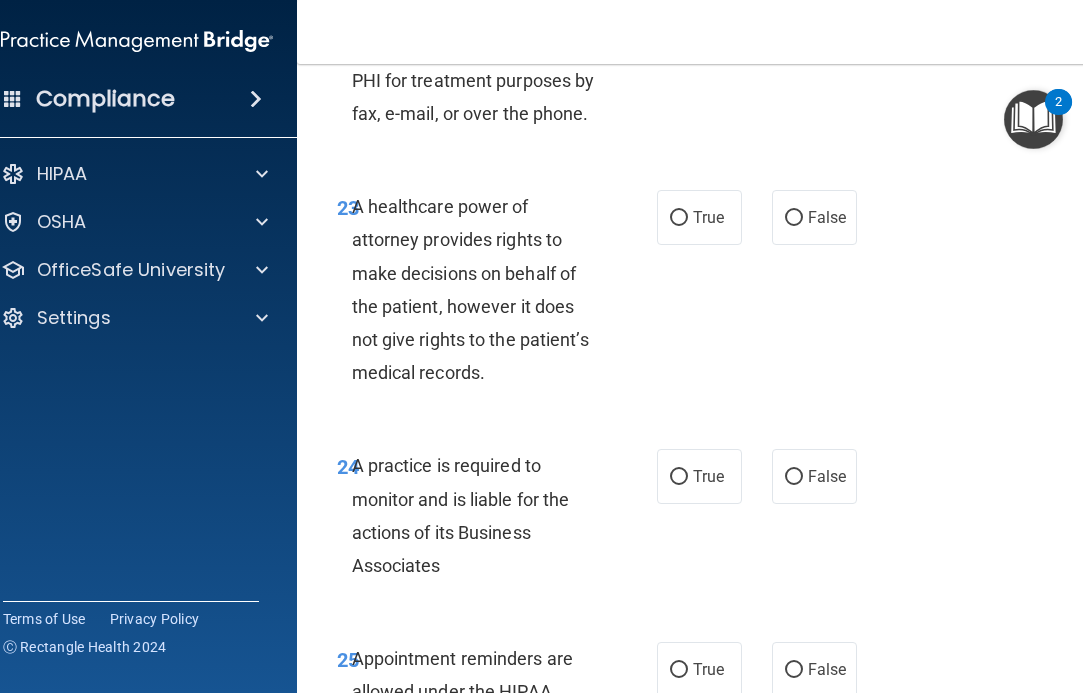 scroll, scrollTop: 5349, scrollLeft: 0, axis: vertical 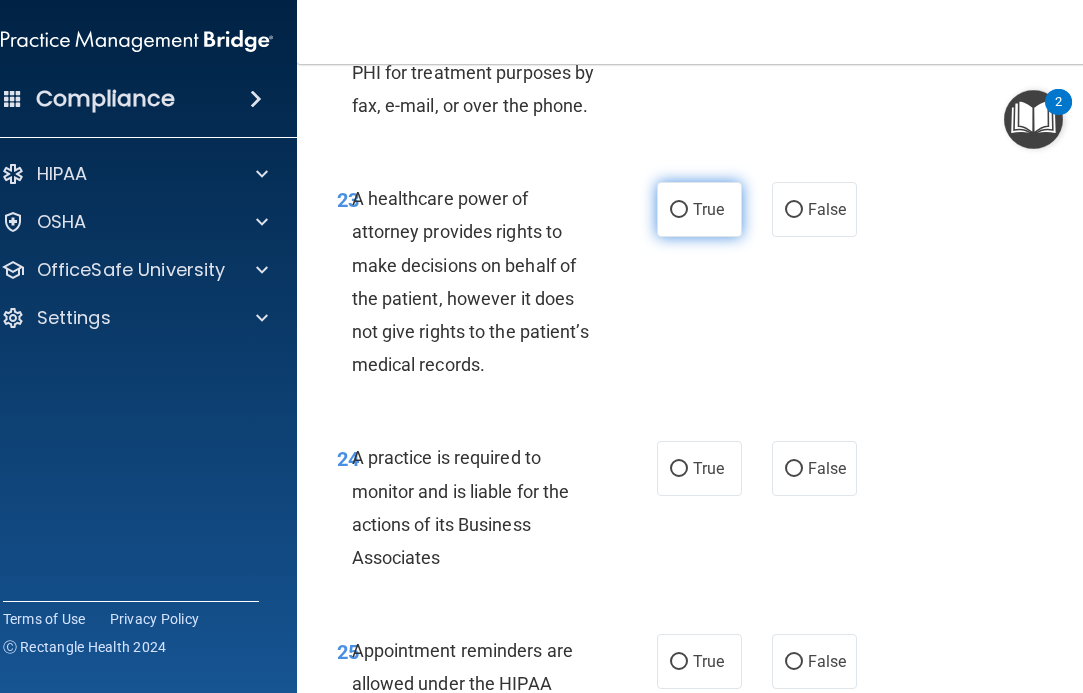 click on "True" at bounding box center (699, 209) 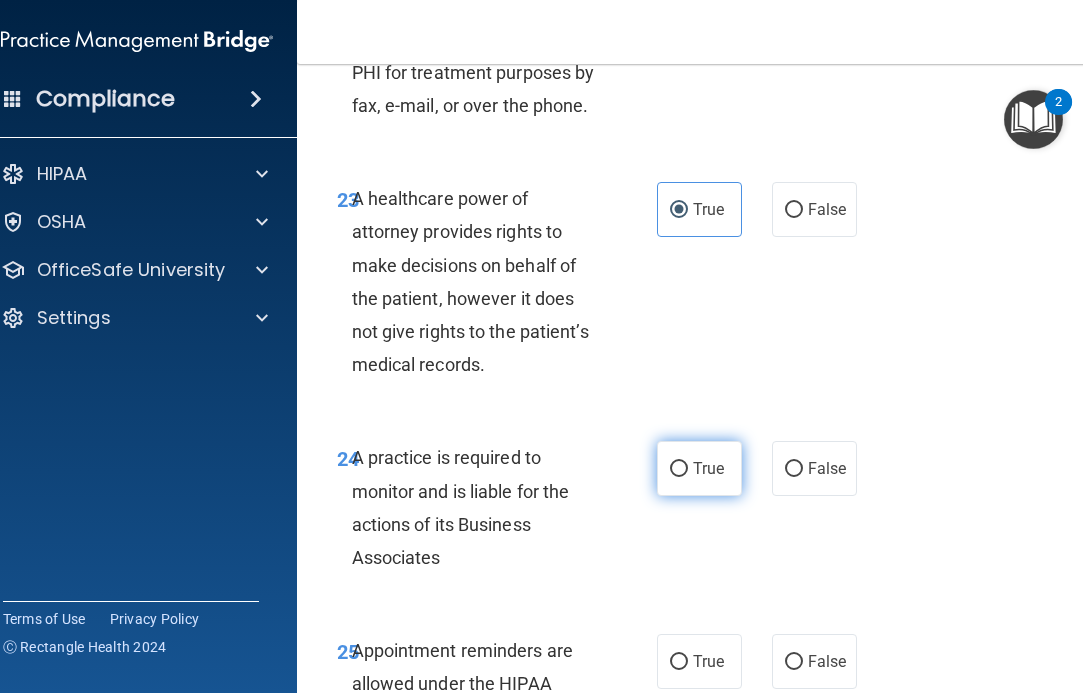 click on "True" at bounding box center (708, 468) 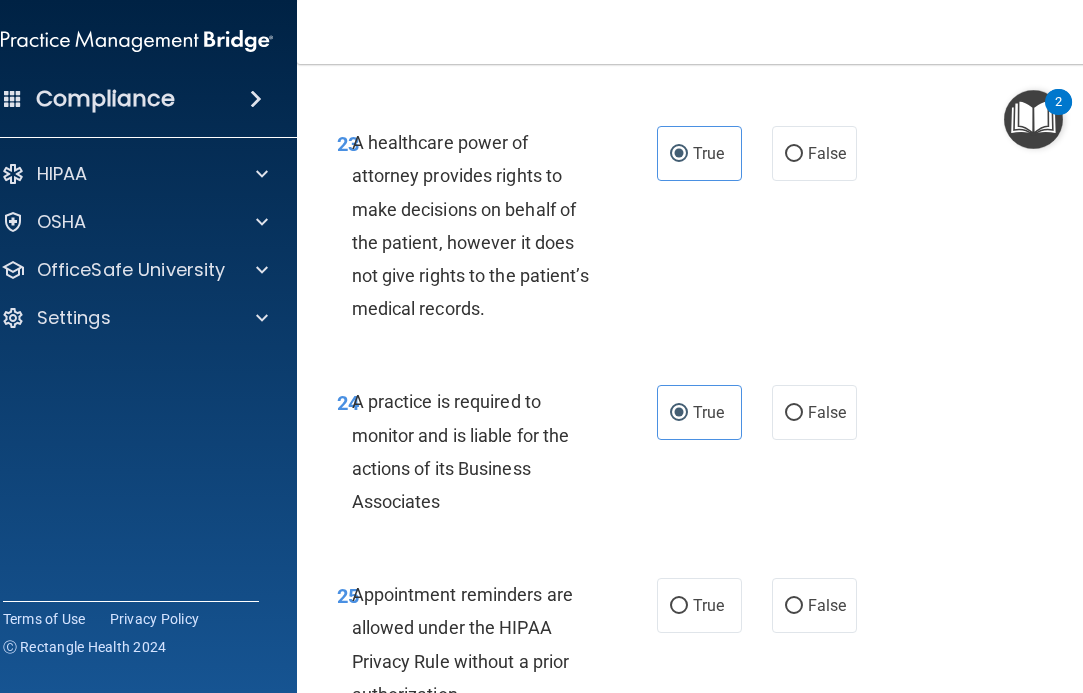 scroll, scrollTop: 5409, scrollLeft: 0, axis: vertical 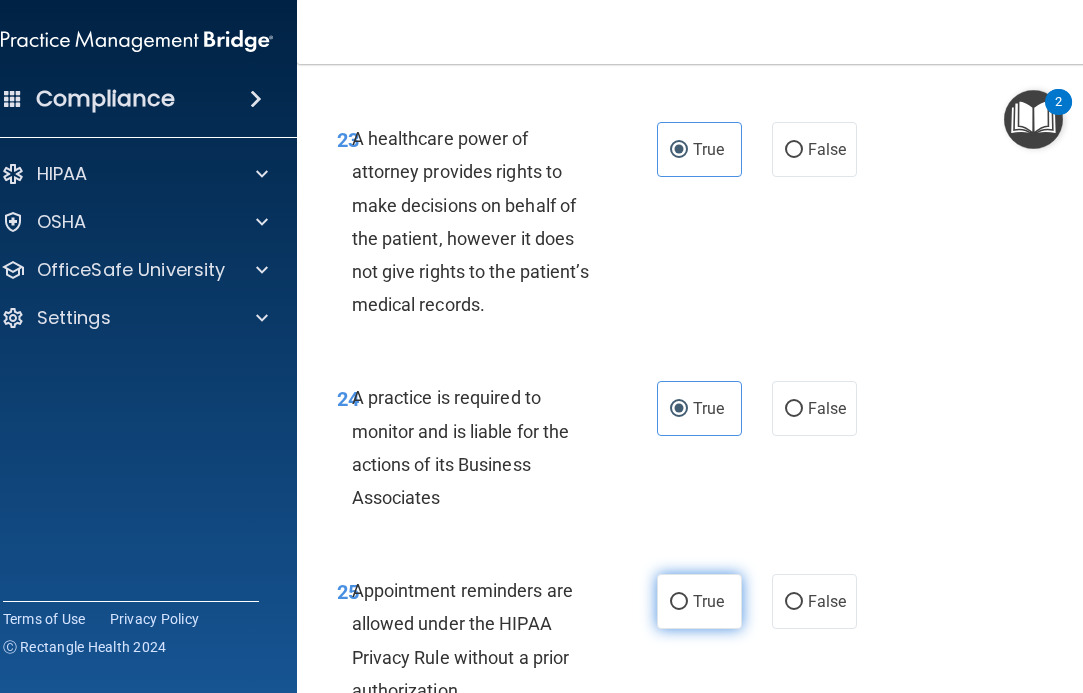 click on "True" at bounding box center [708, 601] 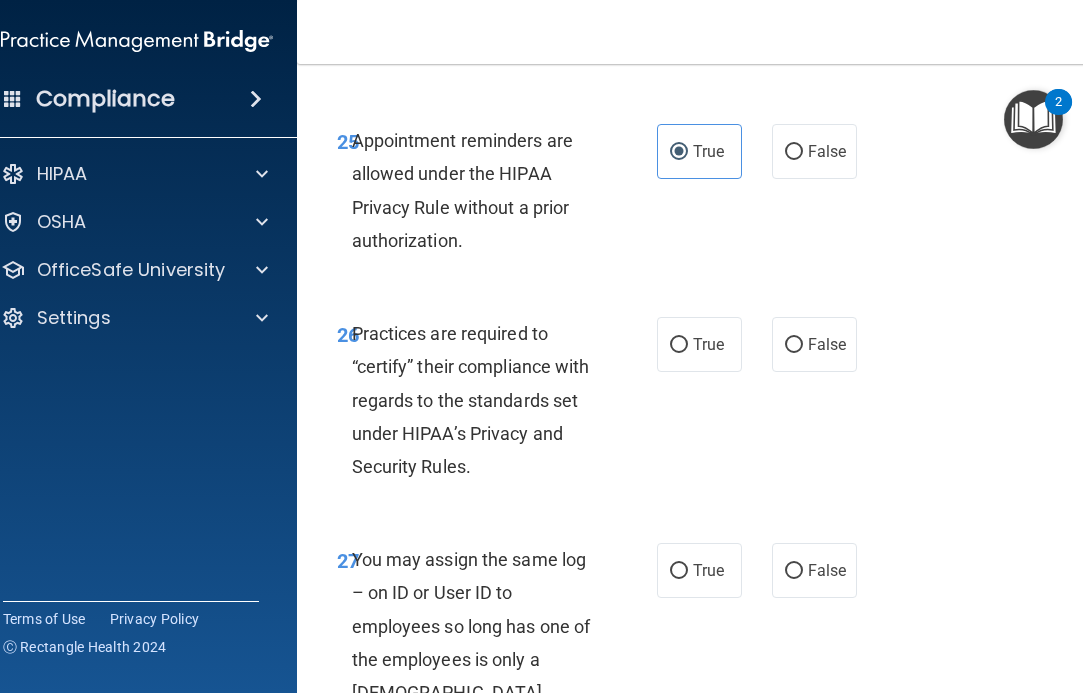 scroll, scrollTop: 5863, scrollLeft: 0, axis: vertical 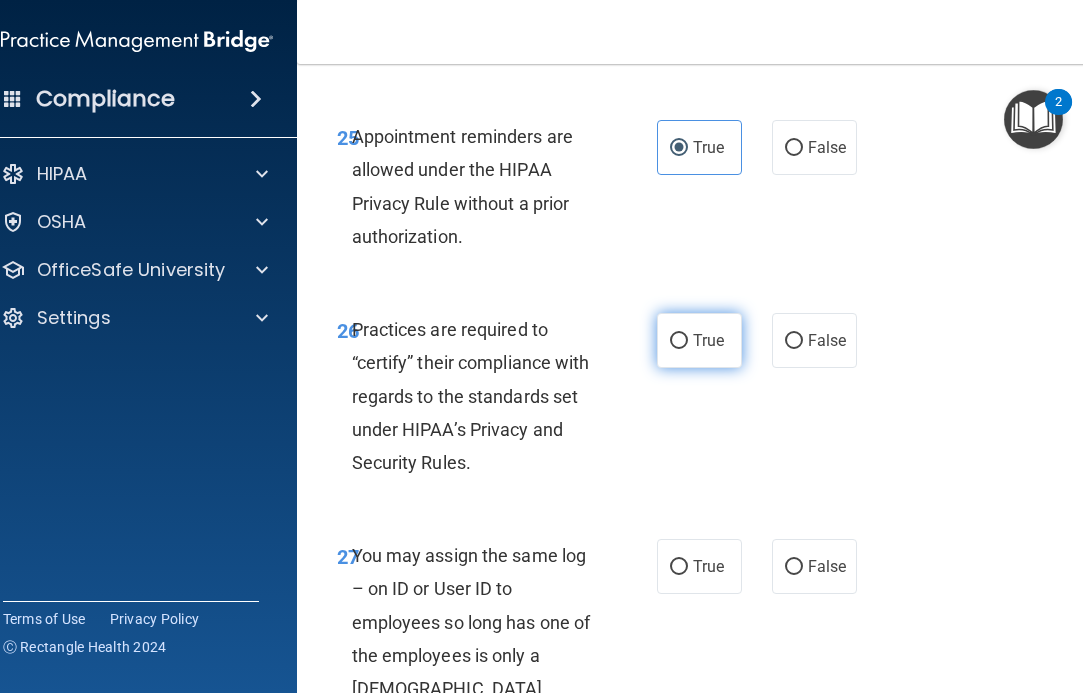 click on "True" at bounding box center (708, 340) 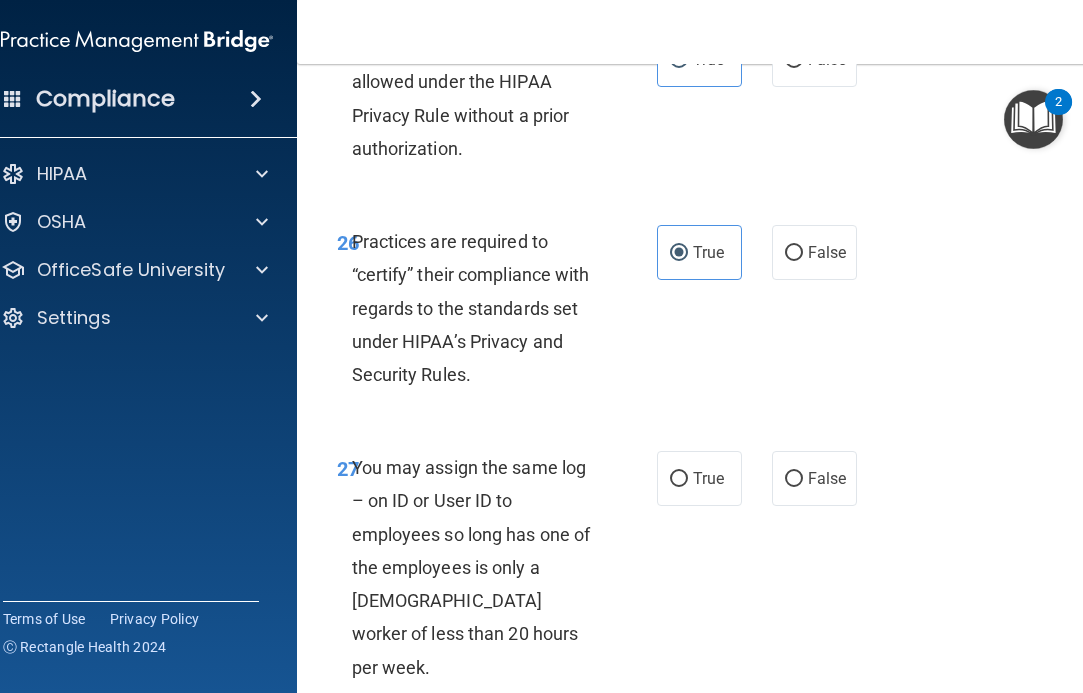 scroll, scrollTop: 5987, scrollLeft: 0, axis: vertical 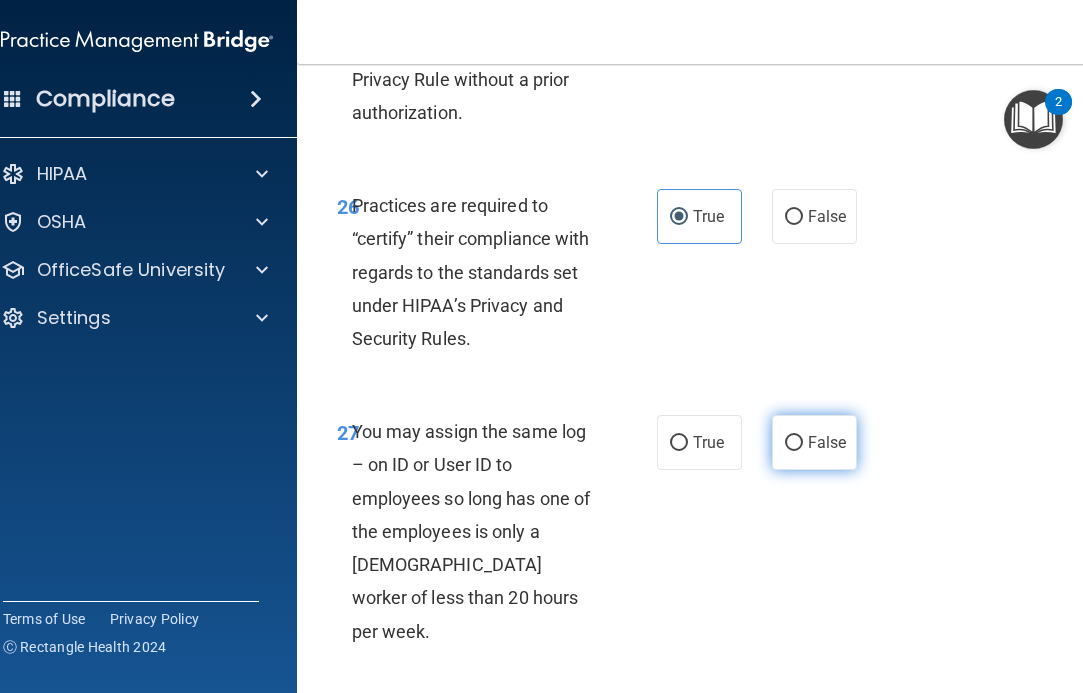 click on "False" at bounding box center [814, 442] 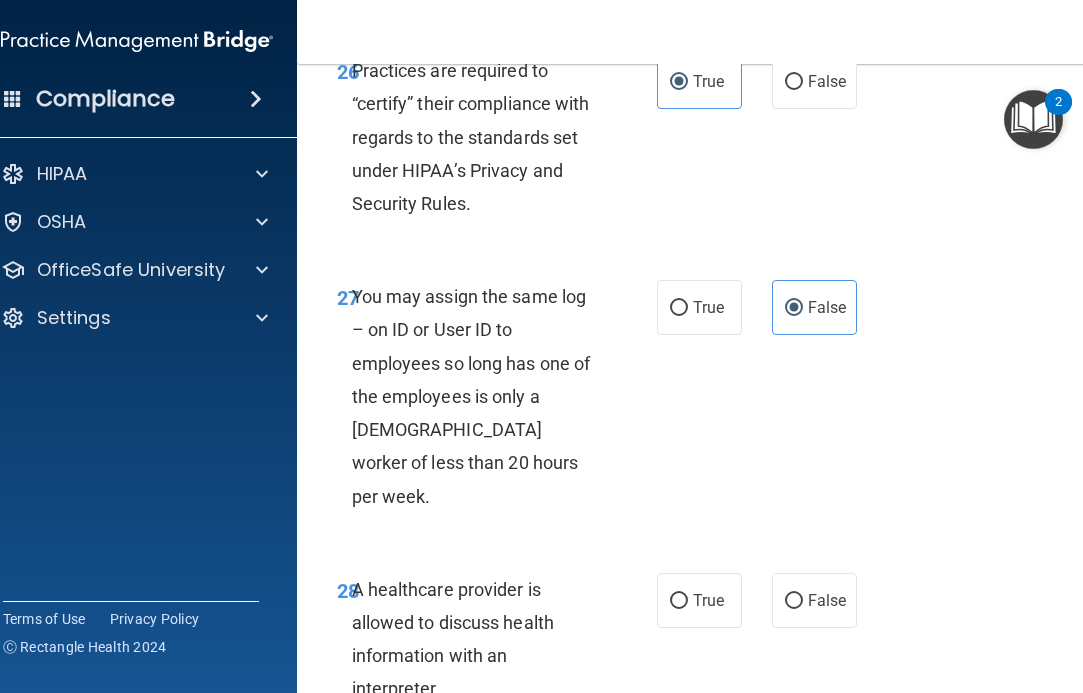 scroll, scrollTop: 6126, scrollLeft: 0, axis: vertical 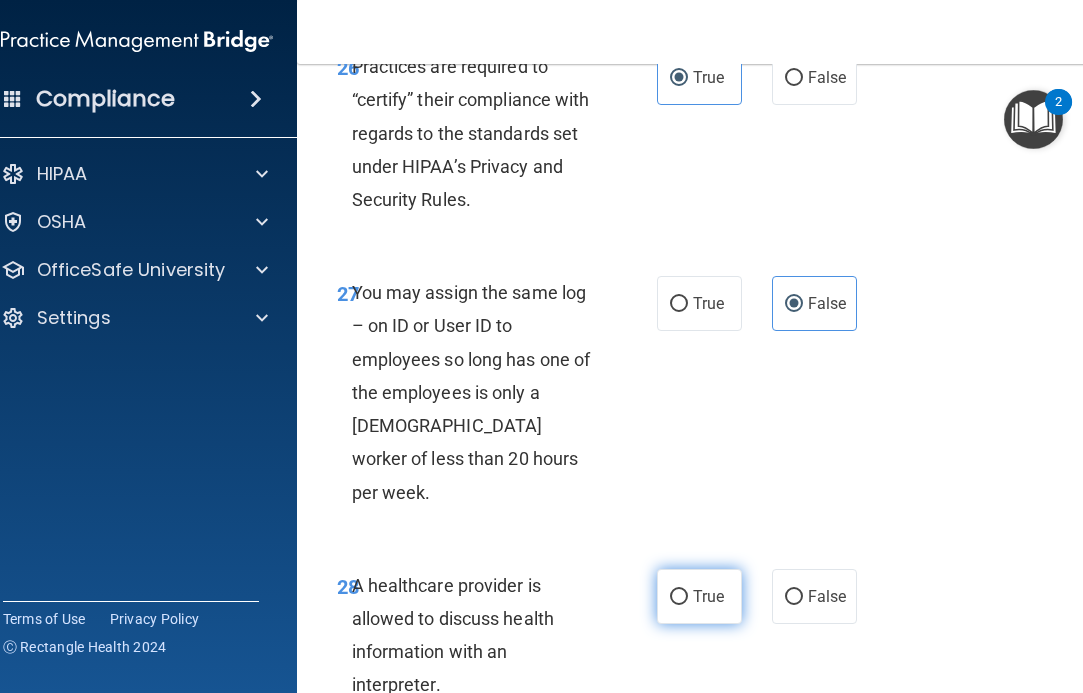 click on "True" at bounding box center (708, 596) 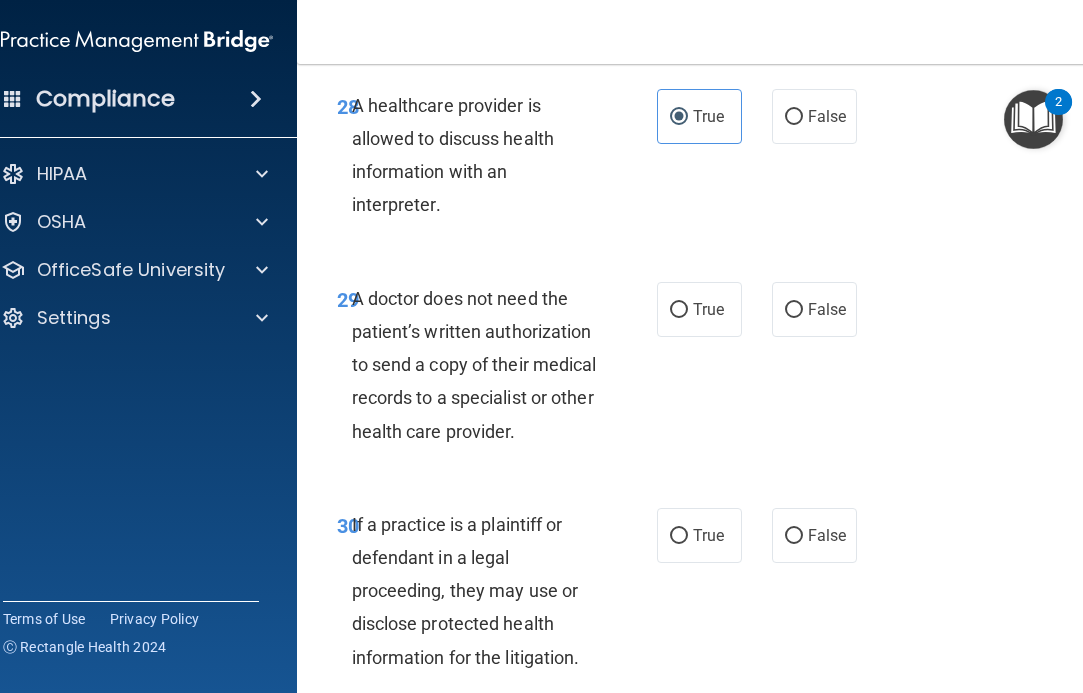 scroll, scrollTop: 6615, scrollLeft: 0, axis: vertical 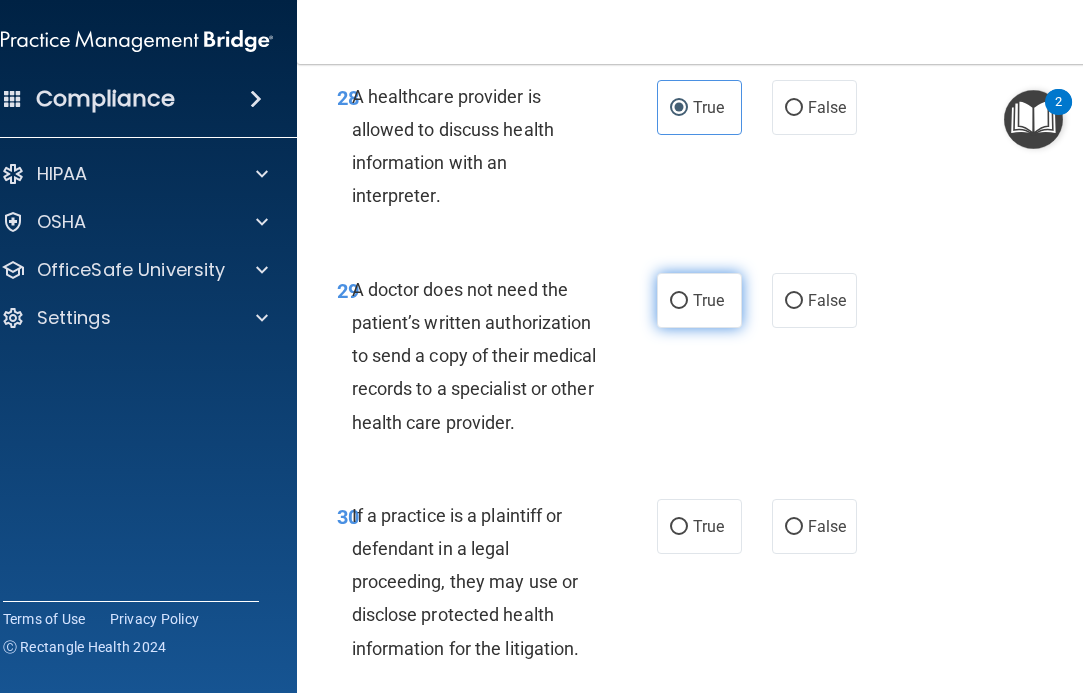 click on "True" at bounding box center (708, 300) 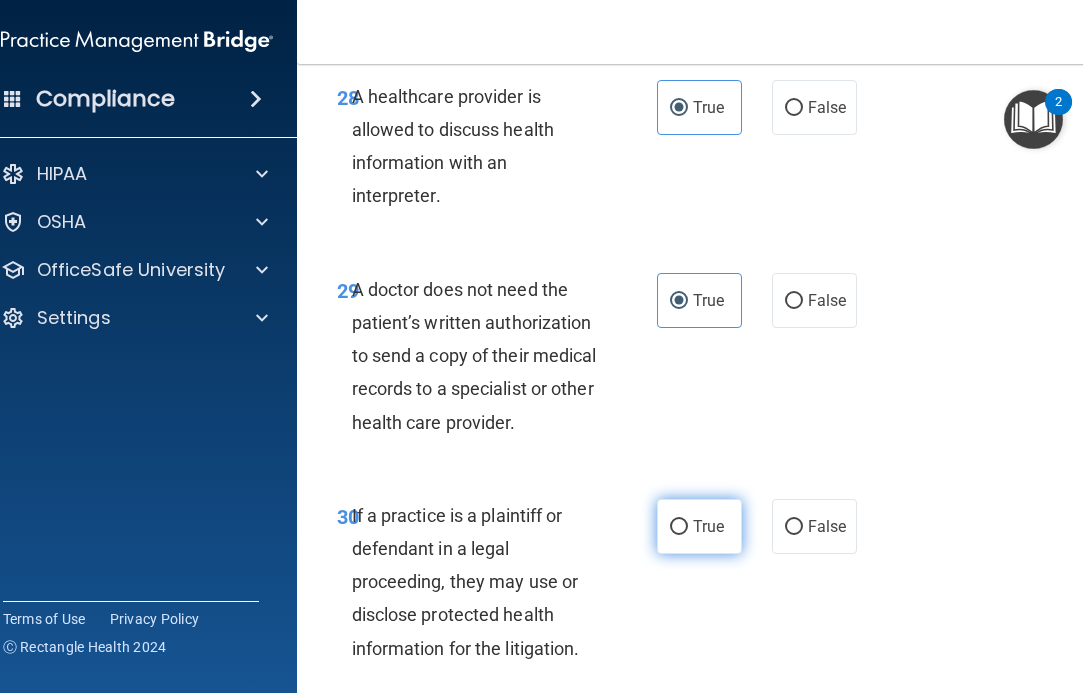 click on "True" at bounding box center [708, 526] 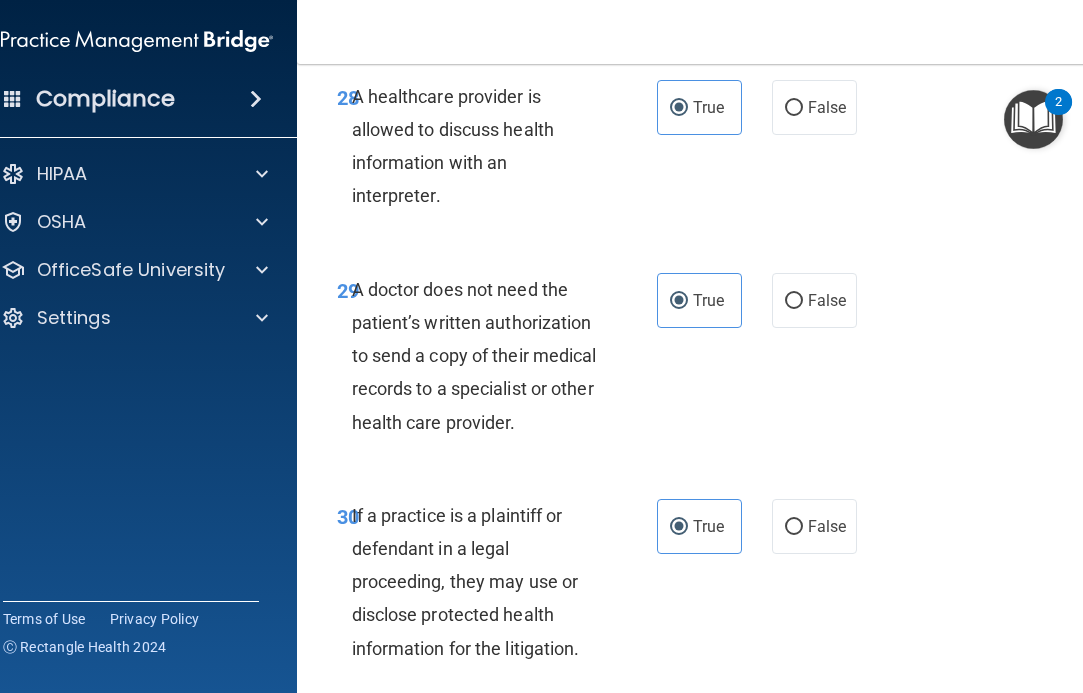 click on "Submit" at bounding box center [992, 725] 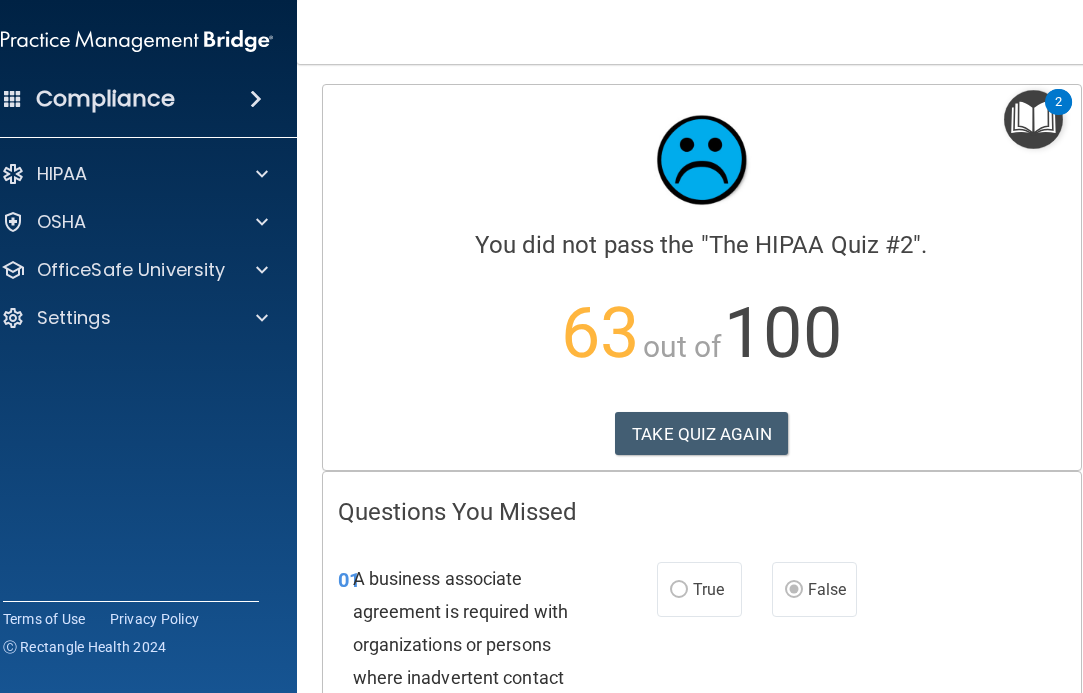 scroll, scrollTop: 0, scrollLeft: 0, axis: both 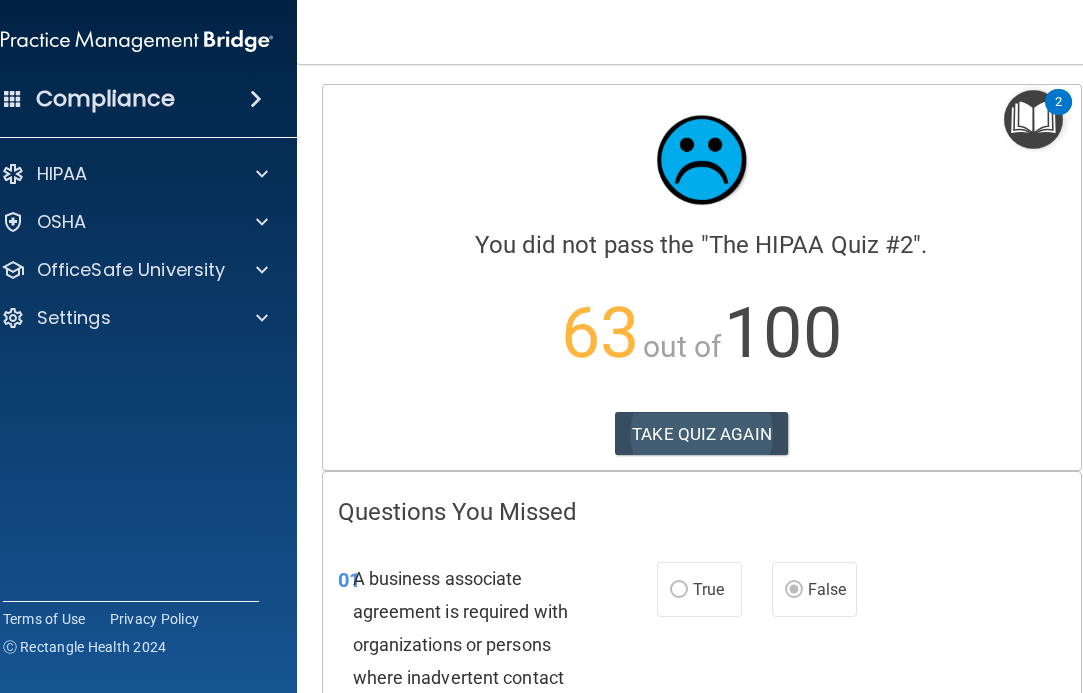 click on "TAKE QUIZ AGAIN" at bounding box center (701, 434) 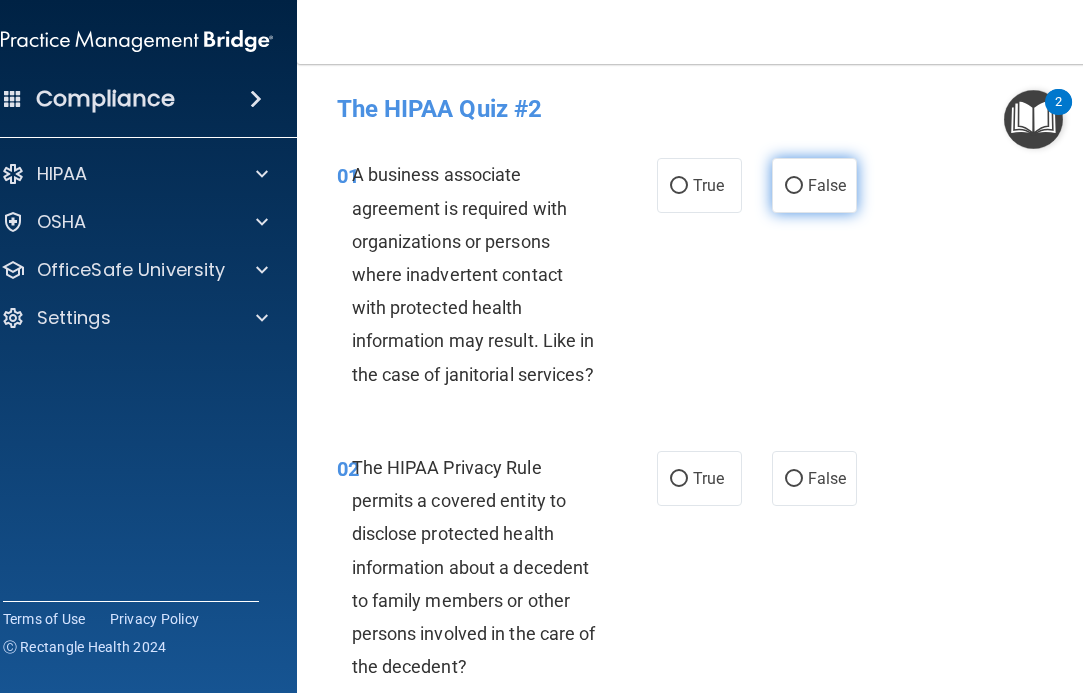 click on "False" at bounding box center (814, 185) 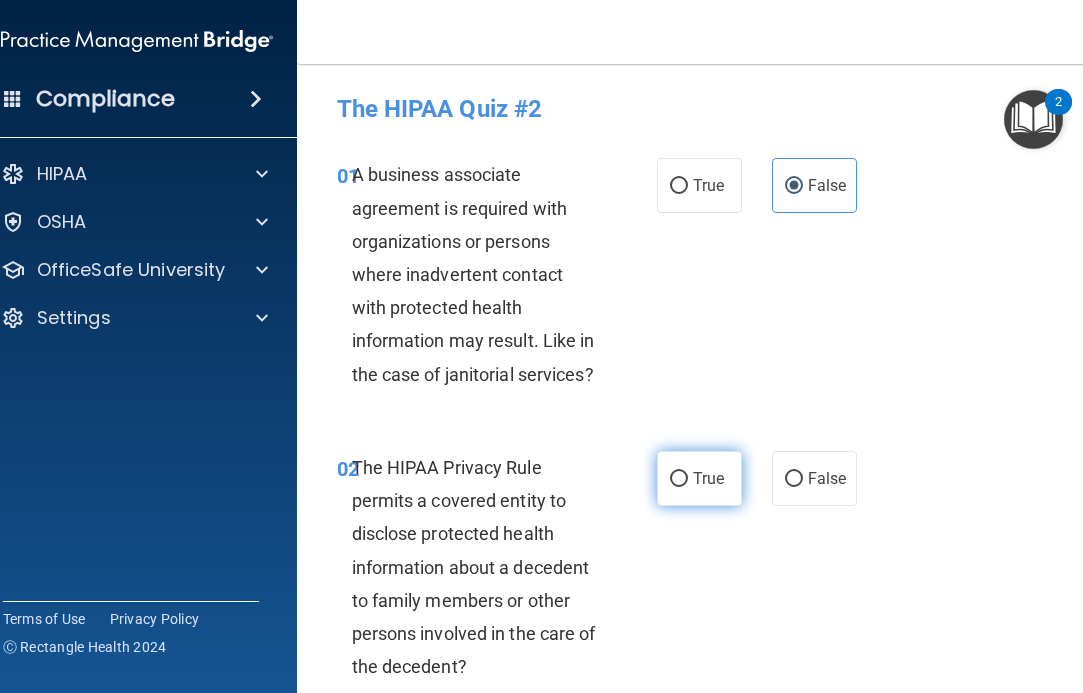 click on "True" at bounding box center [708, 478] 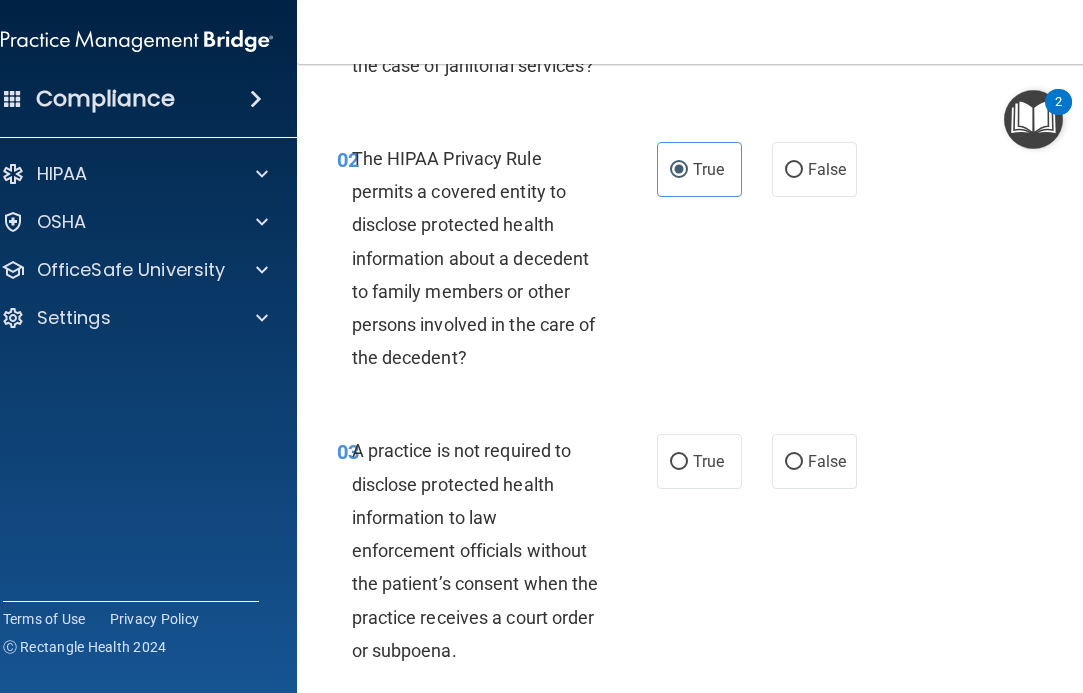 scroll, scrollTop: 327, scrollLeft: 0, axis: vertical 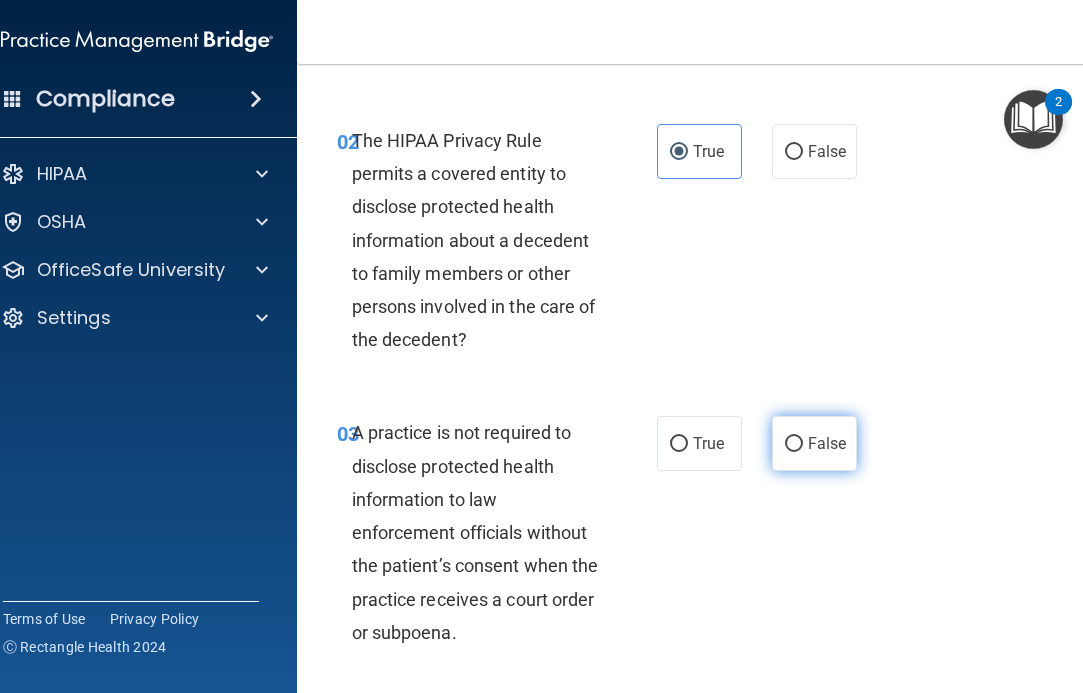 click on "False" at bounding box center (827, 443) 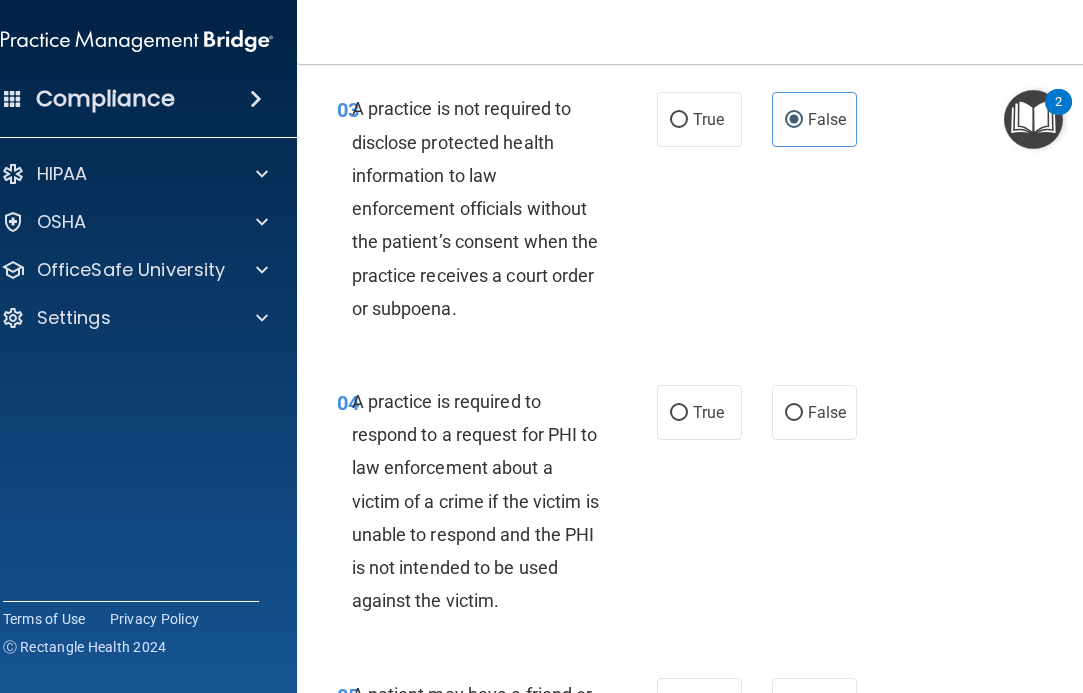scroll, scrollTop: 707, scrollLeft: 0, axis: vertical 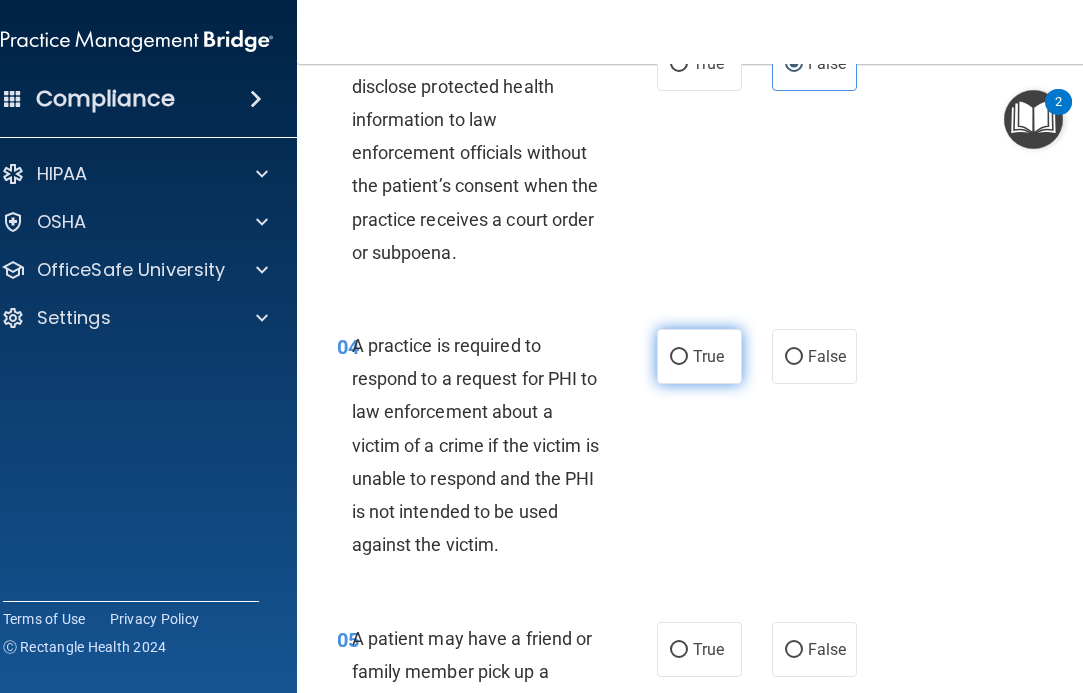 click on "True" at bounding box center [699, 356] 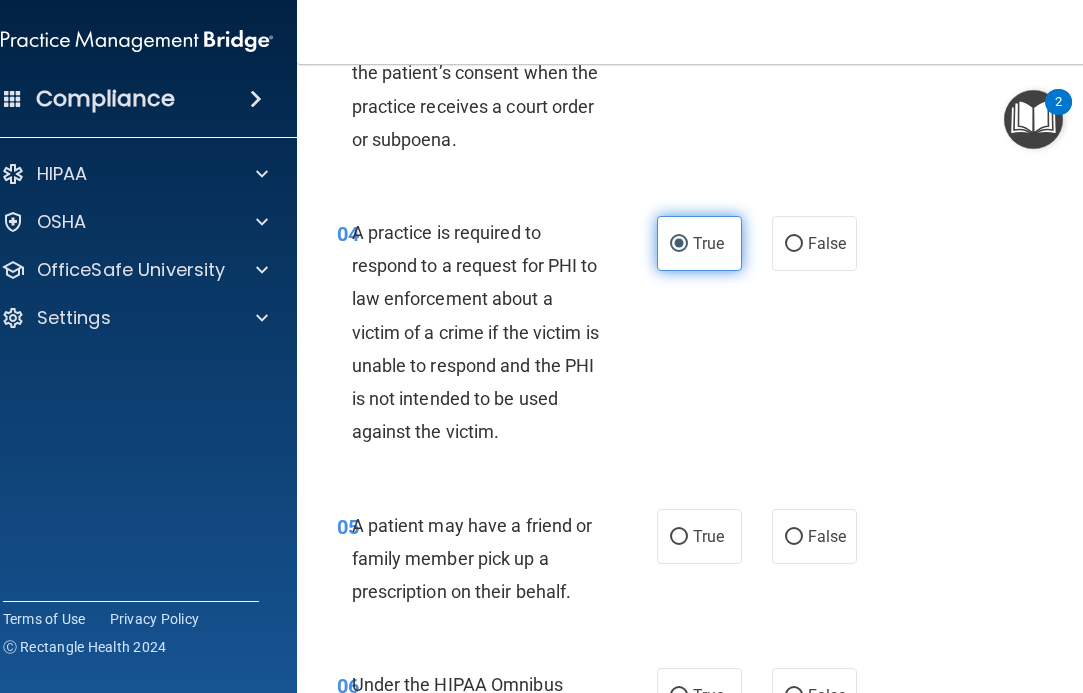 scroll, scrollTop: 904, scrollLeft: 0, axis: vertical 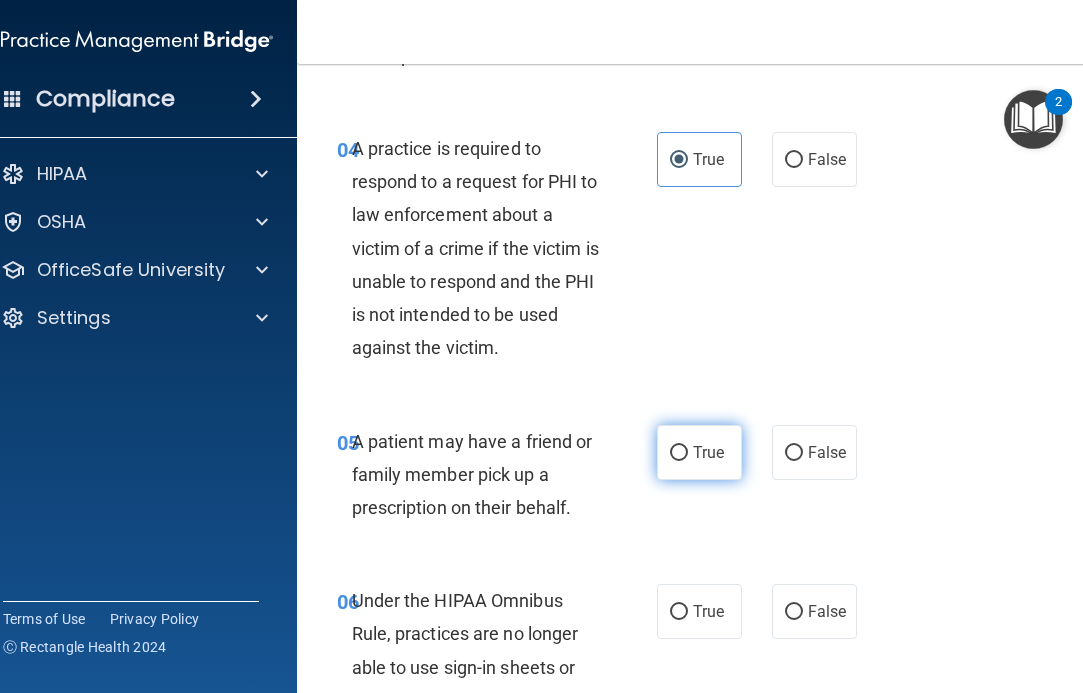 click on "True" at bounding box center (699, 452) 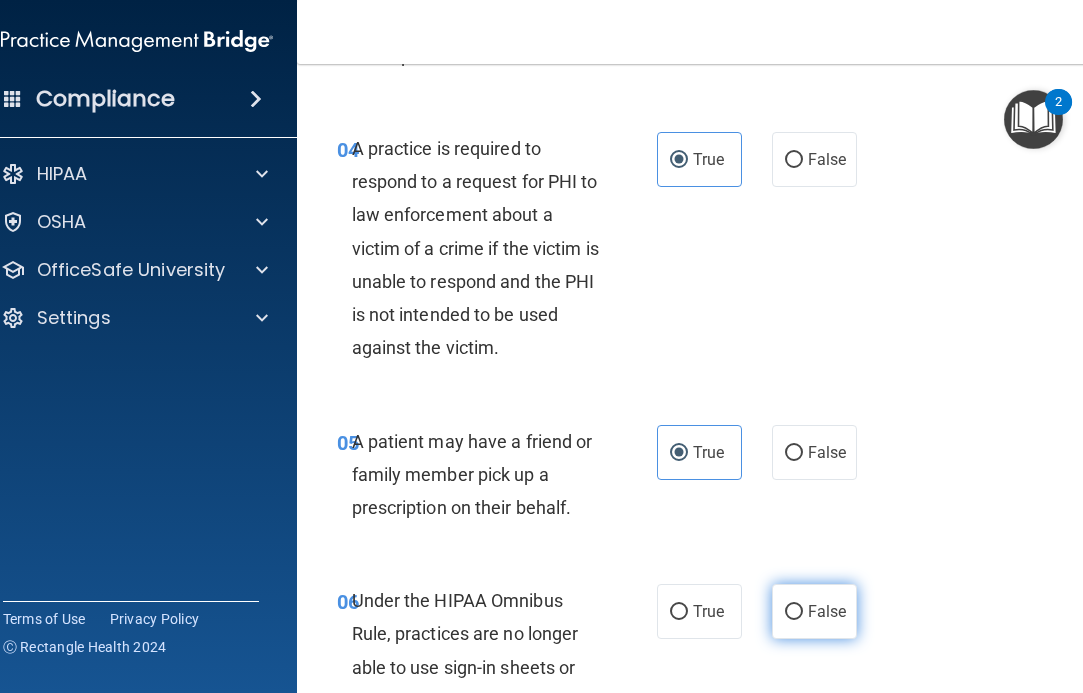 click on "False" at bounding box center (814, 611) 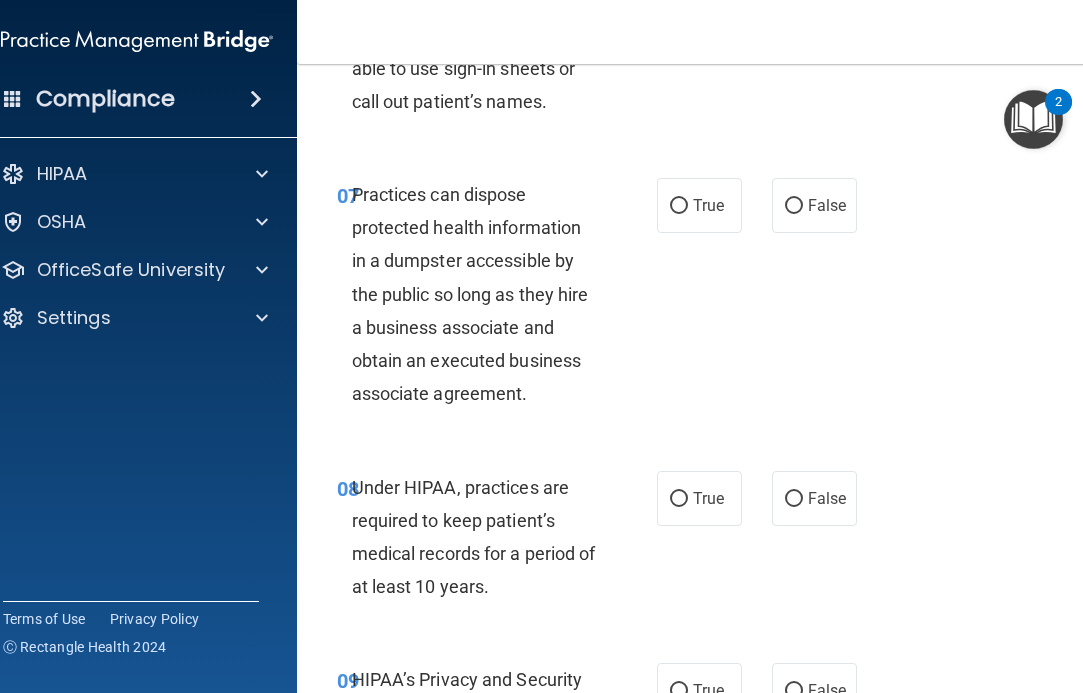 scroll, scrollTop: 1510, scrollLeft: 0, axis: vertical 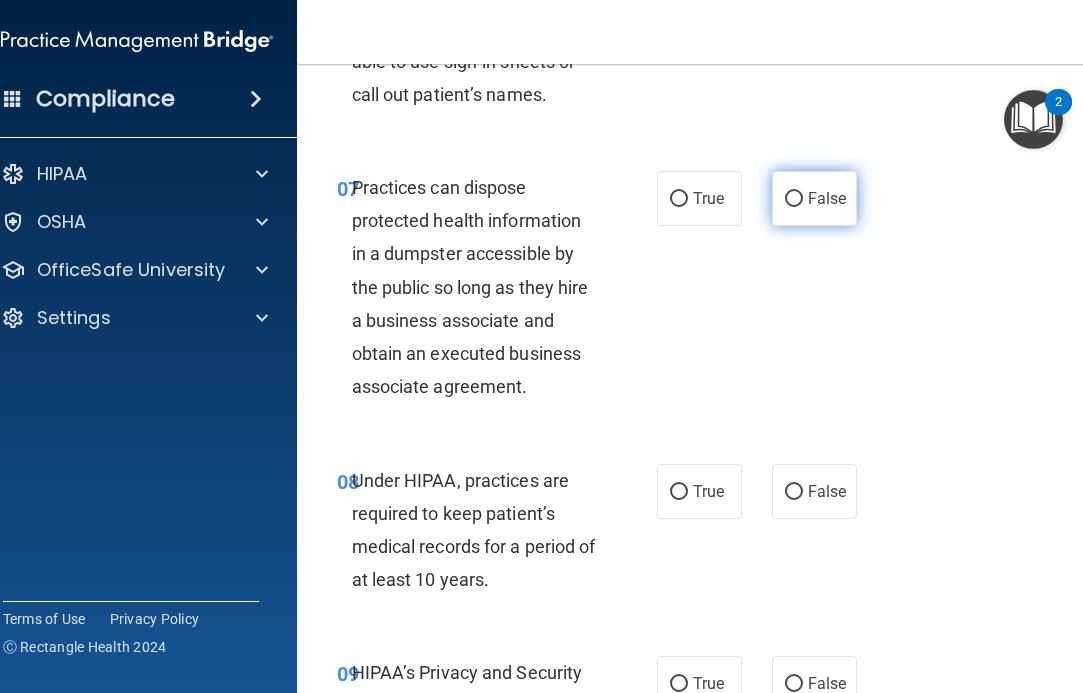 click on "False" at bounding box center (814, 198) 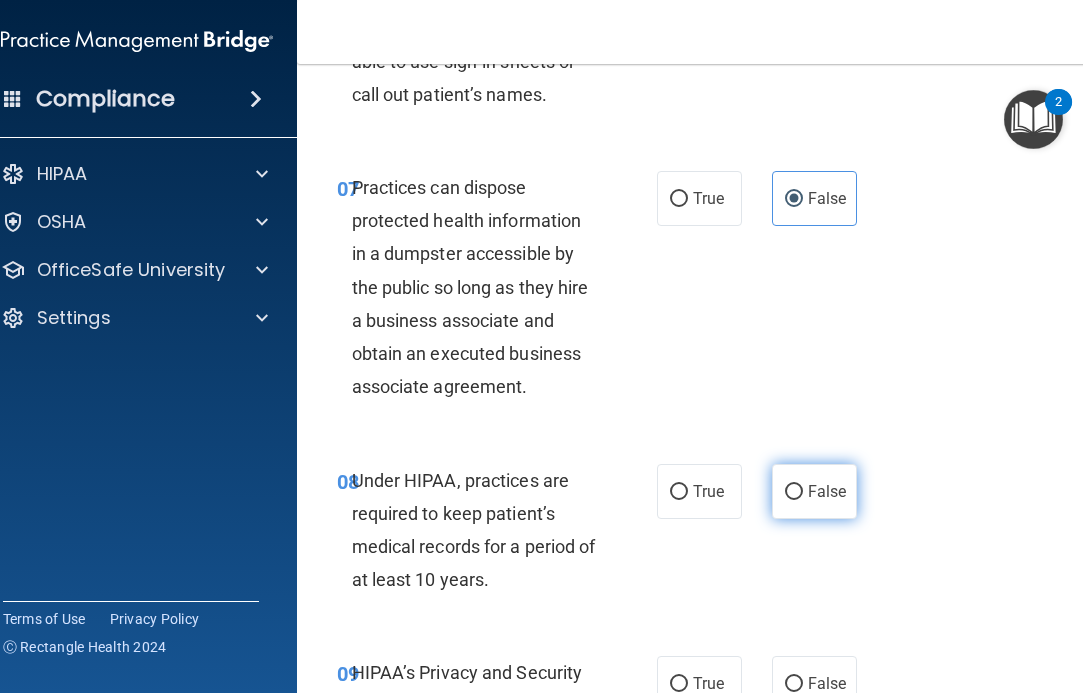 click on "False" at bounding box center (827, 491) 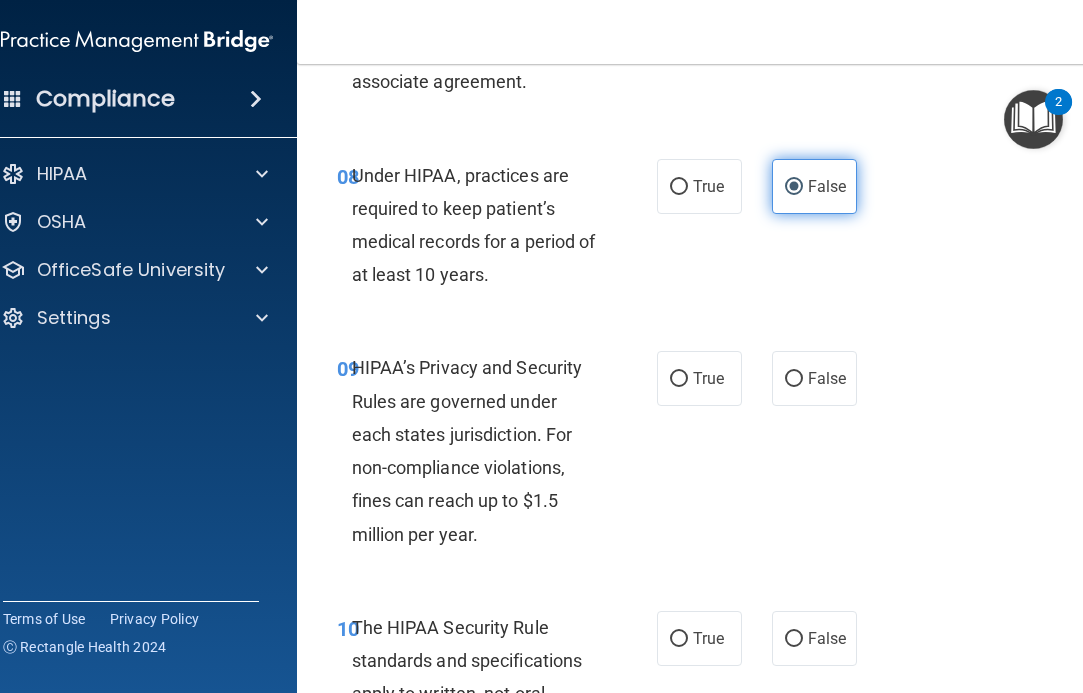 scroll, scrollTop: 1818, scrollLeft: 0, axis: vertical 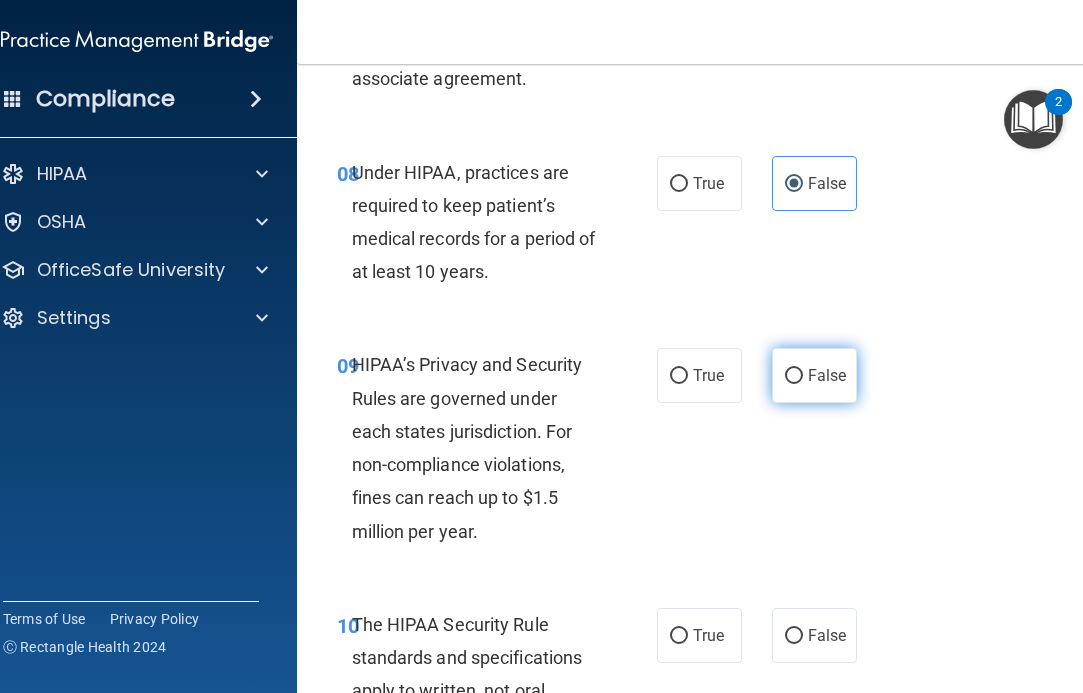 click on "False" at bounding box center (827, 375) 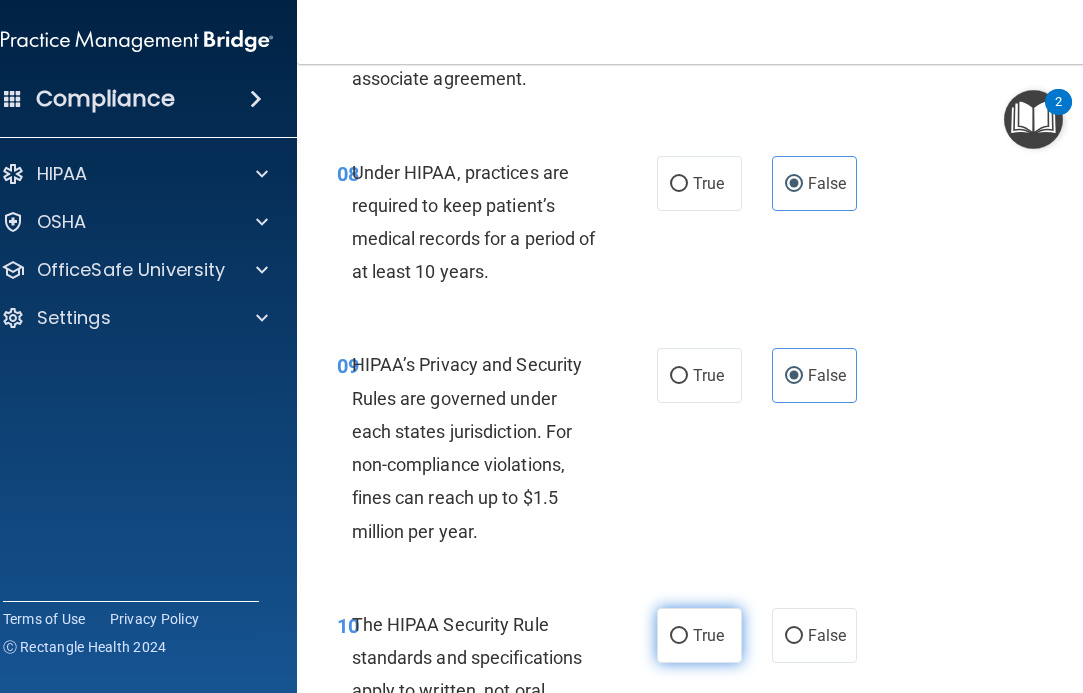 click on "True" at bounding box center (679, 636) 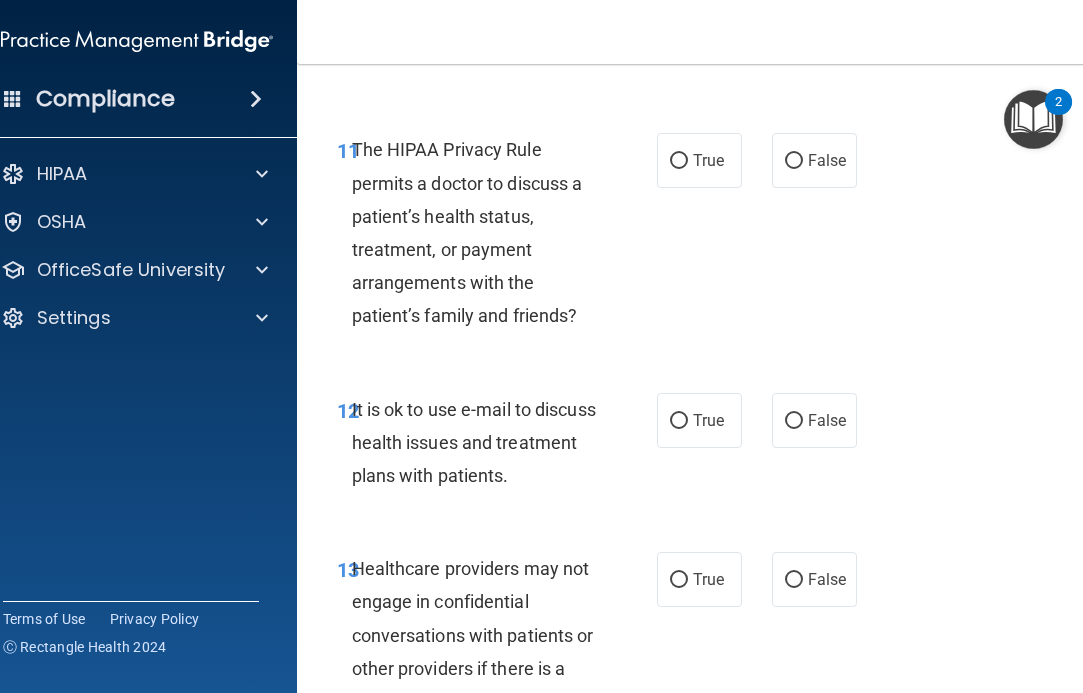 scroll, scrollTop: 2591, scrollLeft: 0, axis: vertical 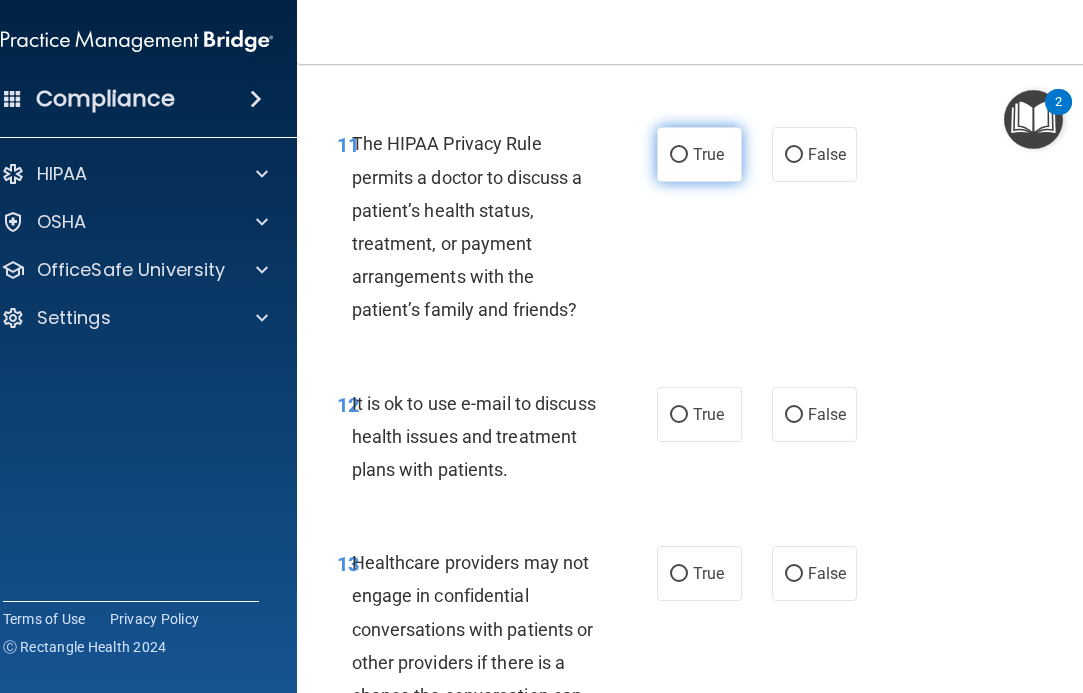 click on "True" at bounding box center (708, 154) 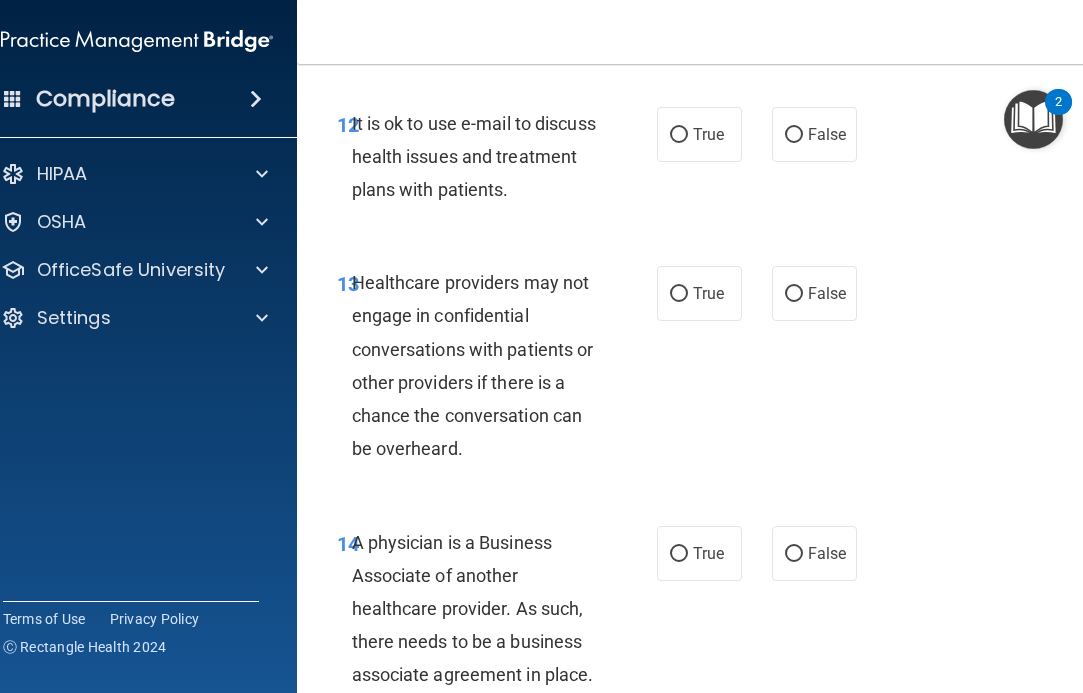 scroll, scrollTop: 2873, scrollLeft: 0, axis: vertical 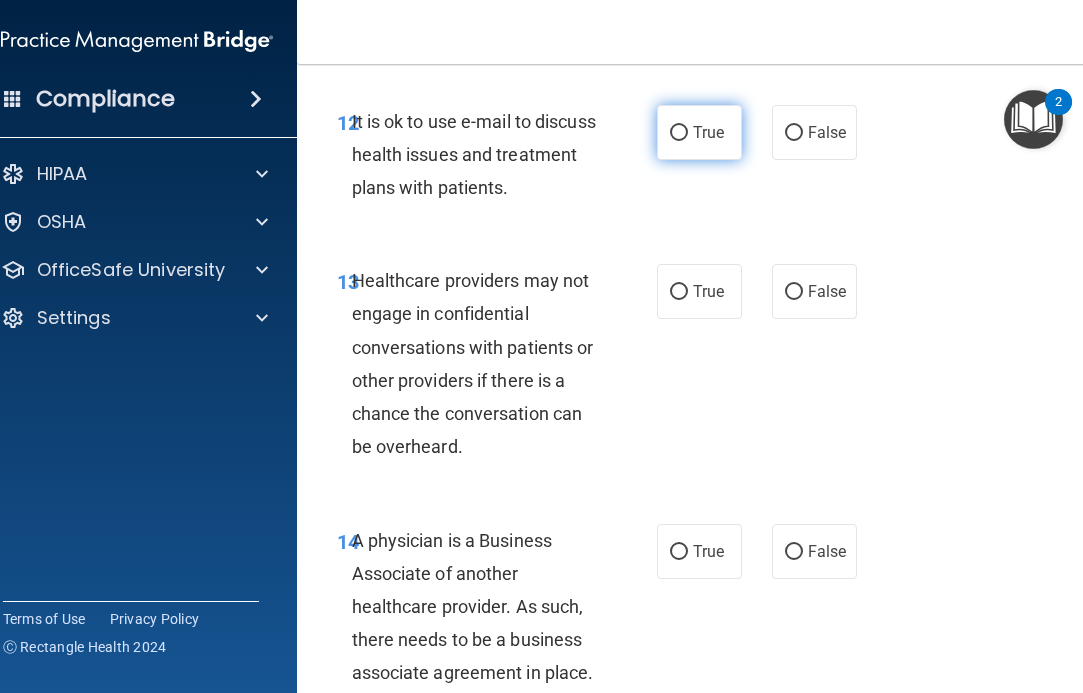 click on "True" at bounding box center (699, 132) 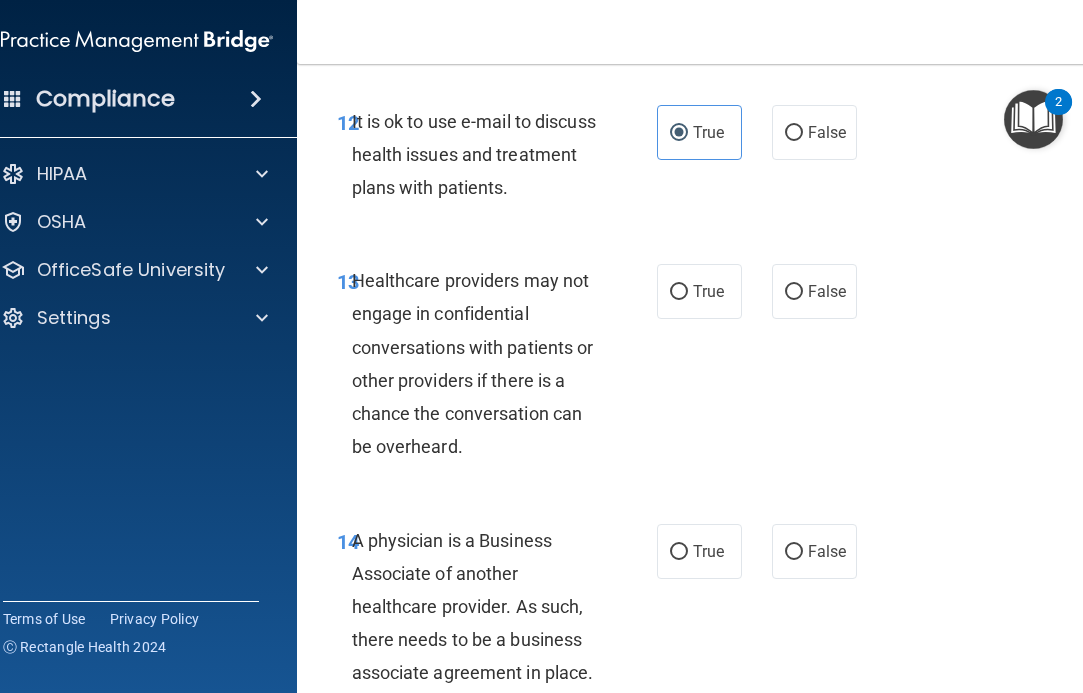 drag, startPoint x: 822, startPoint y: 269, endPoint x: 822, endPoint y: 414, distance: 145 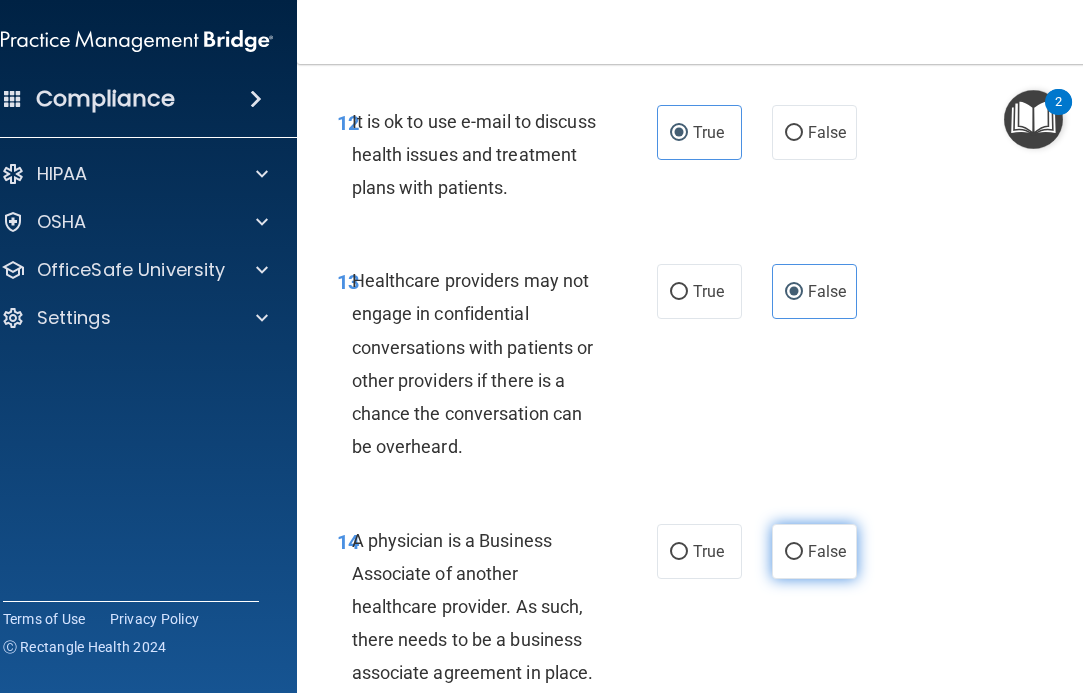 click on "False" at bounding box center [827, 551] 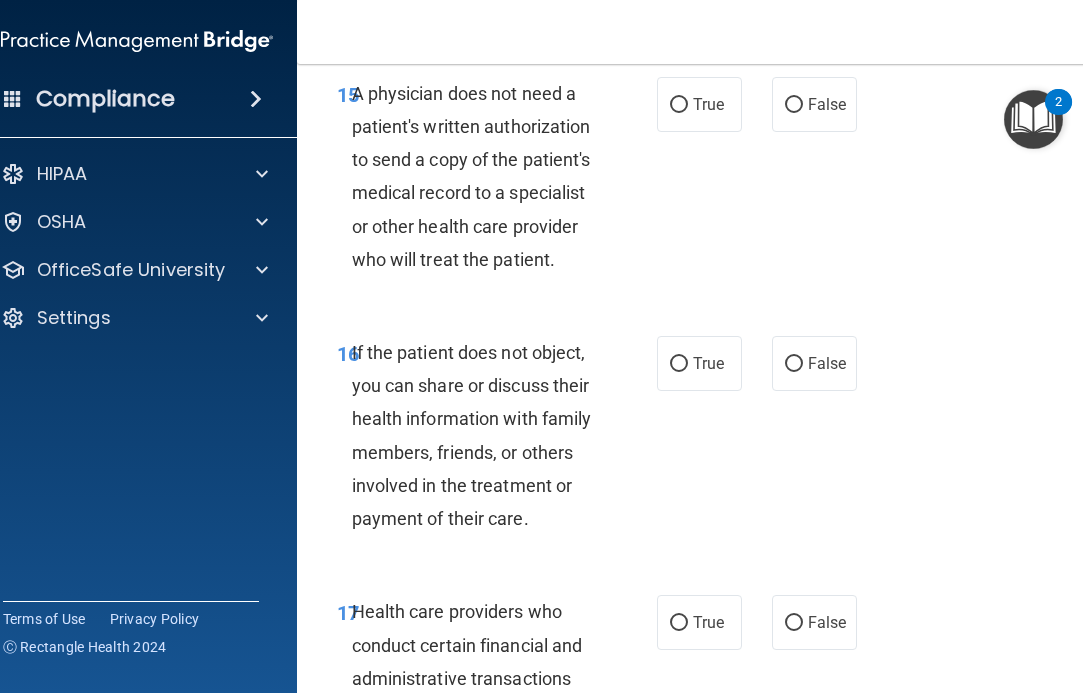 scroll, scrollTop: 3545, scrollLeft: 0, axis: vertical 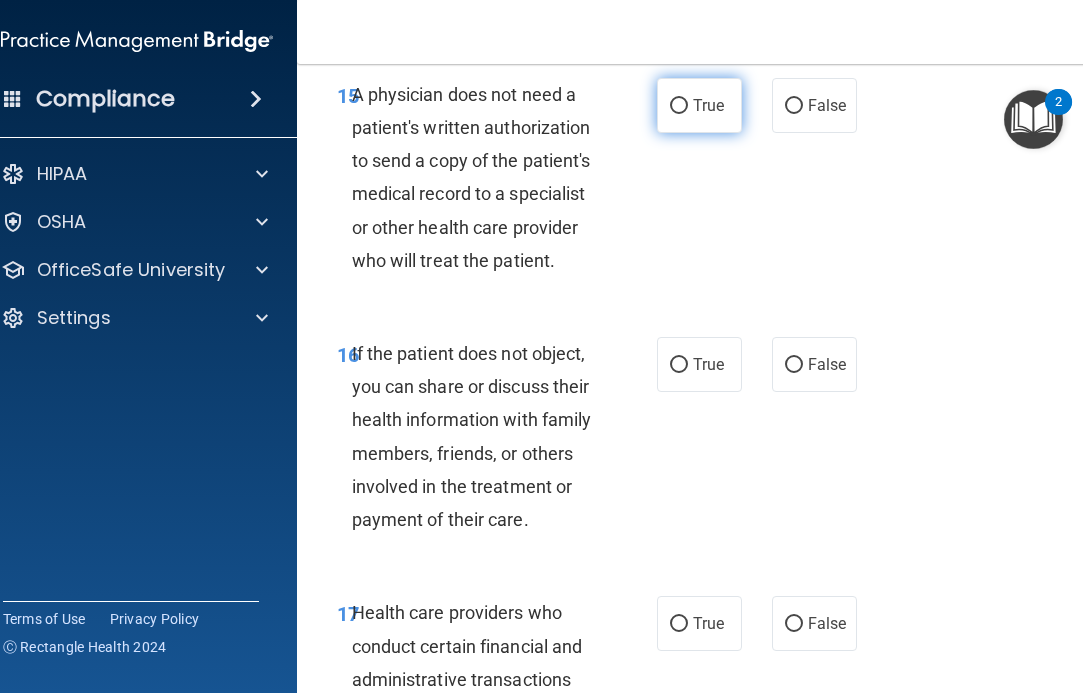click on "True" at bounding box center [699, 105] 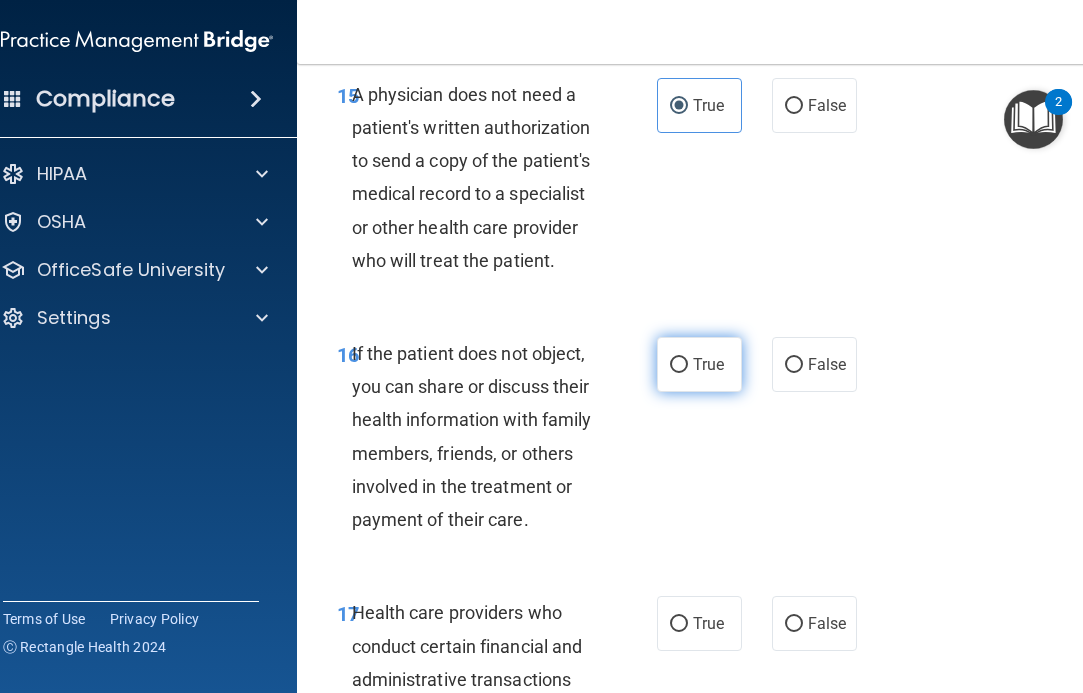 click on "True" at bounding box center [708, 364] 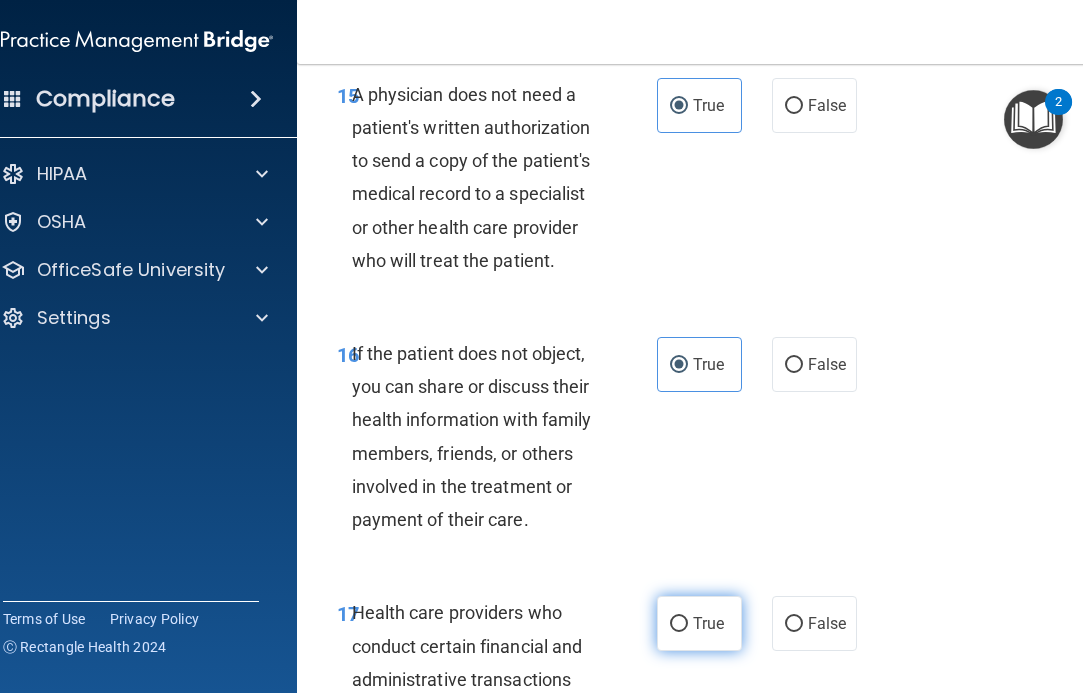 click on "True" at bounding box center (699, 623) 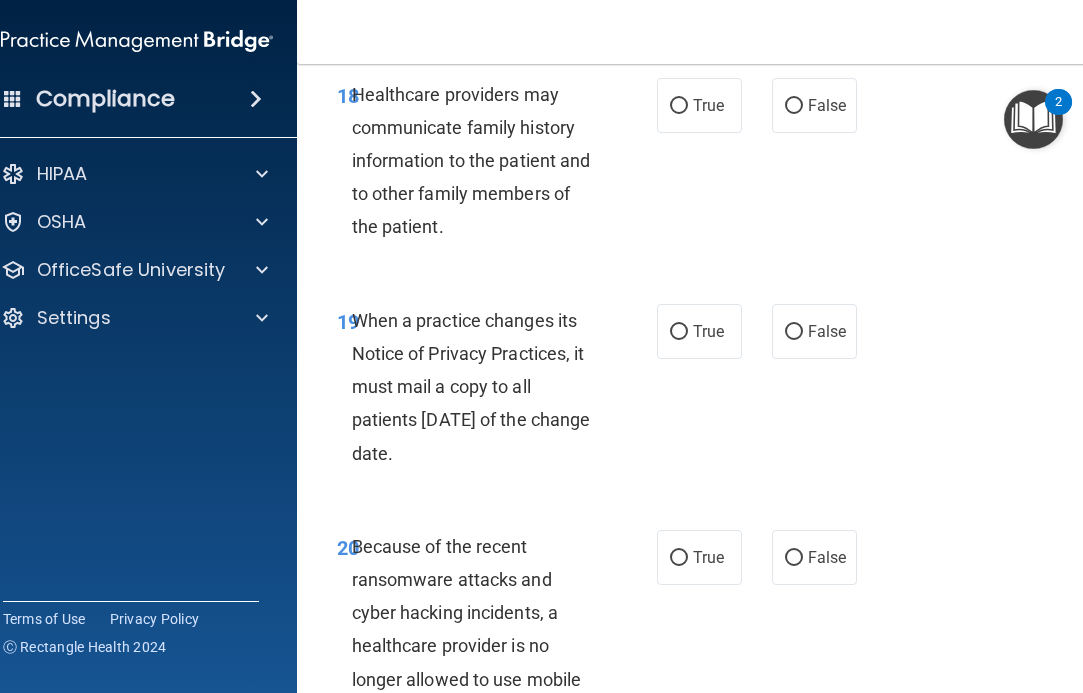 scroll, scrollTop: 4333, scrollLeft: 0, axis: vertical 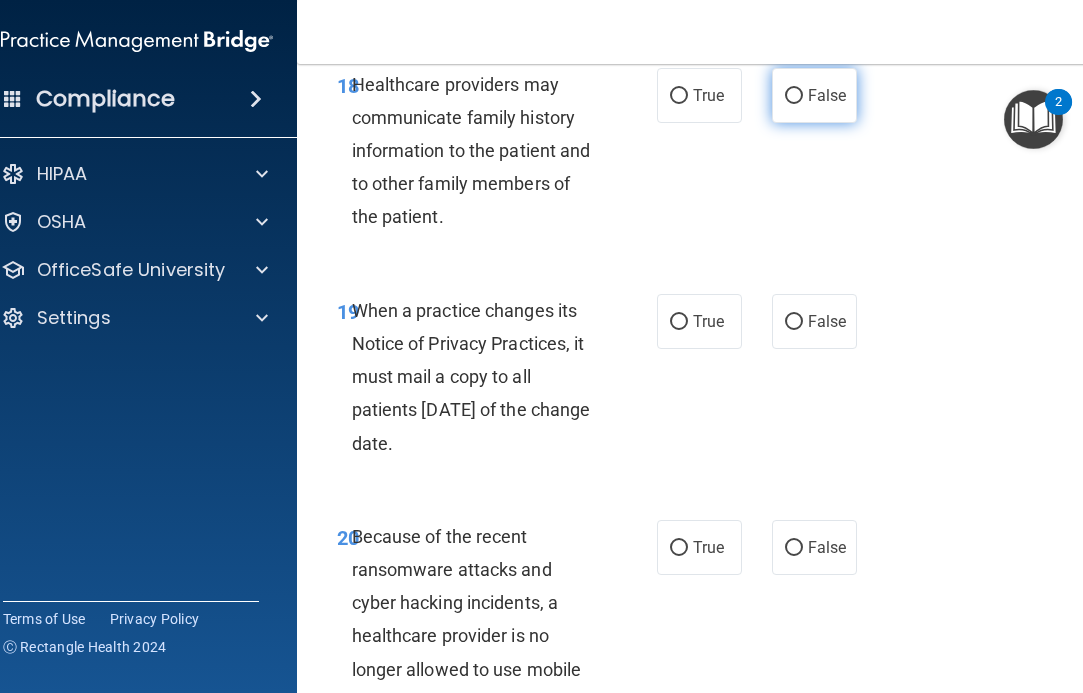 click on "False" at bounding box center (814, 95) 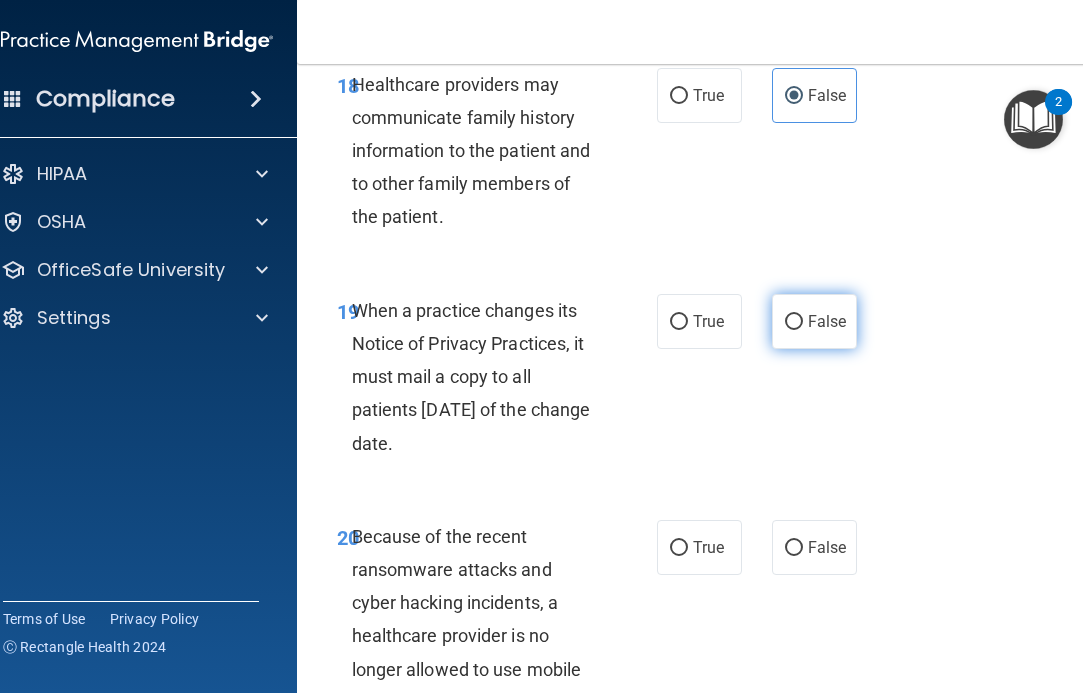 click on "False" at bounding box center (814, 321) 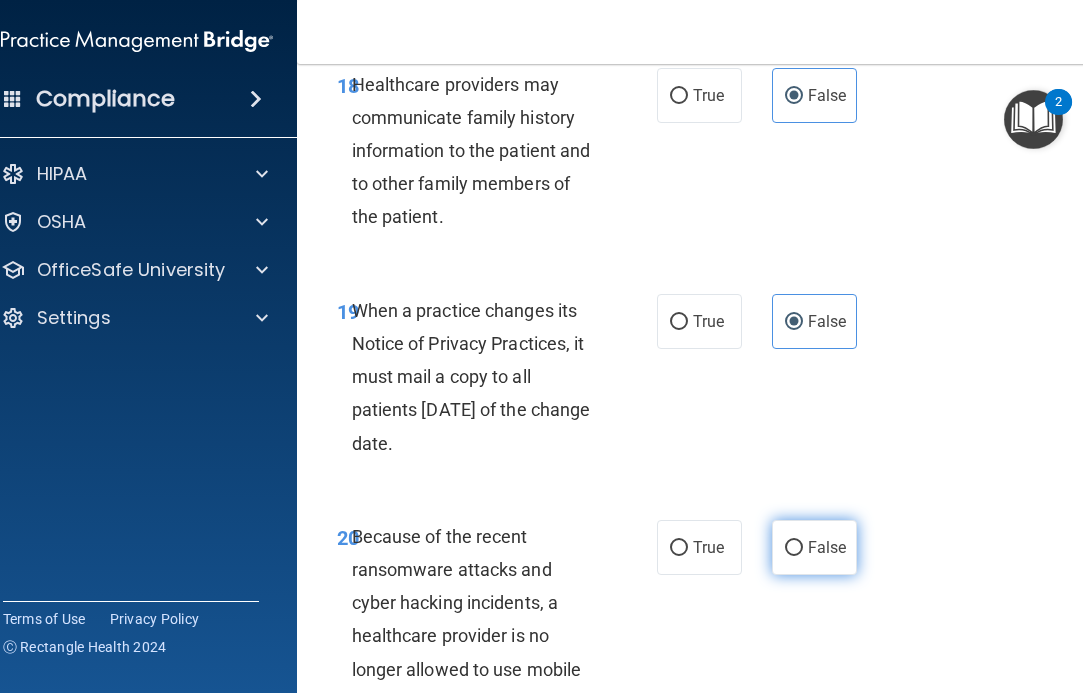 click on "False" at bounding box center [827, 547] 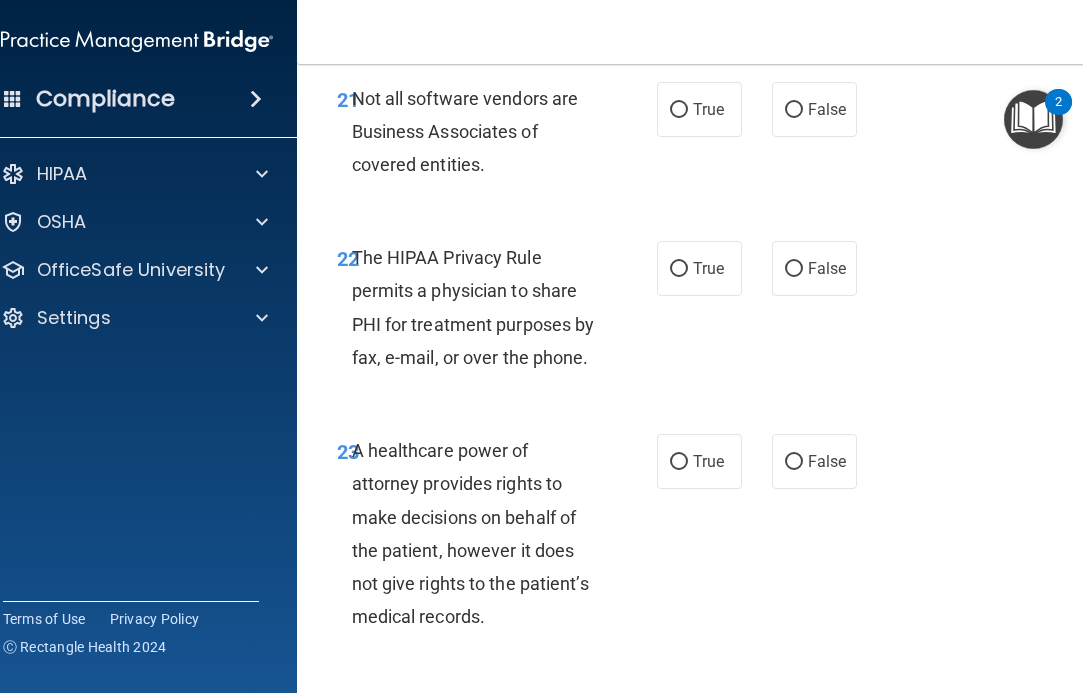 scroll, scrollTop: 5088, scrollLeft: 0, axis: vertical 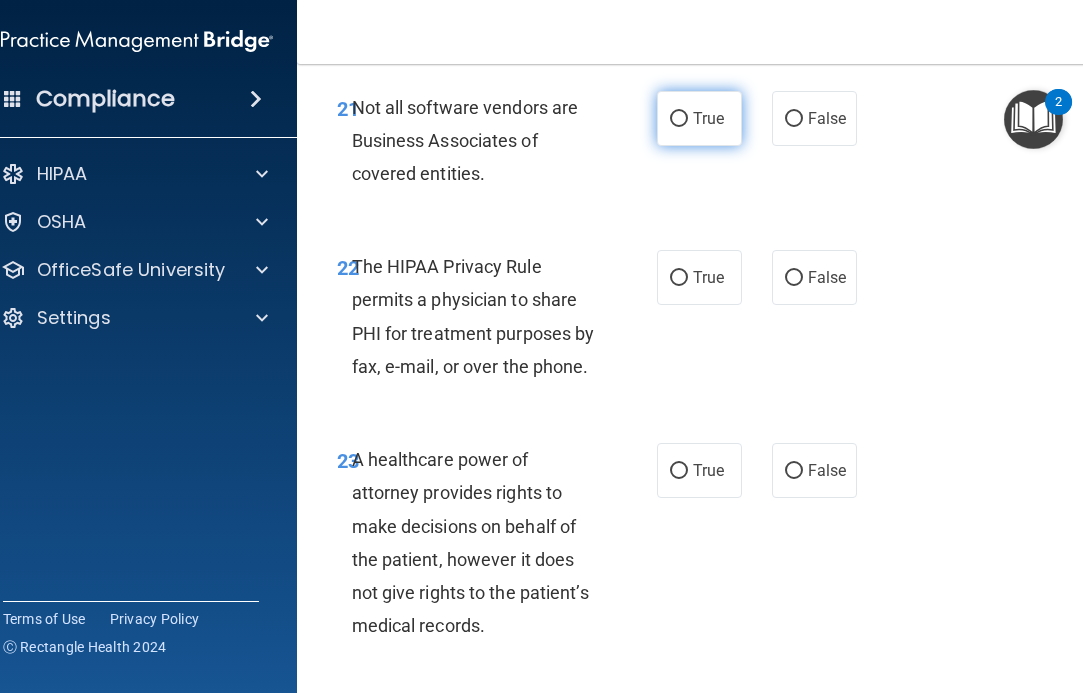 click on "True" at bounding box center [699, 118] 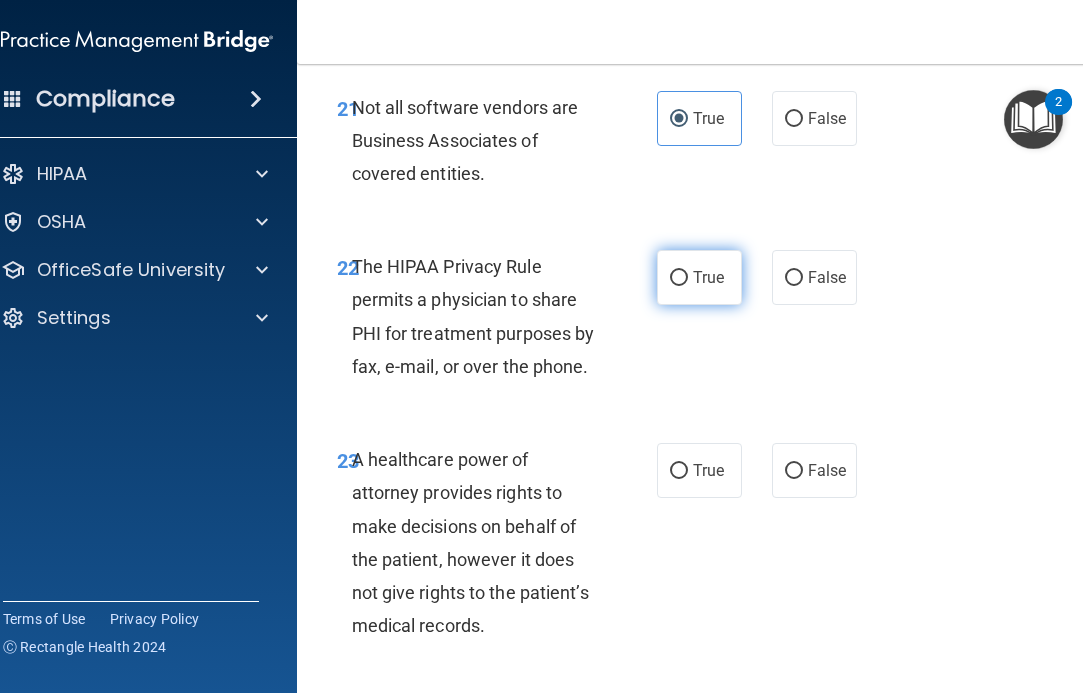 click on "True" at bounding box center (699, 277) 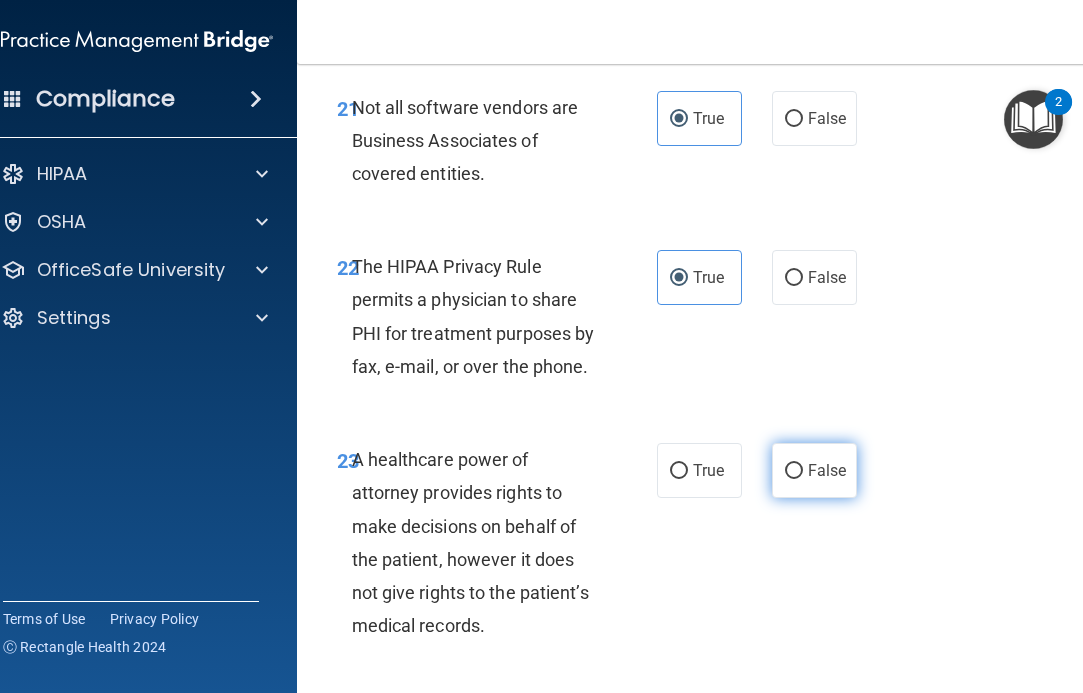 click on "False" at bounding box center (827, 470) 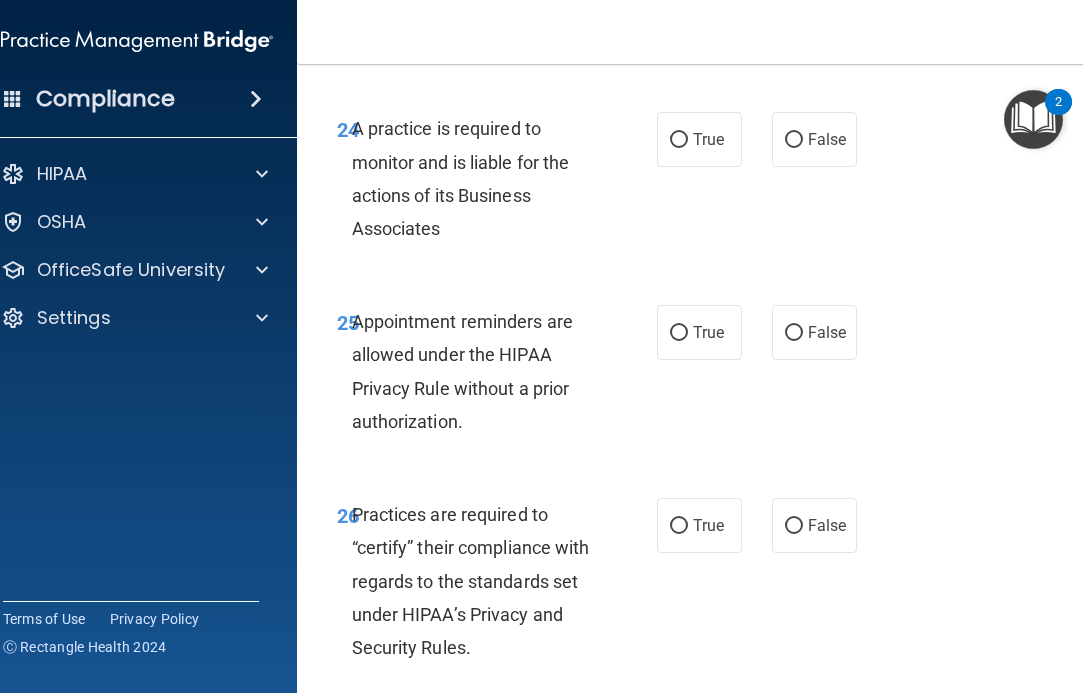 scroll, scrollTop: 5679, scrollLeft: 0, axis: vertical 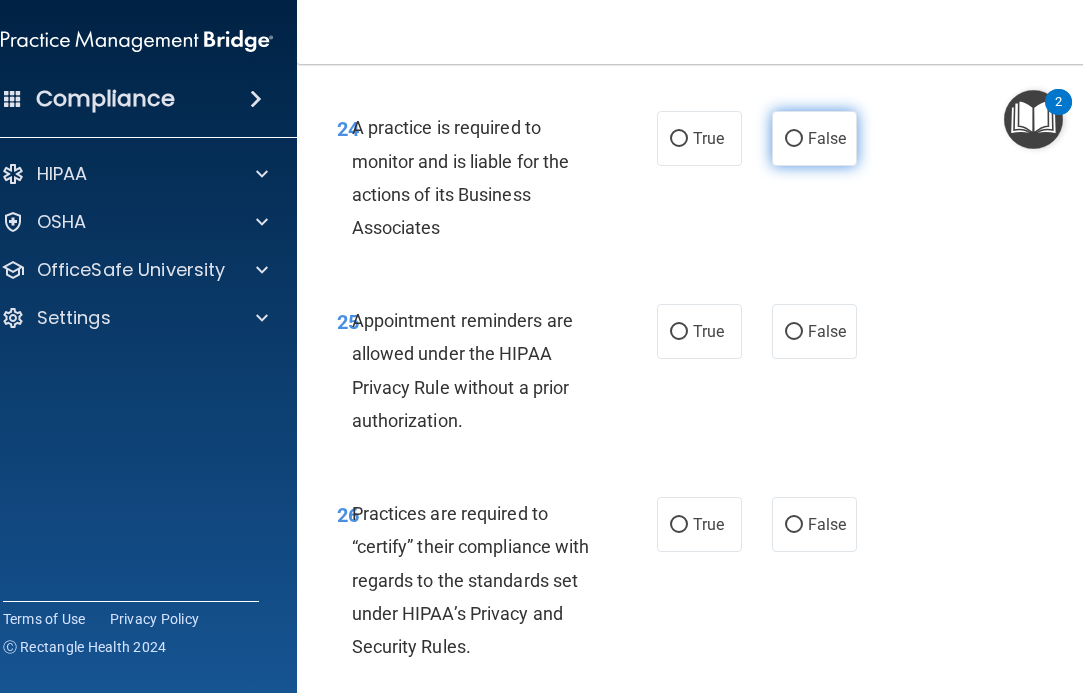 click on "False" at bounding box center [794, 139] 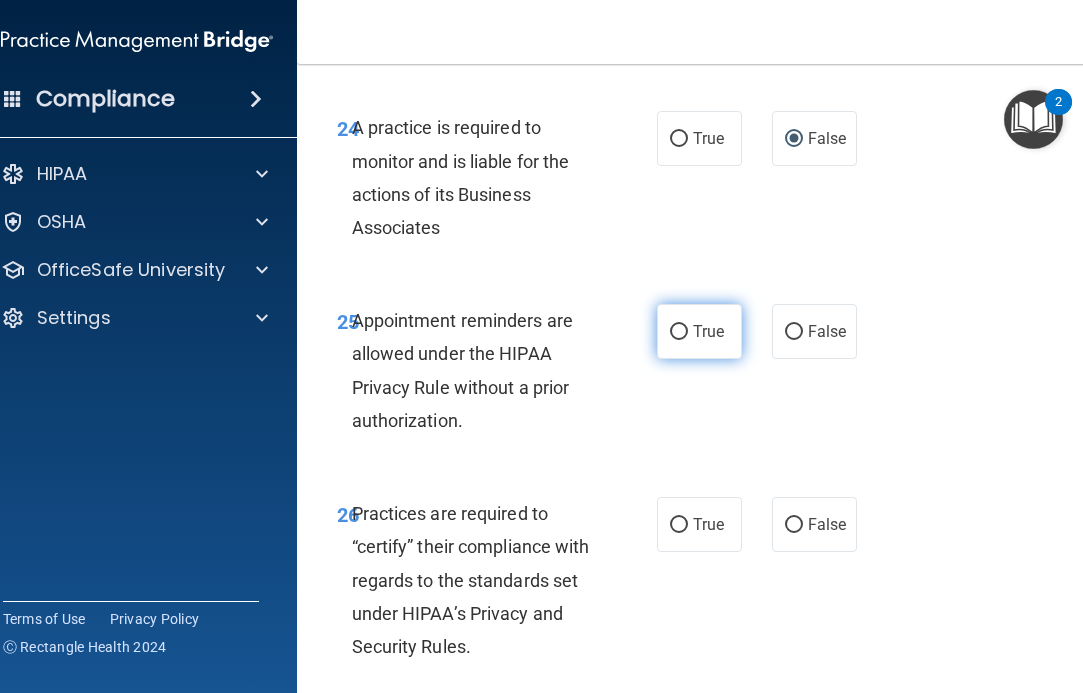 click on "True" at bounding box center (708, 331) 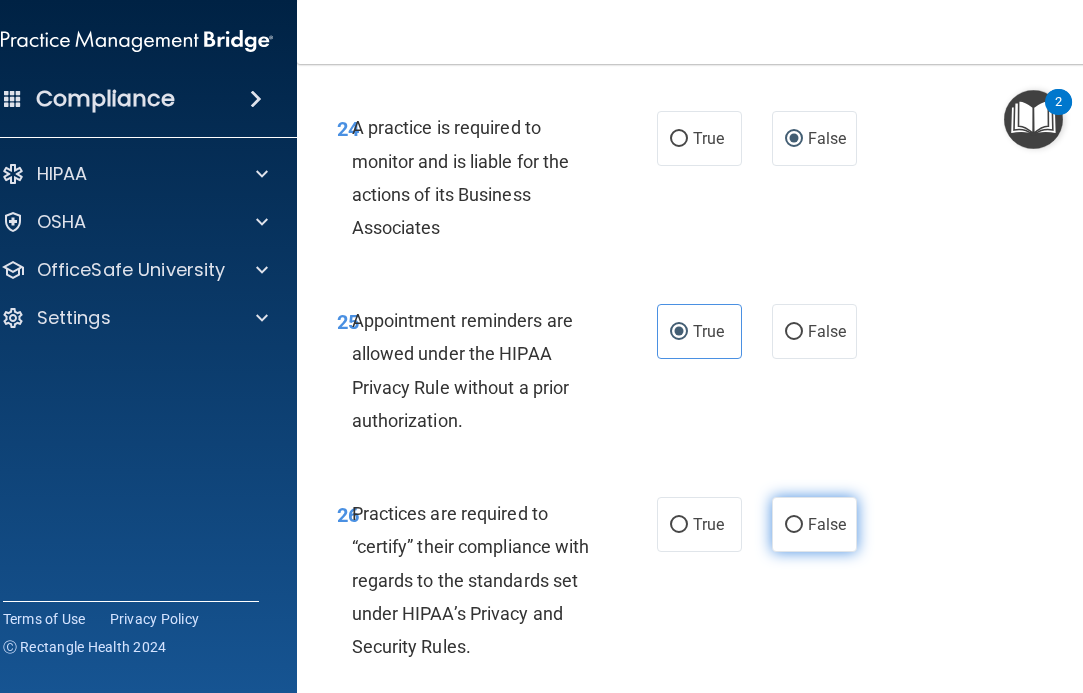 click on "False" at bounding box center [827, 524] 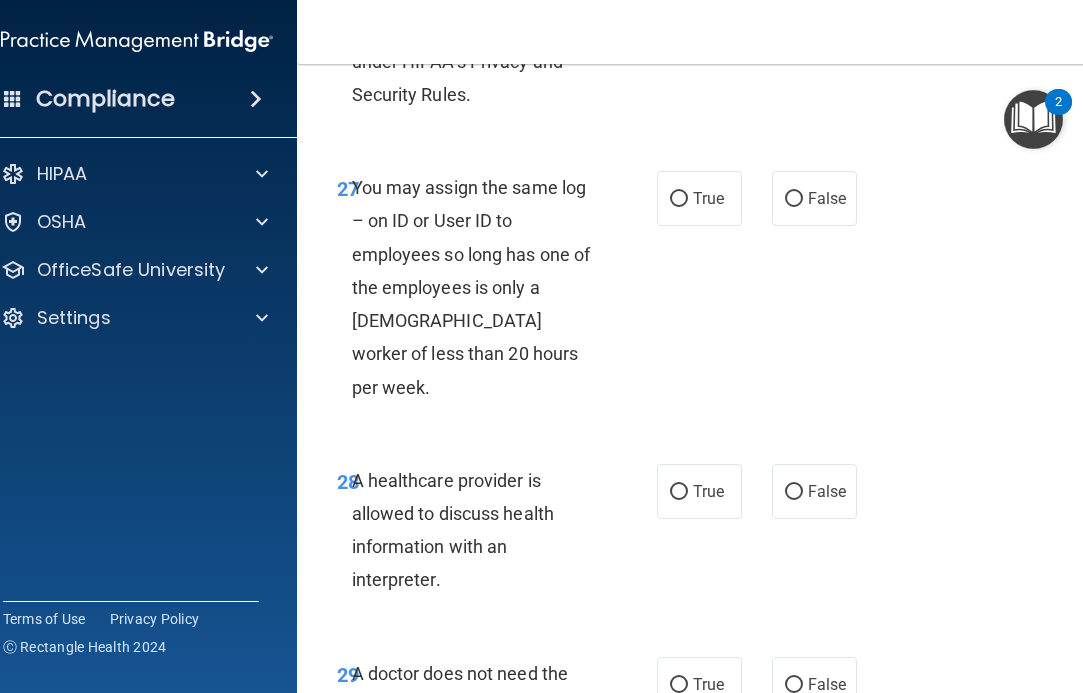 scroll, scrollTop: 6233, scrollLeft: 0, axis: vertical 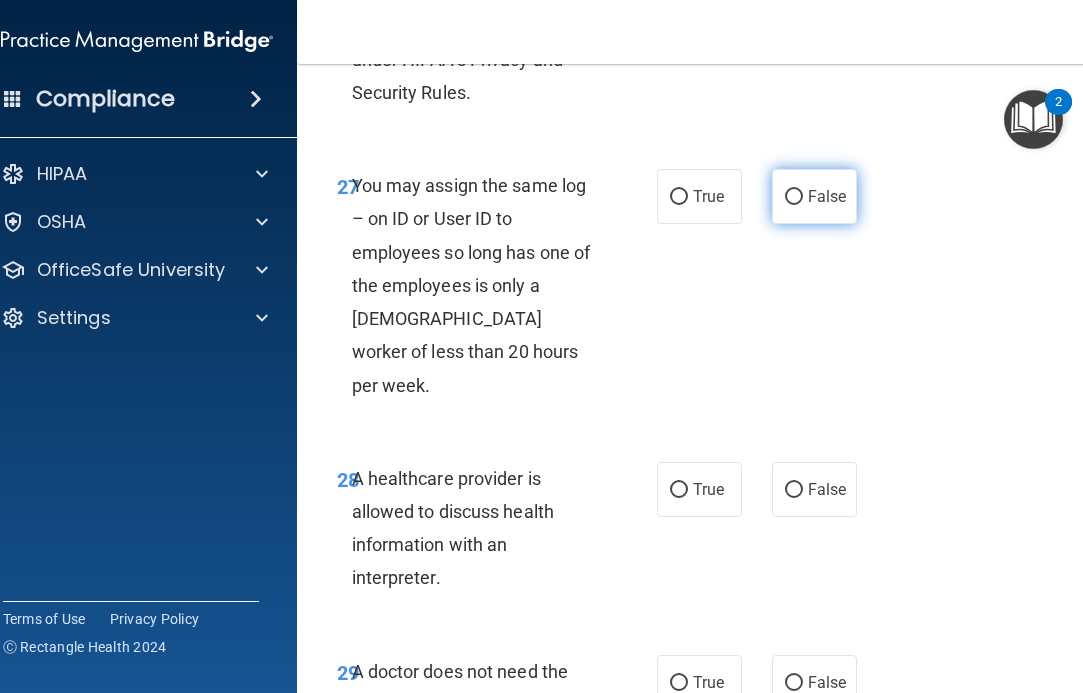 click on "False" at bounding box center (814, 196) 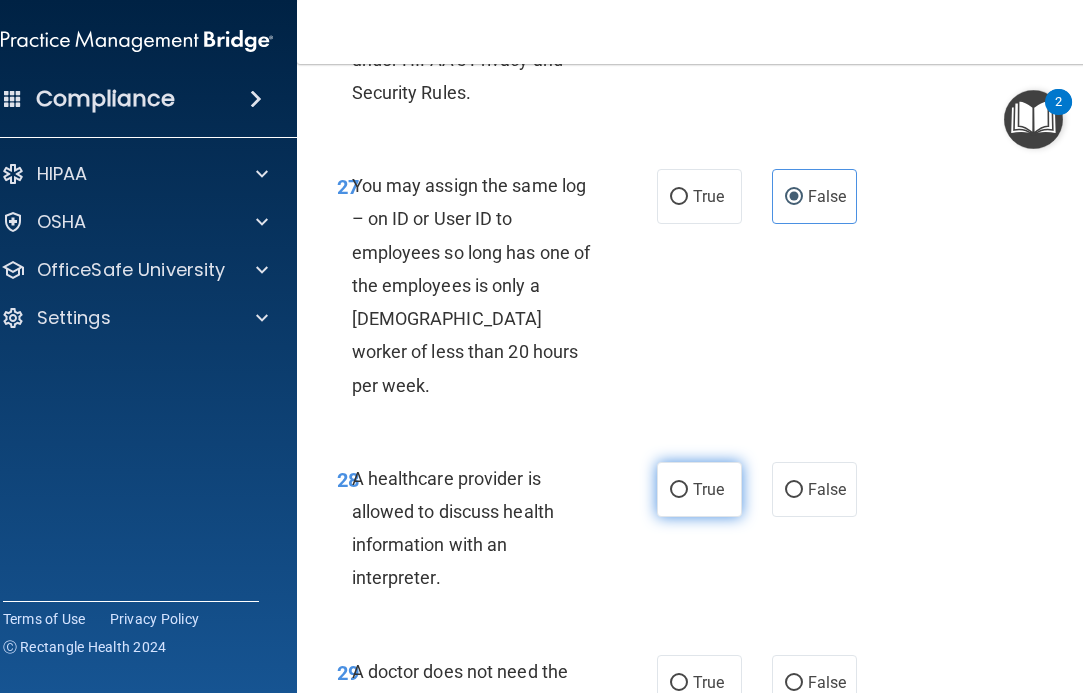 click on "True" at bounding box center [708, 489] 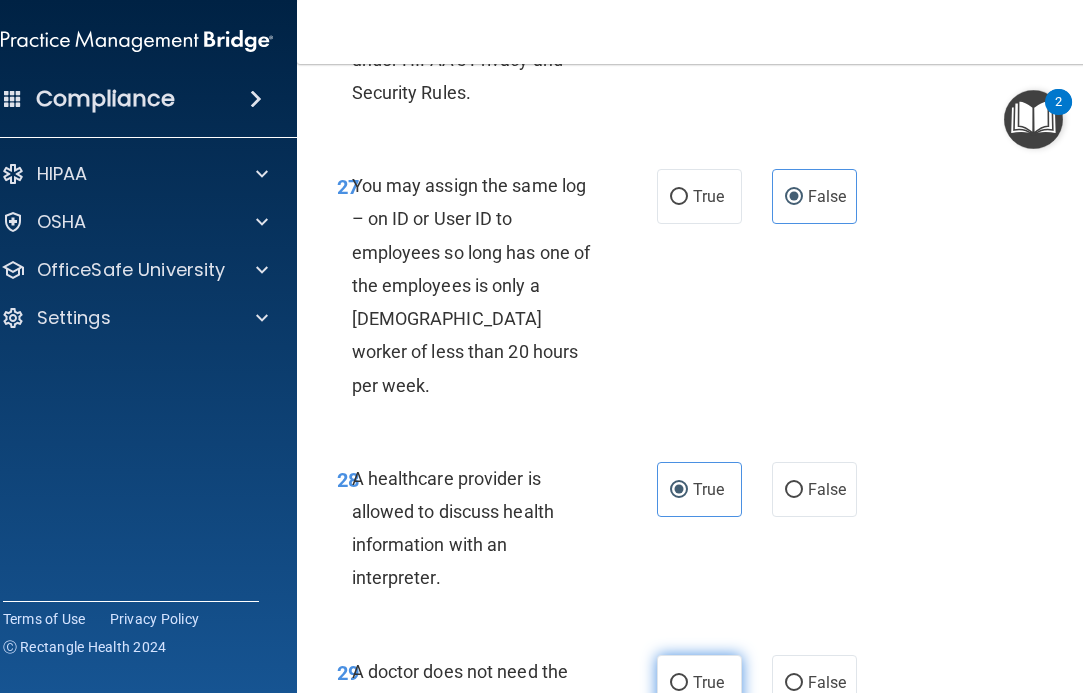 click on "True" at bounding box center (708, 682) 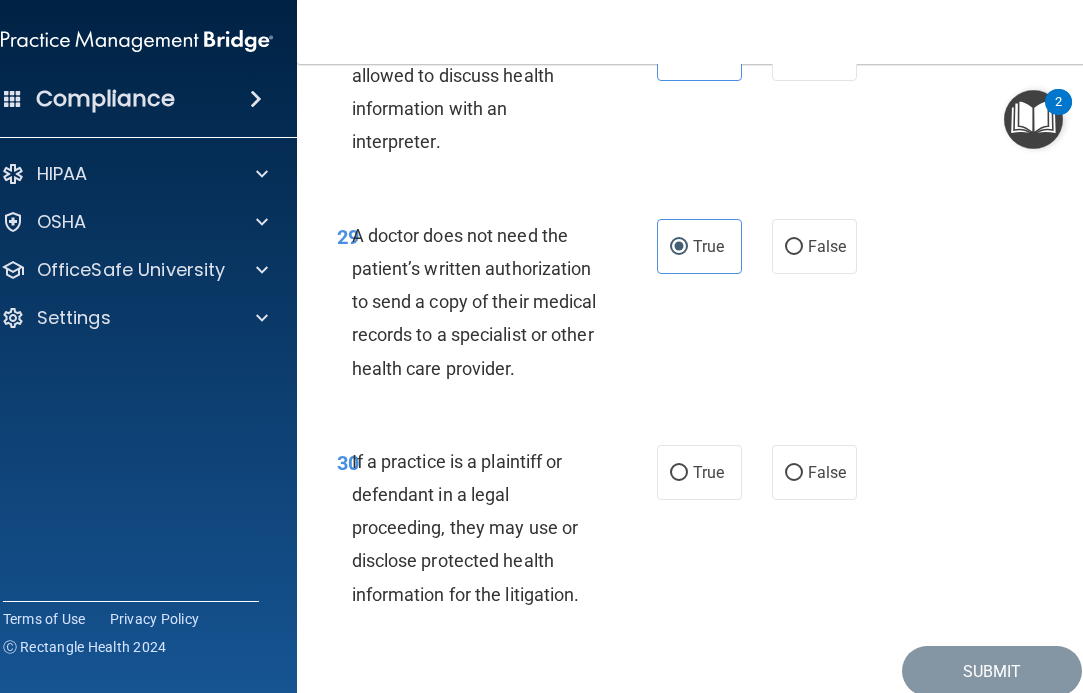 scroll, scrollTop: 6671, scrollLeft: 0, axis: vertical 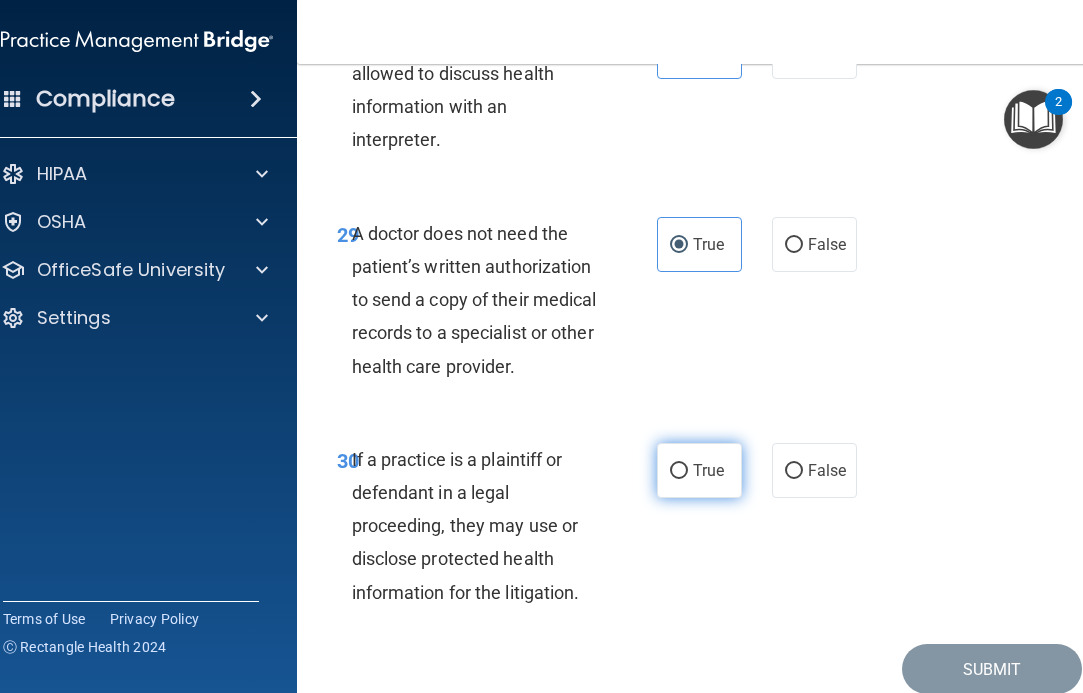 click on "True" at bounding box center [699, 470] 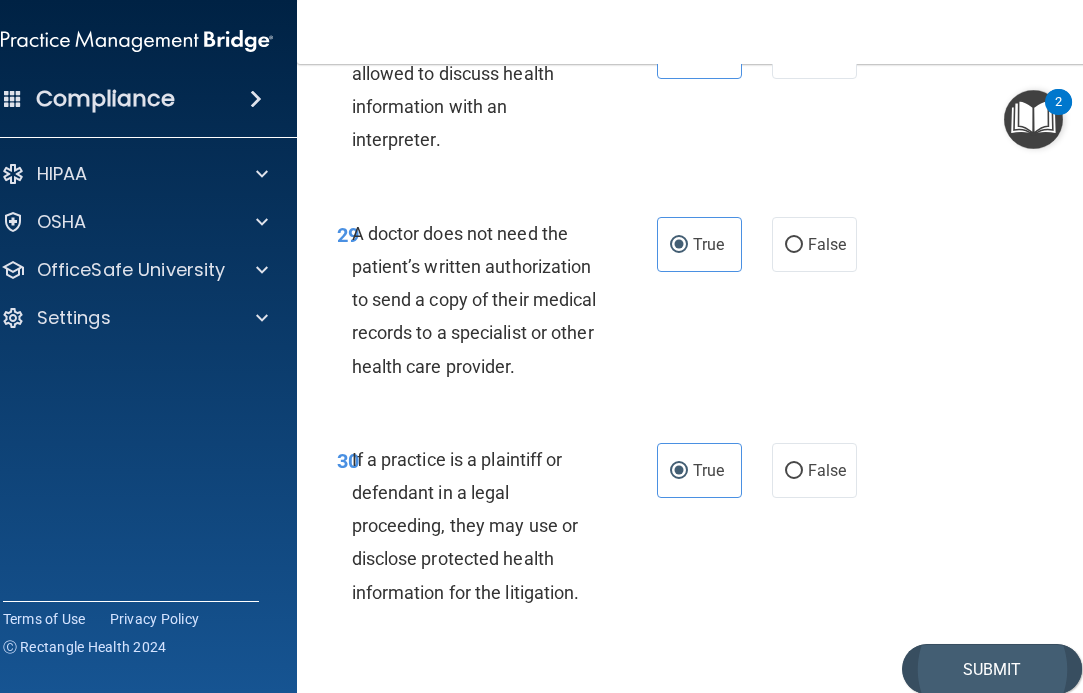 click on "Submit" at bounding box center [992, 669] 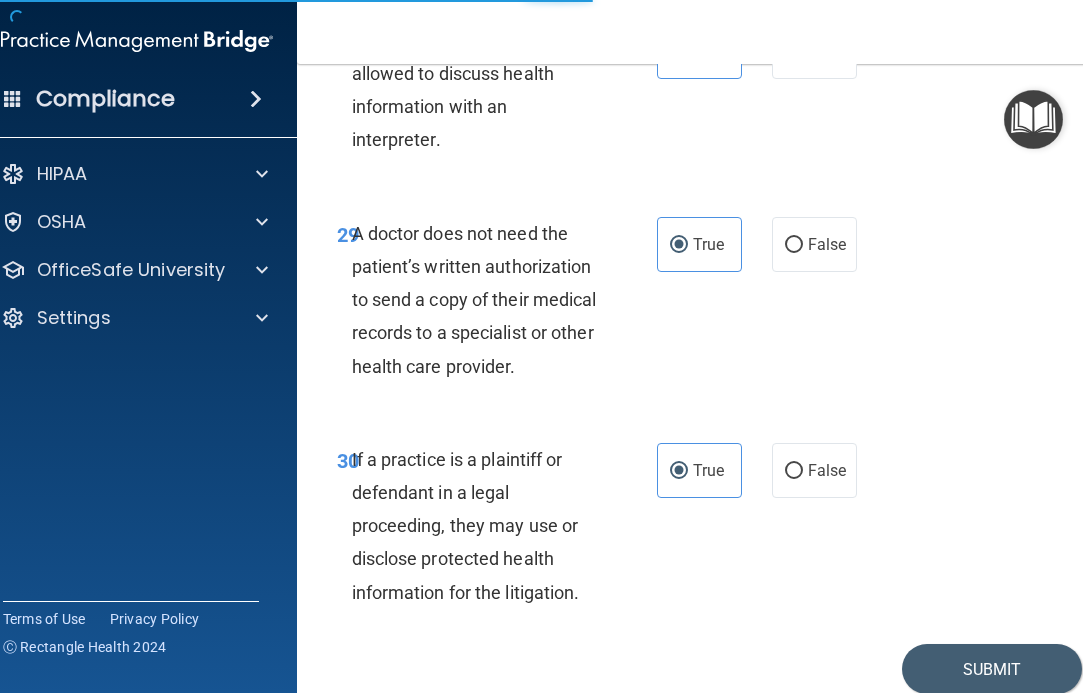 scroll, scrollTop: 0, scrollLeft: 0, axis: both 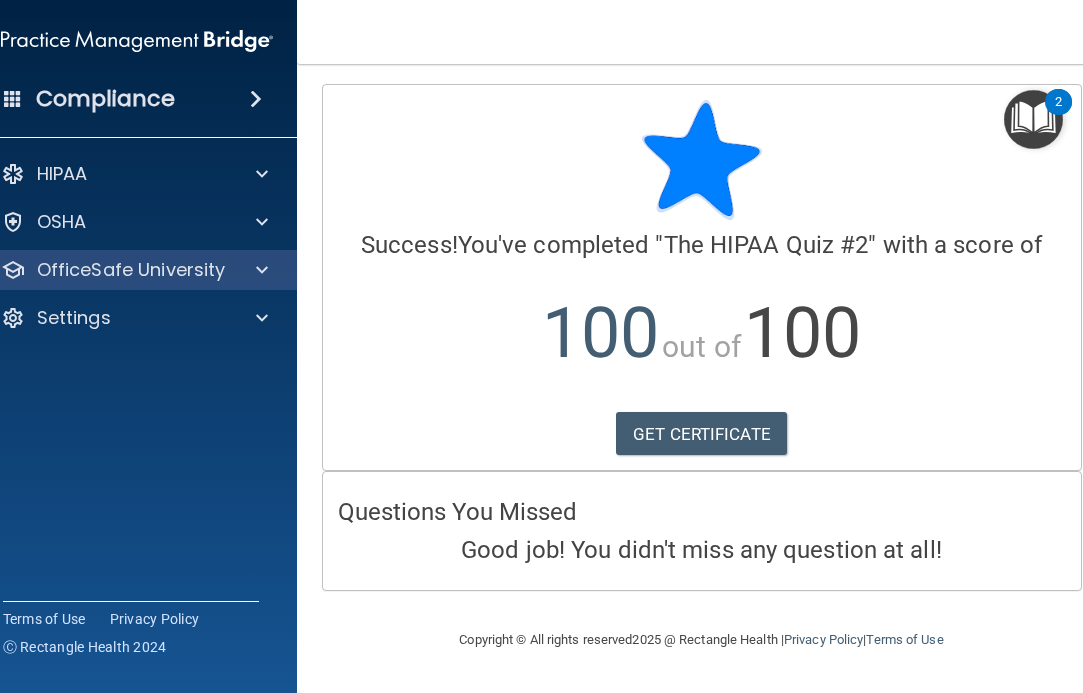 click on "OfficeSafe University" at bounding box center [131, 270] 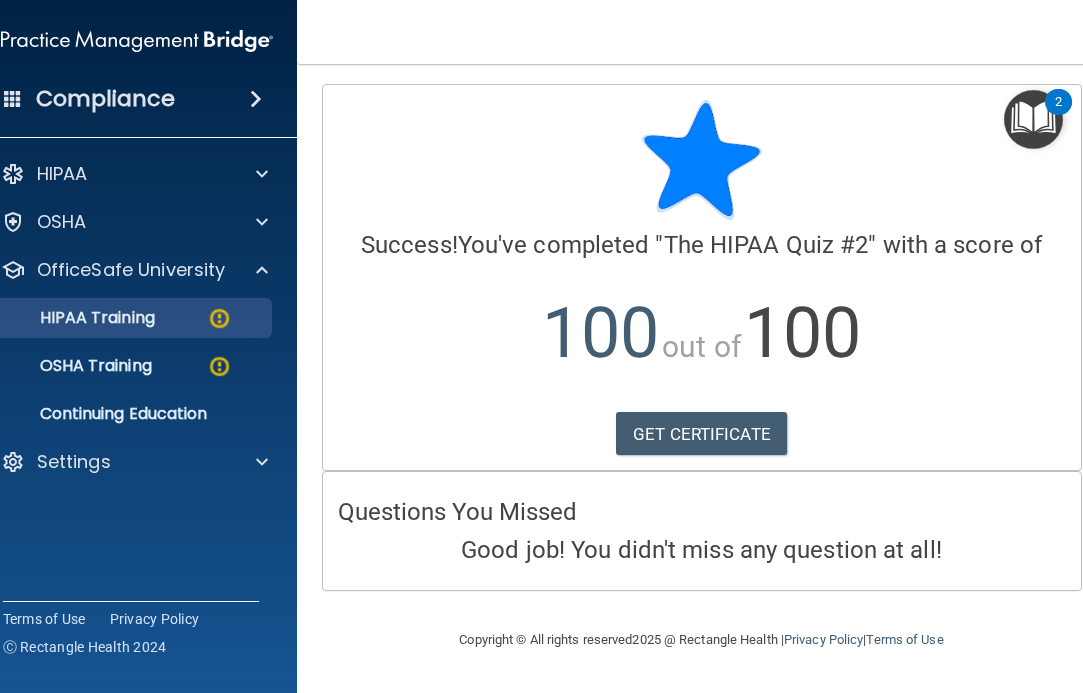 click on "HIPAA Training" at bounding box center [126, 318] 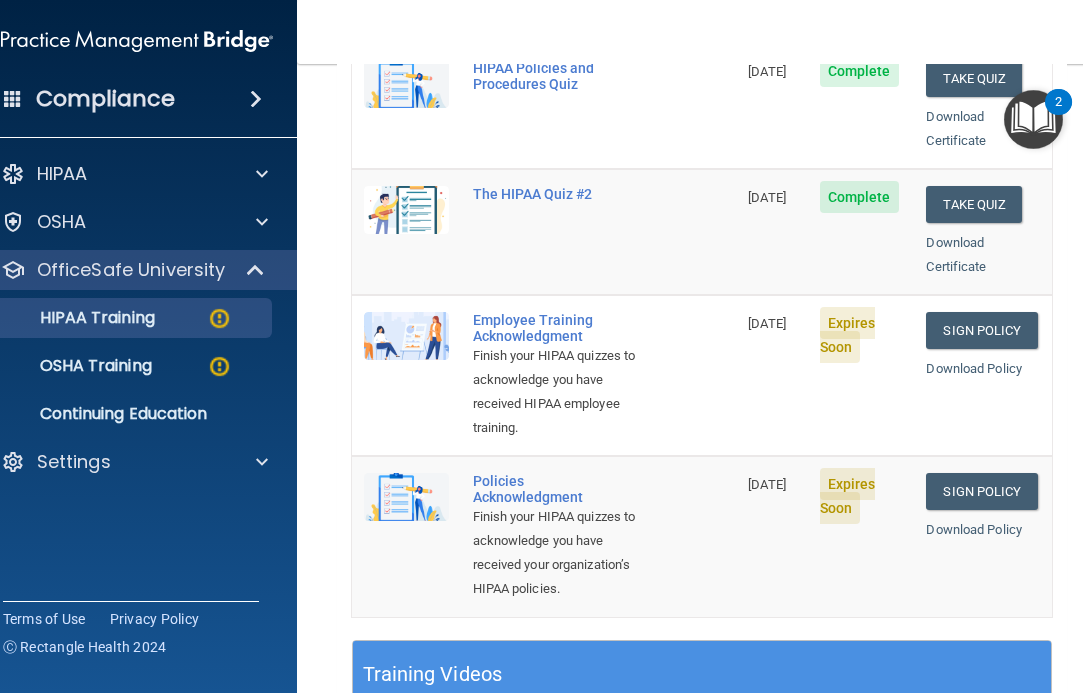 scroll, scrollTop: 488, scrollLeft: 0, axis: vertical 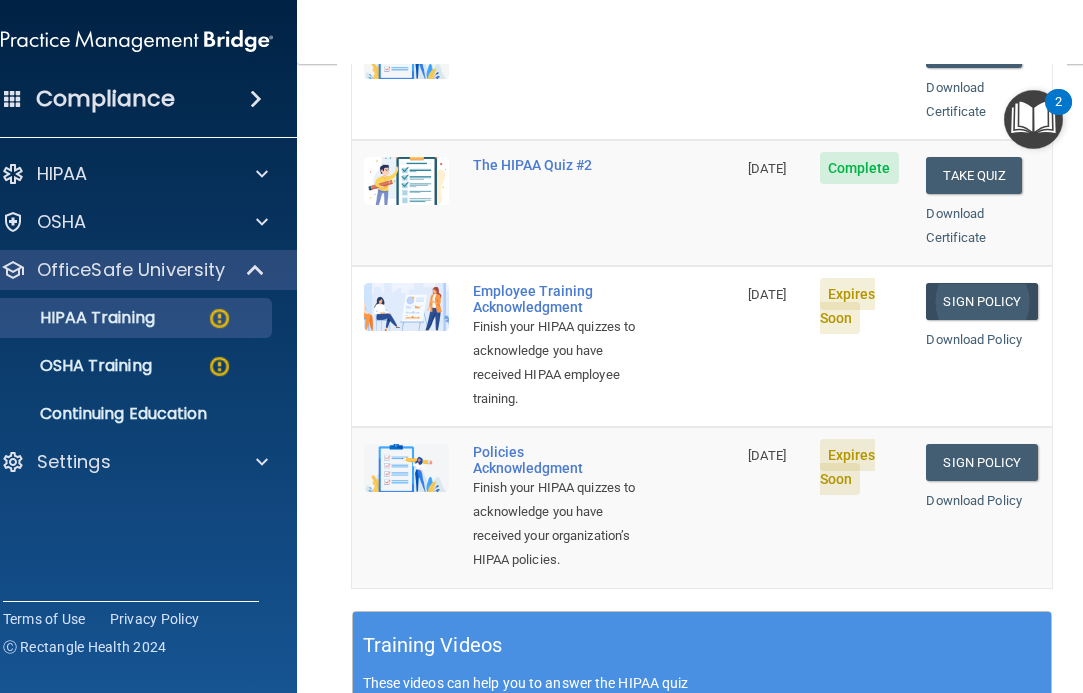click on "Sign Policy" at bounding box center (981, 301) 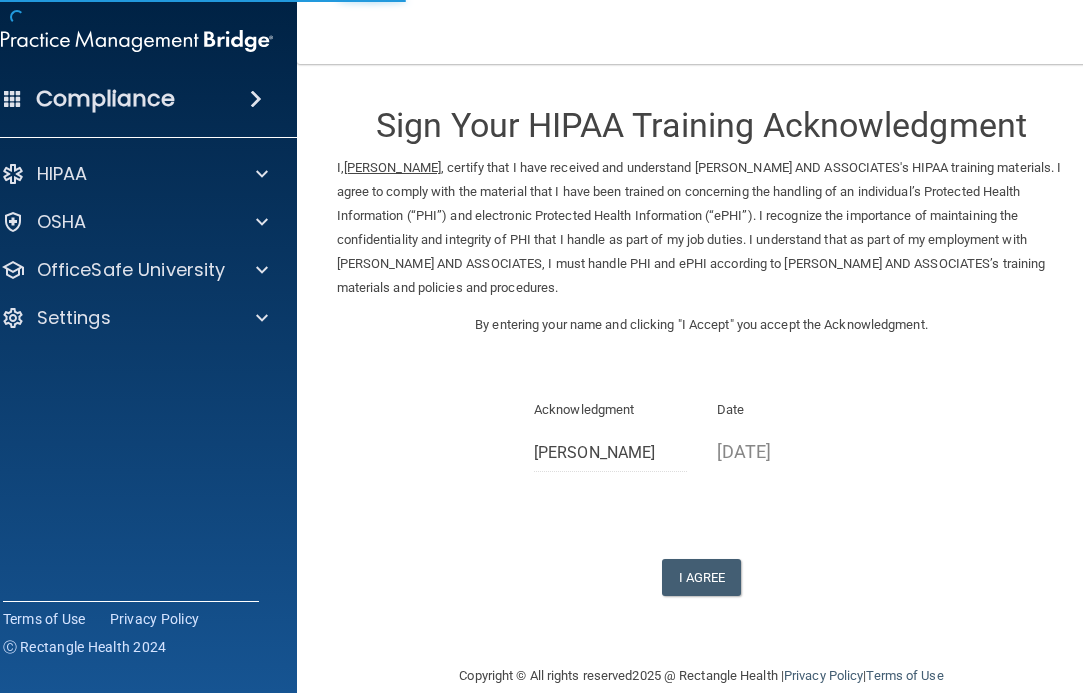 scroll, scrollTop: 0, scrollLeft: 0, axis: both 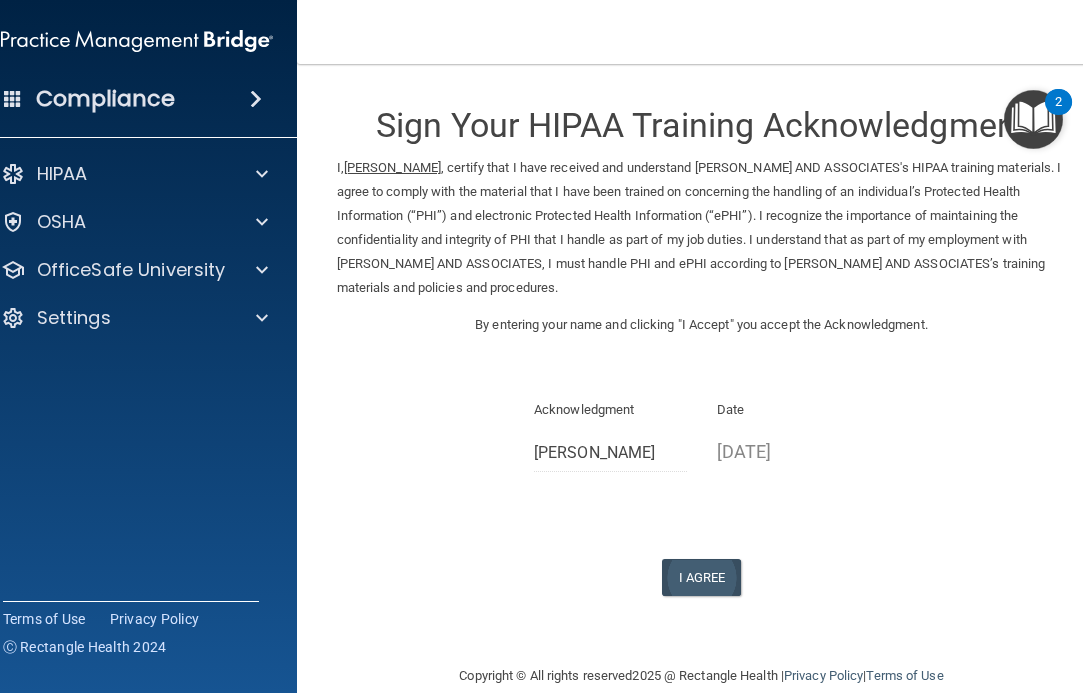 click on "I Agree" at bounding box center [702, 577] 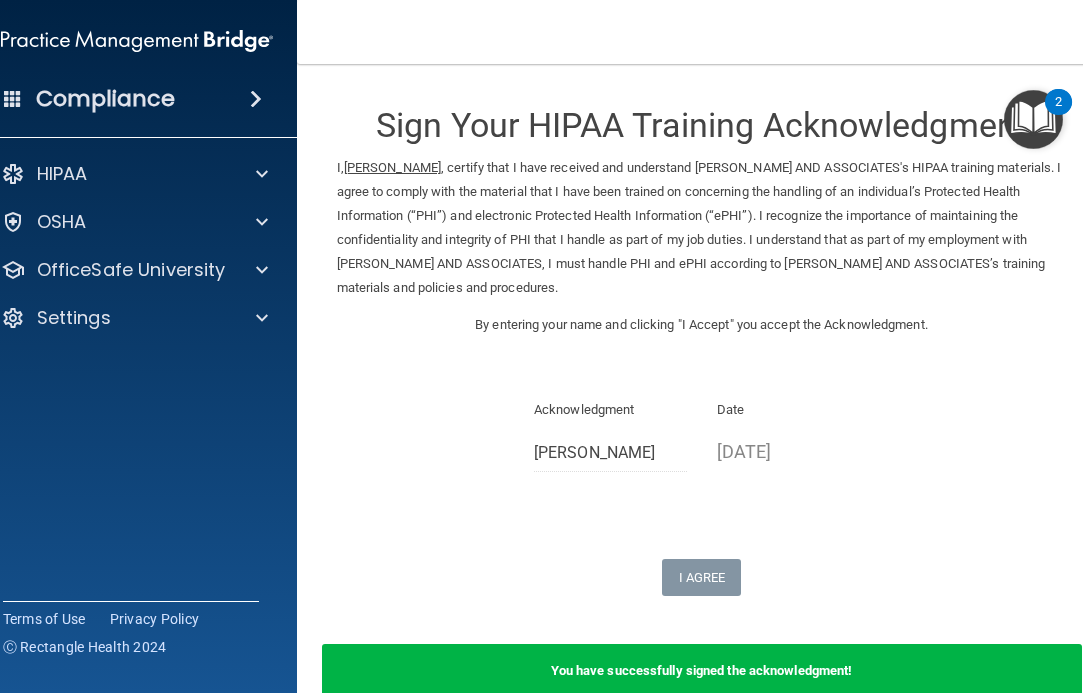 scroll, scrollTop: 0, scrollLeft: 0, axis: both 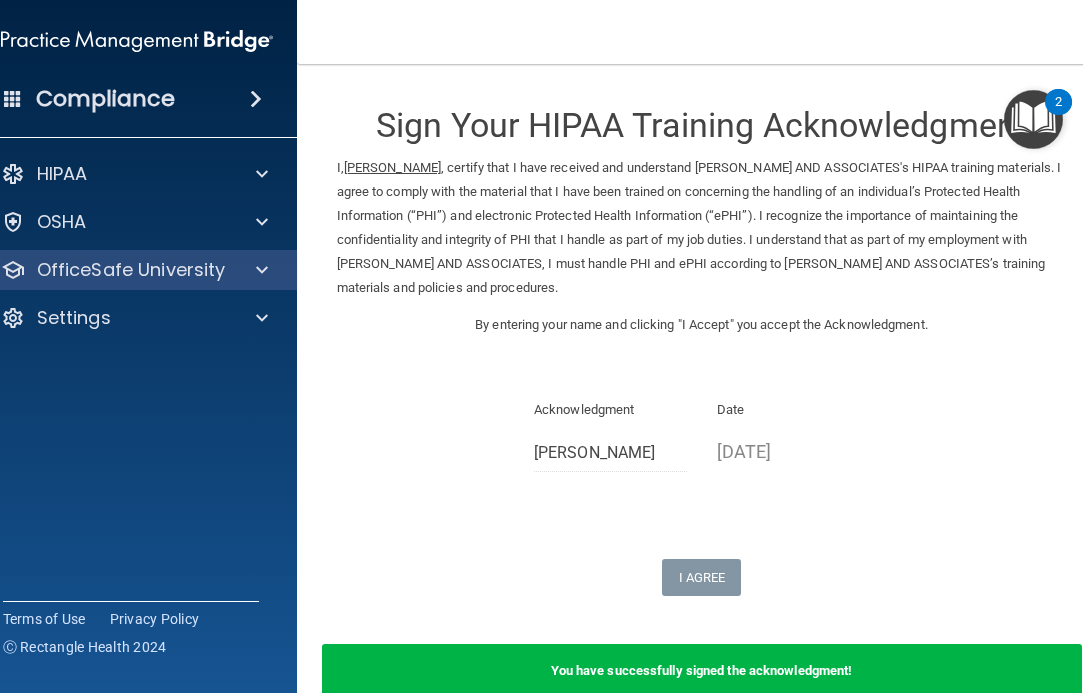 click on "OfficeSafe University" at bounding box center [131, 270] 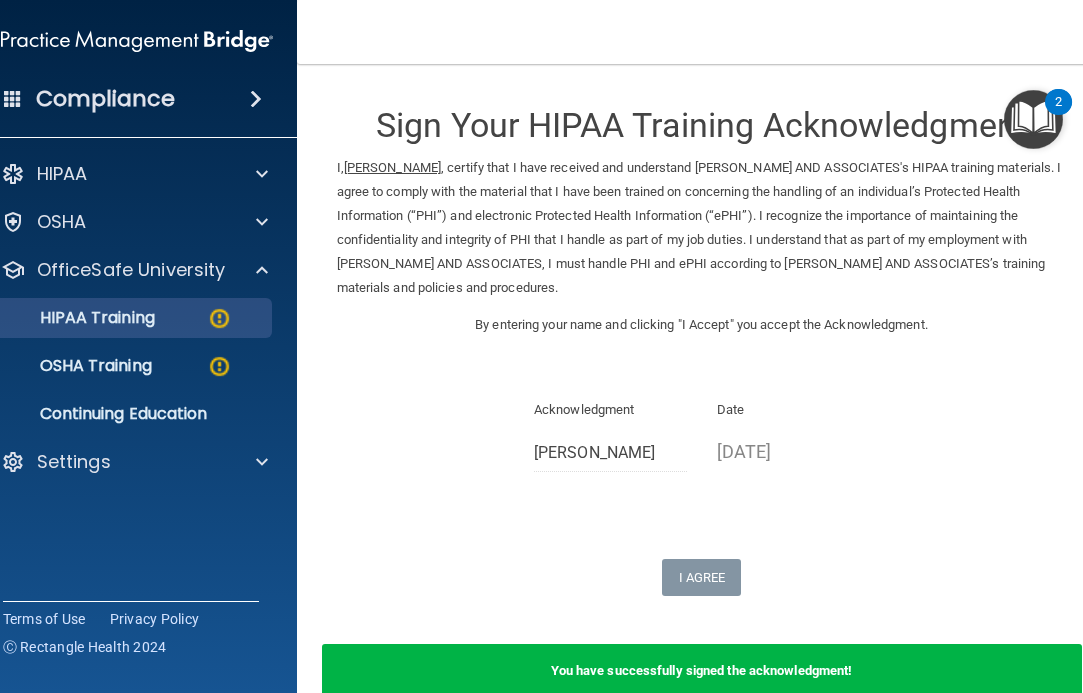 click at bounding box center [219, 318] 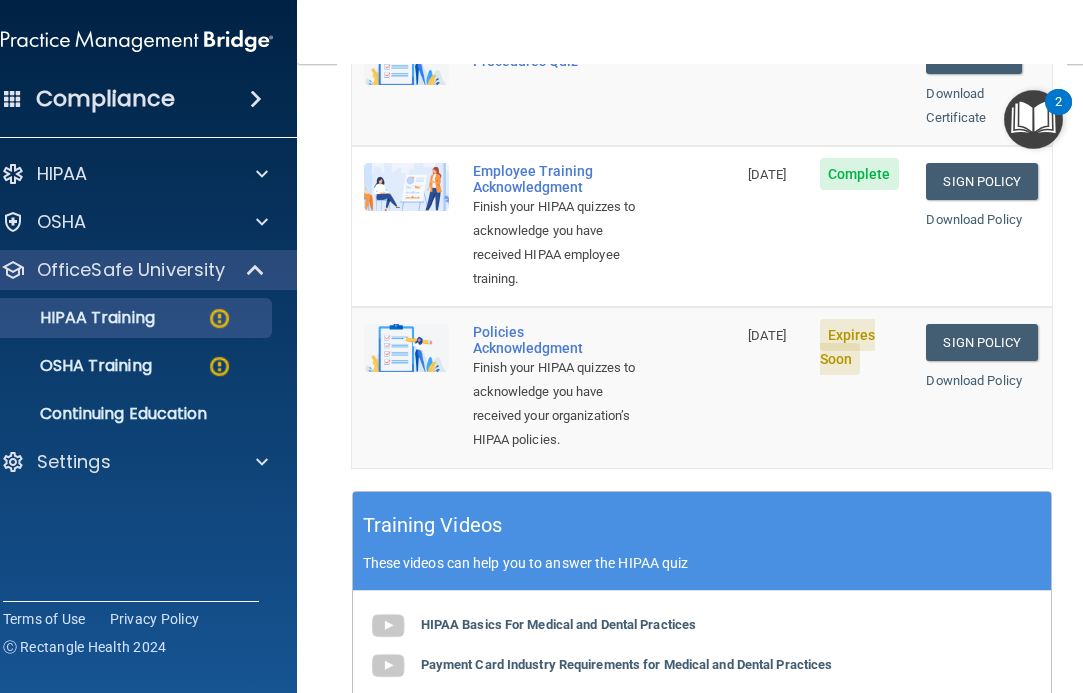 scroll, scrollTop: 547, scrollLeft: 0, axis: vertical 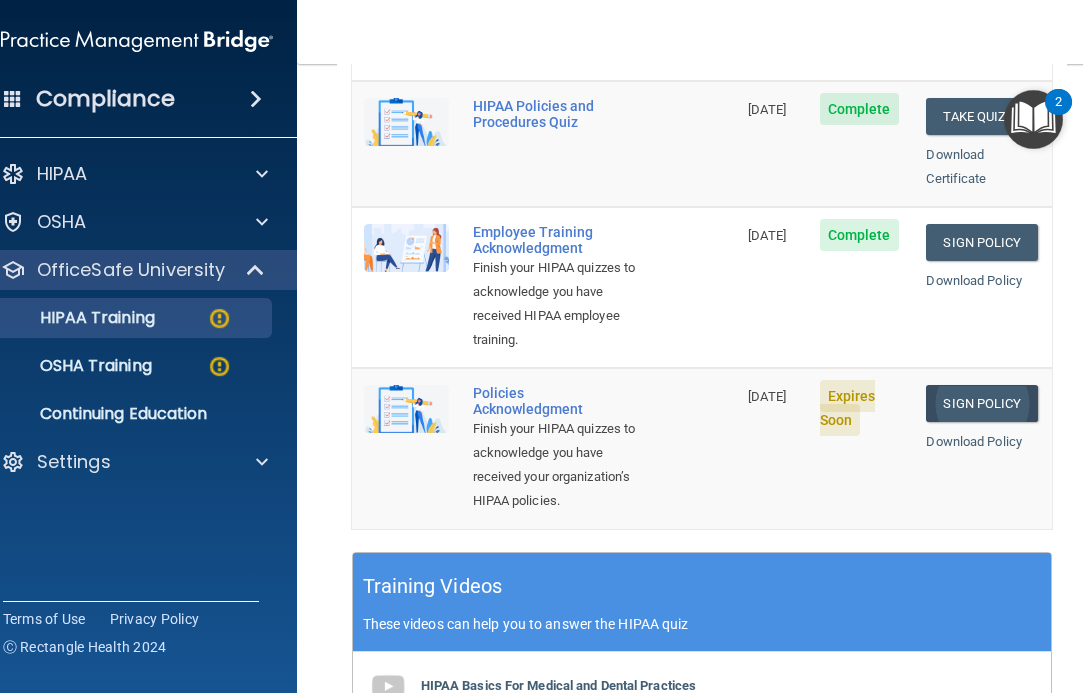 click on "Sign Policy" at bounding box center [981, 403] 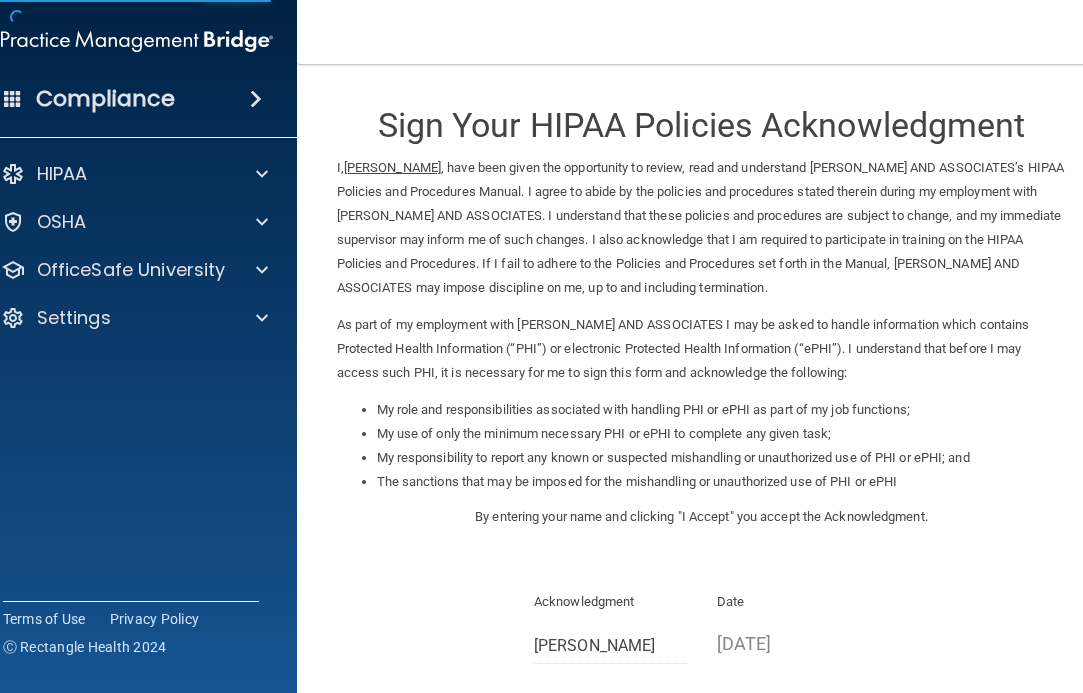 scroll, scrollTop: 0, scrollLeft: 0, axis: both 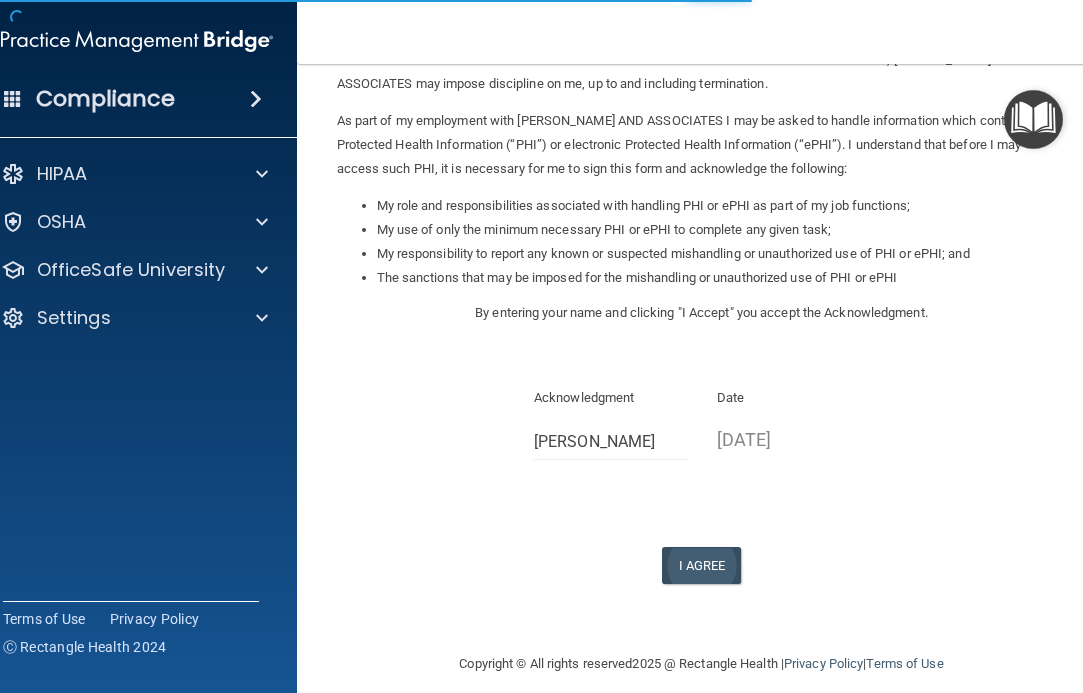click on "I Agree" at bounding box center (702, 565) 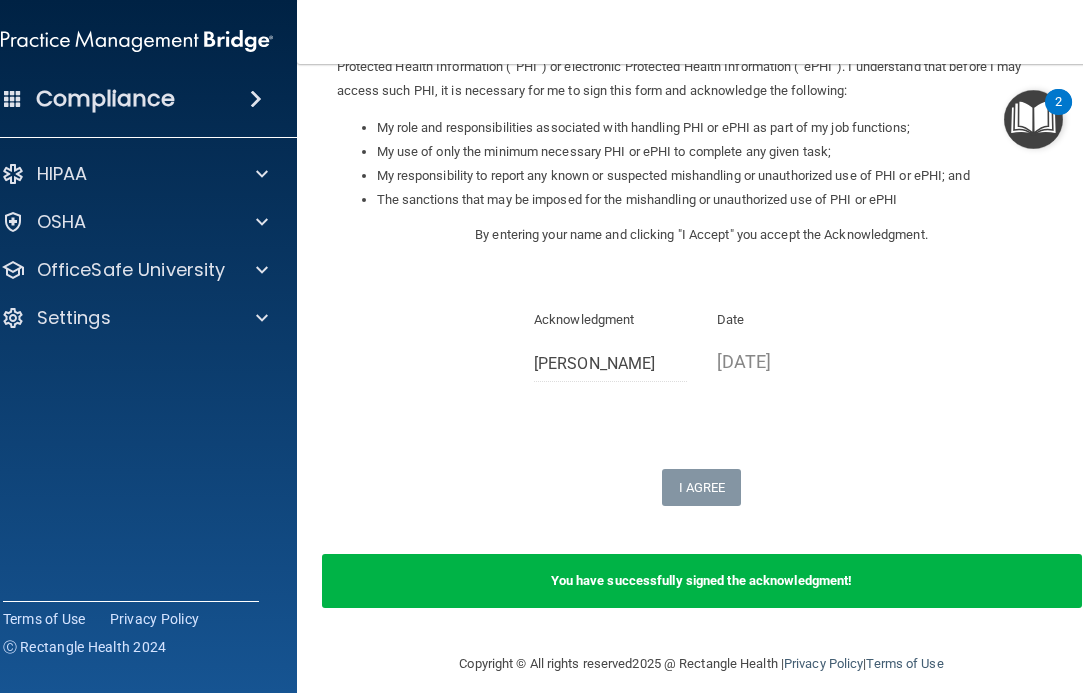 scroll, scrollTop: 281, scrollLeft: 0, axis: vertical 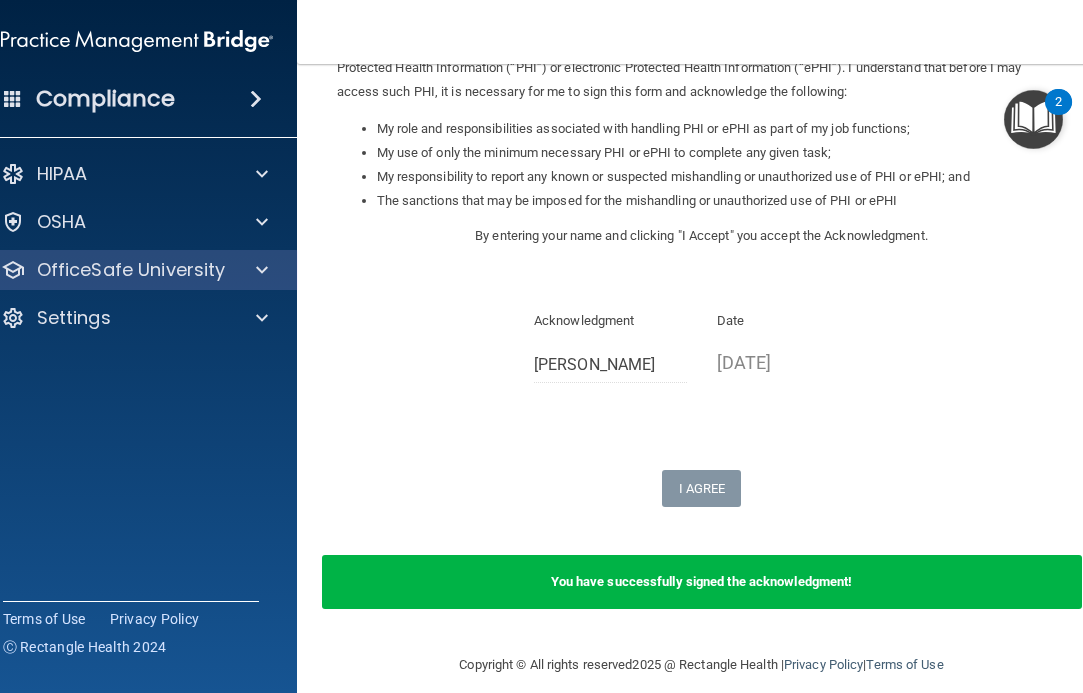 click at bounding box center [258, 270] 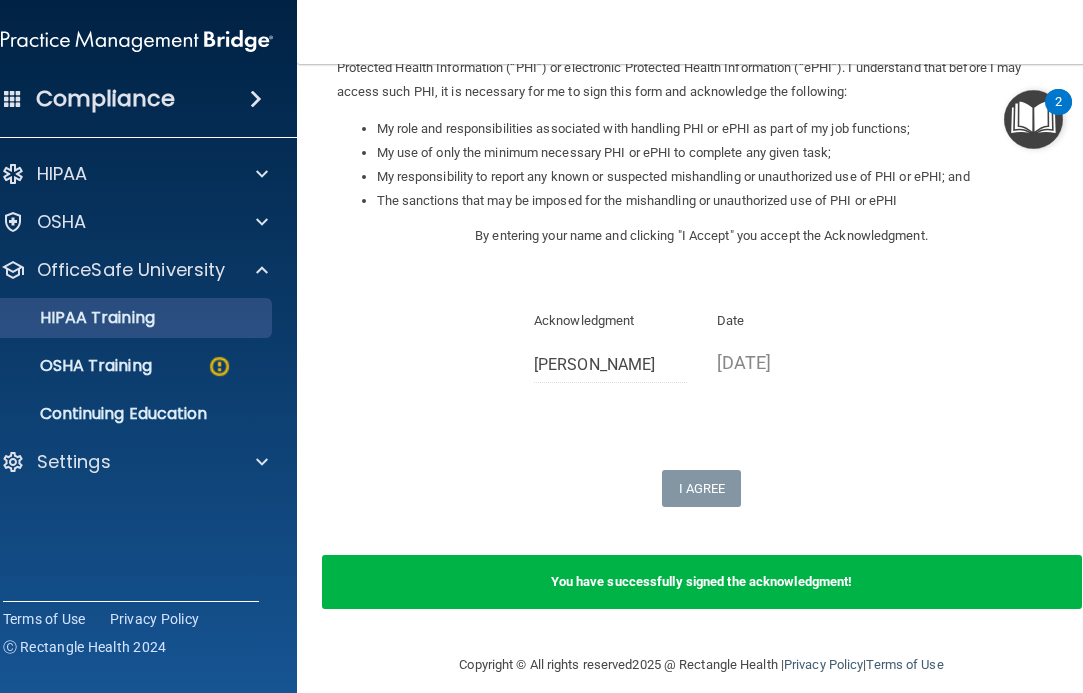 click on "HIPAA Training" at bounding box center (126, 318) 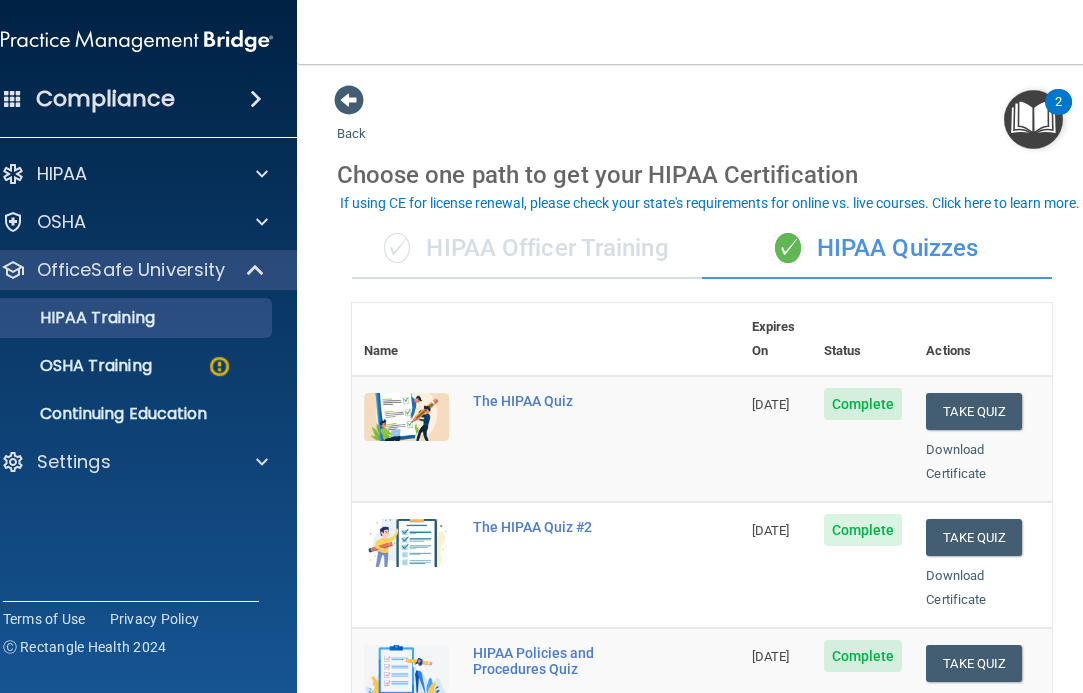 scroll, scrollTop: 0, scrollLeft: 0, axis: both 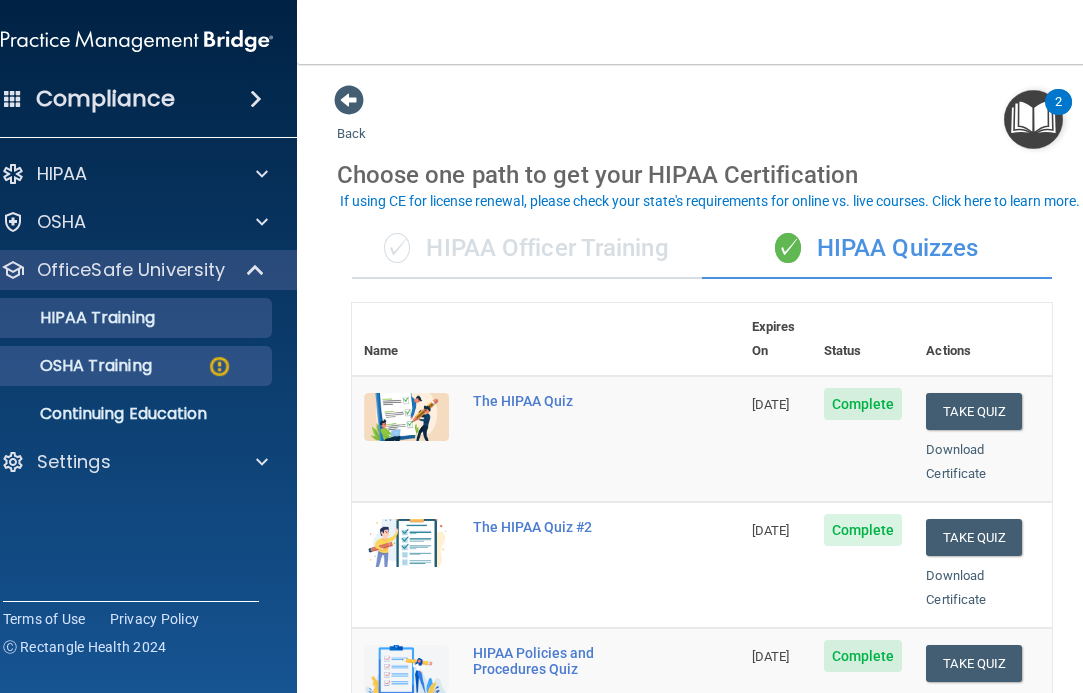 click on "OSHA Training" at bounding box center (126, 366) 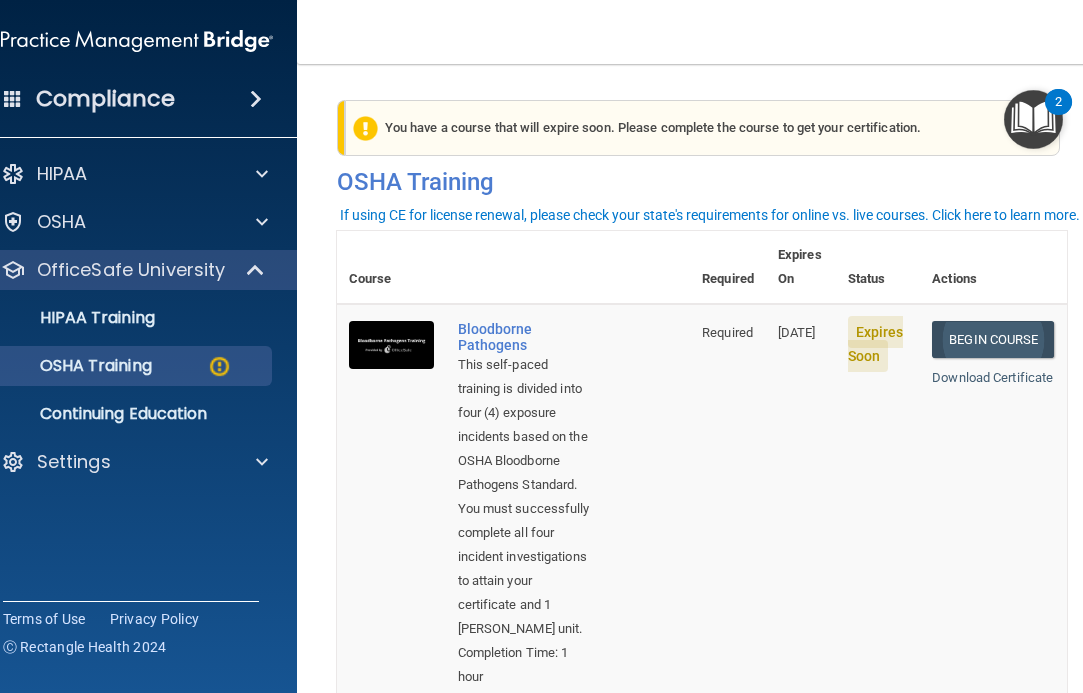 click on "Begin Course" at bounding box center (993, 339) 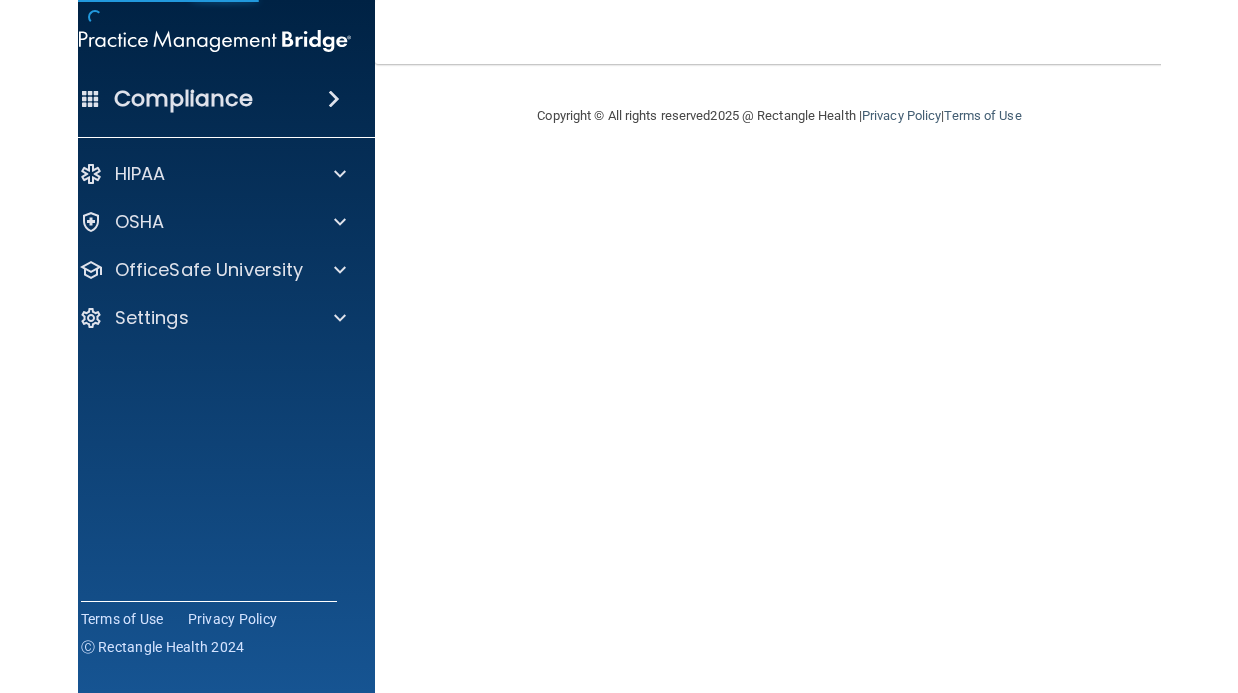 scroll, scrollTop: 0, scrollLeft: 0, axis: both 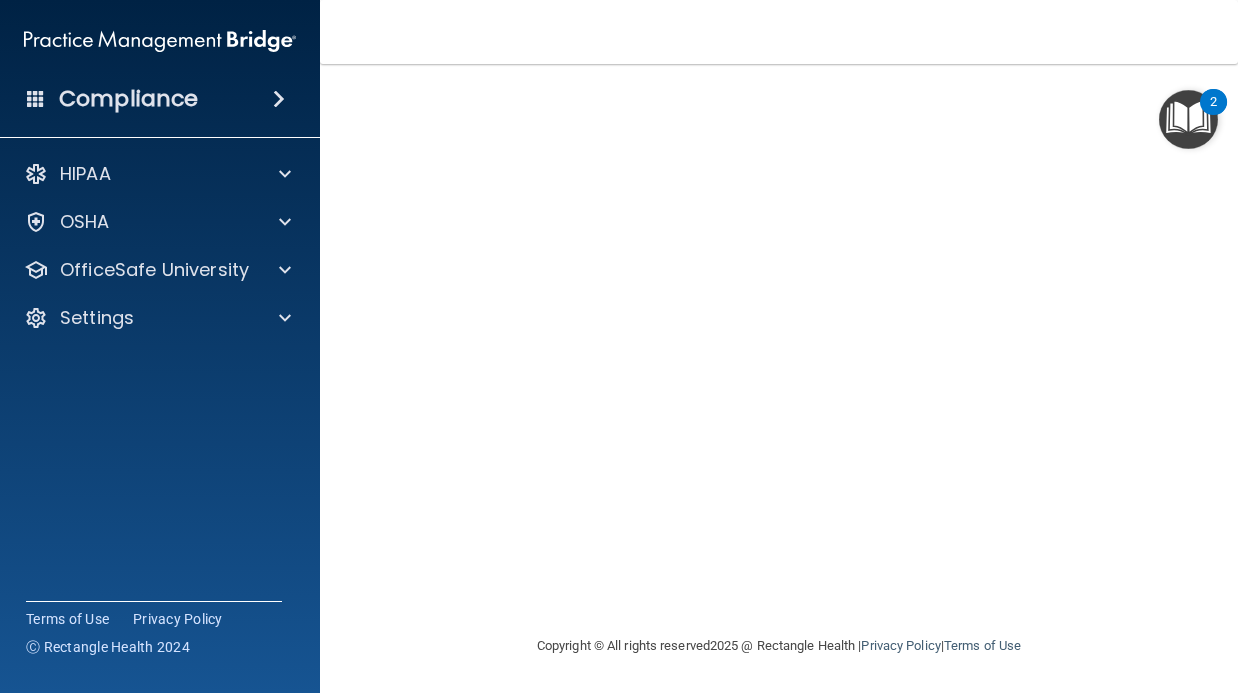 click at bounding box center [1188, 119] 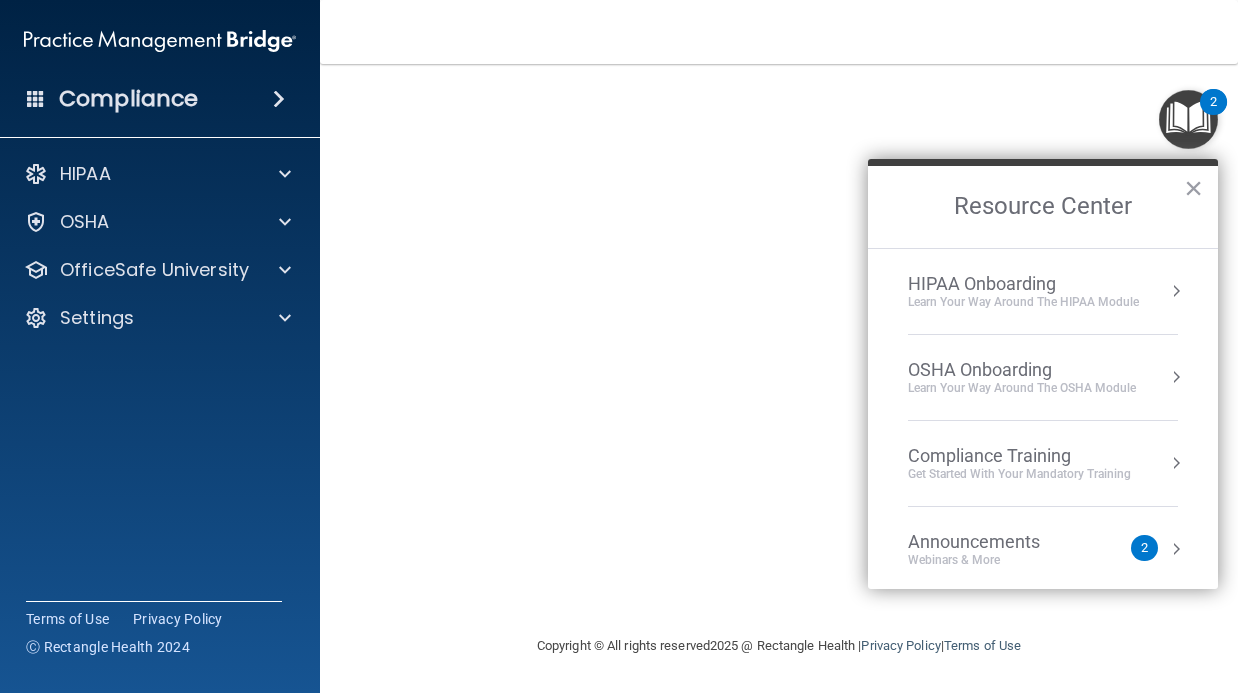 click at bounding box center [1188, 119] 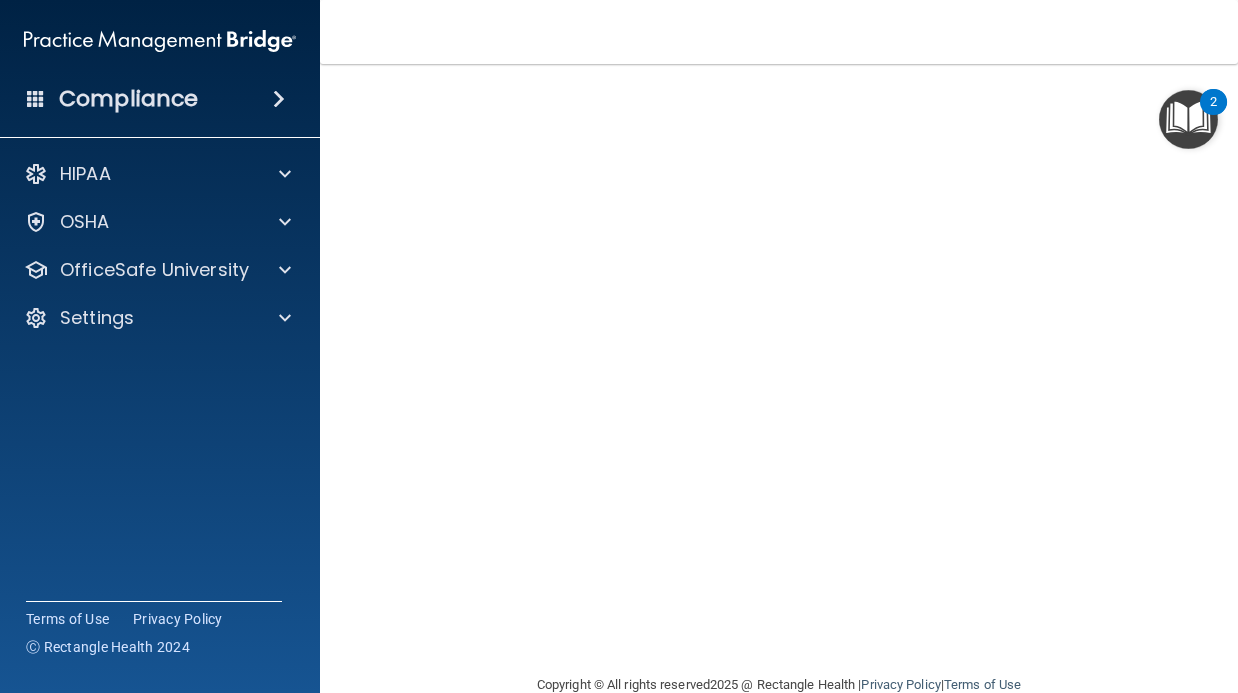 scroll, scrollTop: 113, scrollLeft: 0, axis: vertical 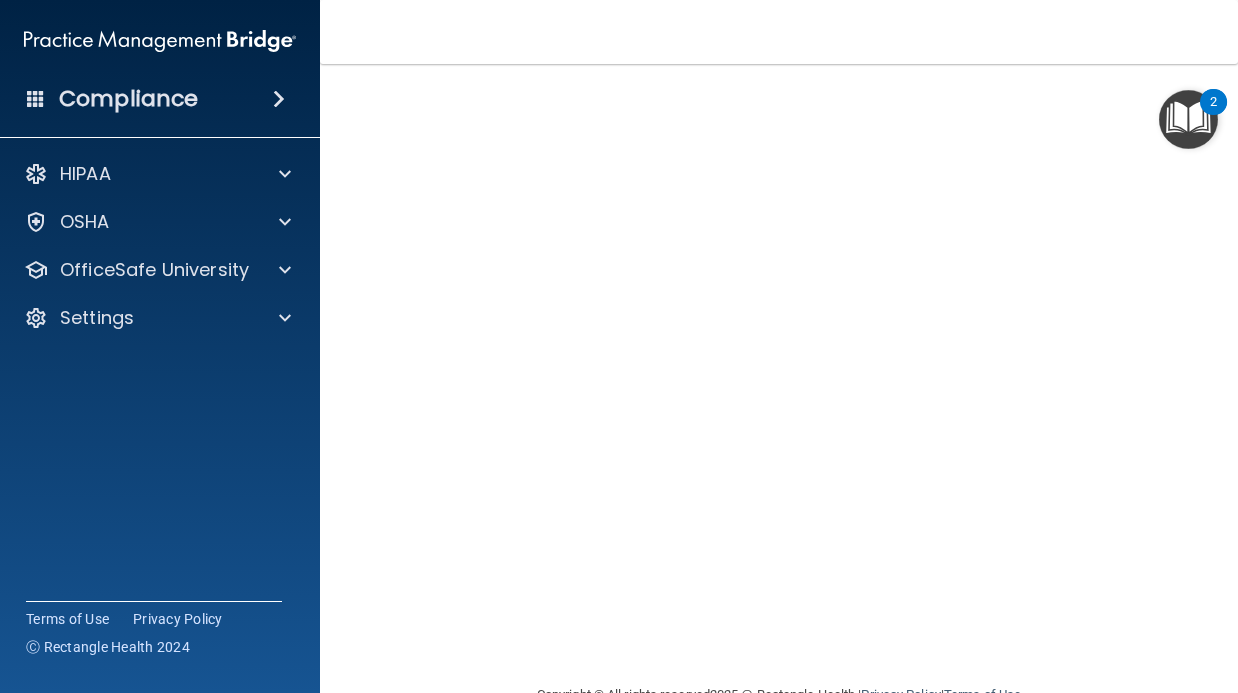 click at bounding box center [1188, 119] 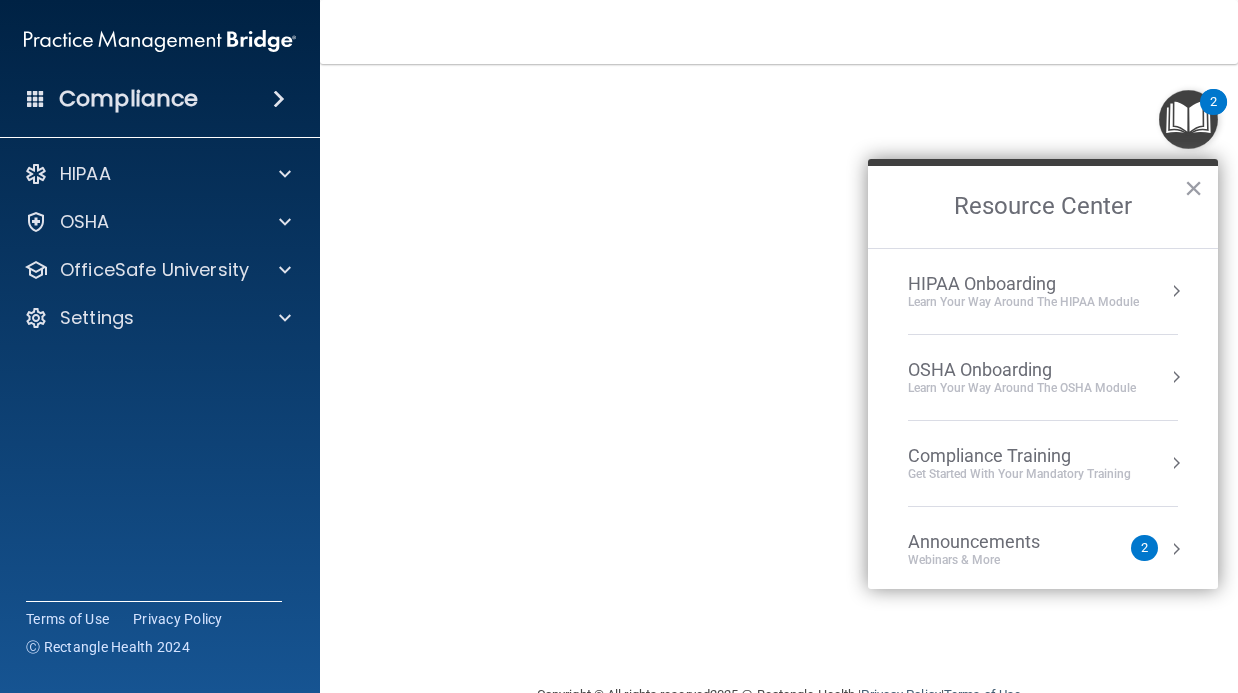 click on "Copyright © All rights reserved  2025 @ Rectangle Health |  Privacy Policy  |  Terms of Use" at bounding box center [779, 695] 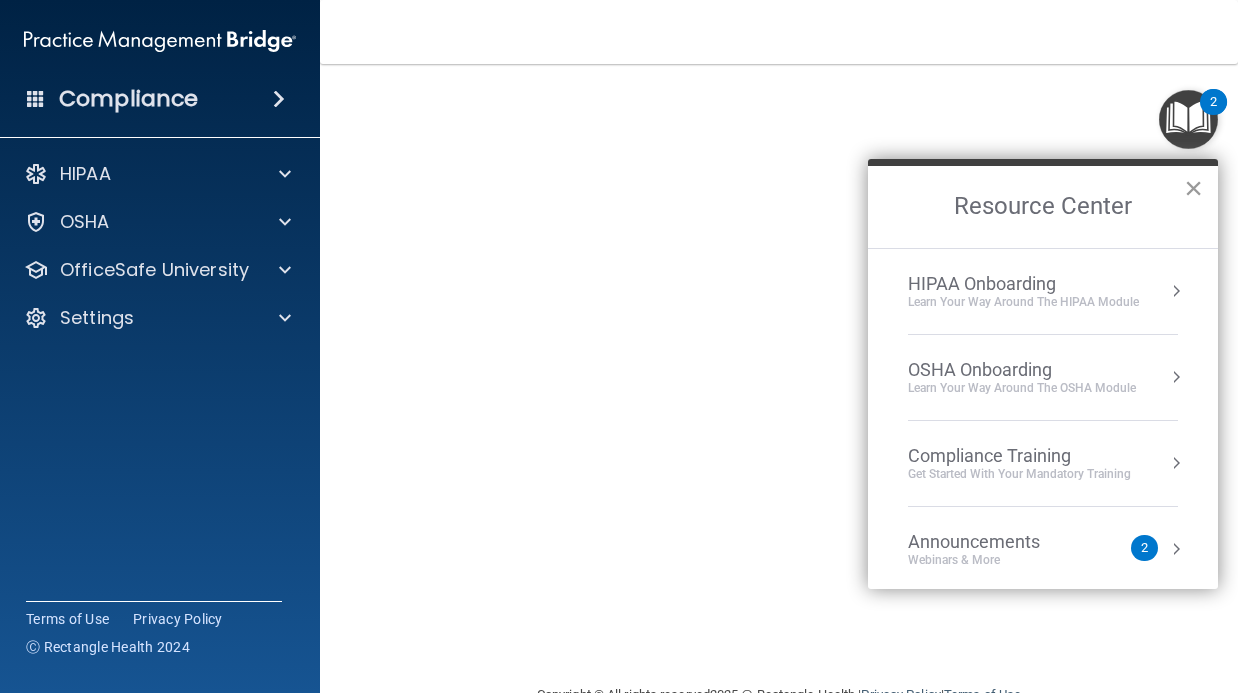 click on "×" at bounding box center [1193, 188] 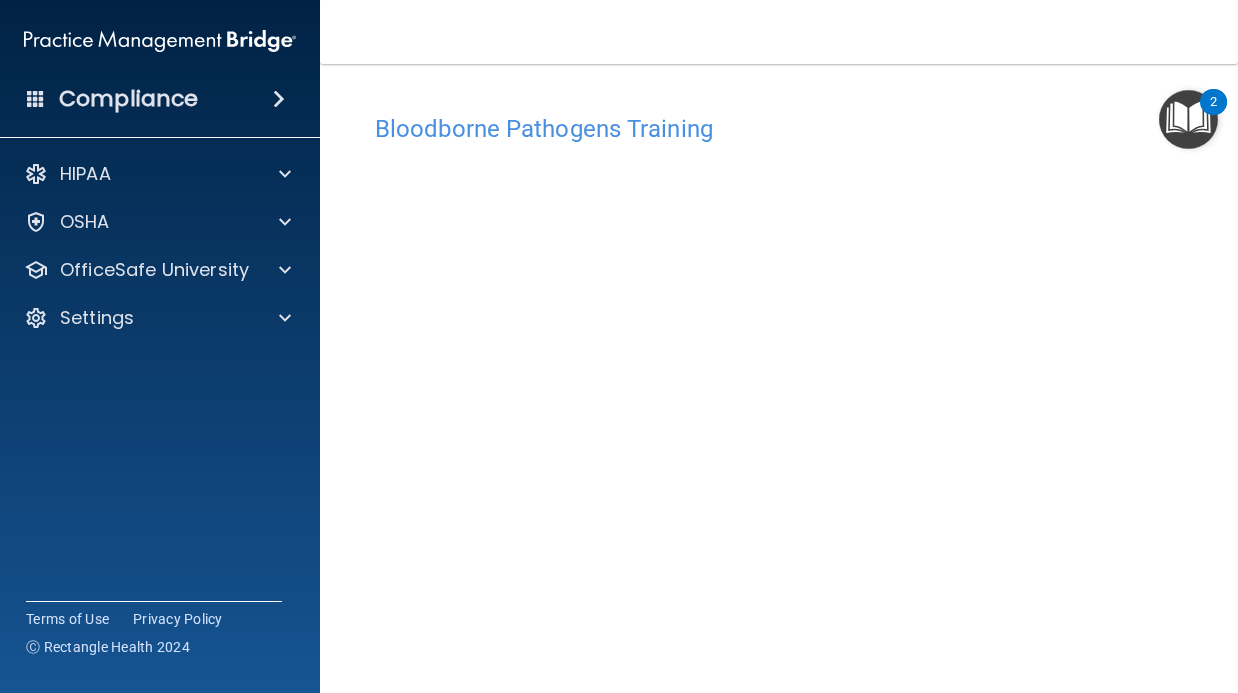 scroll, scrollTop: 0, scrollLeft: 0, axis: both 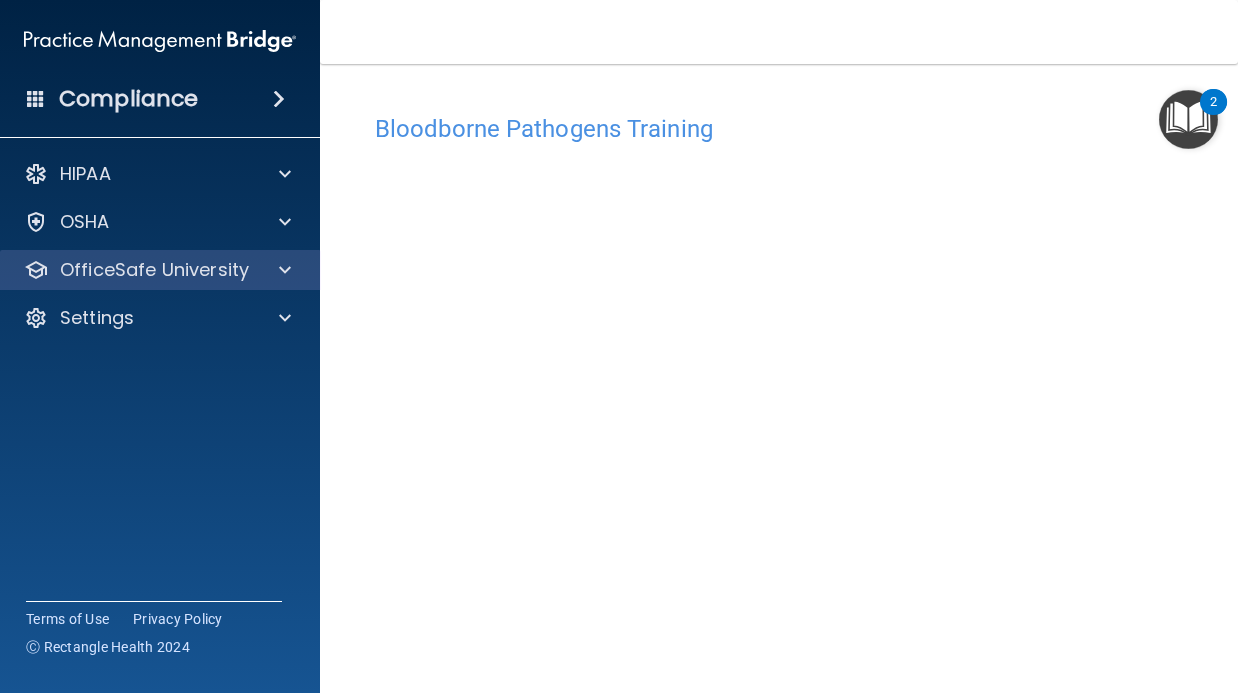 click on "OfficeSafe University" at bounding box center [154, 270] 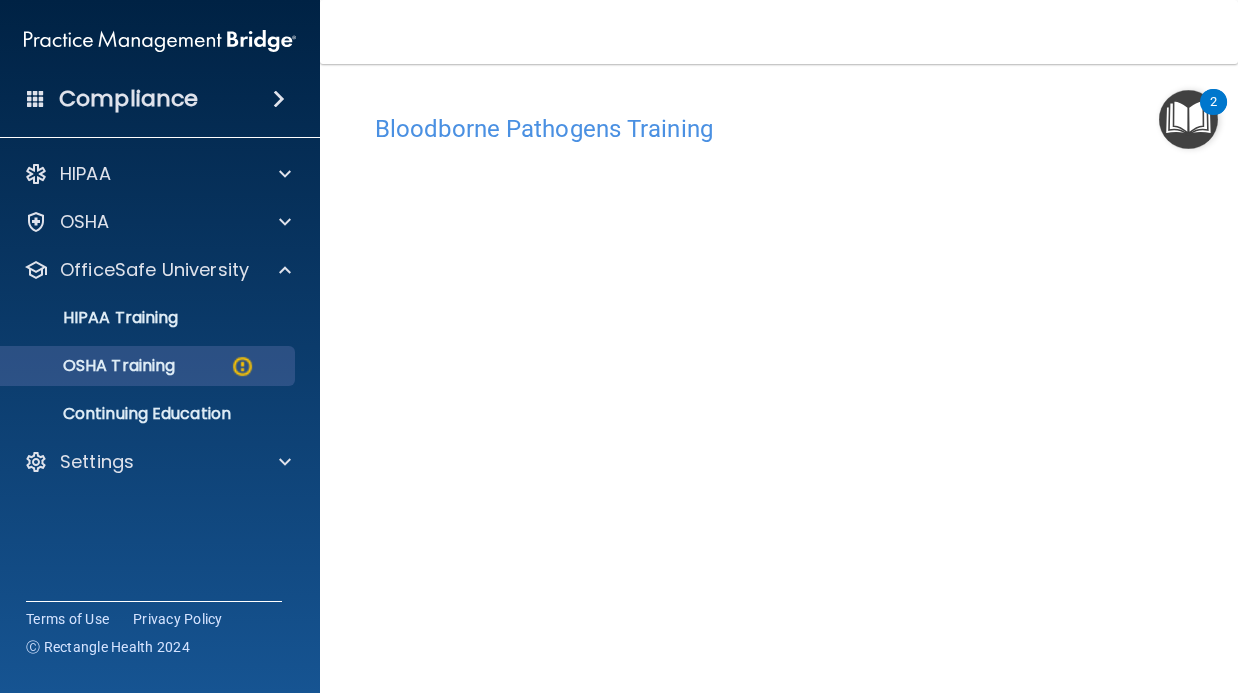 click on "OSHA Training" at bounding box center (149, 366) 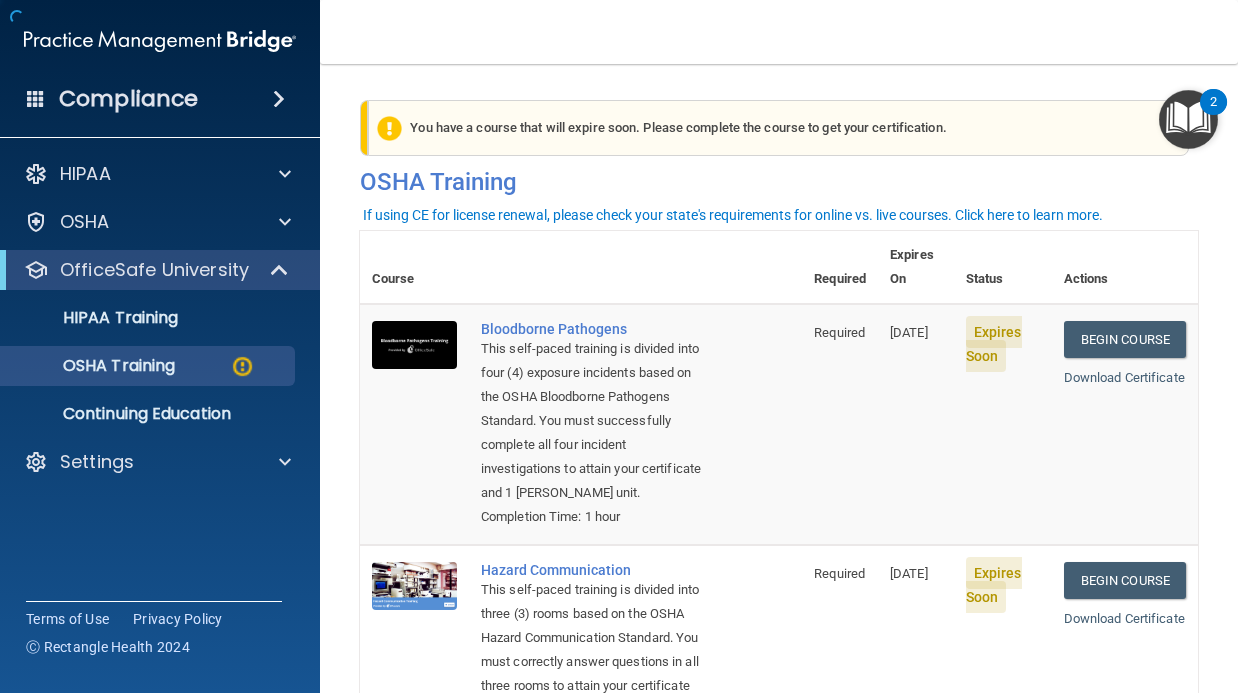 click on "Expires Soon" at bounding box center (1003, 653) 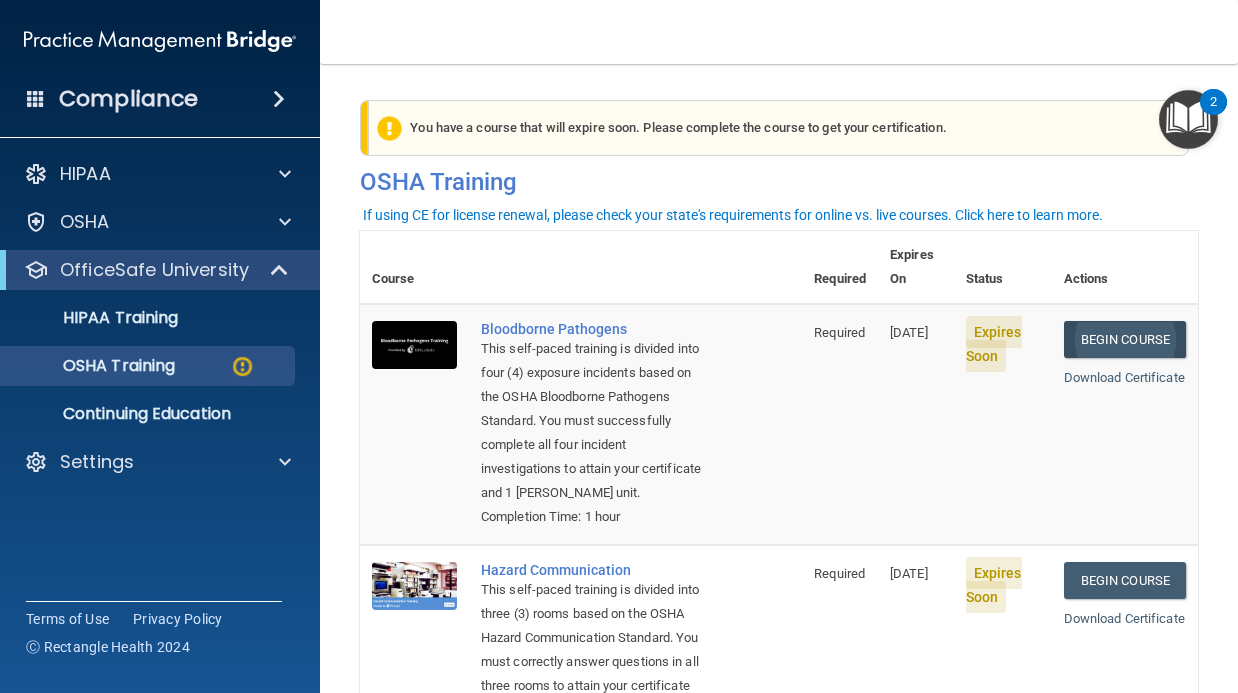 click on "Begin Course" at bounding box center (1125, 339) 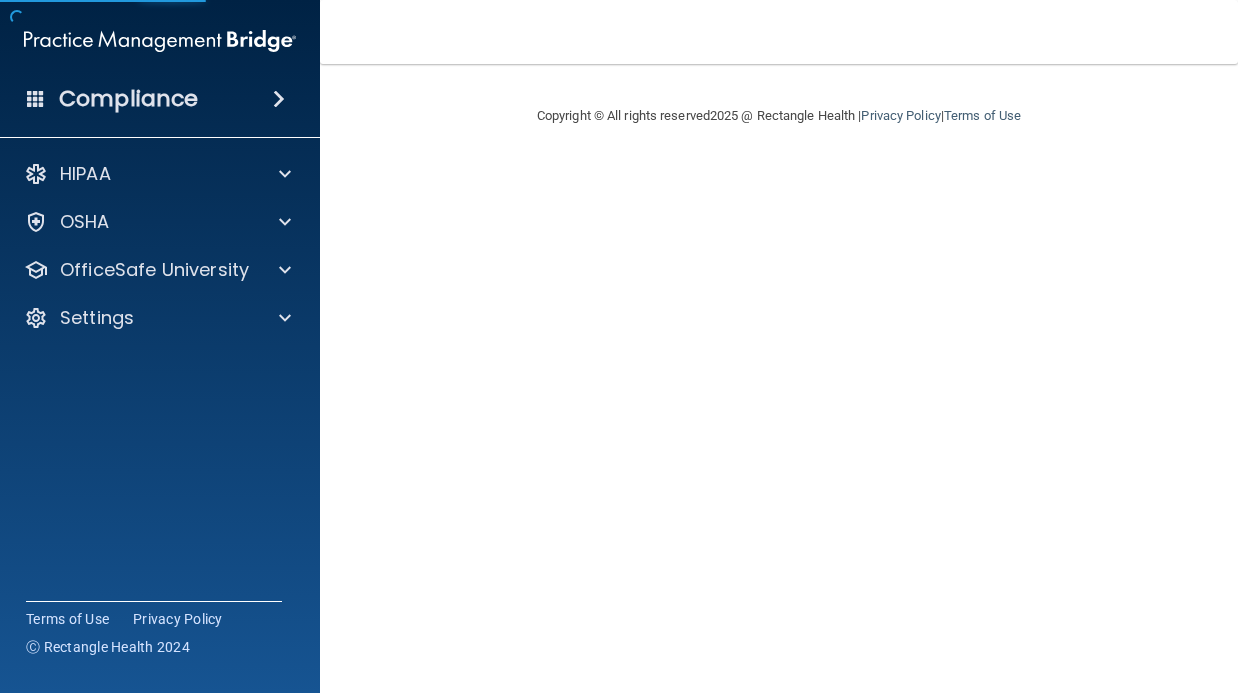 scroll, scrollTop: 0, scrollLeft: 0, axis: both 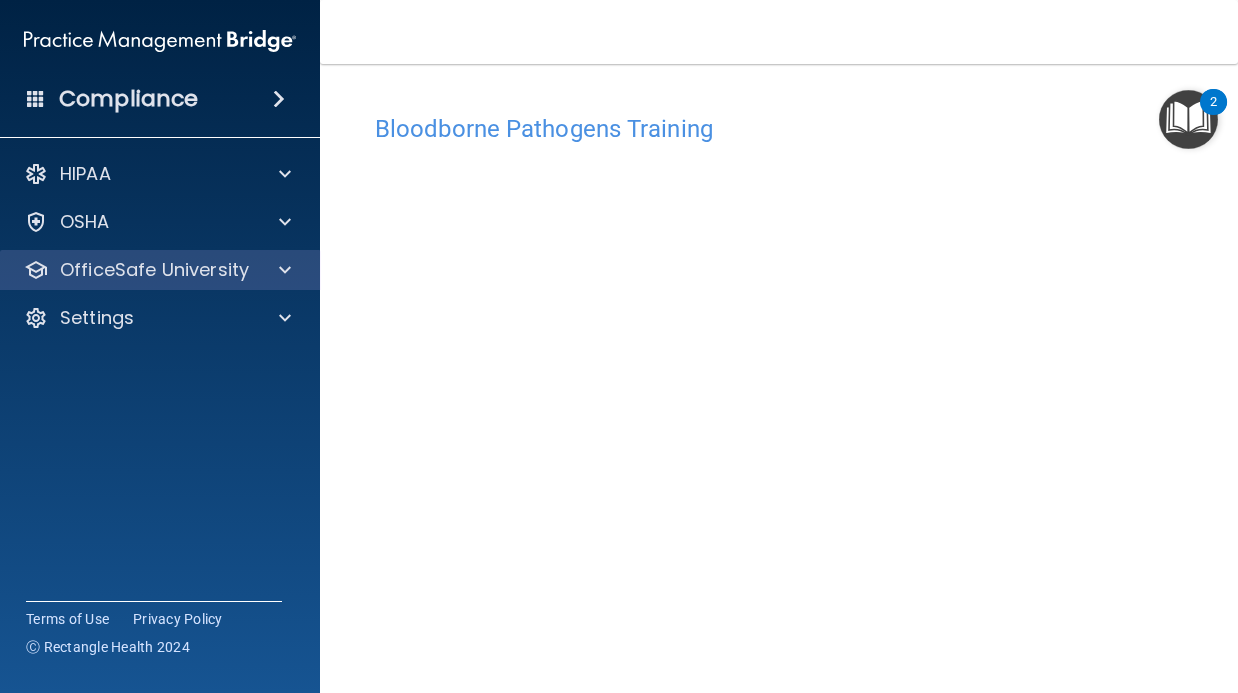 click at bounding box center (282, 270) 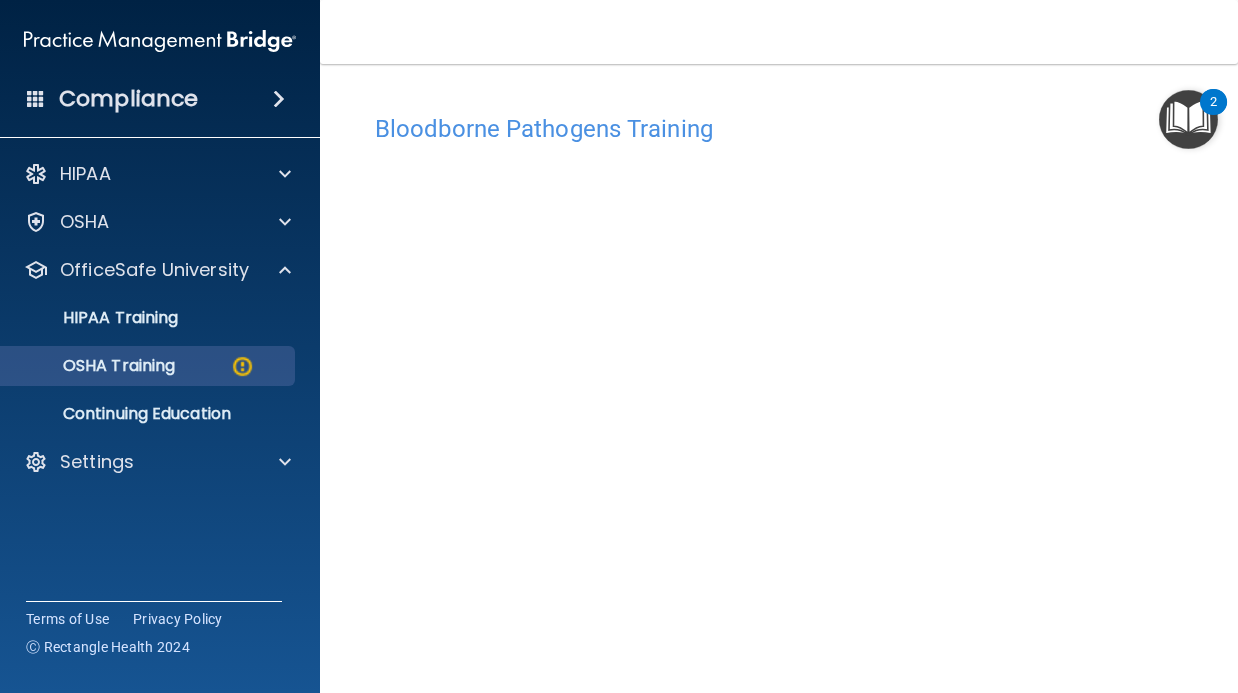 click at bounding box center (242, 366) 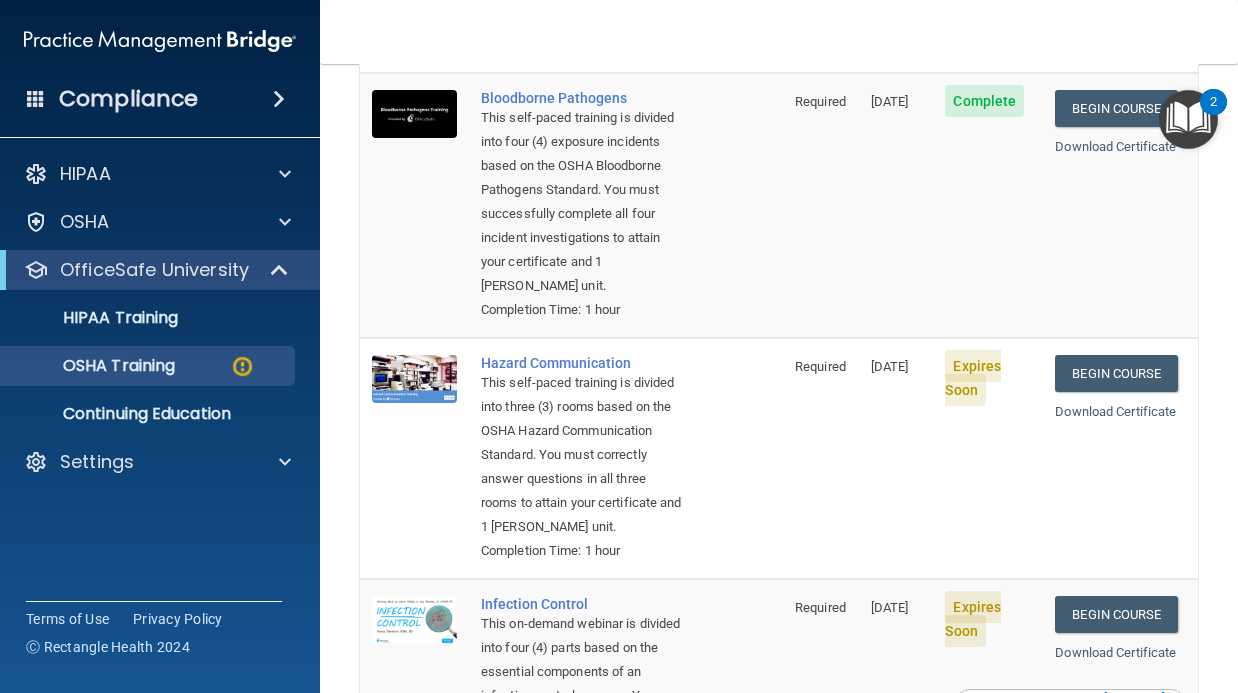 scroll, scrollTop: 214, scrollLeft: 0, axis: vertical 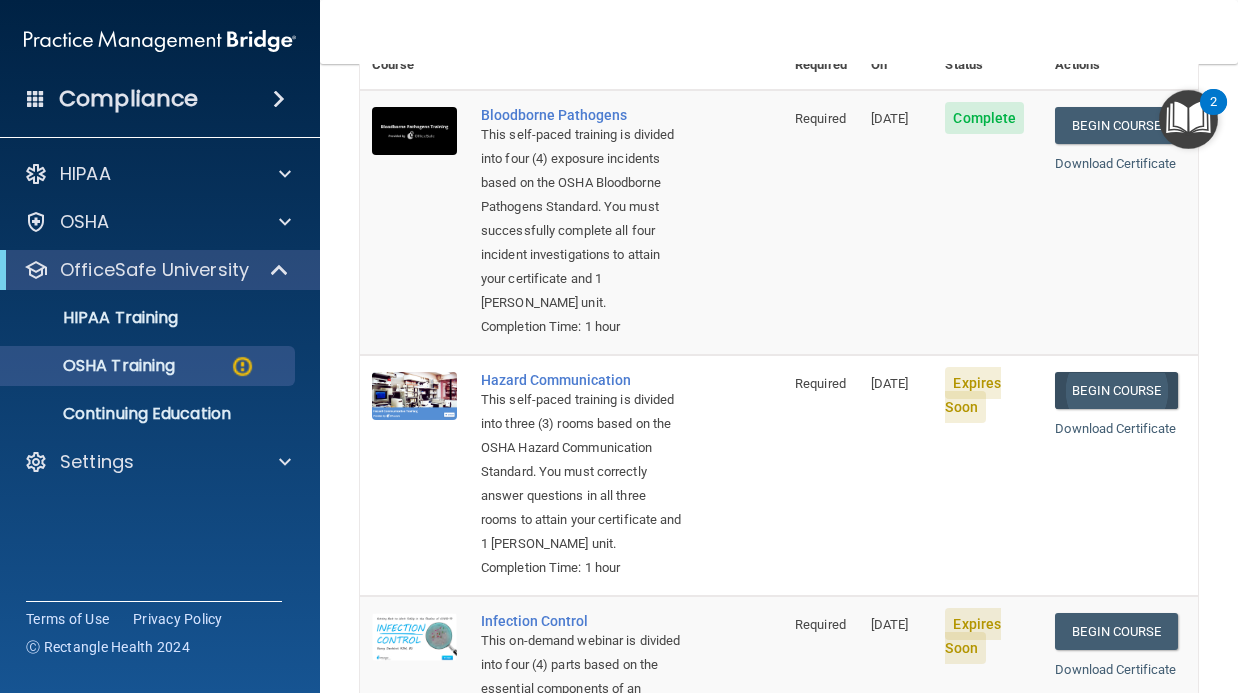 click on "Begin Course" at bounding box center [1116, 390] 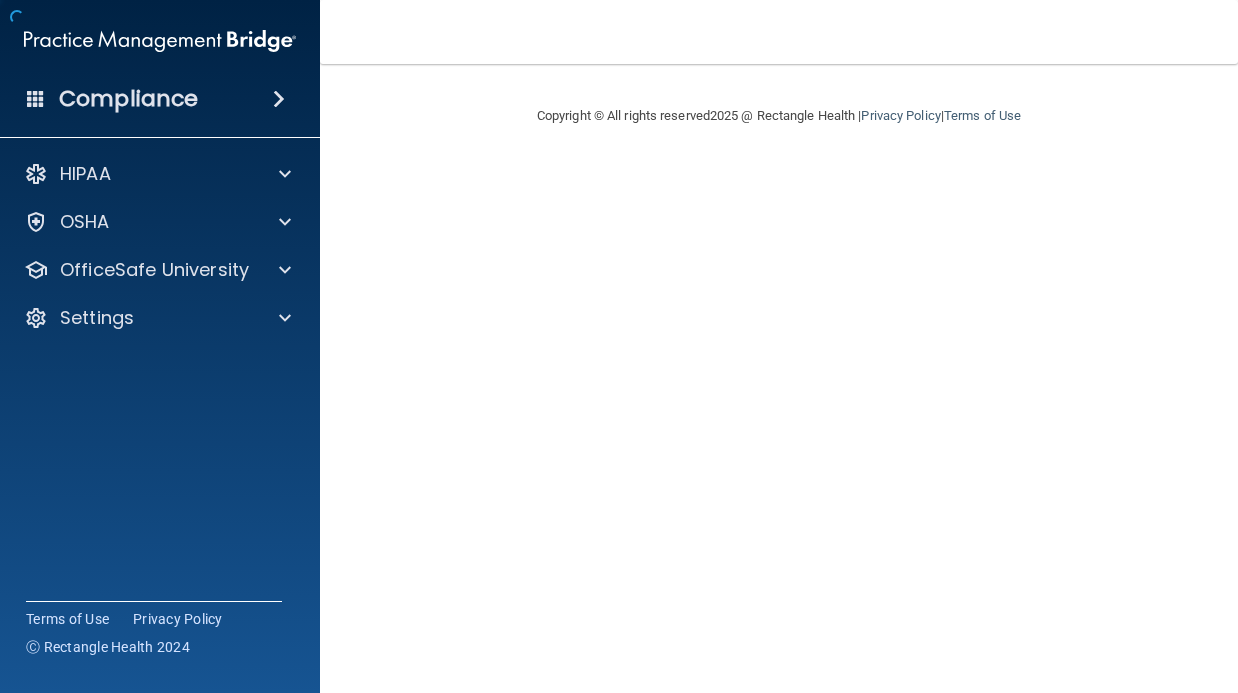 scroll, scrollTop: 0, scrollLeft: 0, axis: both 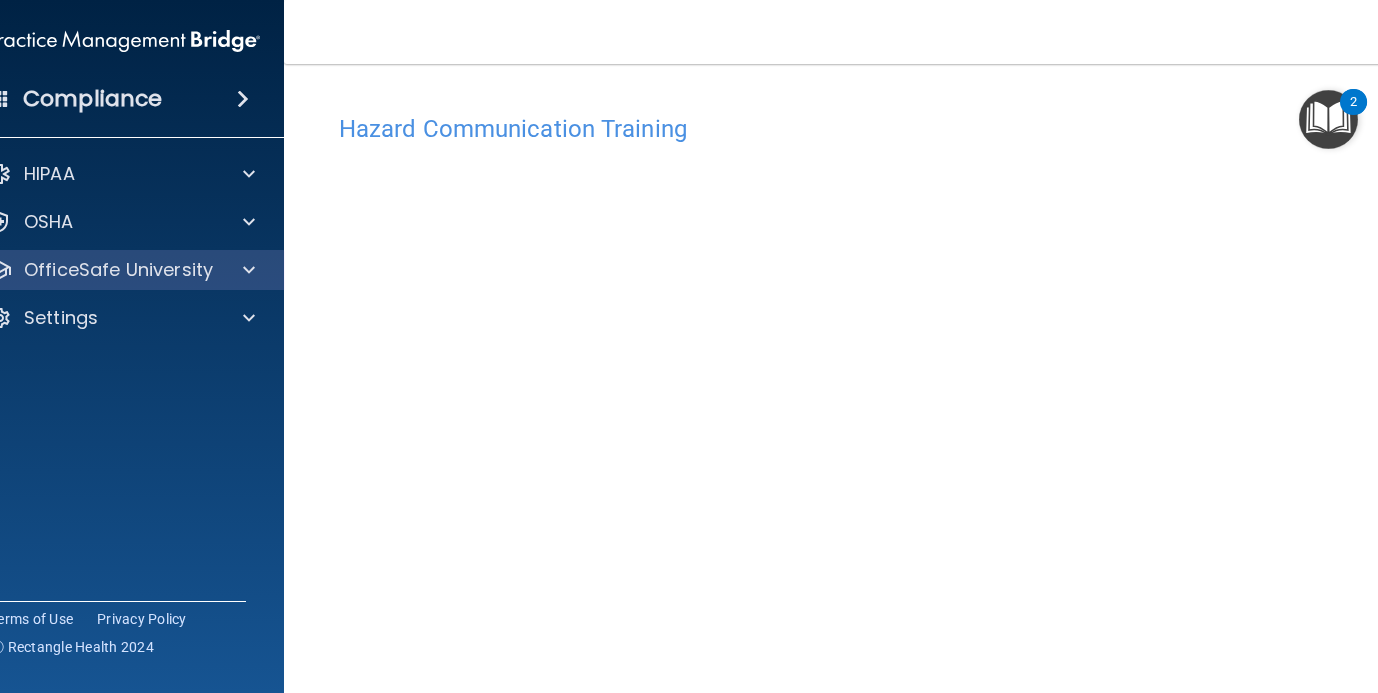 click on "OfficeSafe University" at bounding box center [118, 270] 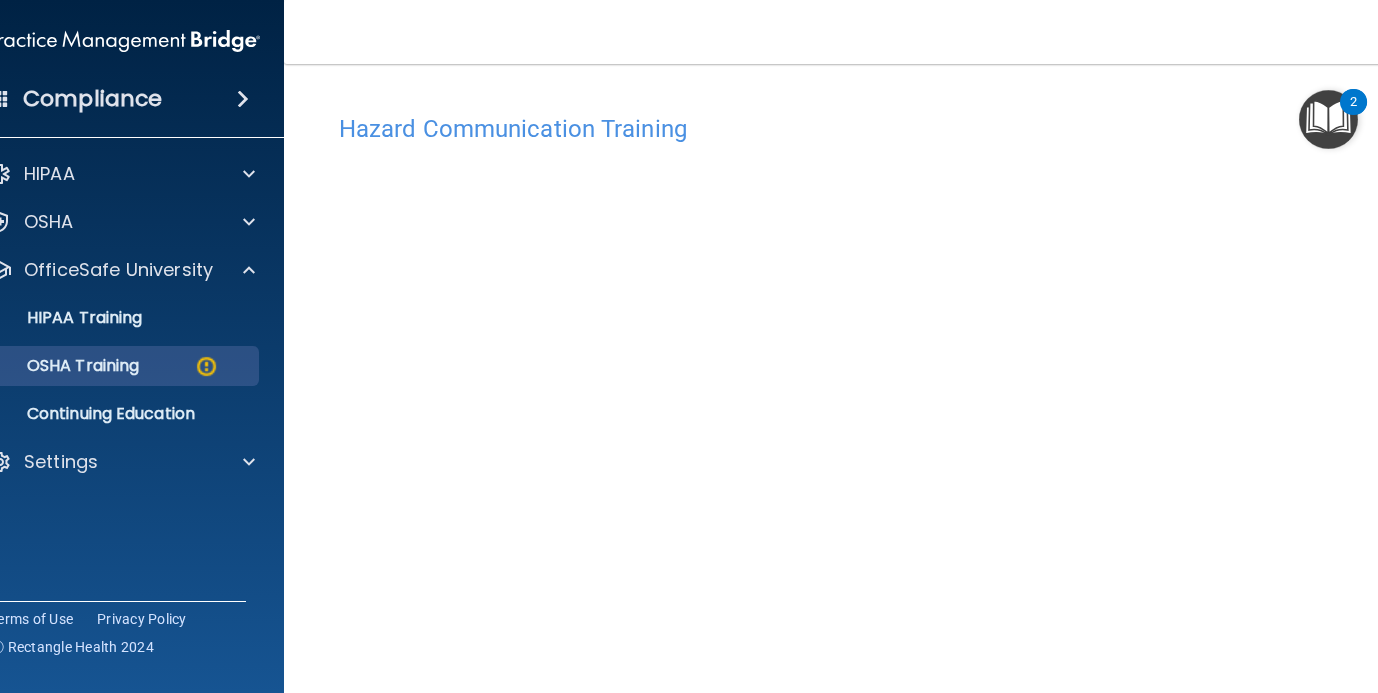 click on "OSHA Training" at bounding box center [113, 366] 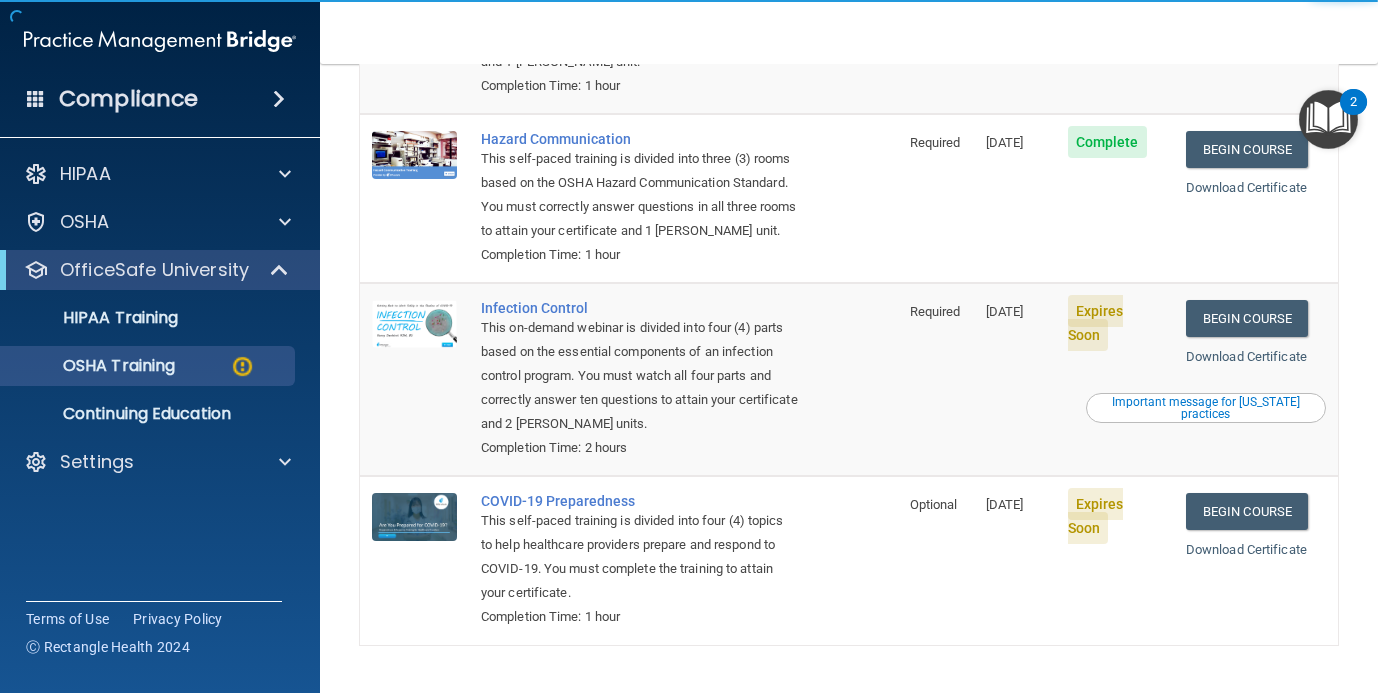 scroll, scrollTop: 391, scrollLeft: 0, axis: vertical 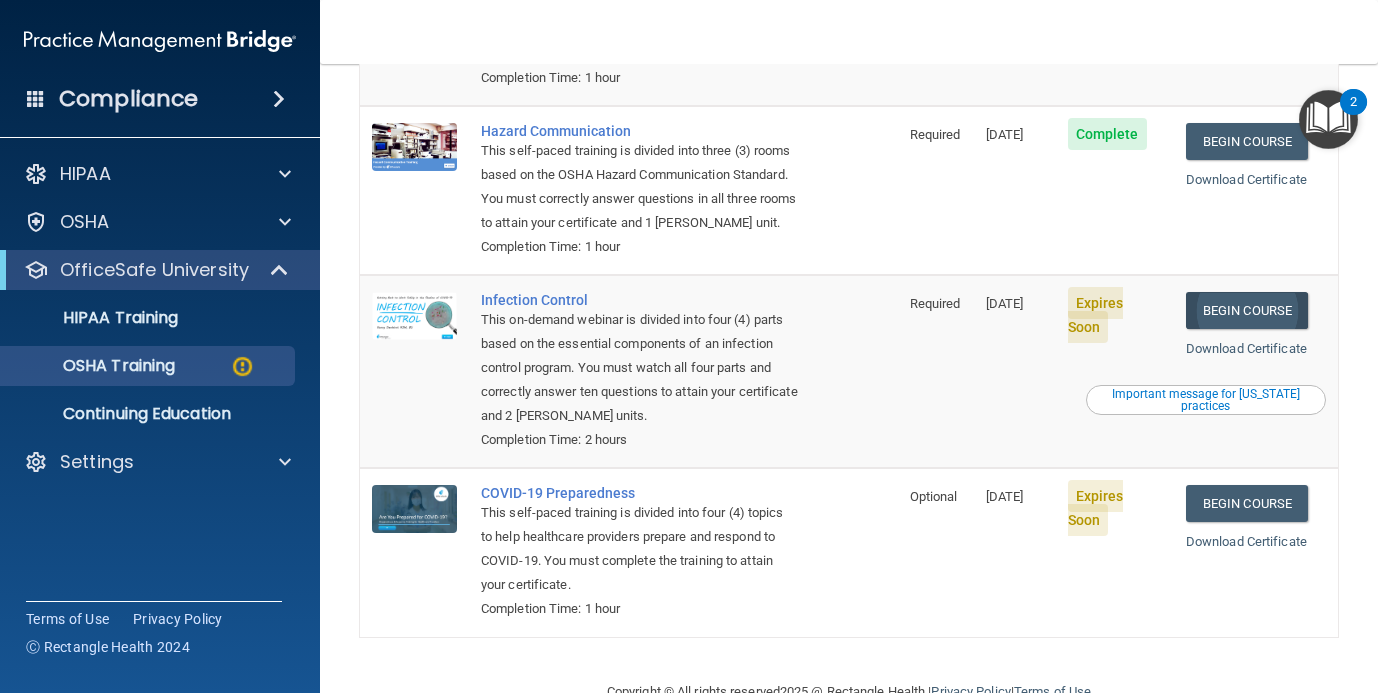 click on "Begin Course" at bounding box center [1247, 310] 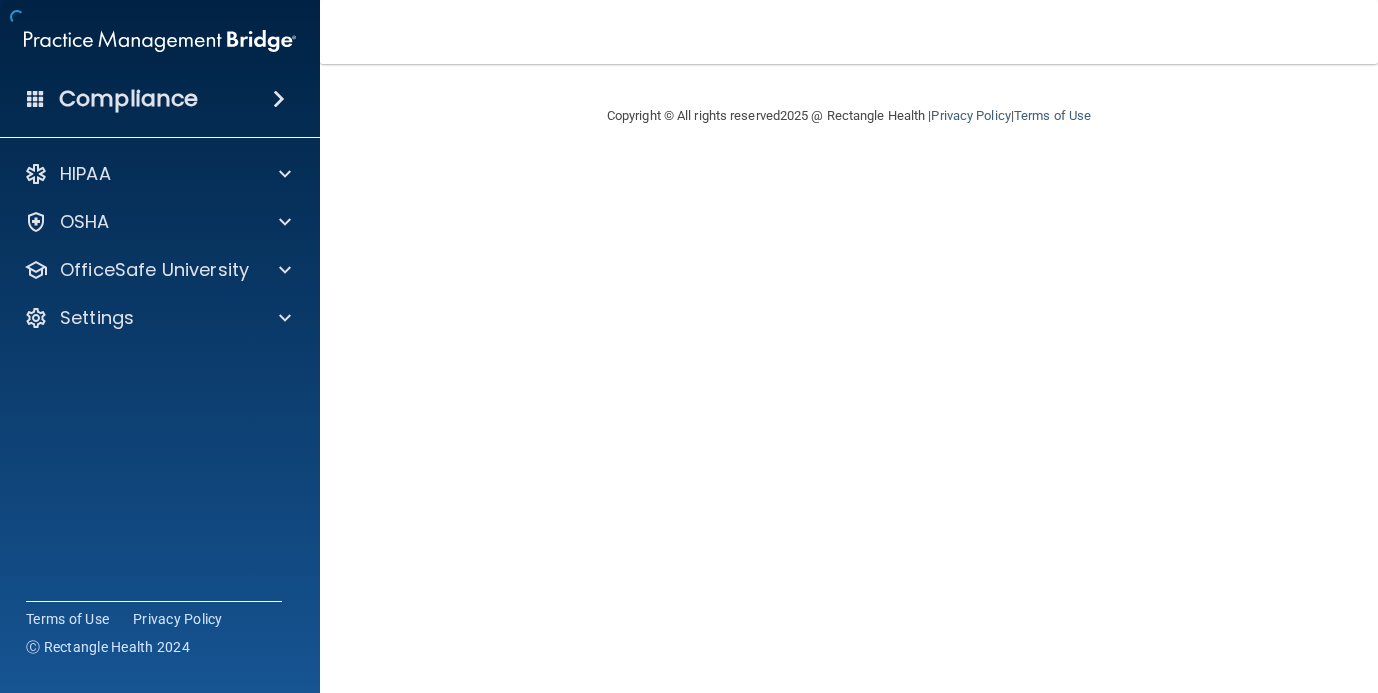 scroll, scrollTop: 0, scrollLeft: 0, axis: both 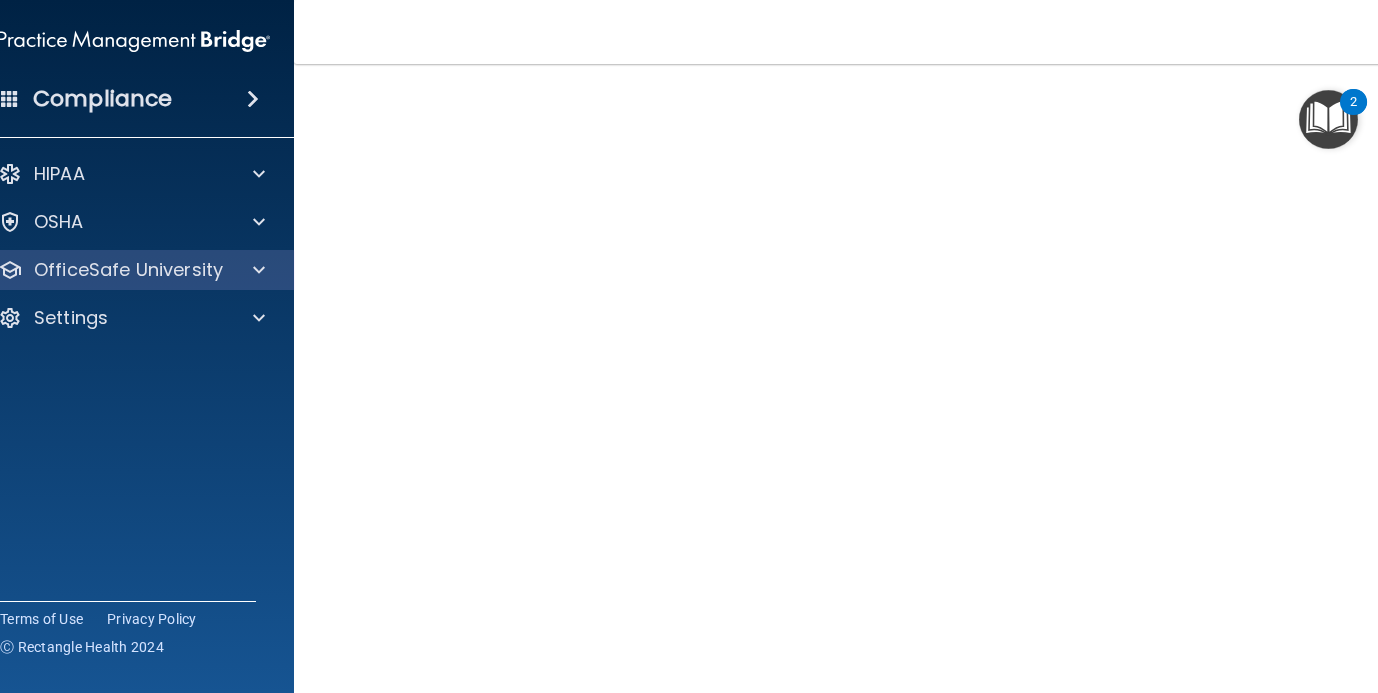 click on "OfficeSafe University" at bounding box center [134, 270] 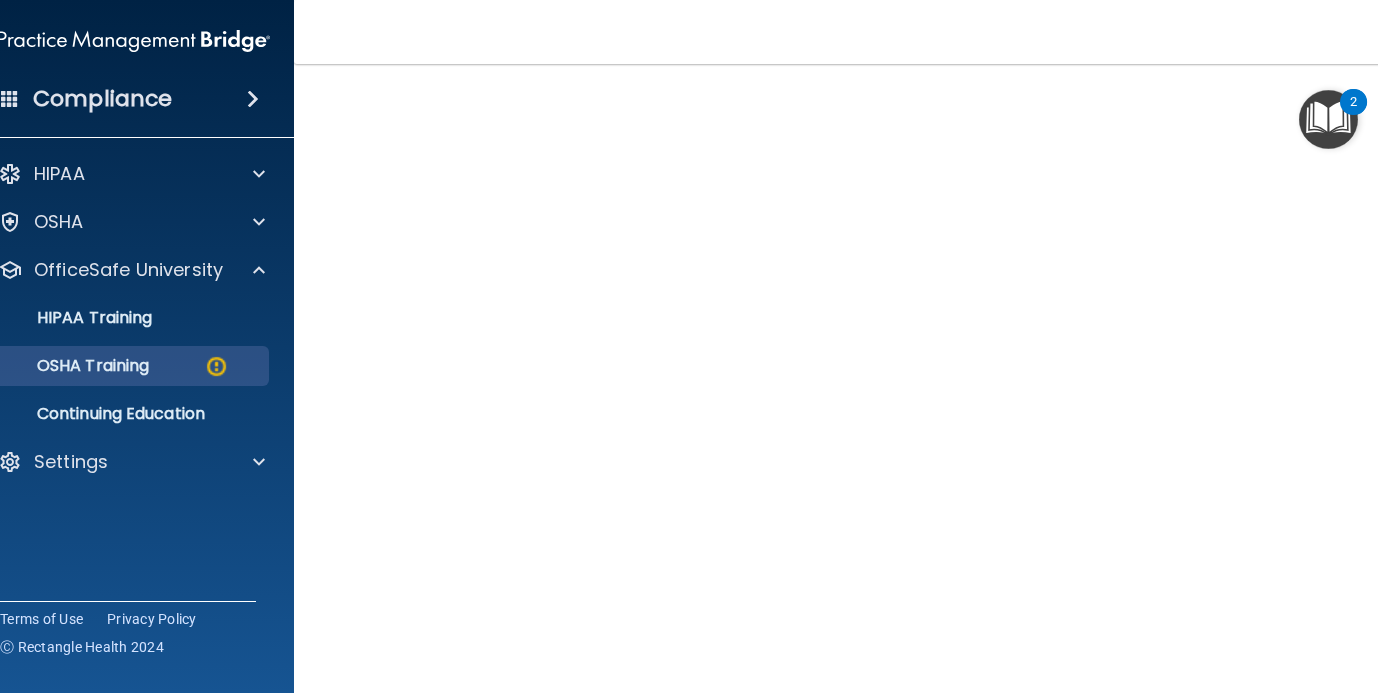 click on "OSHA Training" at bounding box center (68, 366) 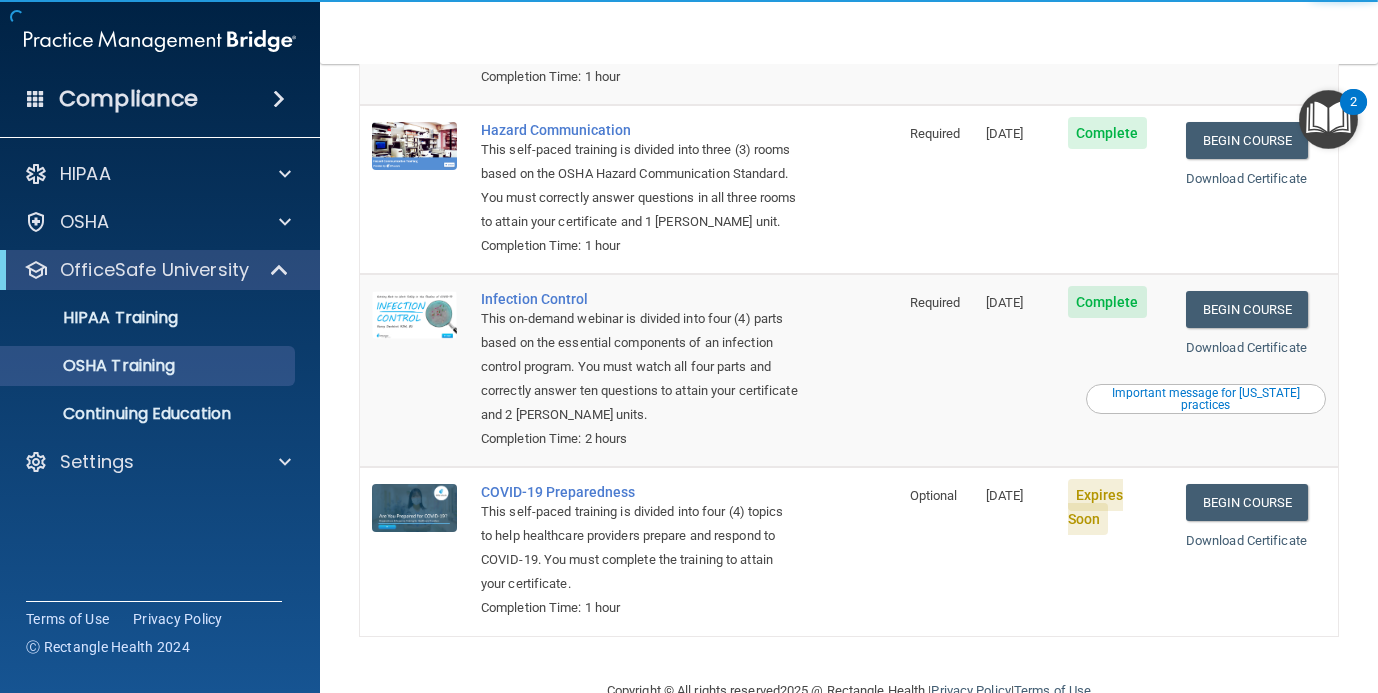 scroll, scrollTop: 335, scrollLeft: 0, axis: vertical 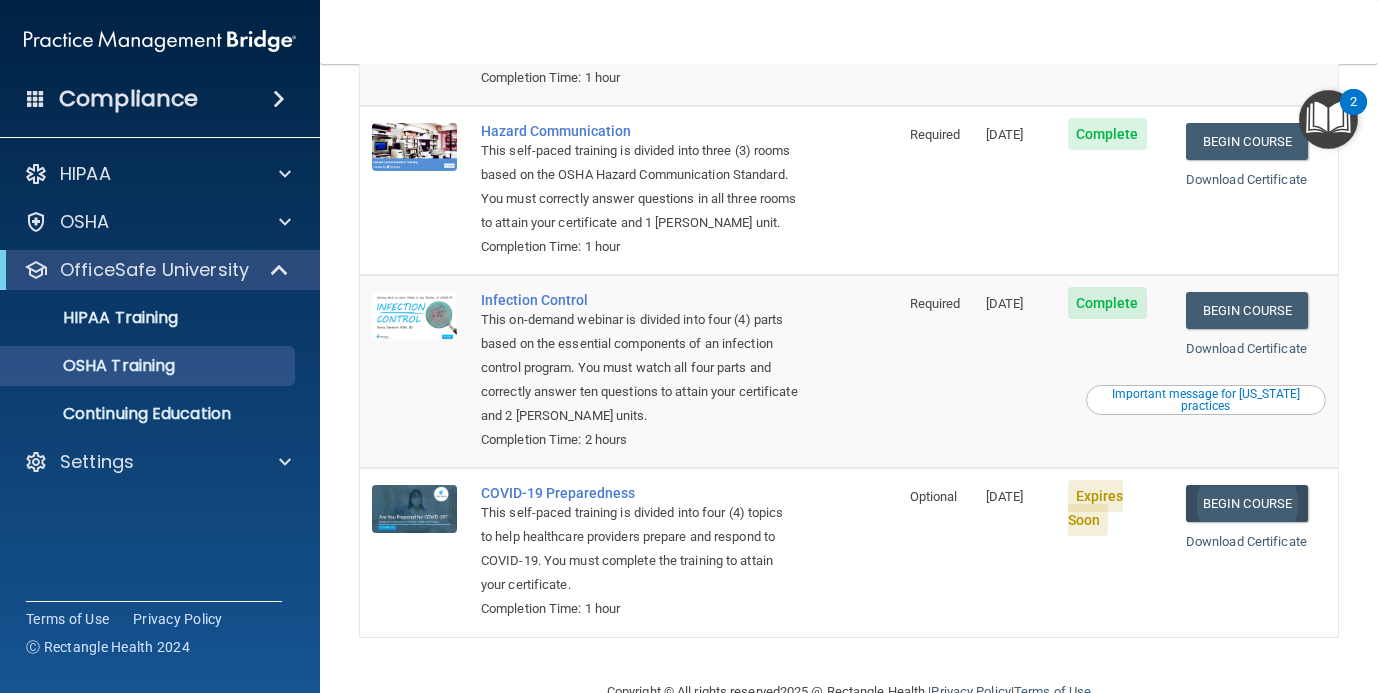 click on "Begin Course" at bounding box center (1247, 503) 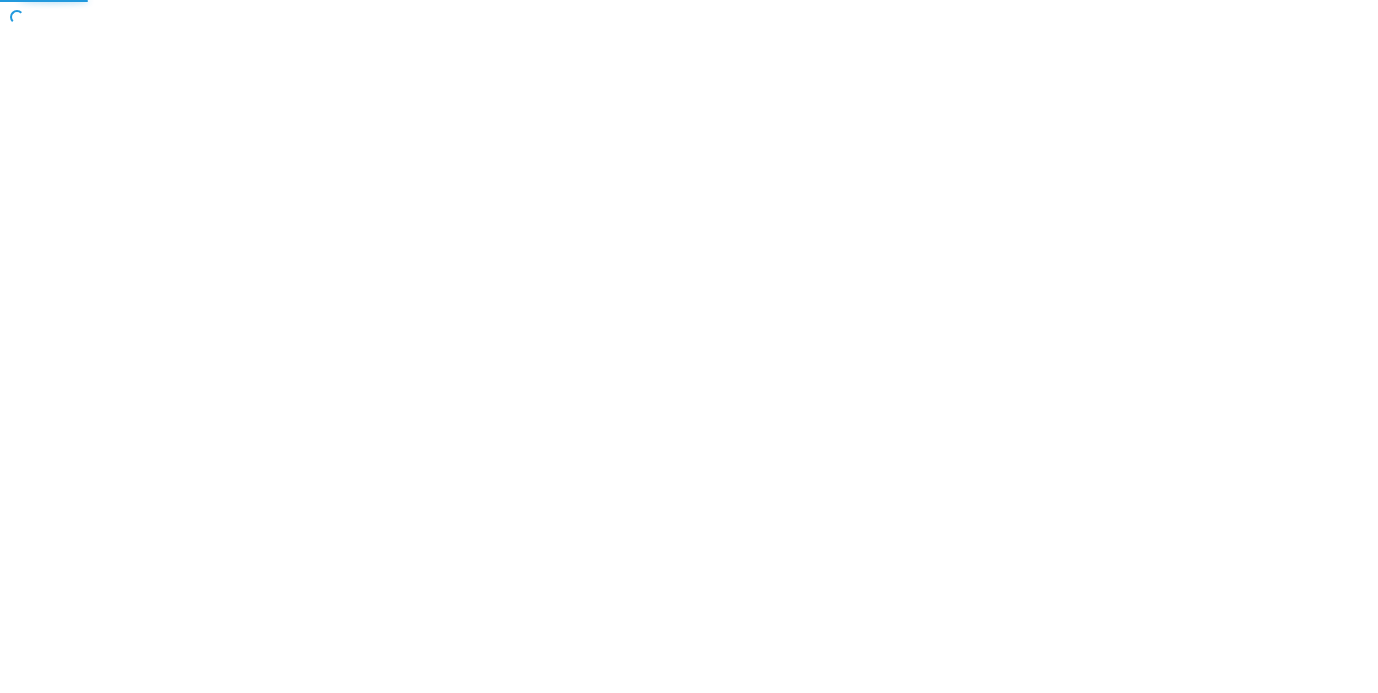 scroll, scrollTop: 0, scrollLeft: 0, axis: both 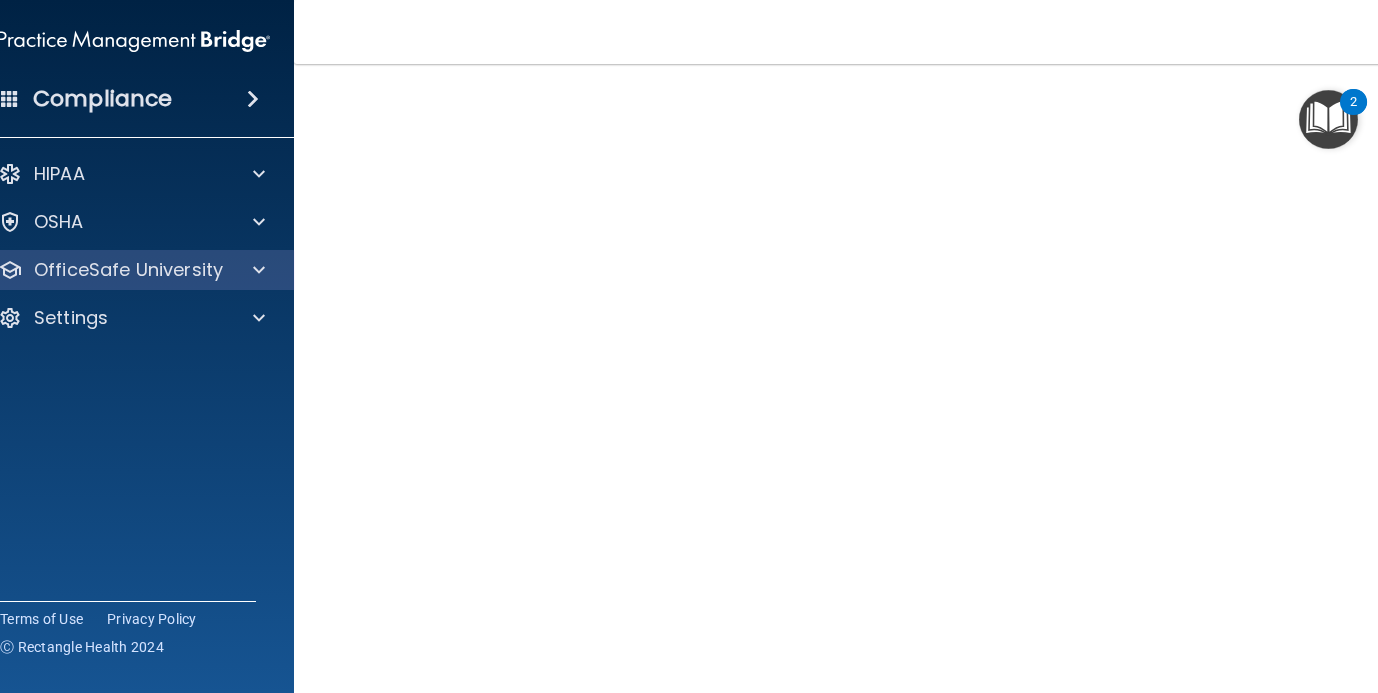 click on "OfficeSafe University" at bounding box center [128, 270] 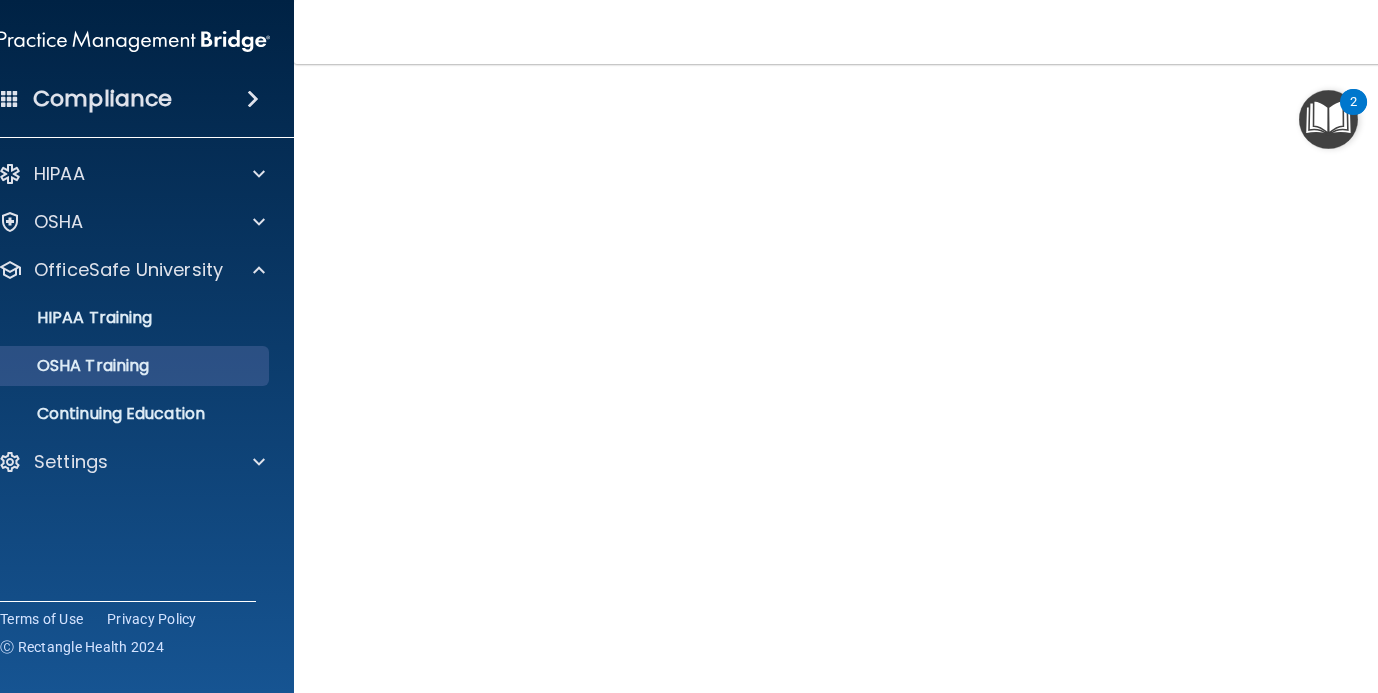 click on "OSHA Training" at bounding box center (111, 366) 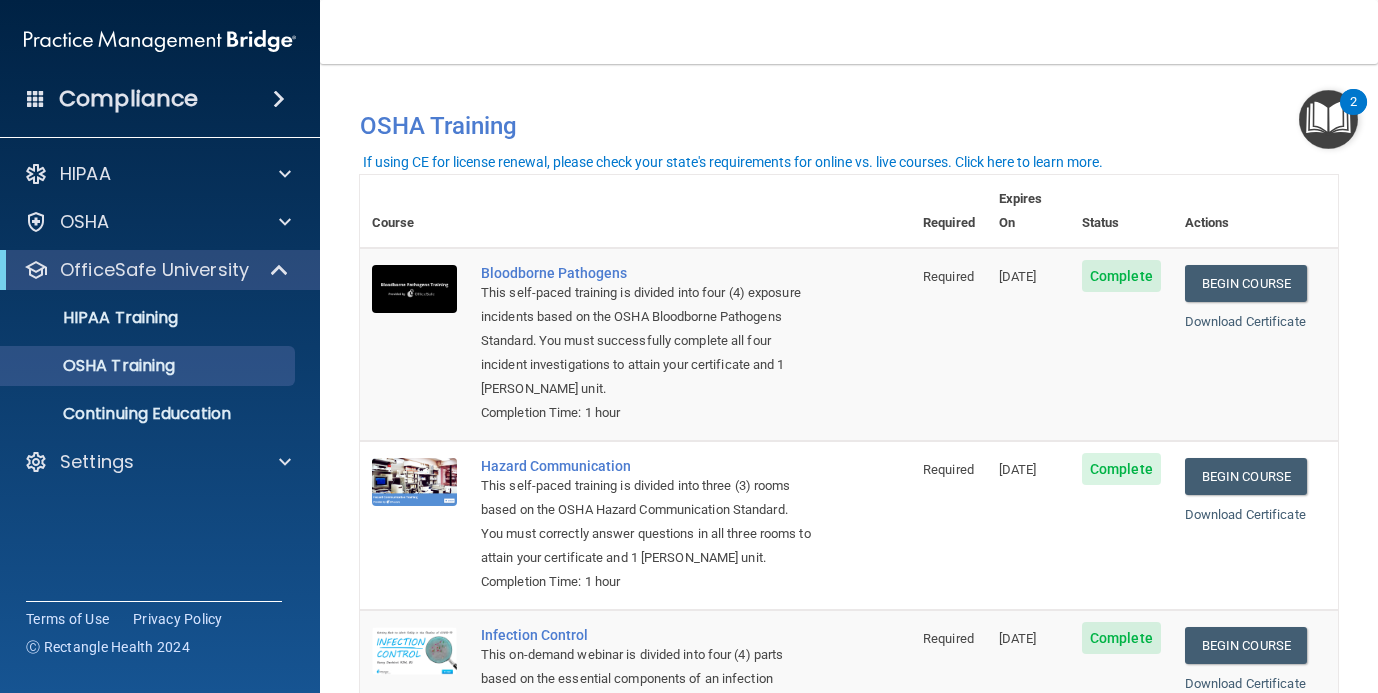 scroll, scrollTop: 0, scrollLeft: 0, axis: both 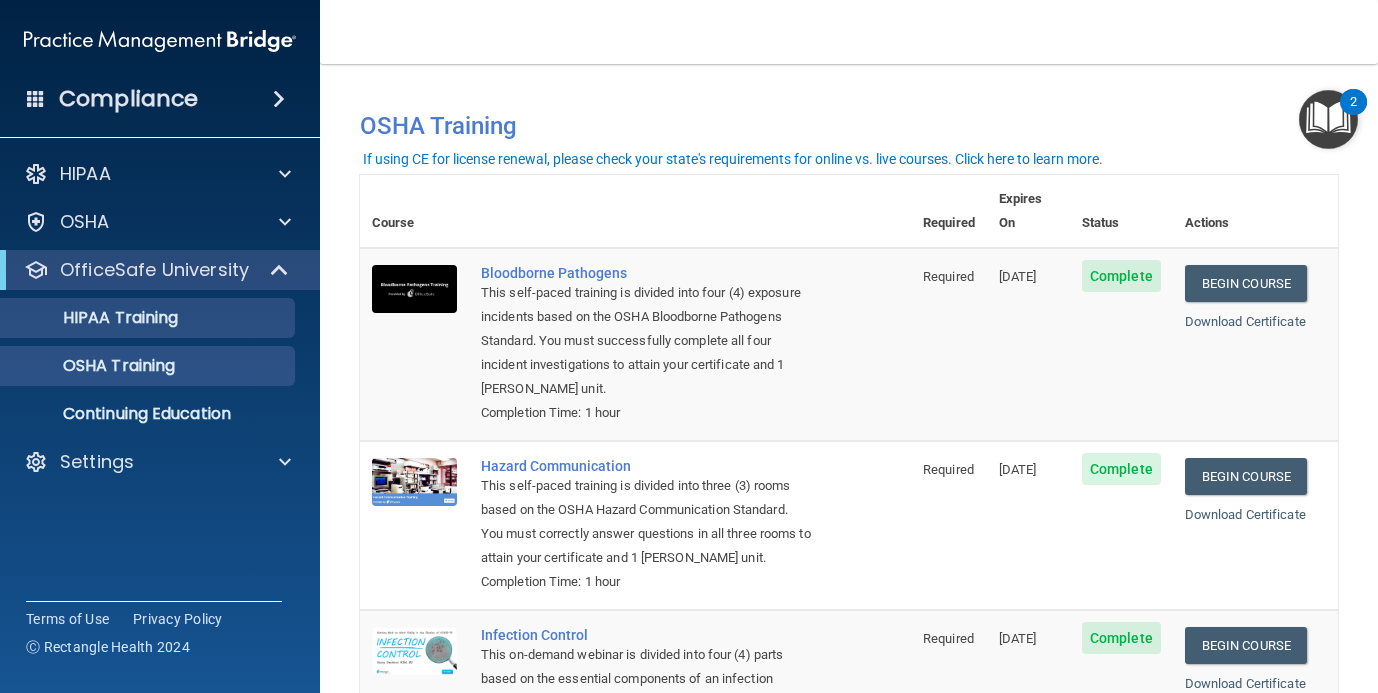 click on "HIPAA Training" at bounding box center [149, 318] 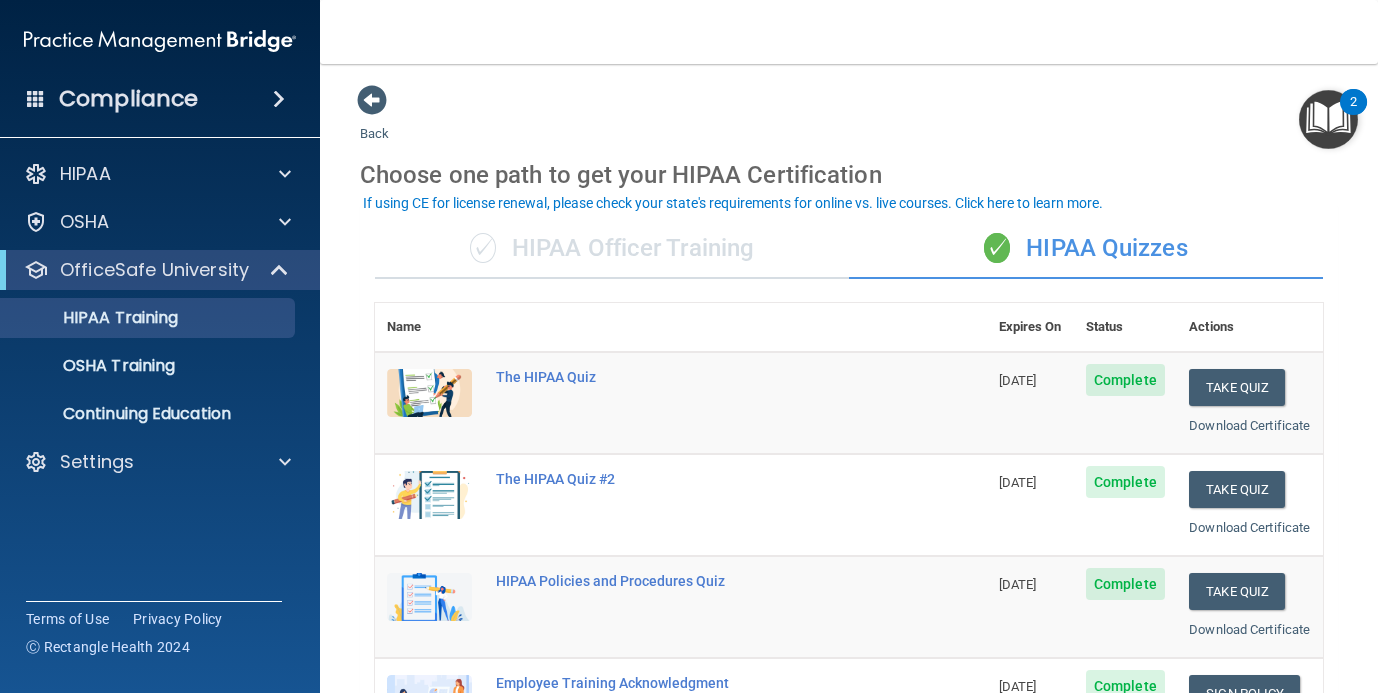 scroll, scrollTop: 0, scrollLeft: 0, axis: both 